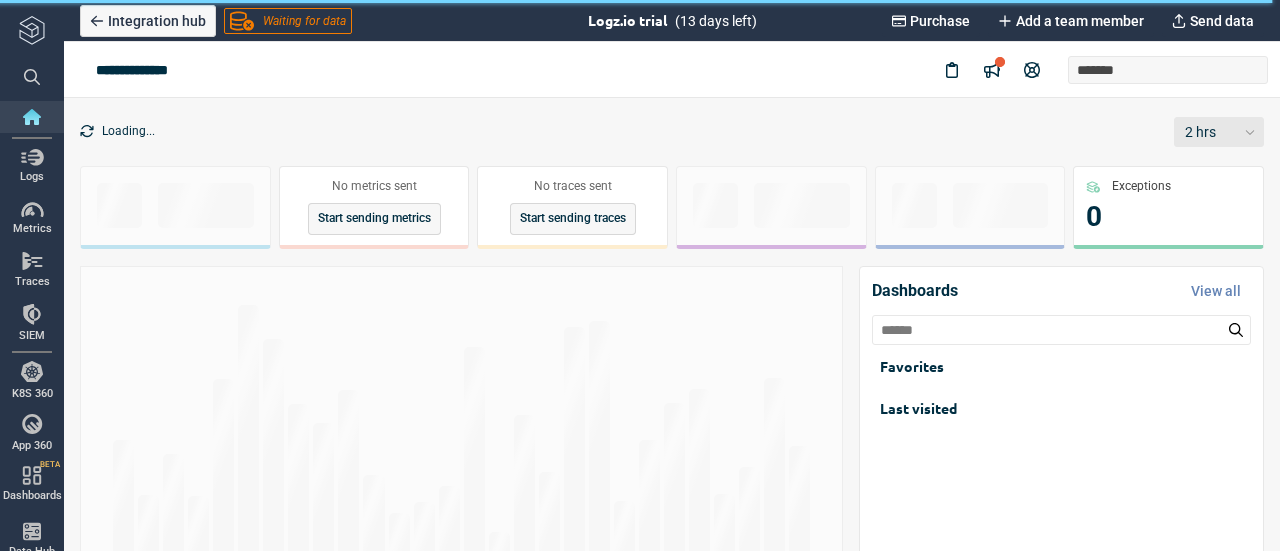 scroll, scrollTop: 0, scrollLeft: 0, axis: both 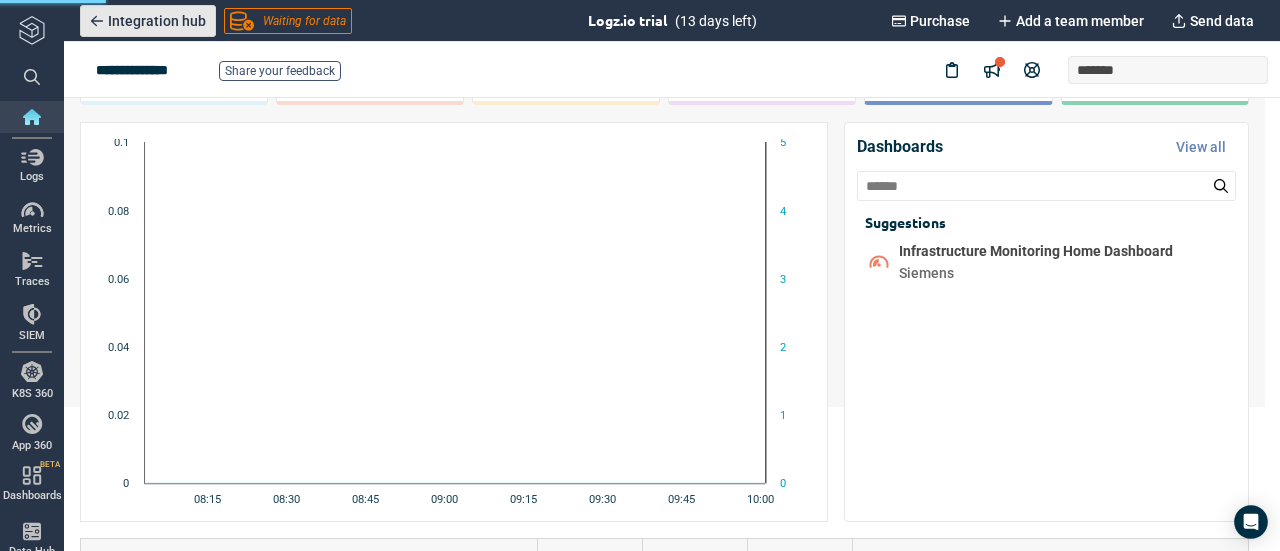 click on "Integration hub" at bounding box center (157, 21) 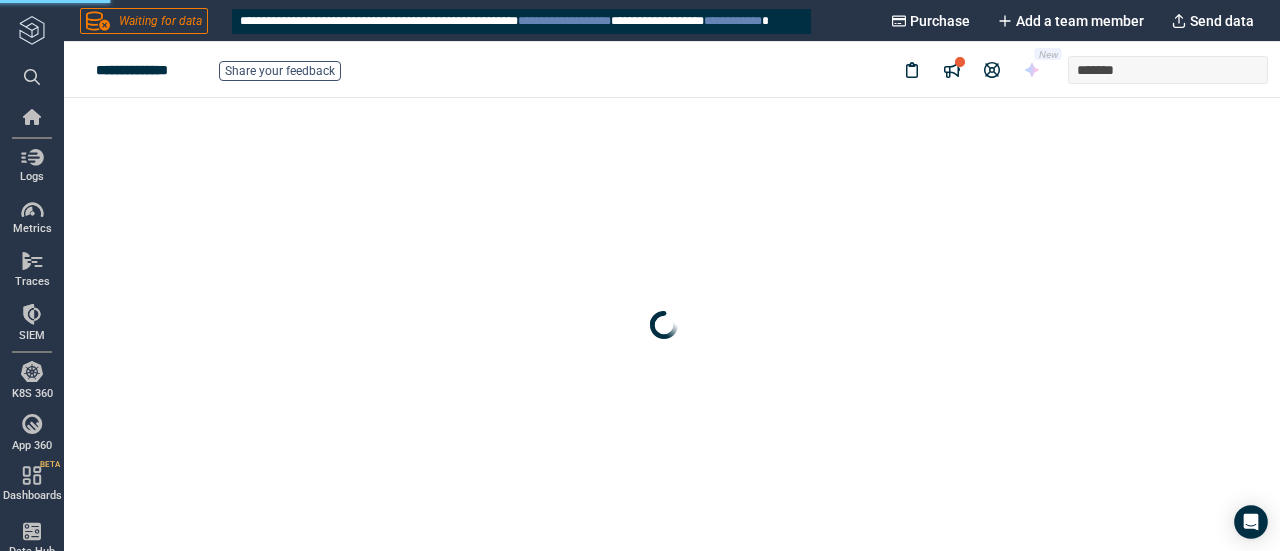 scroll, scrollTop: 0, scrollLeft: 0, axis: both 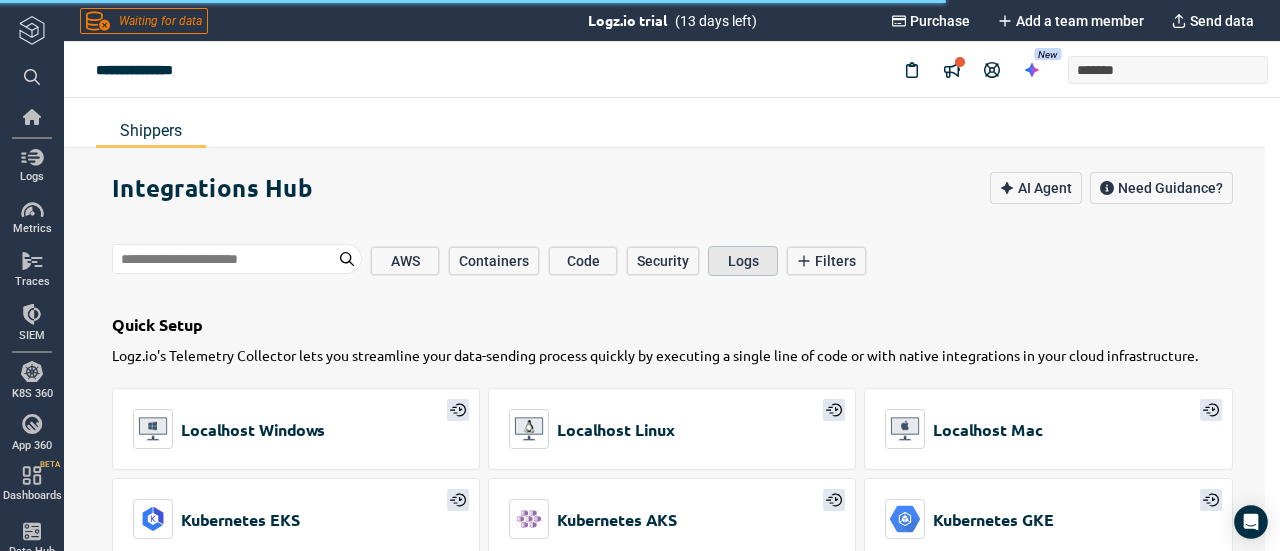 click on "Logs" at bounding box center [743, 261] 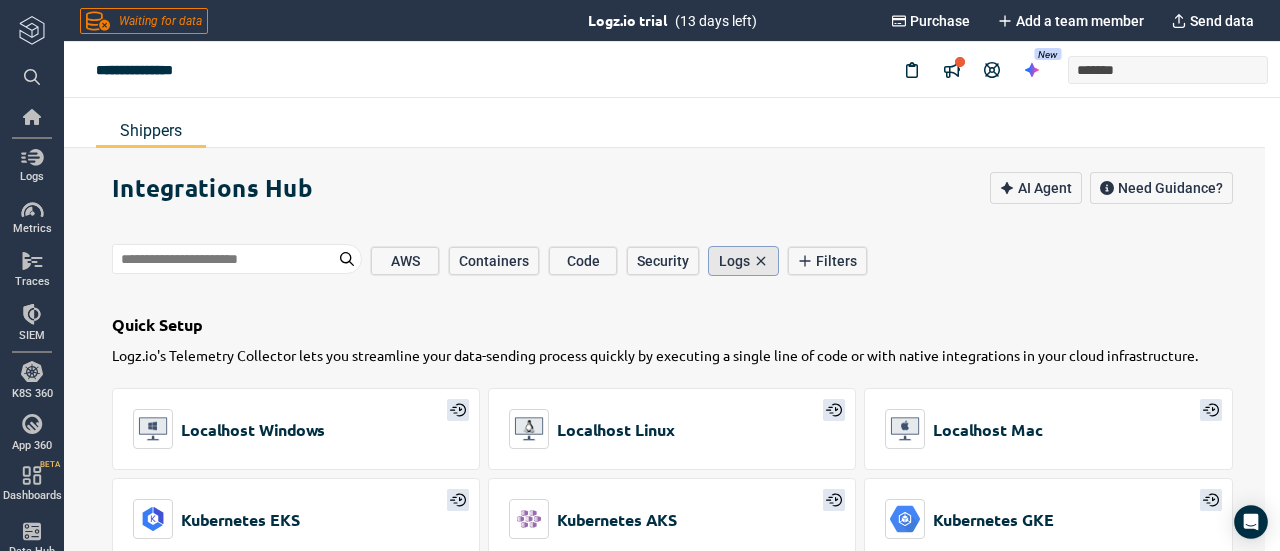 click on "Logs" at bounding box center [743, 261] 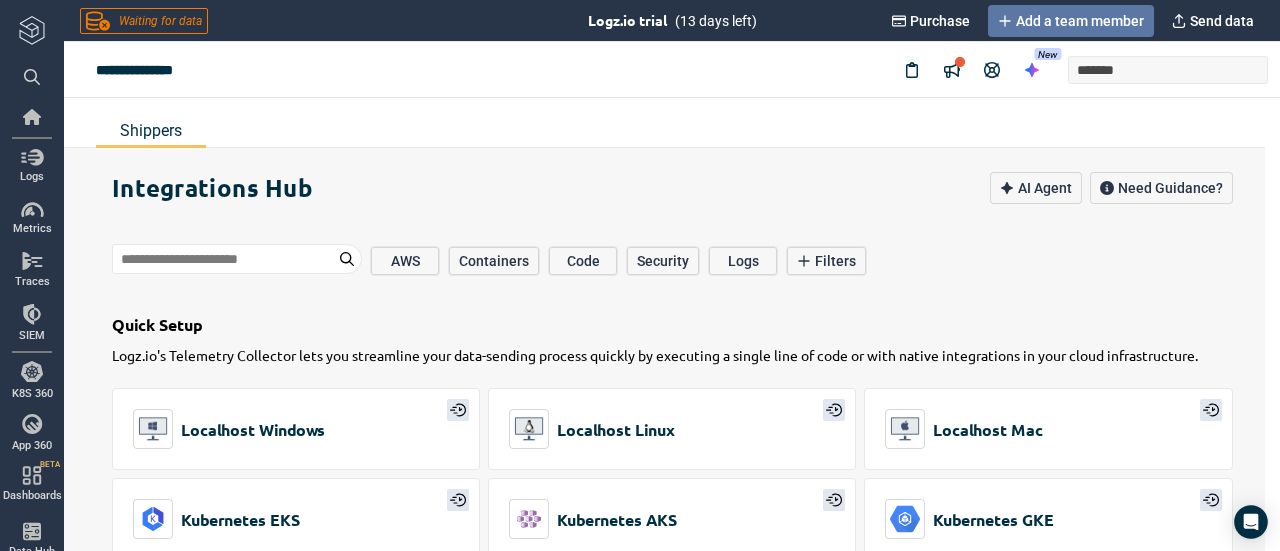 click on "Add a team member" at bounding box center (1080, 21) 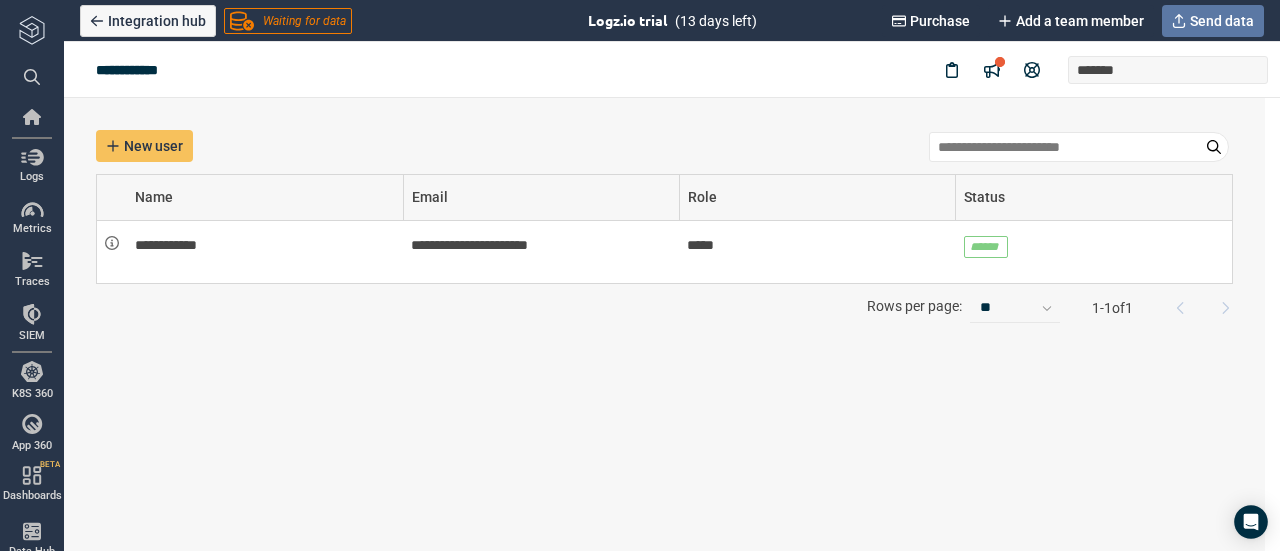 click on "Send data" at bounding box center [1222, 21] 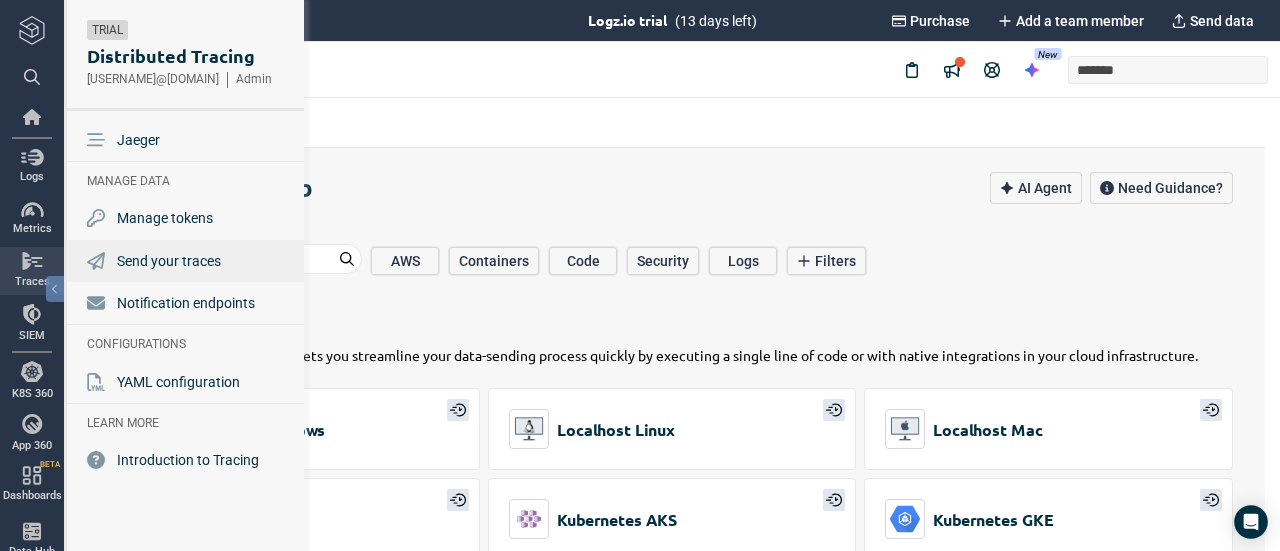 click on "Send your traces" at bounding box center (169, 261) 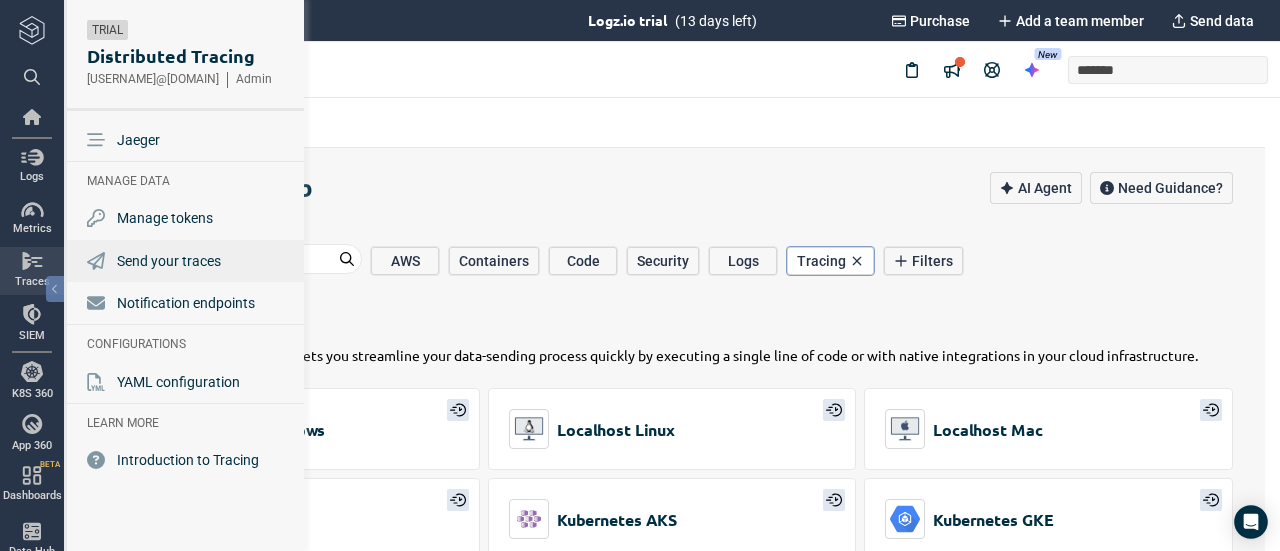 click on "Send your traces" at bounding box center (169, 261) 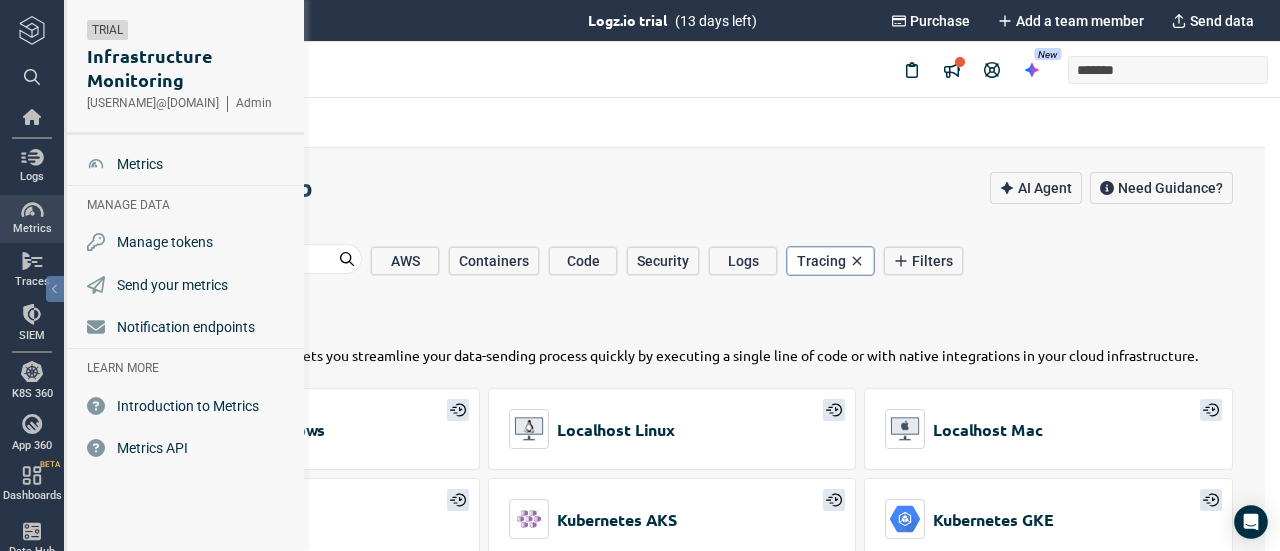 click at bounding box center [32, 210] 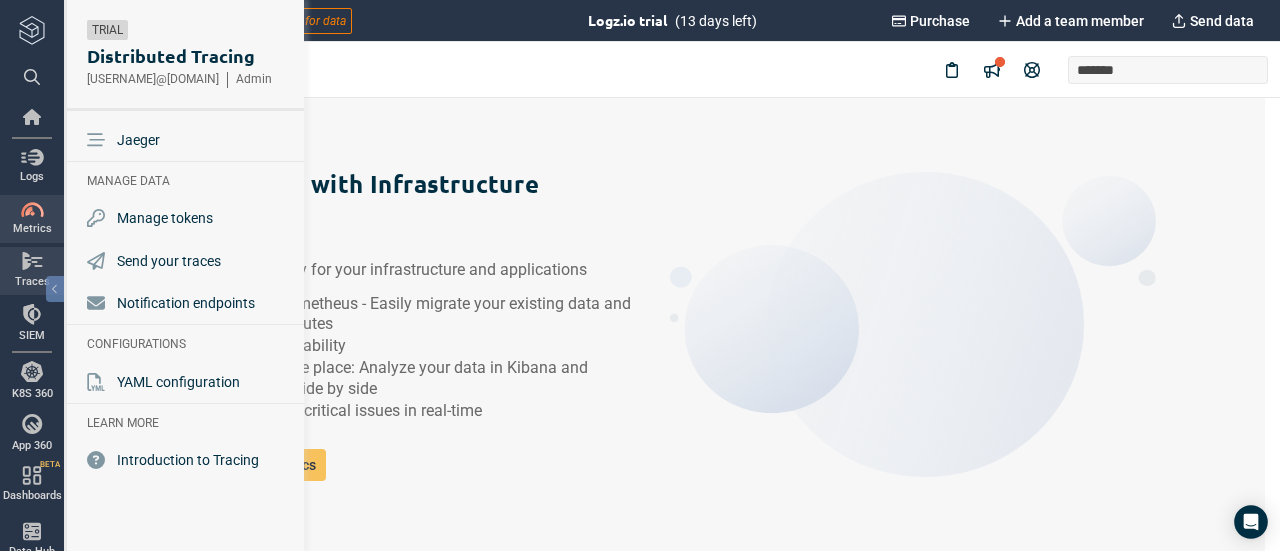 click at bounding box center (32, 261) 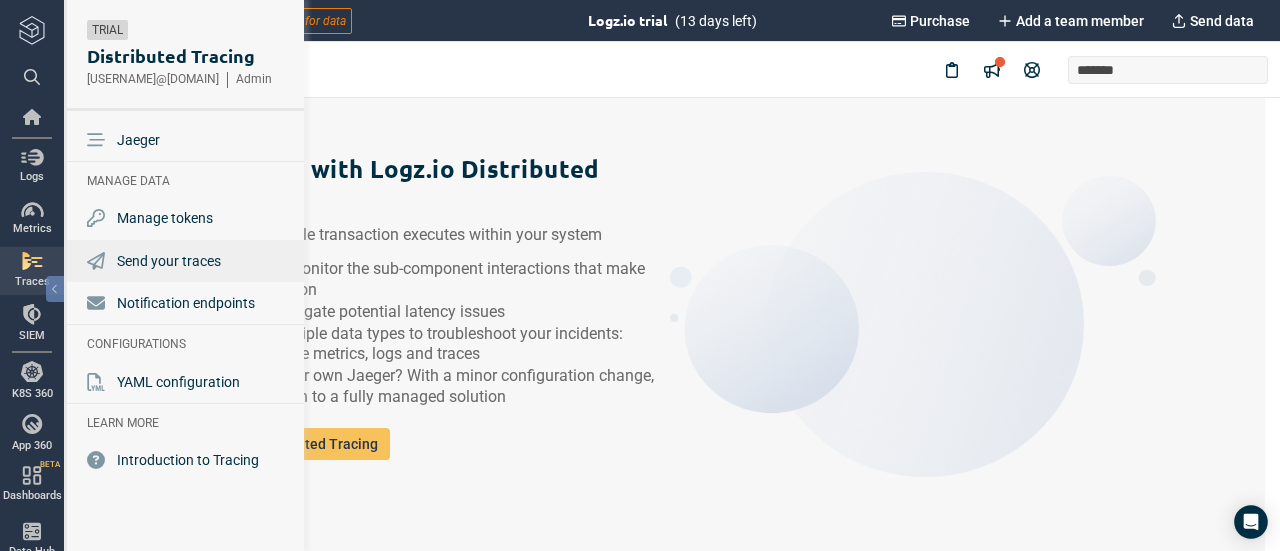 click on "Send your traces" at bounding box center (169, 261) 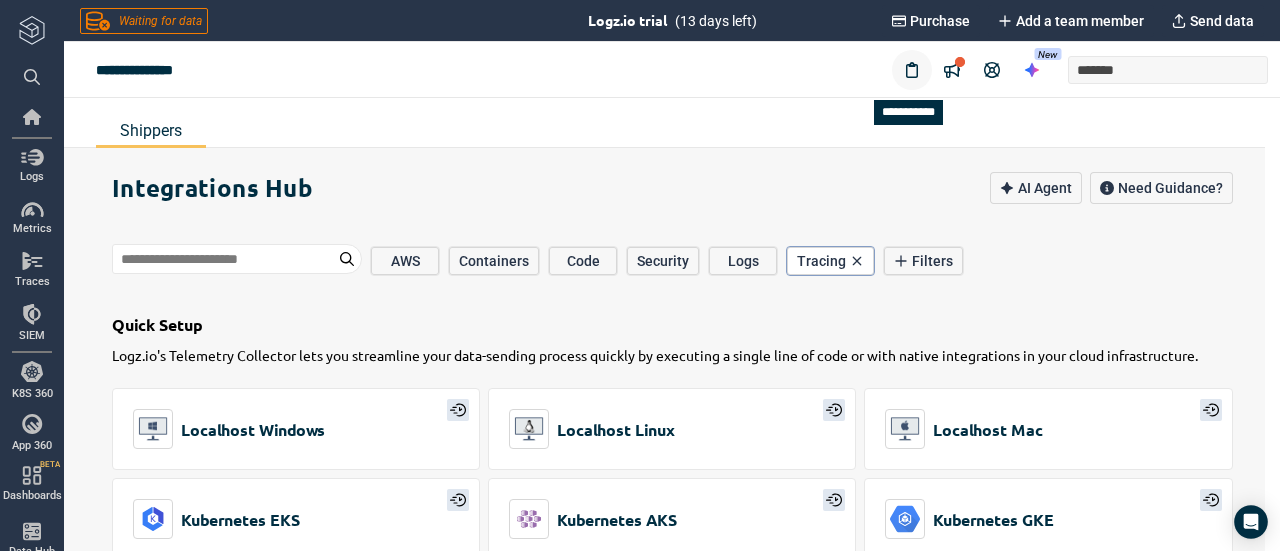 click at bounding box center [912, 70] 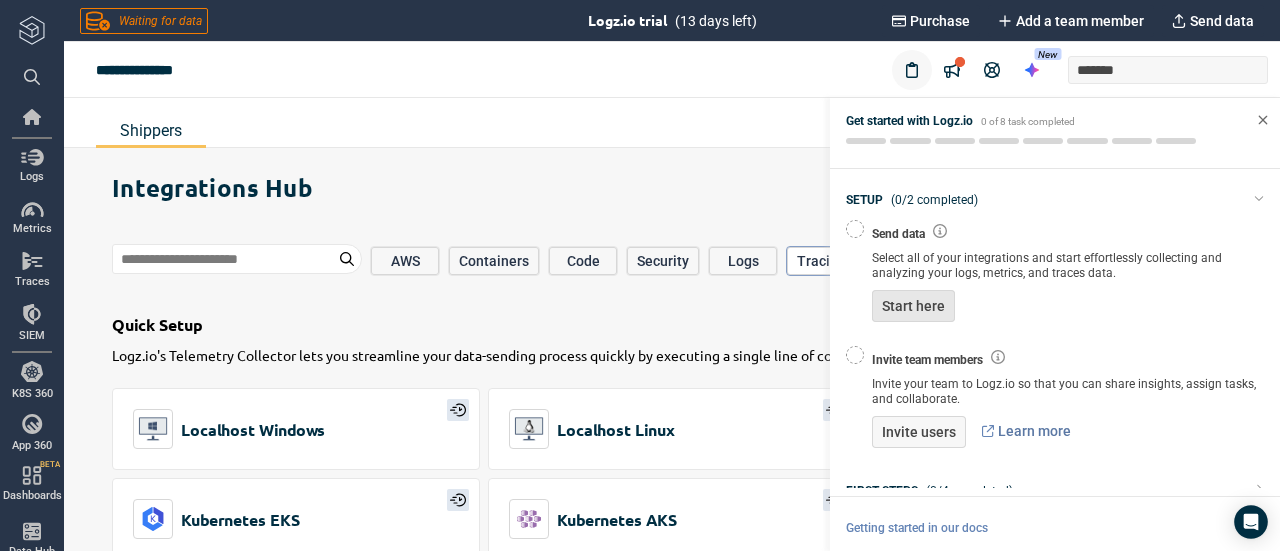 click on "Start here" at bounding box center [913, 306] 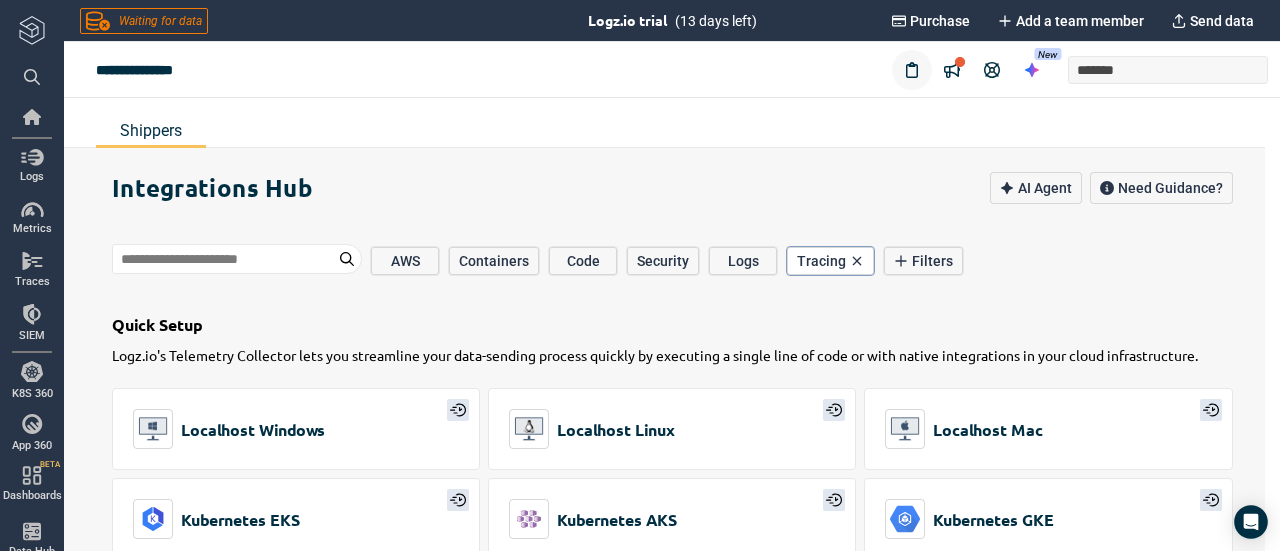 click 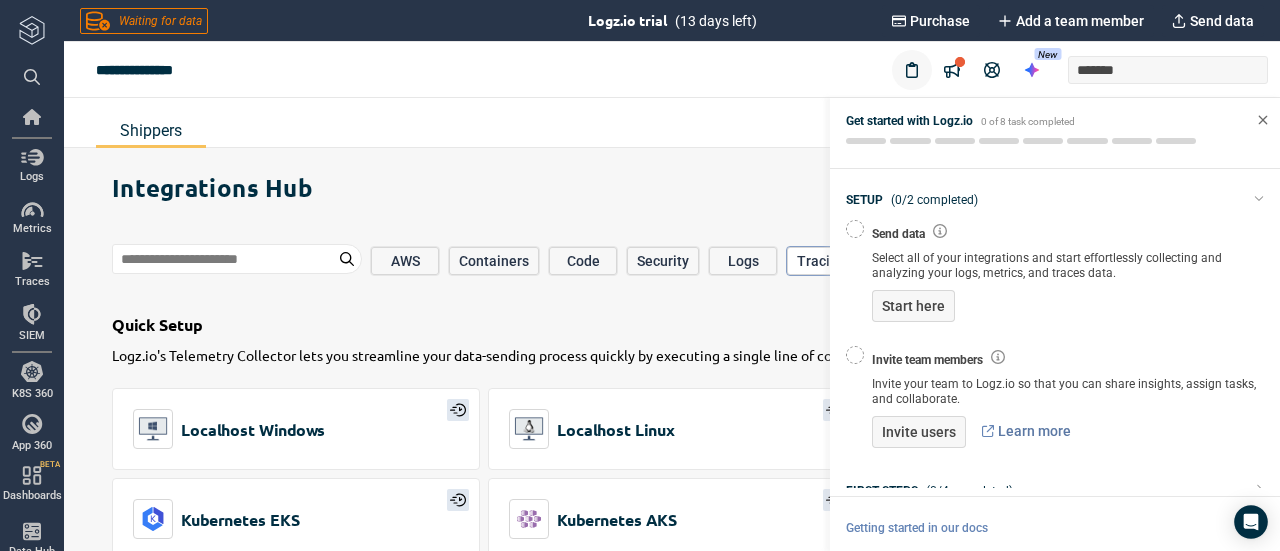 click at bounding box center (855, 229) 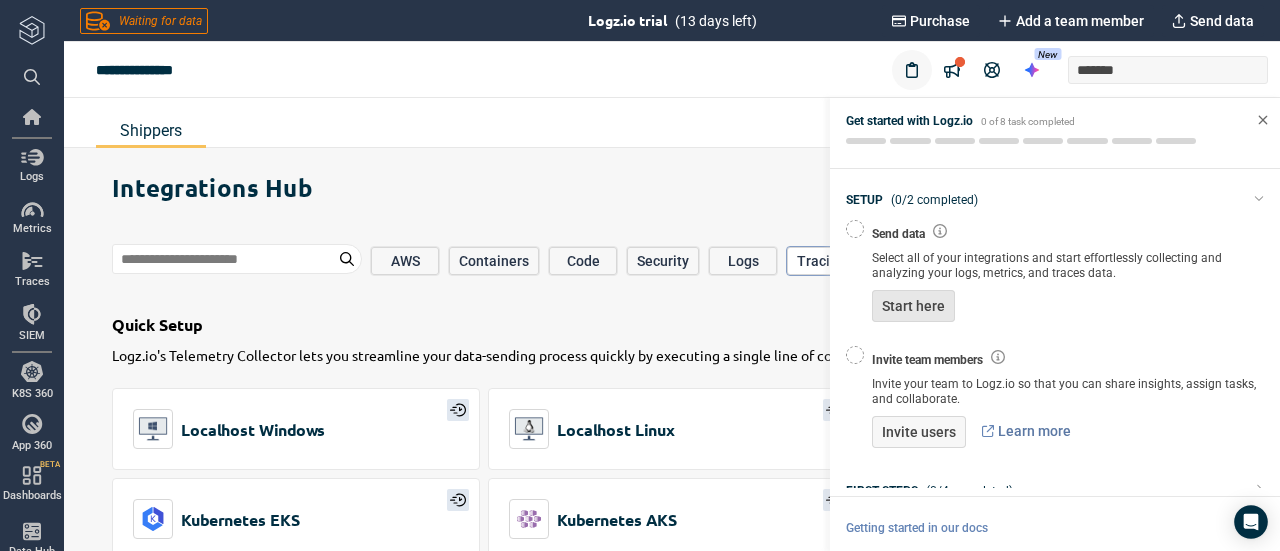 click on "Start here" at bounding box center (913, 306) 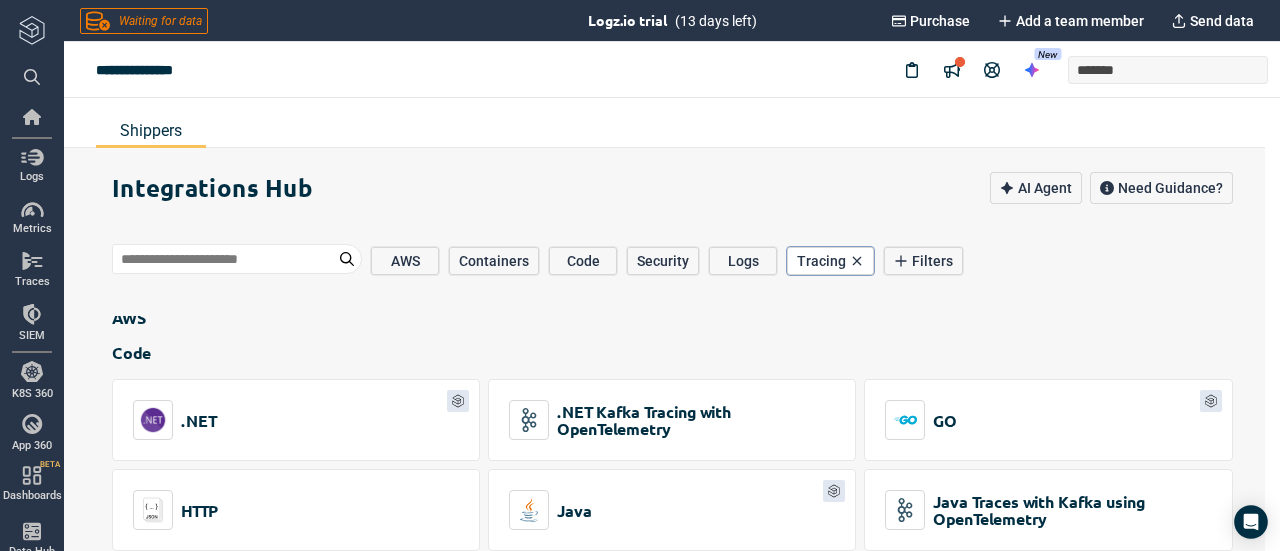 scroll, scrollTop: 0, scrollLeft: 0, axis: both 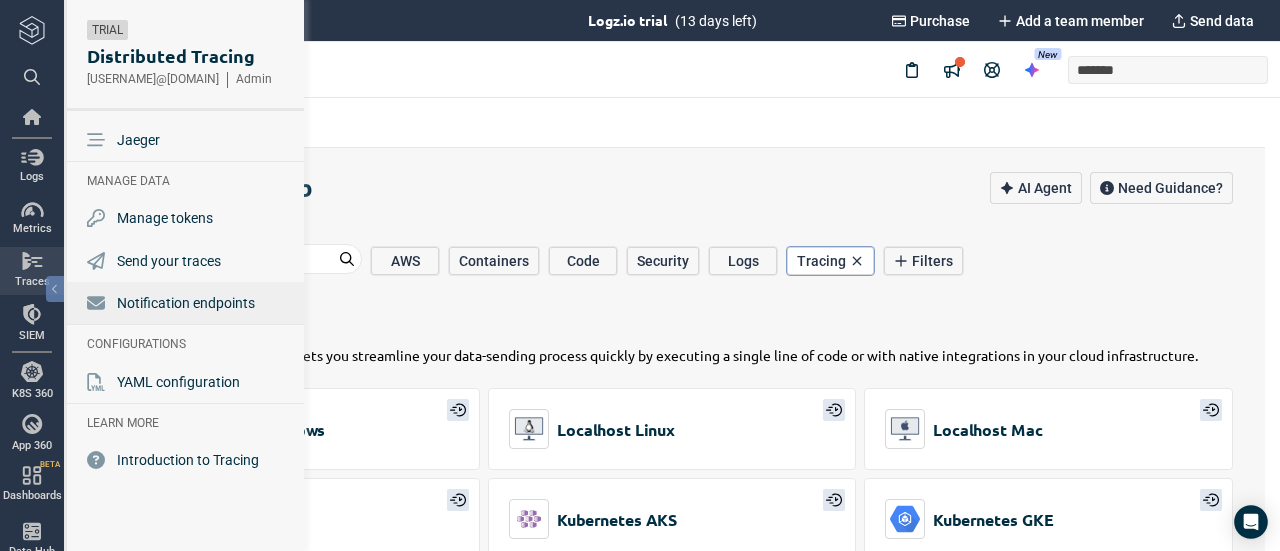 click on "Notification endpoints" at bounding box center (186, 303) 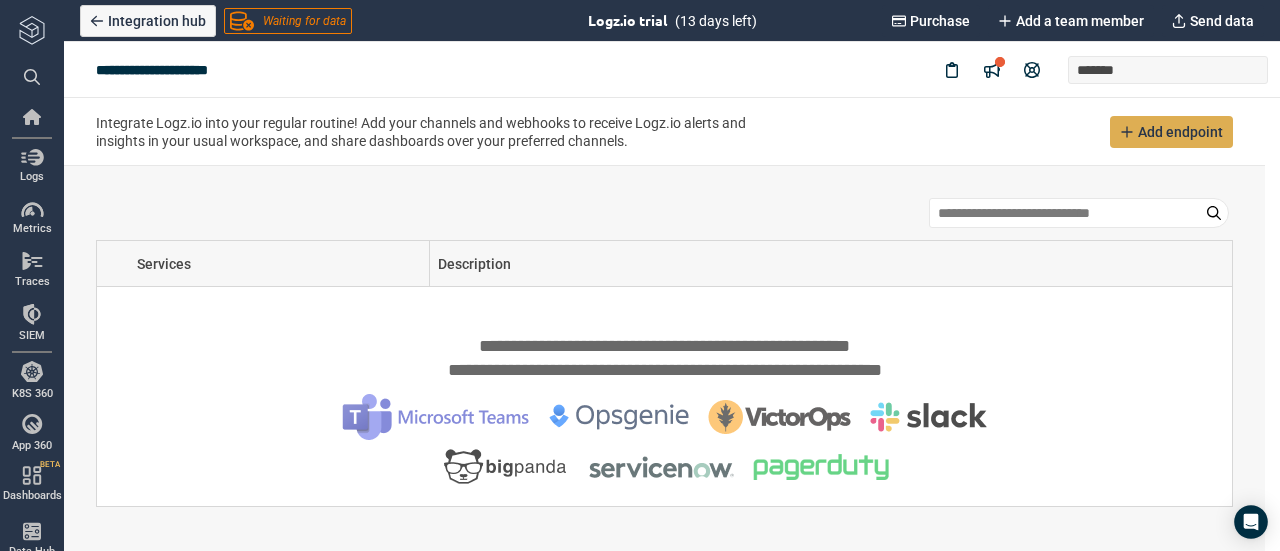 click on "Add endpoint" at bounding box center [1180, 132] 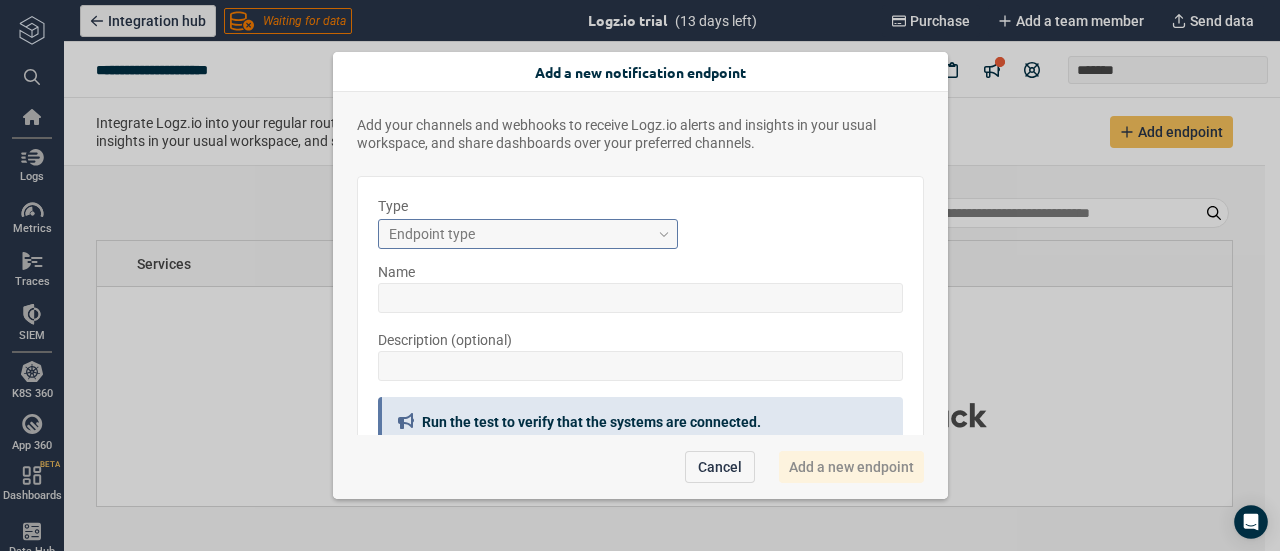scroll, scrollTop: 1, scrollLeft: 0, axis: vertical 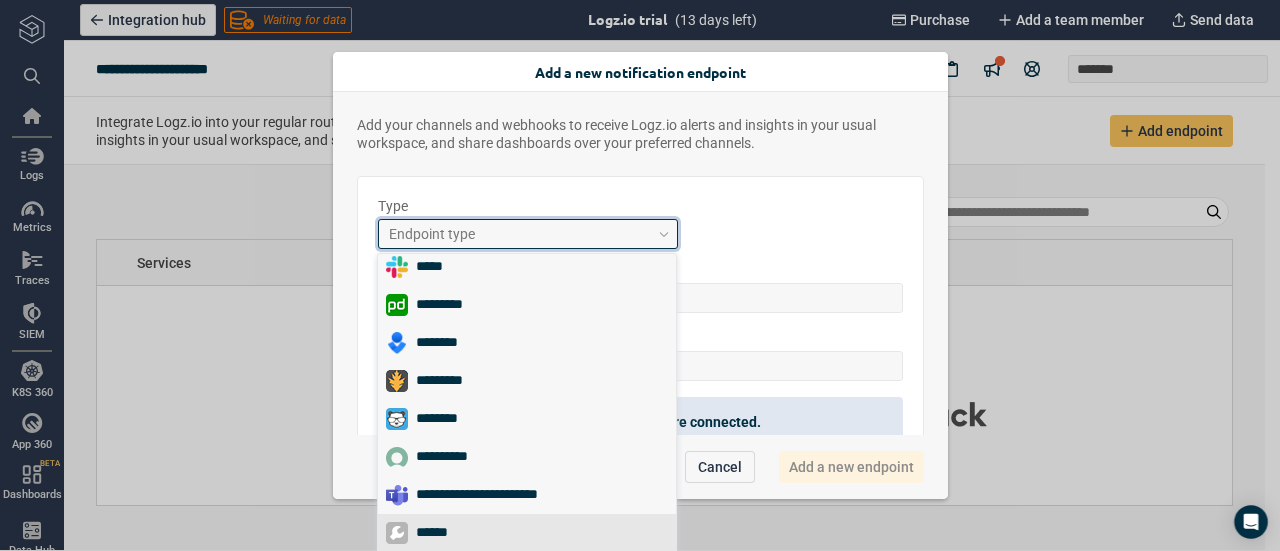 click on "******" at bounding box center [440, 533] 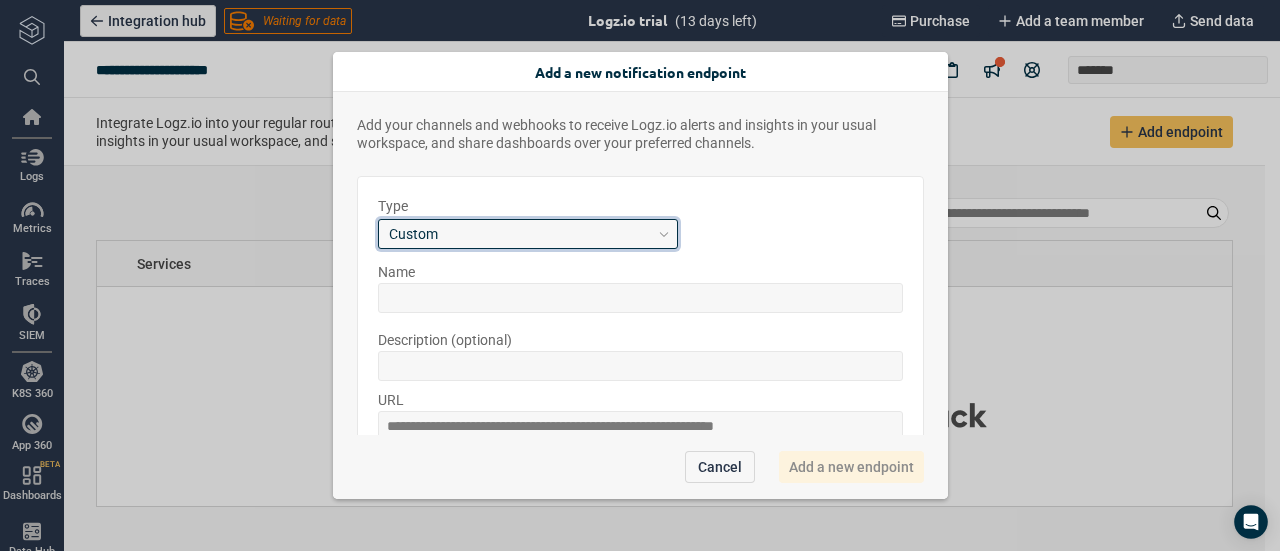 scroll, scrollTop: 0, scrollLeft: 0, axis: both 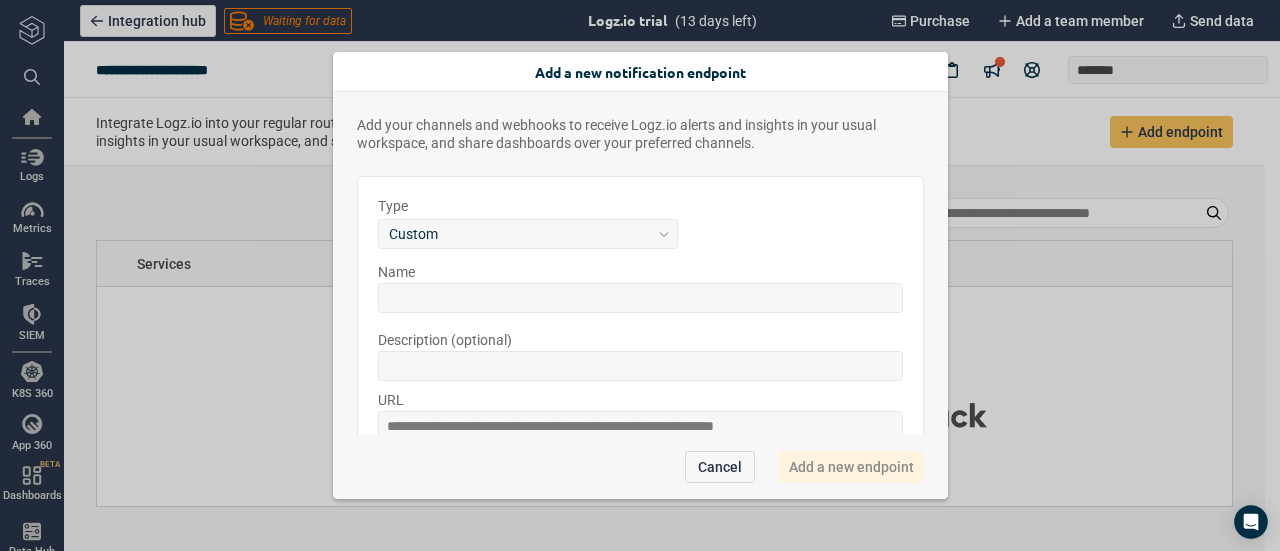 click on "Custom" at bounding box center [640, 234] 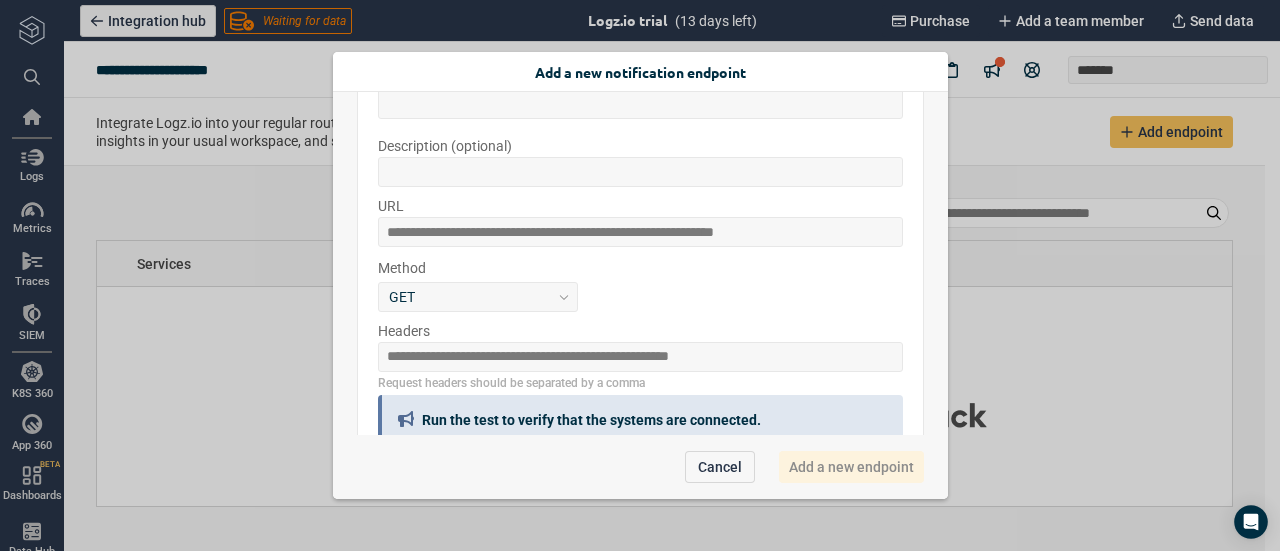scroll, scrollTop: 333, scrollLeft: 0, axis: vertical 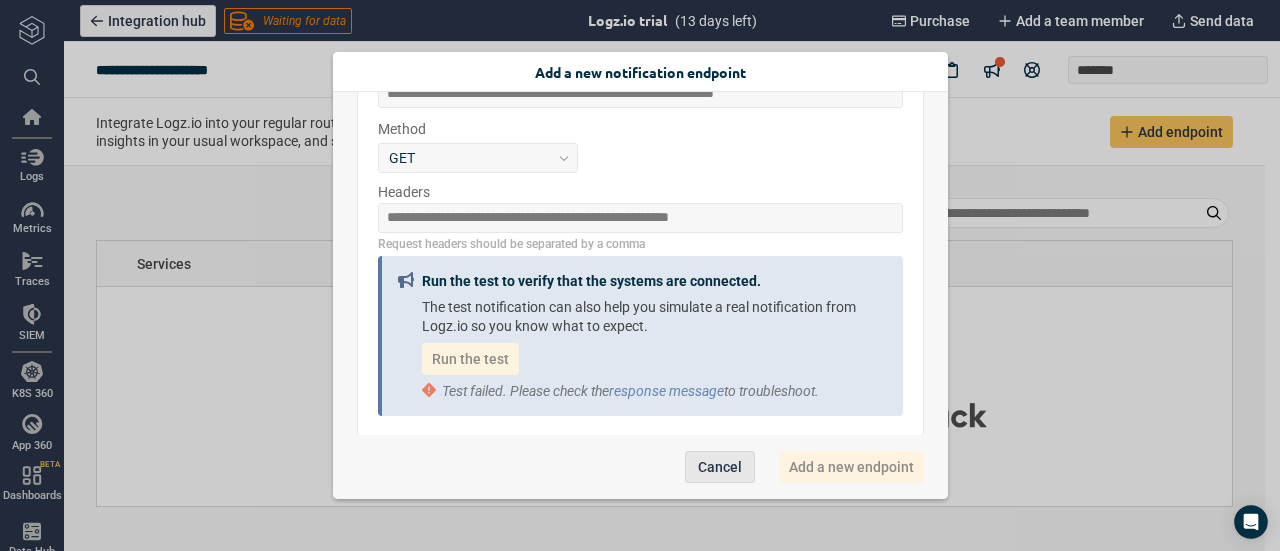 click on "Cancel" at bounding box center (720, 467) 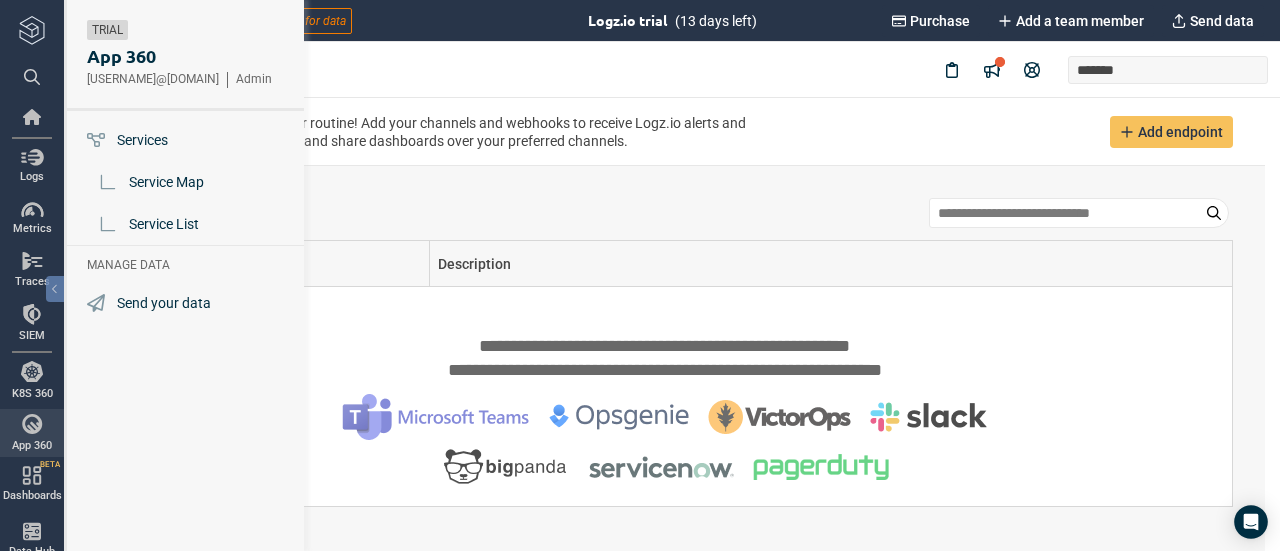 click on "App 360" at bounding box center [32, 433] 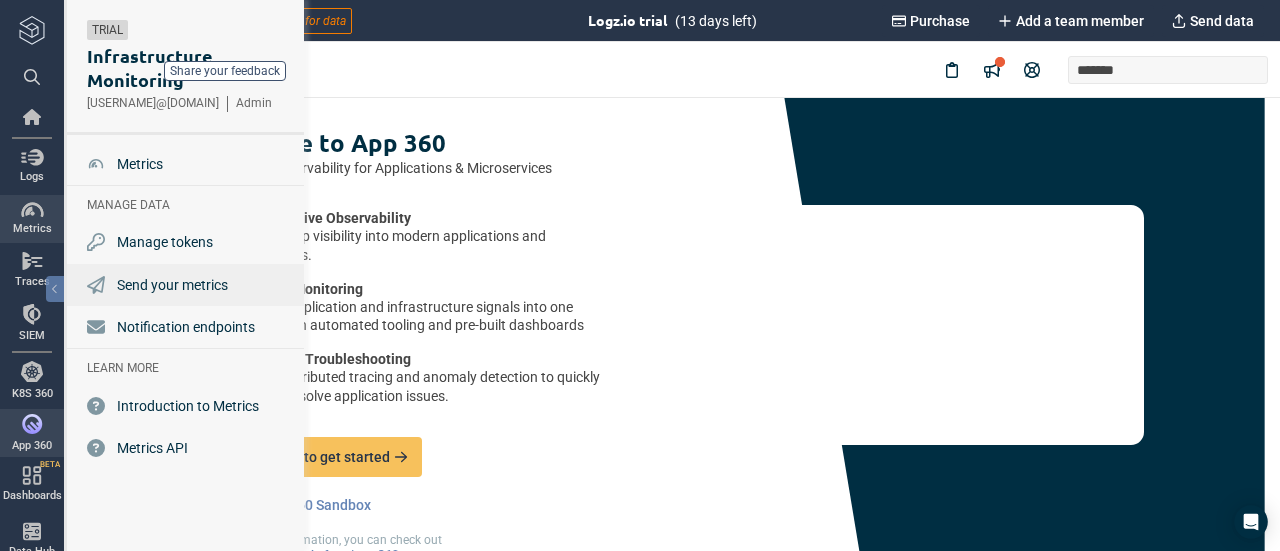 click on "Send your metrics" at bounding box center (172, 285) 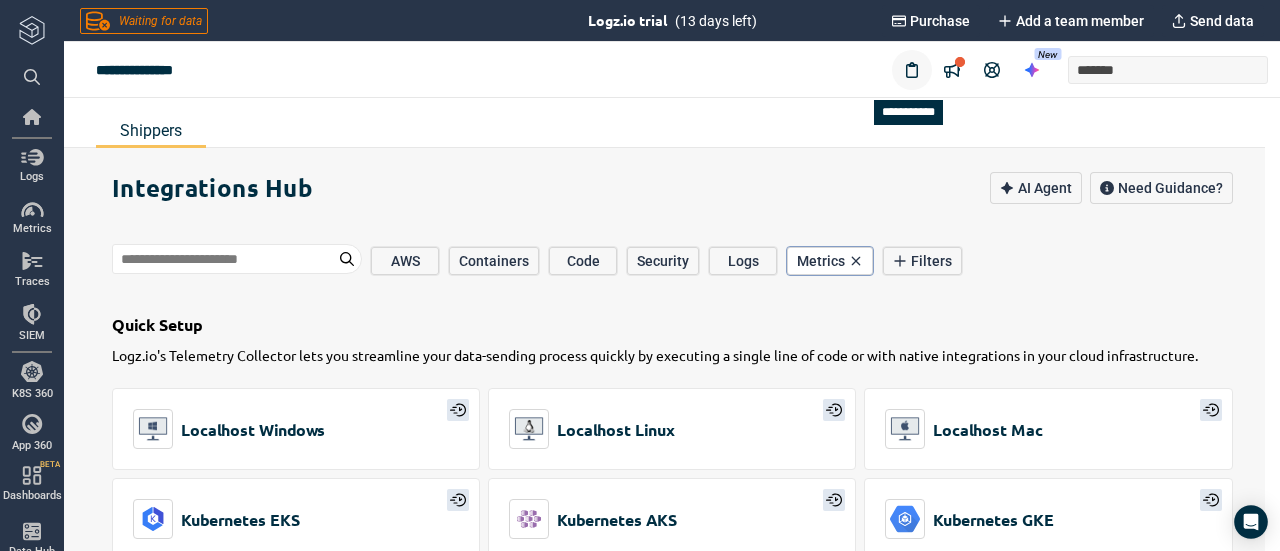 click 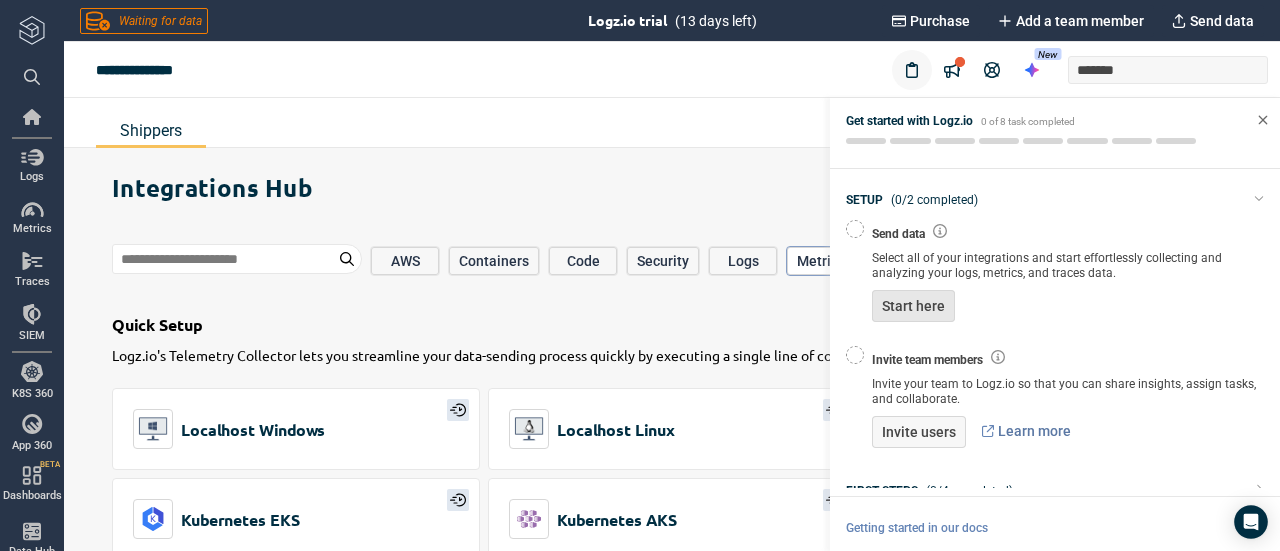 click on "Start here" at bounding box center (913, 306) 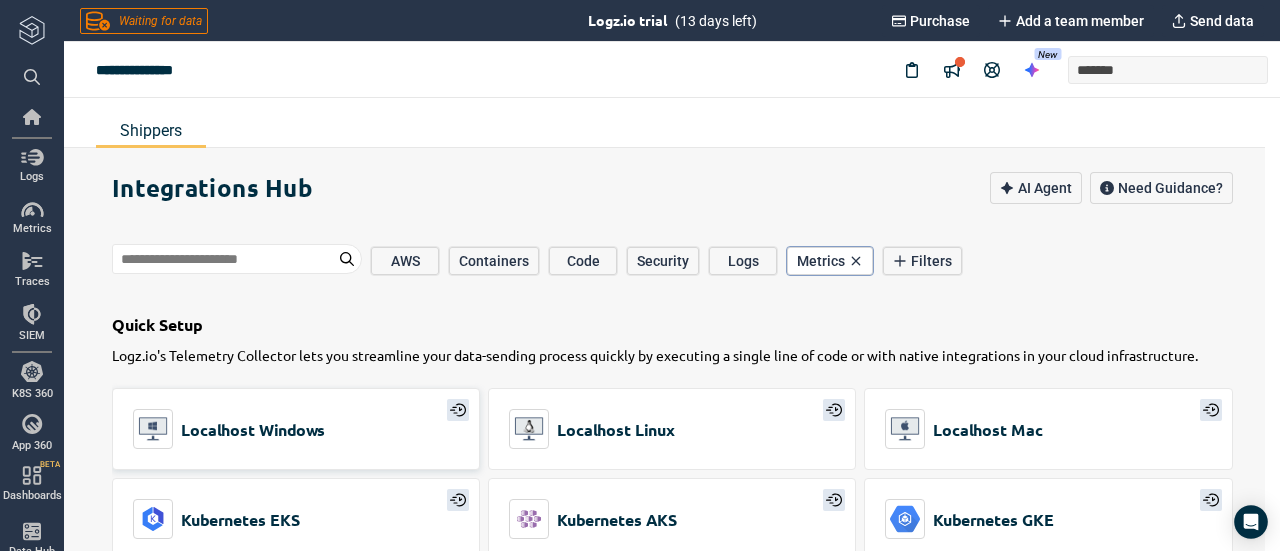 click on "Localhost Windows" at bounding box center [296, 429] 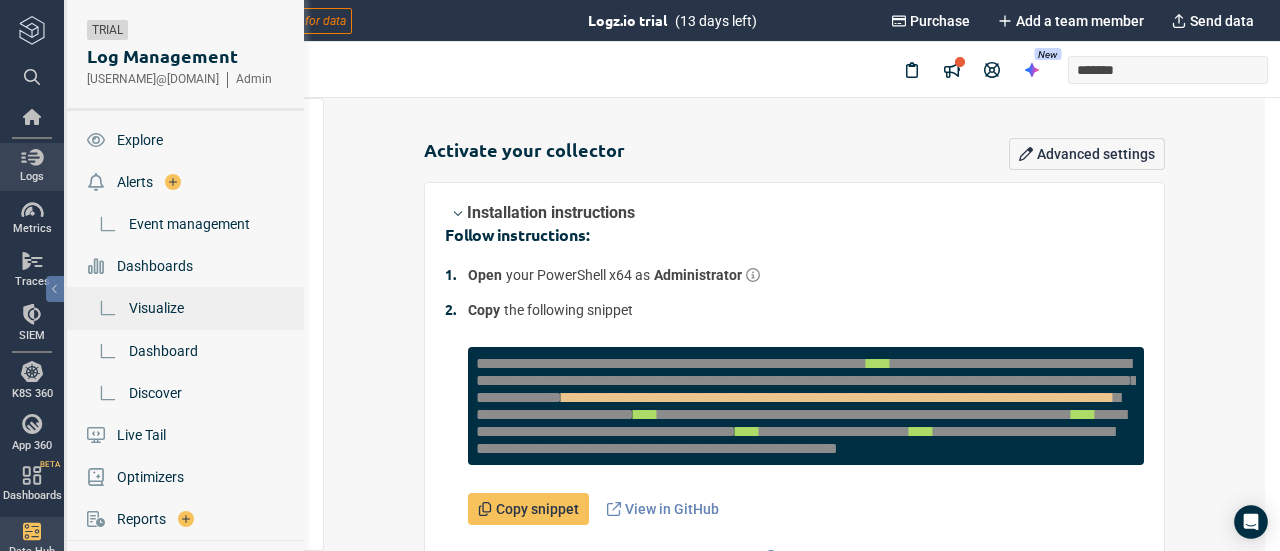 click on "Visualize" at bounding box center [156, 308] 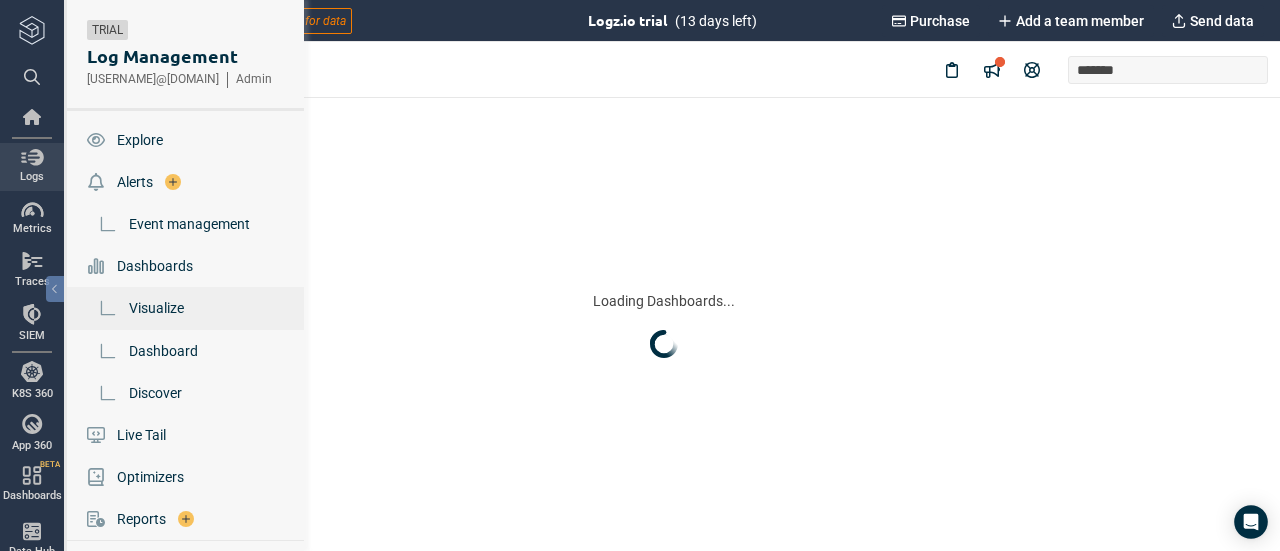 scroll, scrollTop: 0, scrollLeft: 0, axis: both 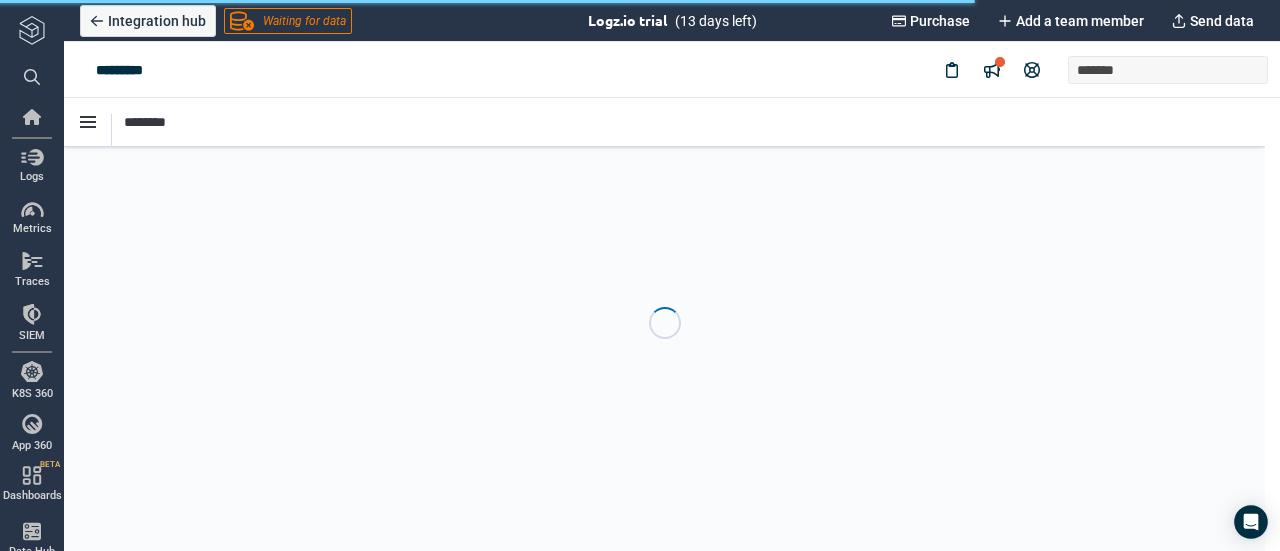 type on "*" 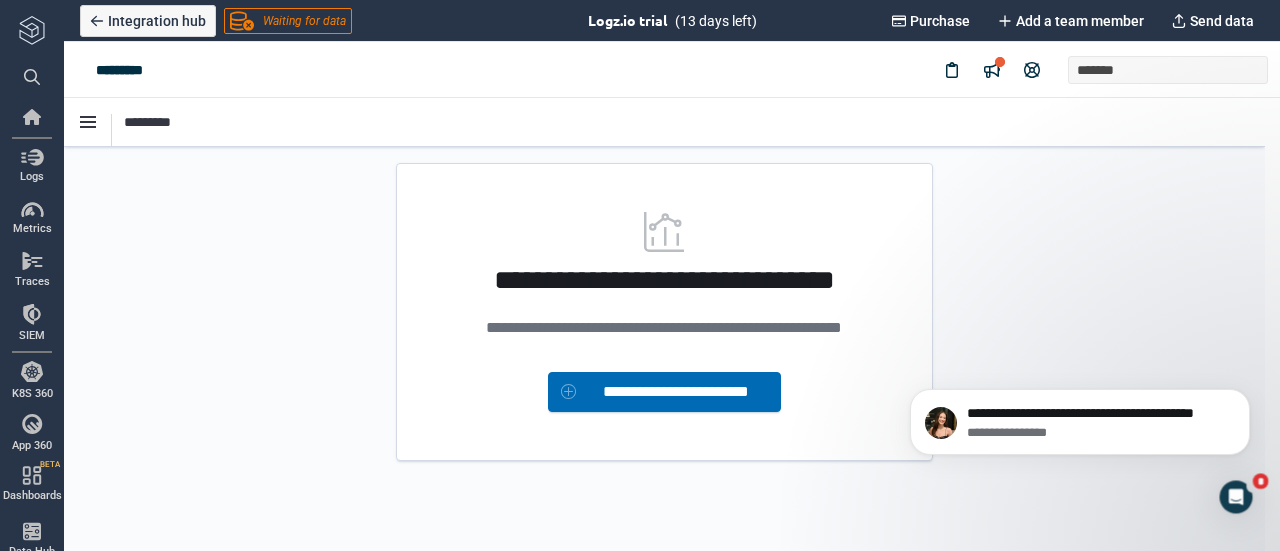 scroll, scrollTop: 0, scrollLeft: 0, axis: both 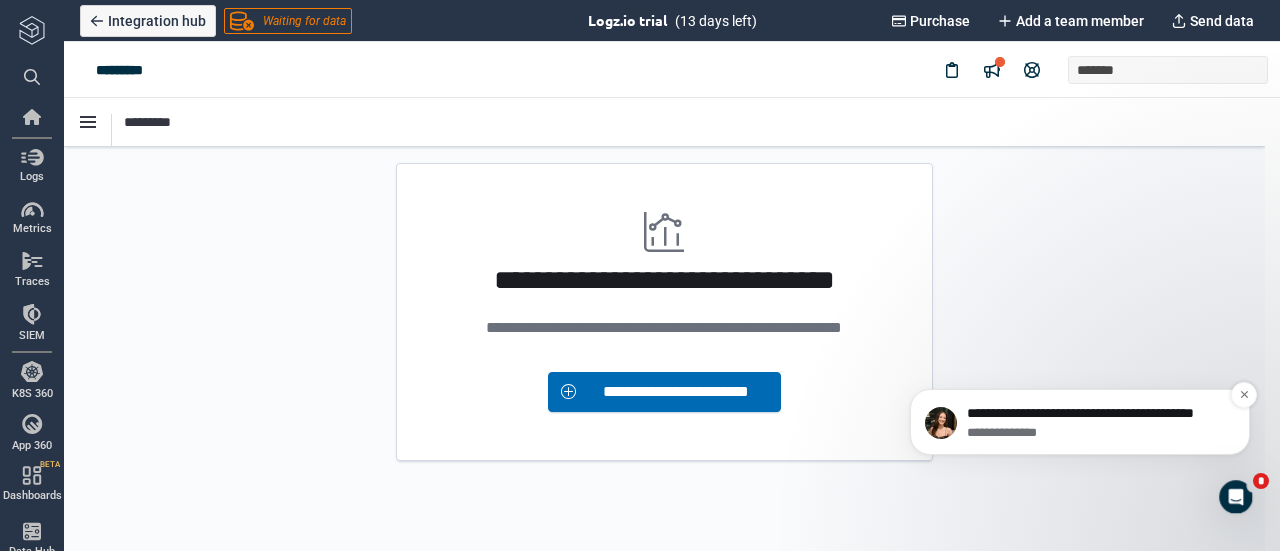 click on "**********" at bounding box center (1096, 433) 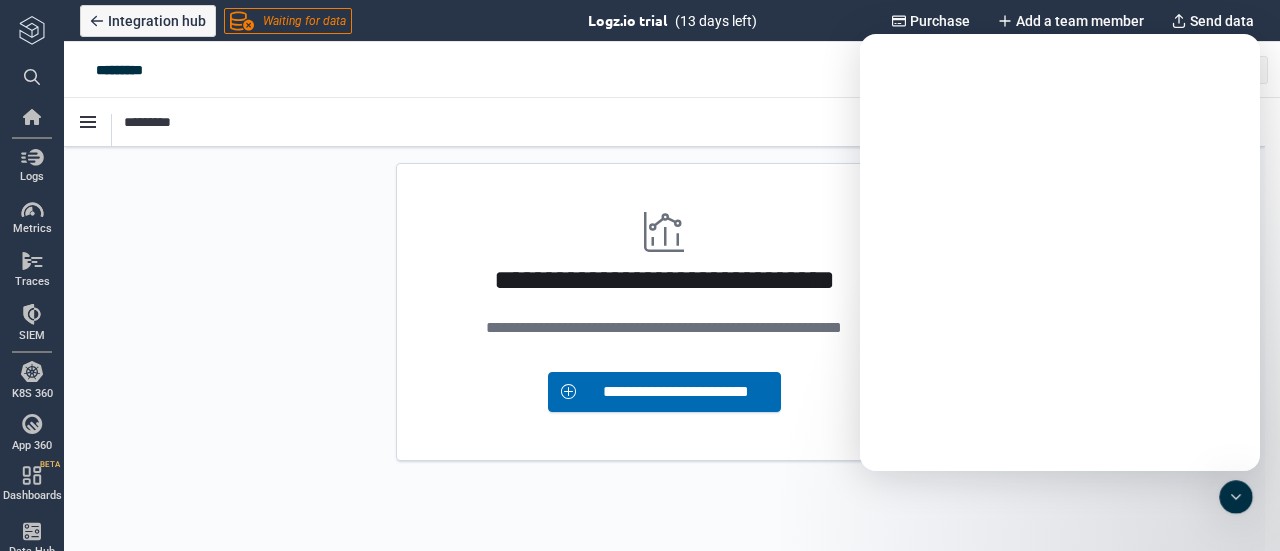 scroll, scrollTop: 0, scrollLeft: 0, axis: both 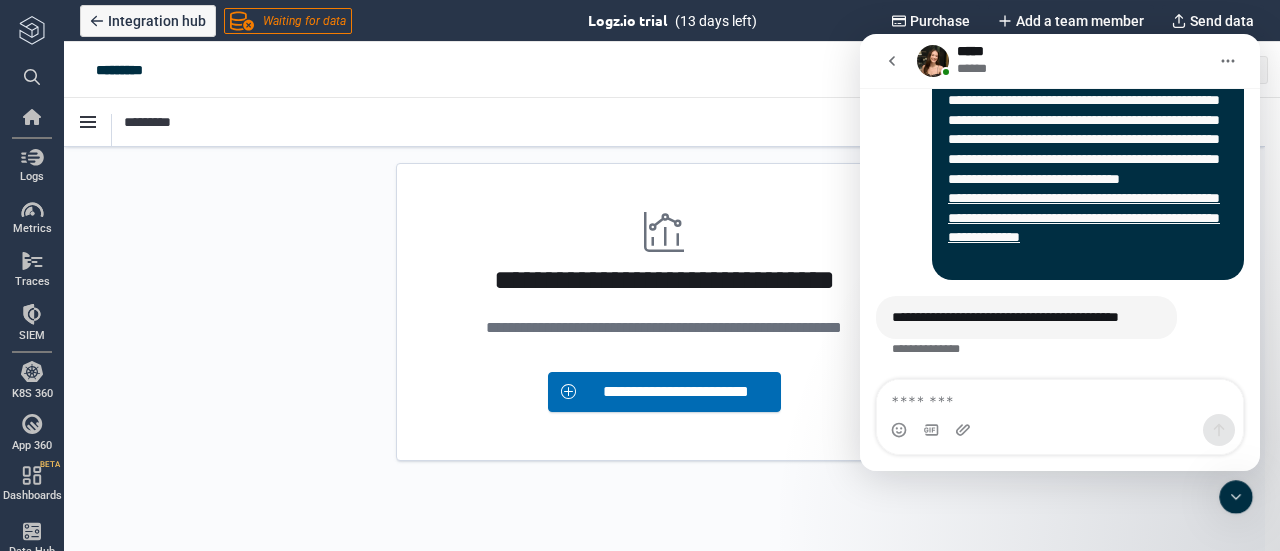 click at bounding box center (1060, 397) 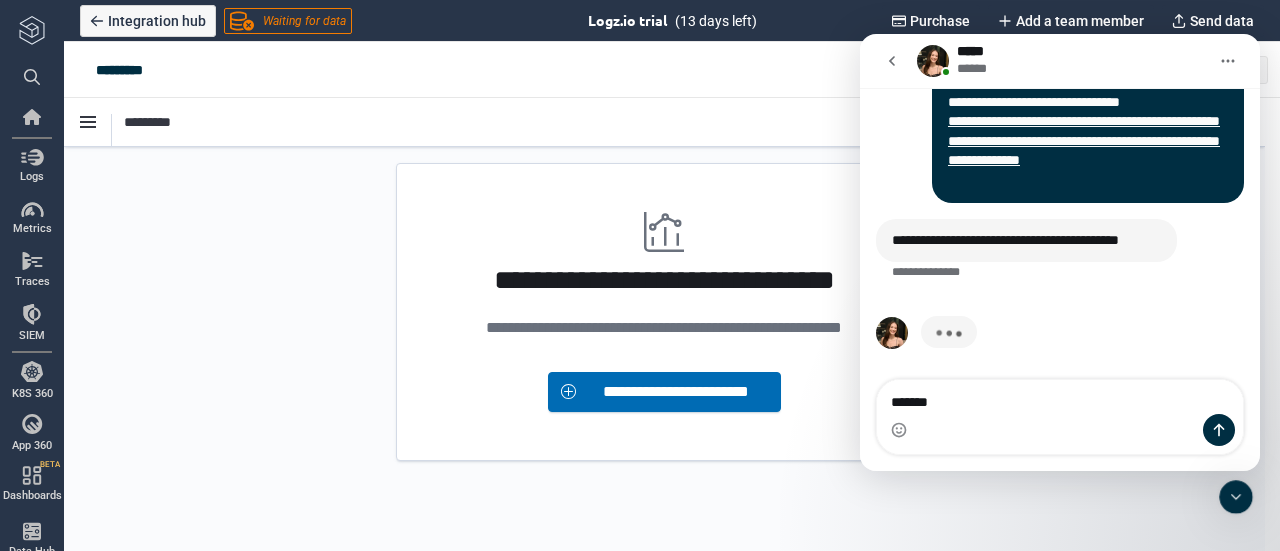 type on "********" 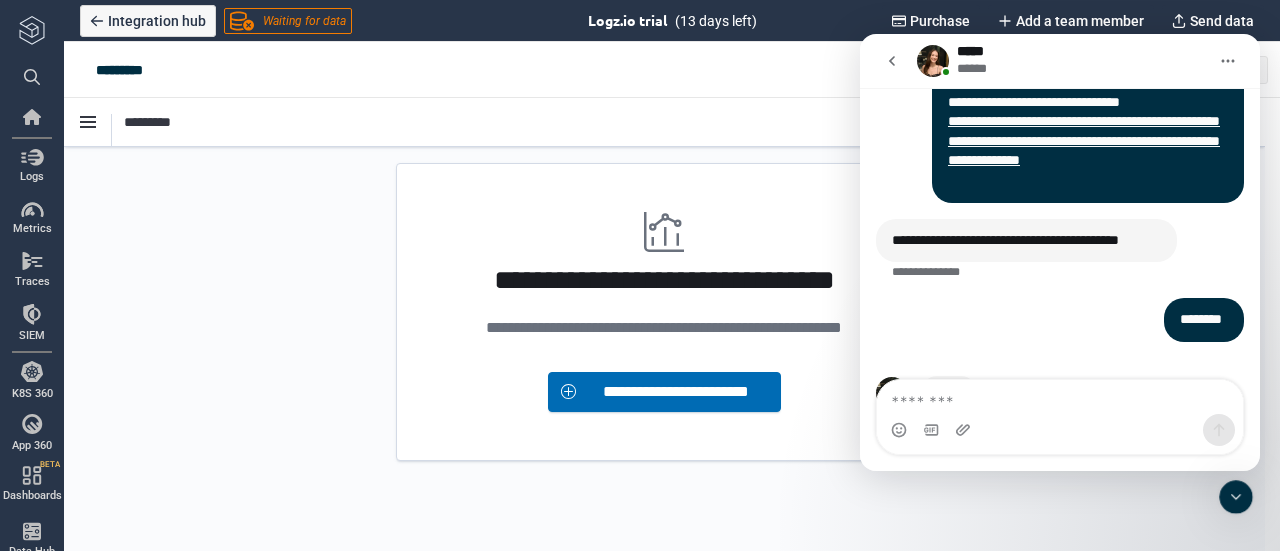scroll, scrollTop: 208, scrollLeft: 0, axis: vertical 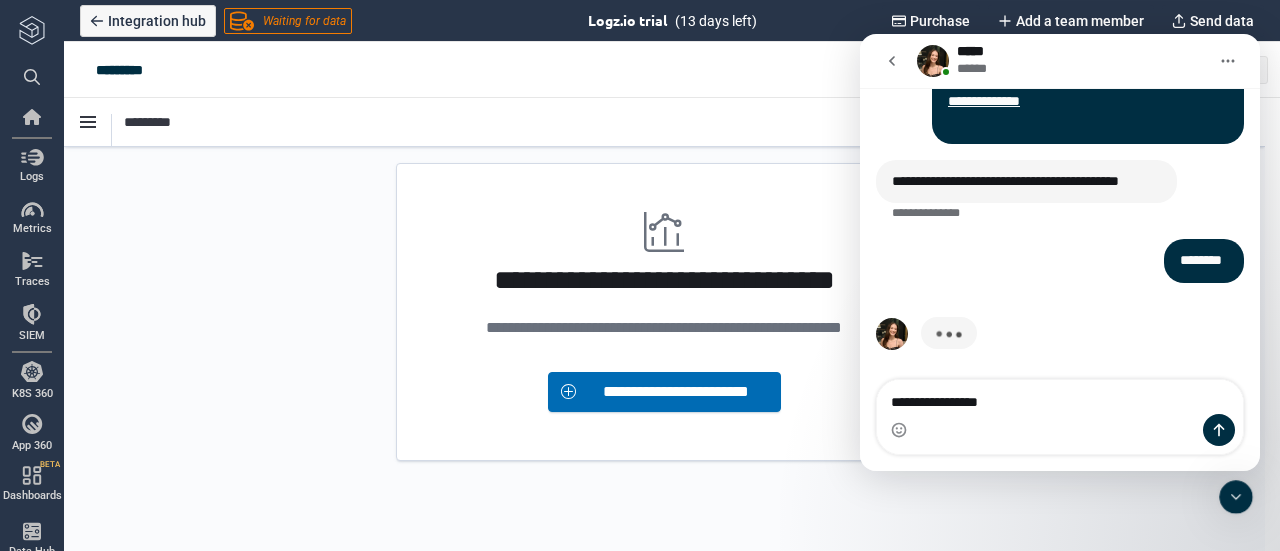 click on "**********" at bounding box center [1060, 397] 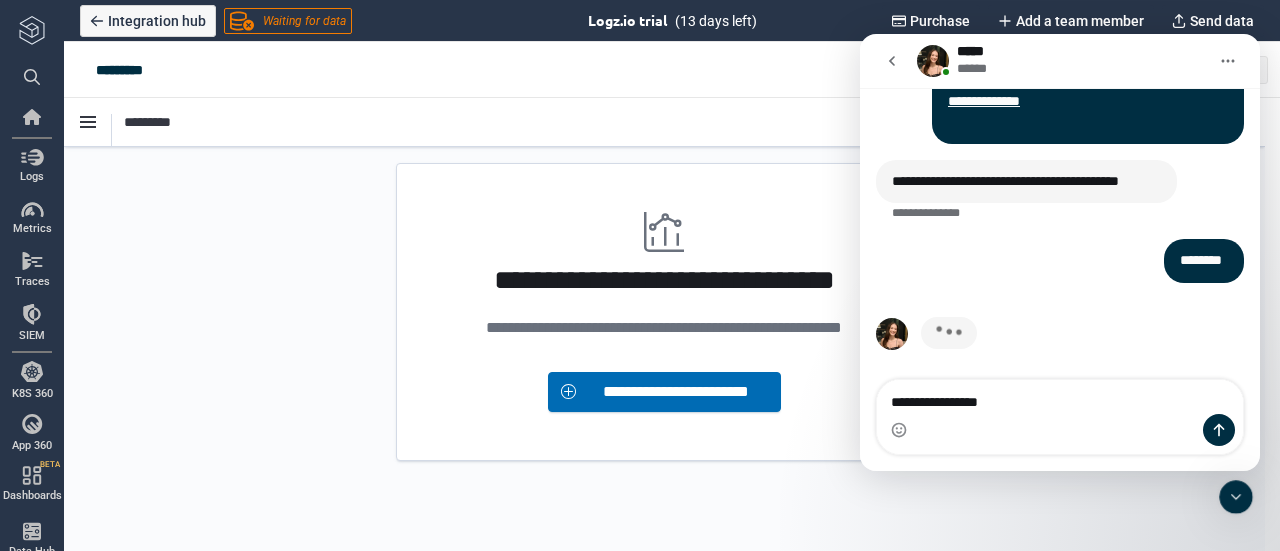 type on "**********" 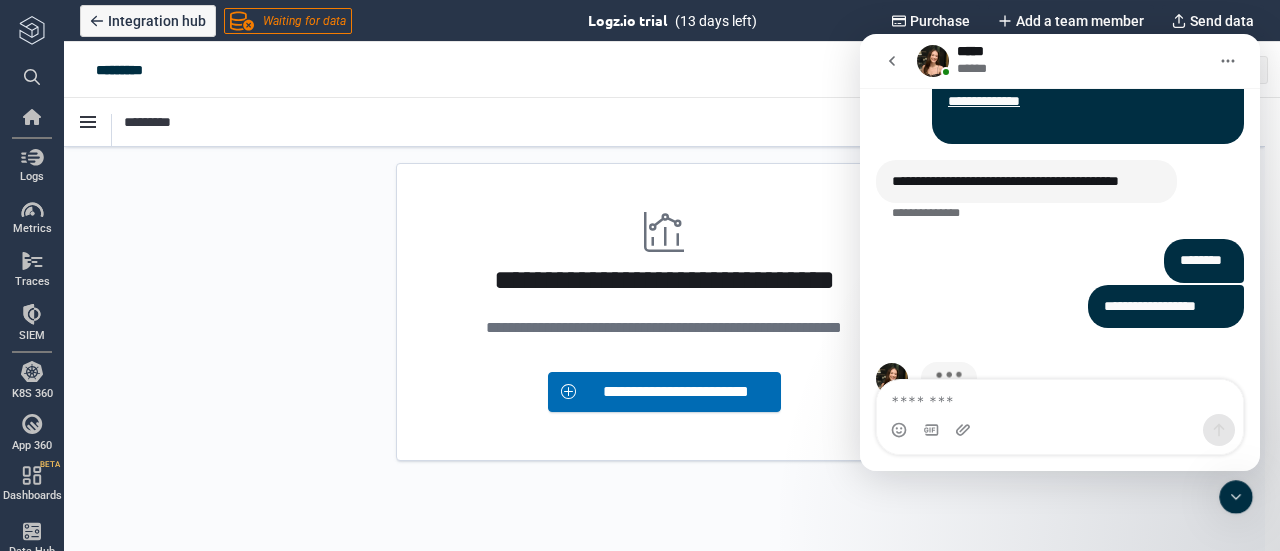scroll, scrollTop: 254, scrollLeft: 0, axis: vertical 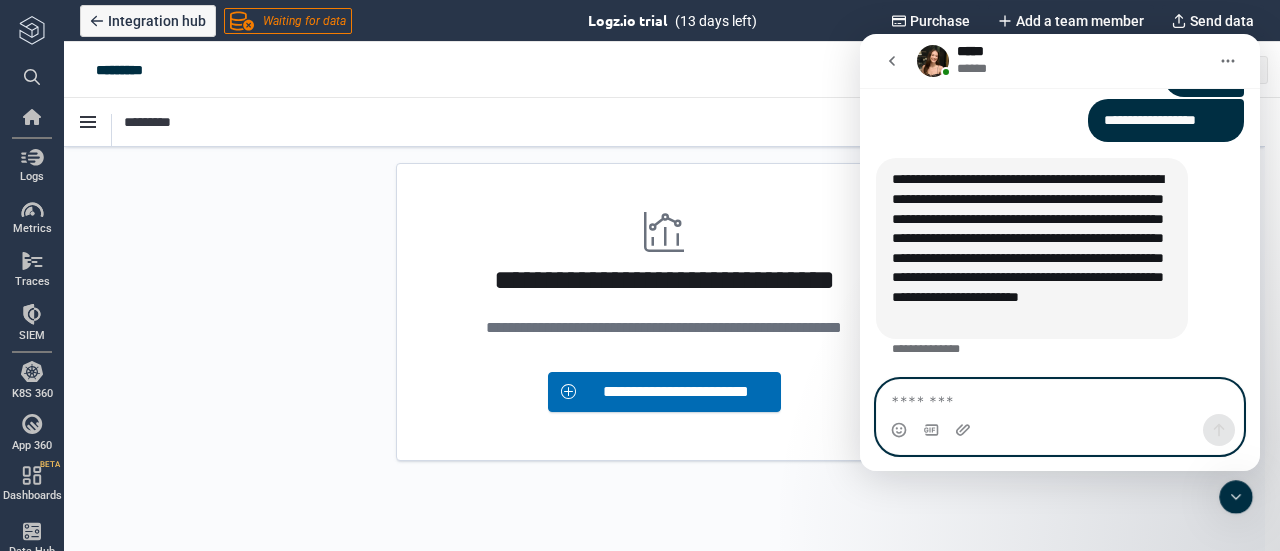 click at bounding box center (1060, 397) 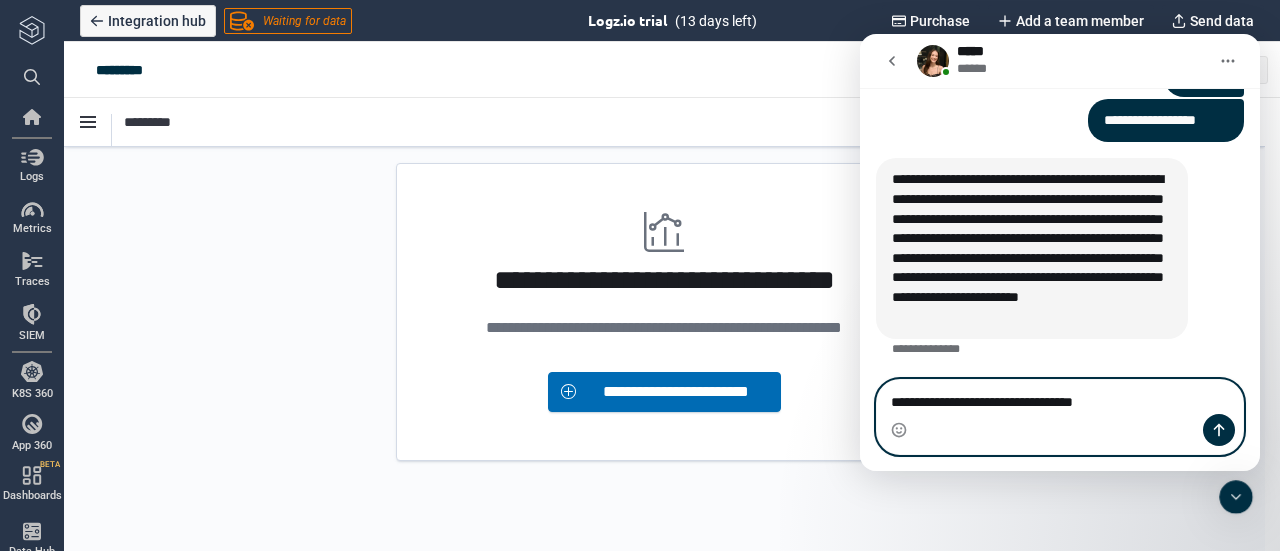 click on "**********" at bounding box center [1060, 397] 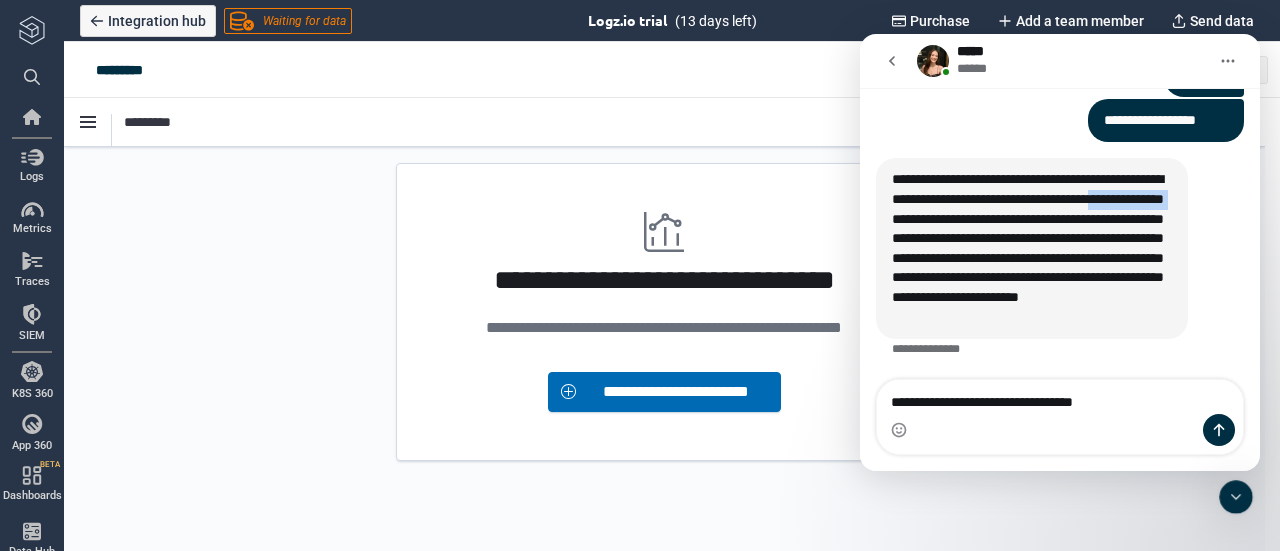 drag, startPoint x: 924, startPoint y: 217, endPoint x: 1029, endPoint y: 220, distance: 105.04285 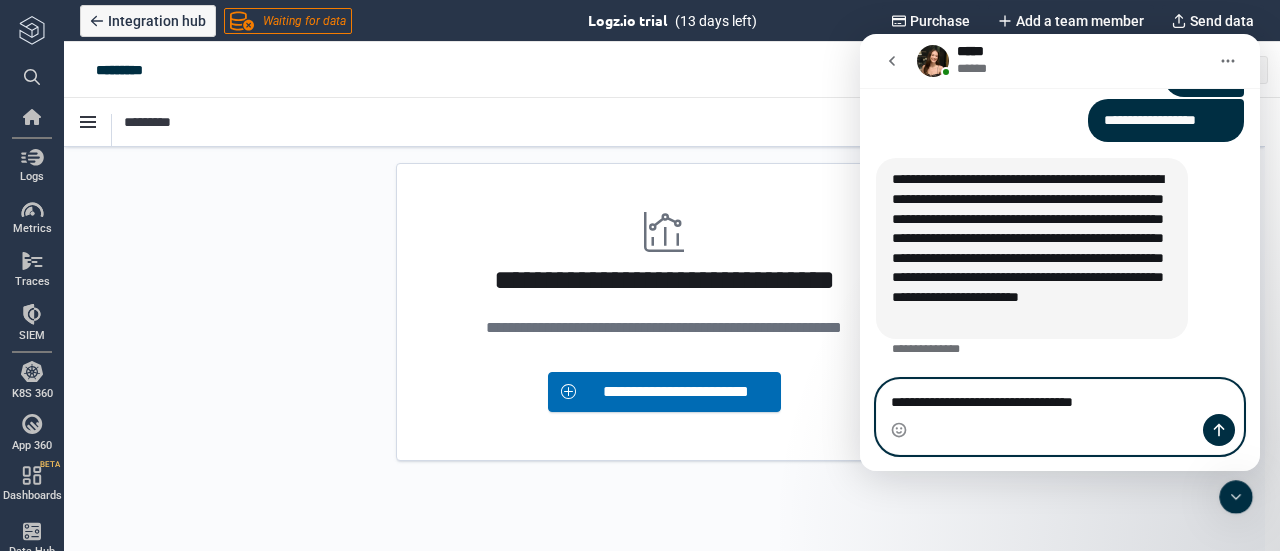 drag, startPoint x: 922, startPoint y: 402, endPoint x: 901, endPoint y: 402, distance: 21 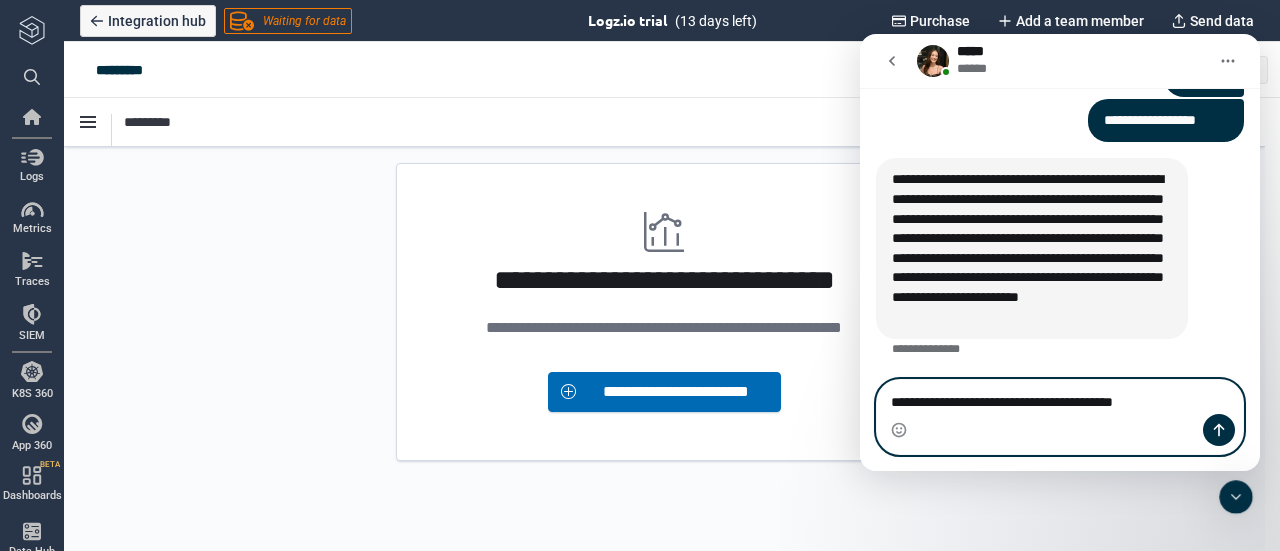click on "**********" at bounding box center [1060, 397] 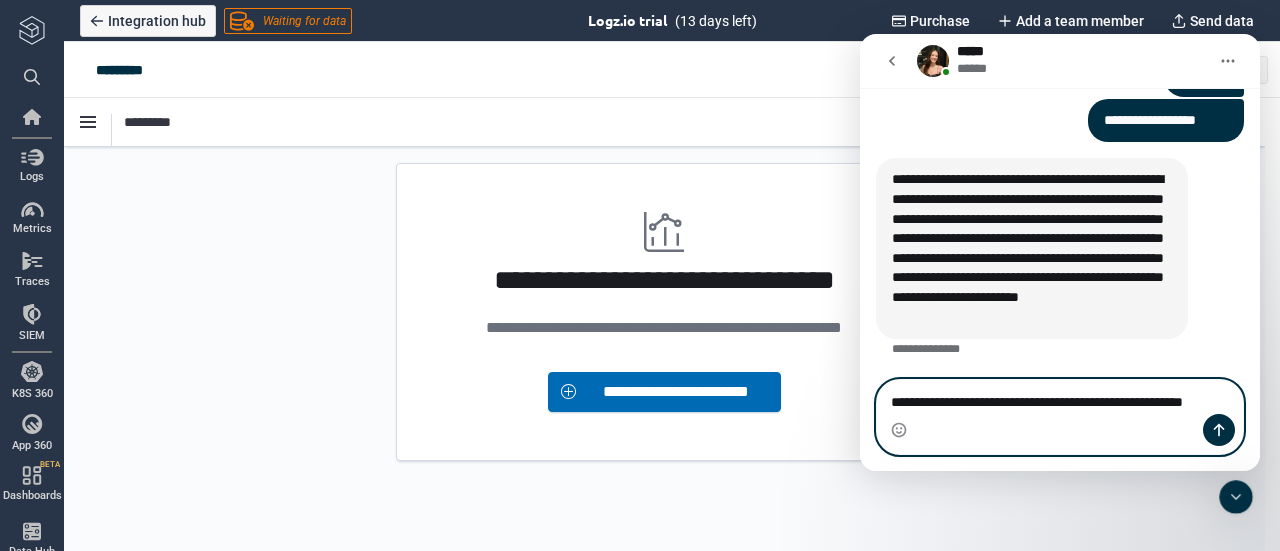scroll, scrollTop: 394, scrollLeft: 0, axis: vertical 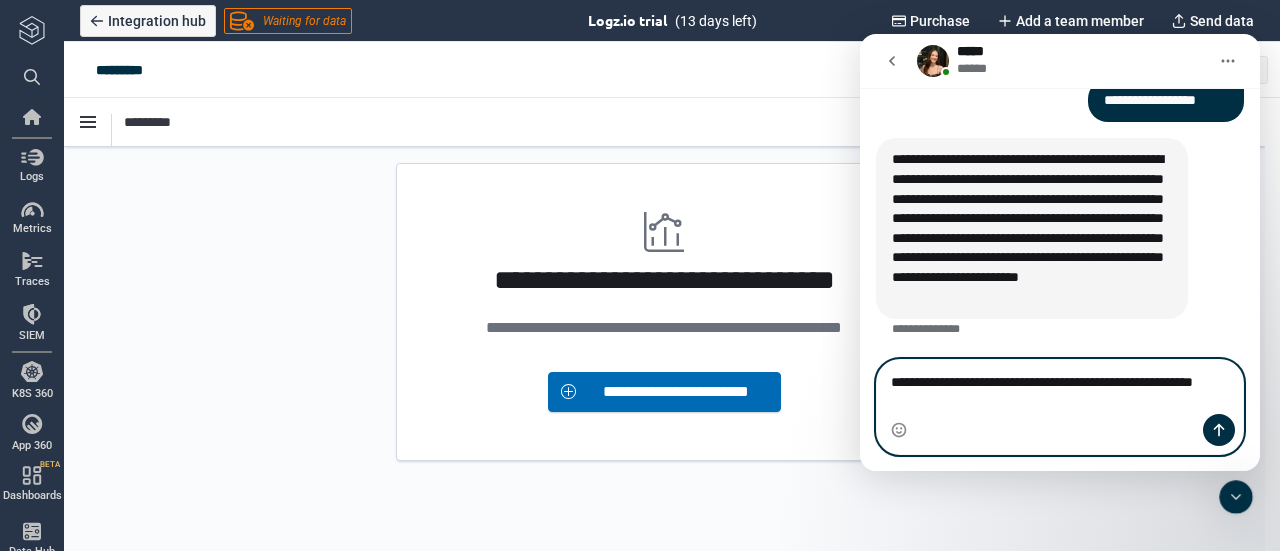 click on "**********" at bounding box center (1060, 387) 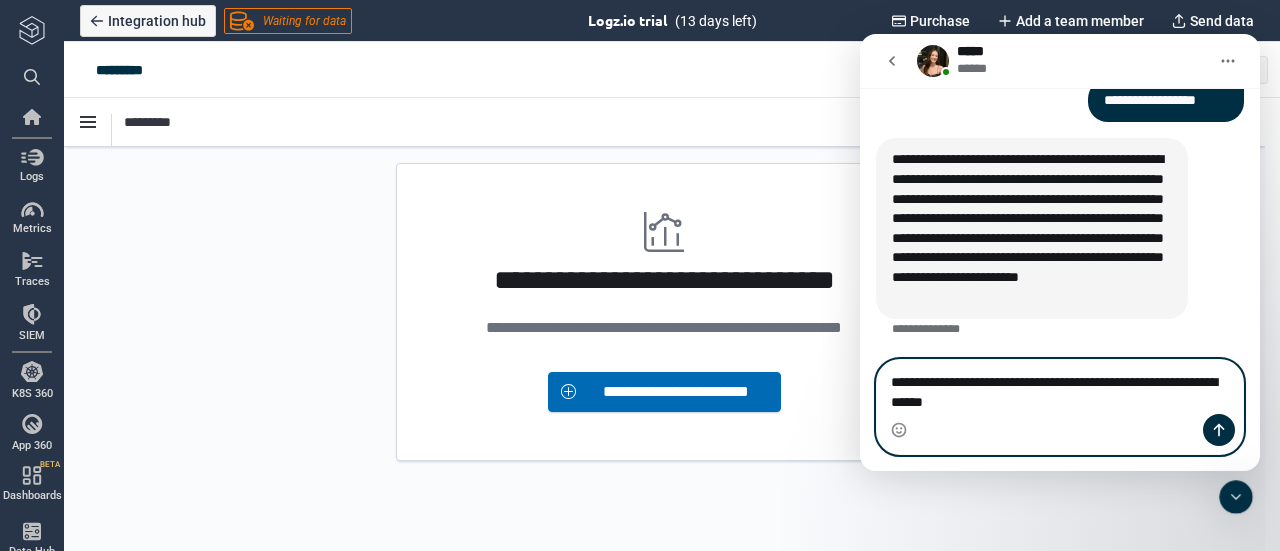 type on "**********" 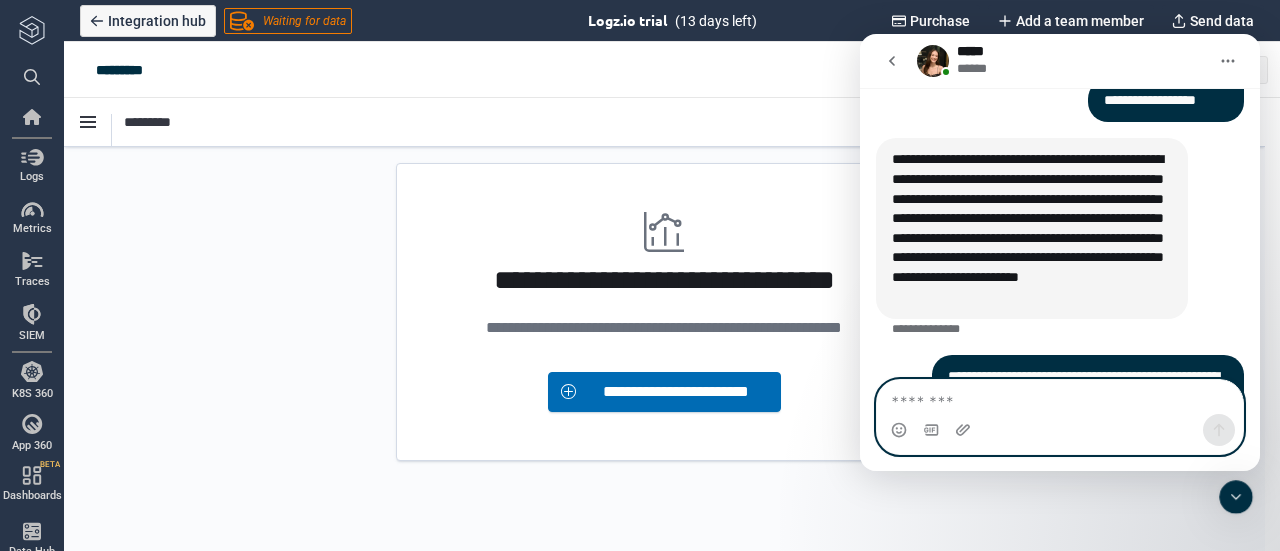 scroll, scrollTop: 453, scrollLeft: 0, axis: vertical 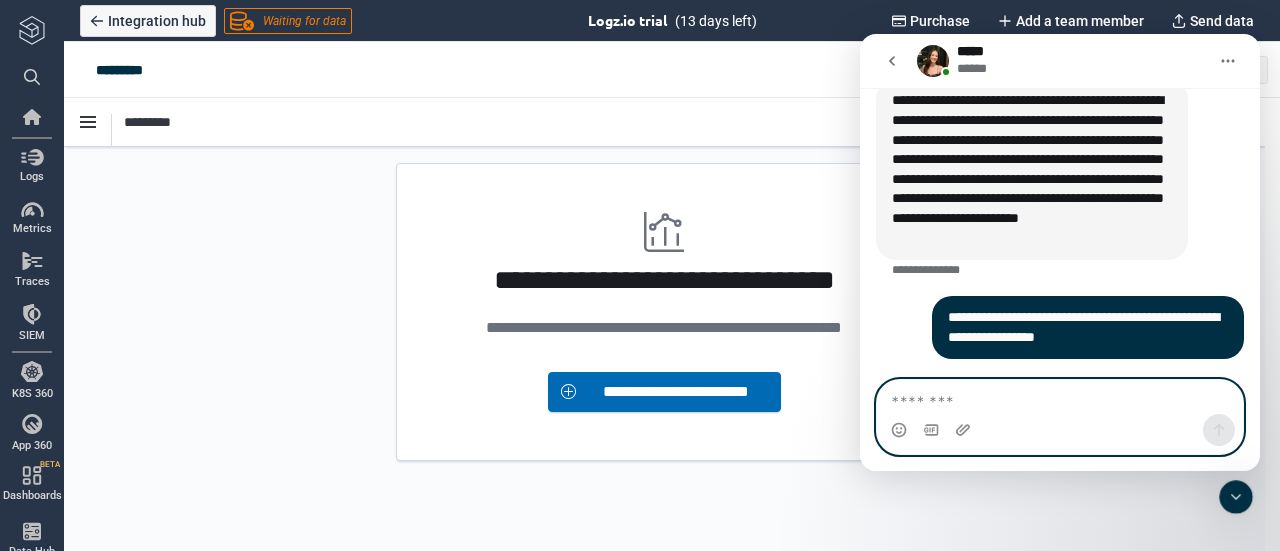 type 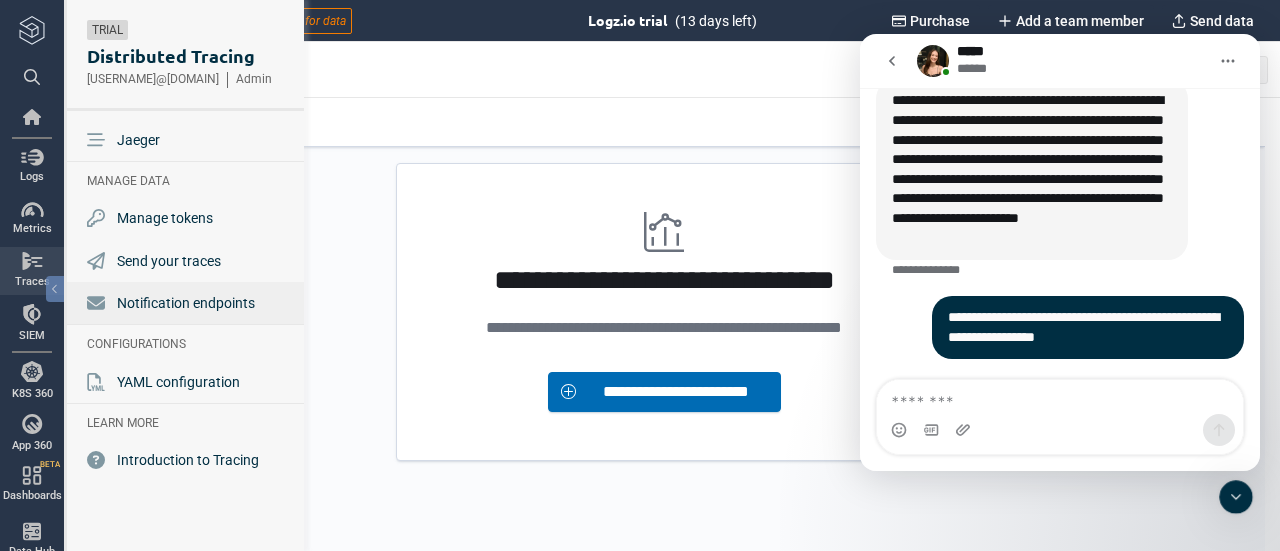 click on "Notification endpoints" at bounding box center (186, 303) 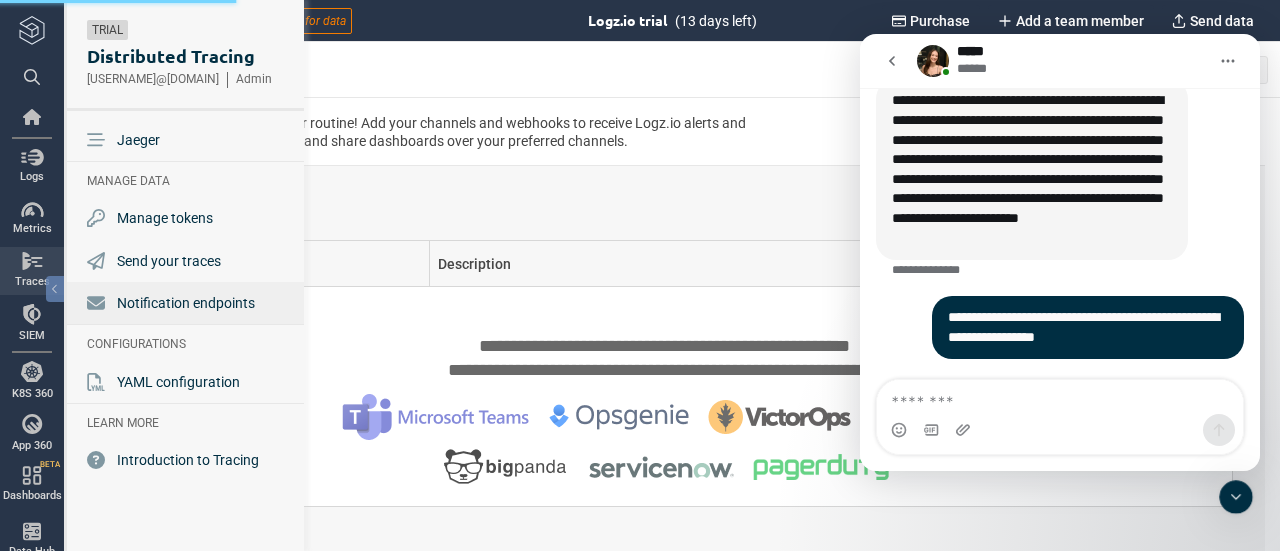 type on "*" 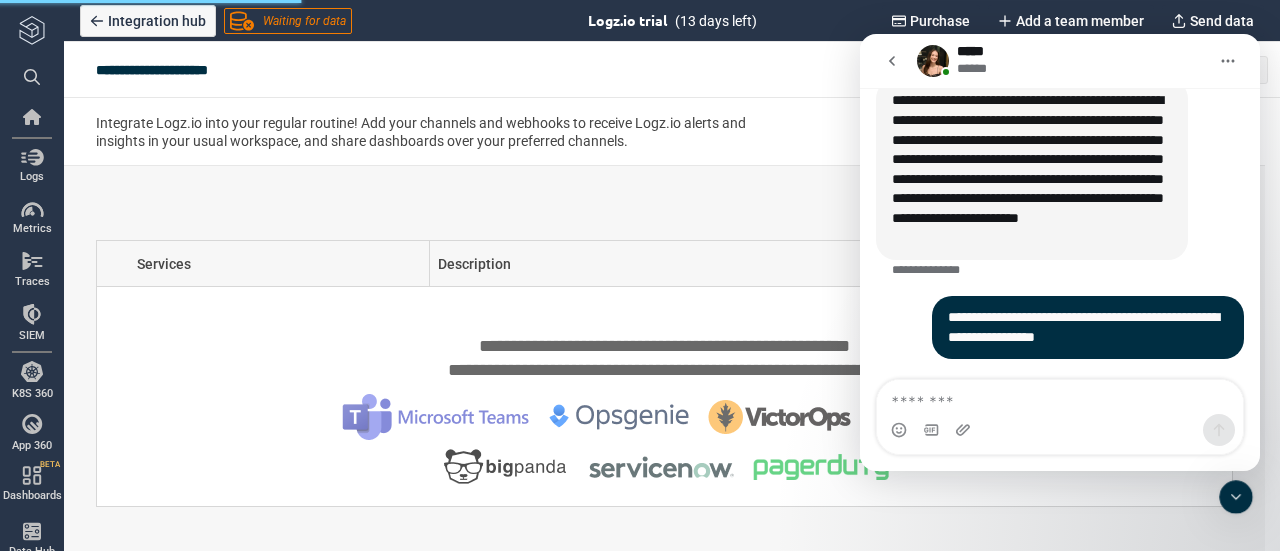 click on "**********" at bounding box center (664, 358) 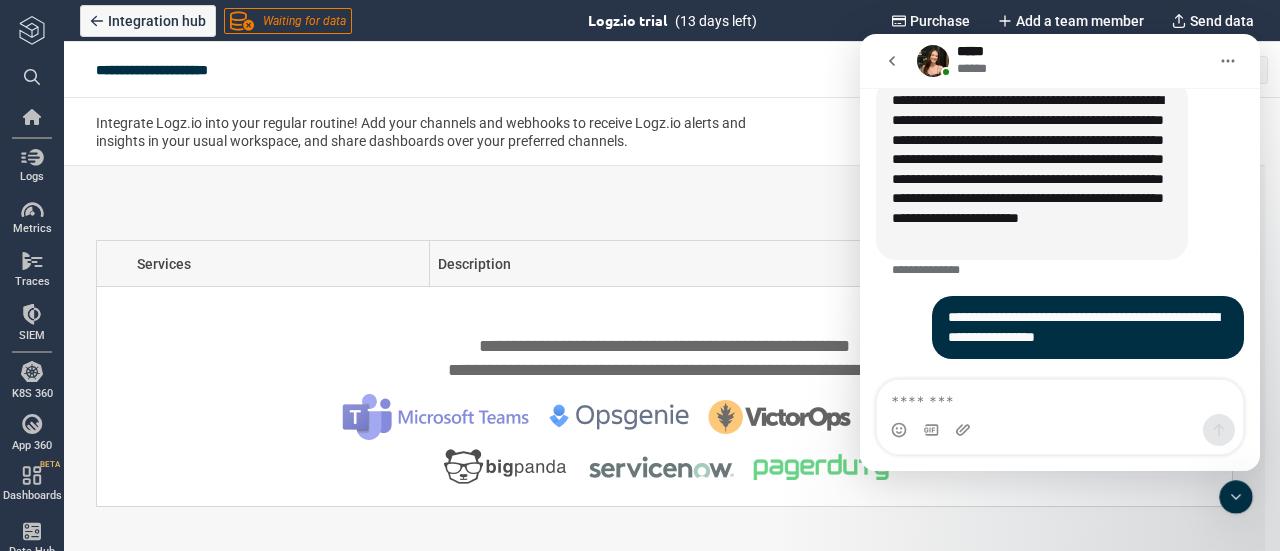 click 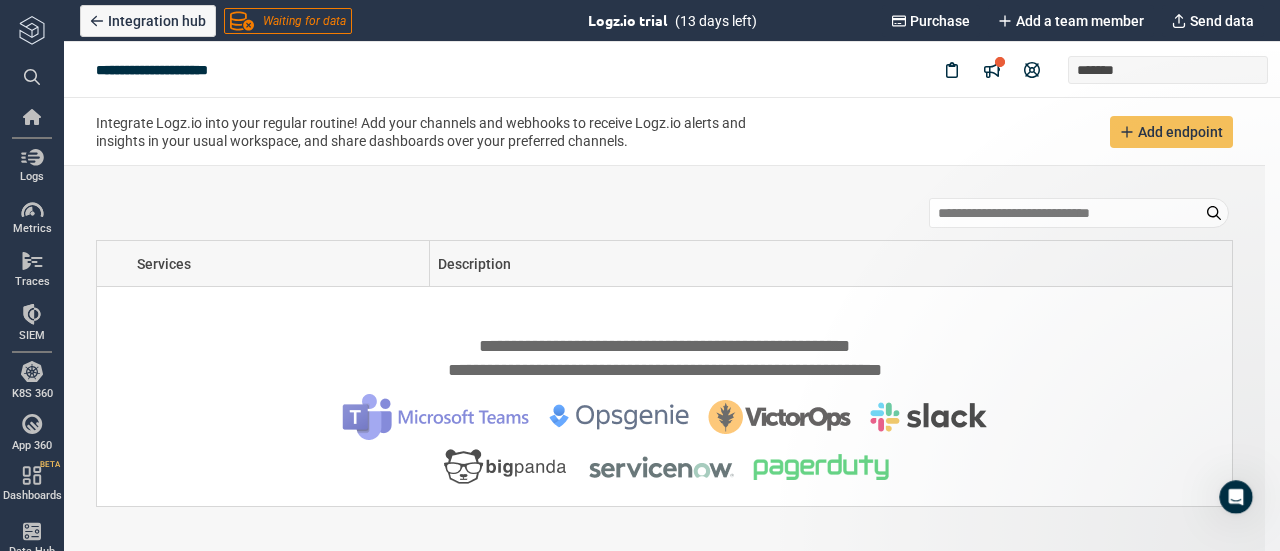 scroll, scrollTop: 0, scrollLeft: 0, axis: both 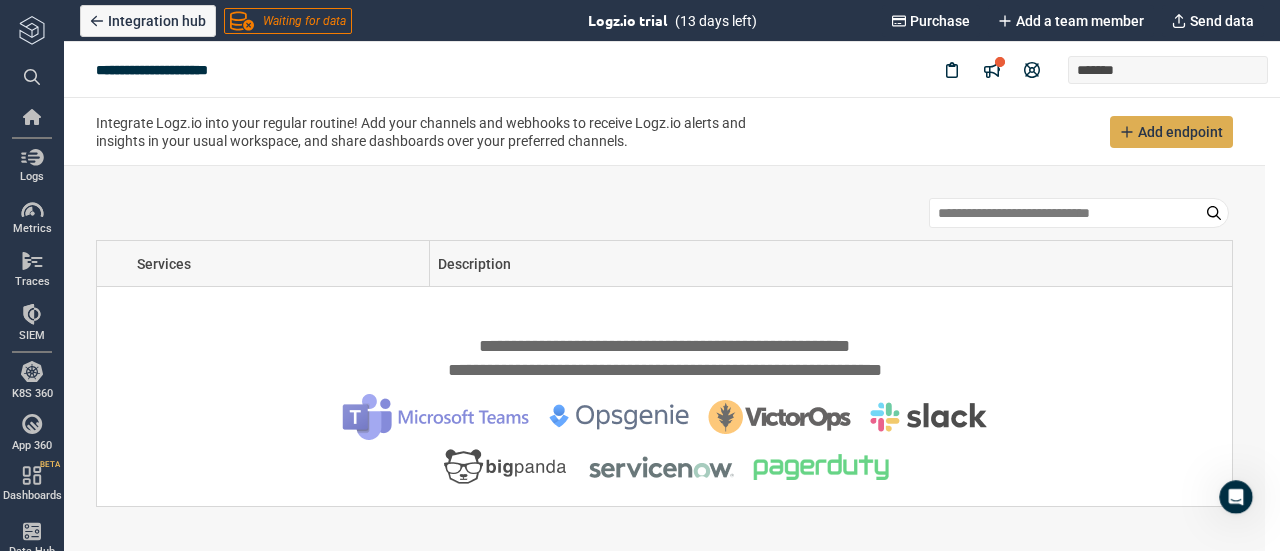 click on "Add endpoint" at bounding box center [1180, 132] 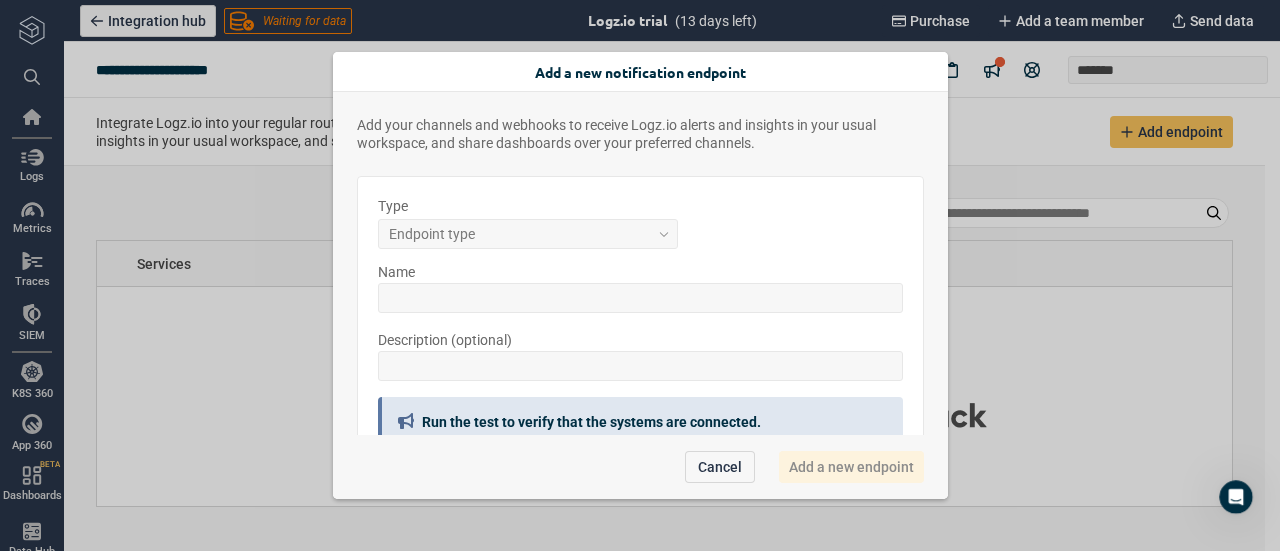 scroll, scrollTop: 530, scrollLeft: 0, axis: vertical 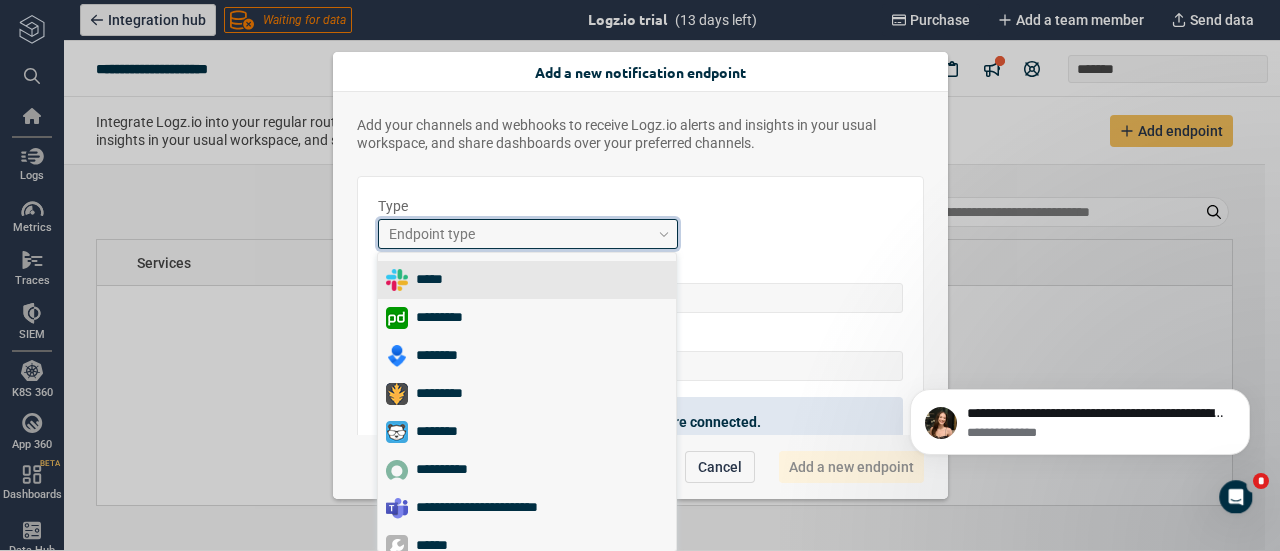 click on "Endpoint type" at bounding box center (432, 234) 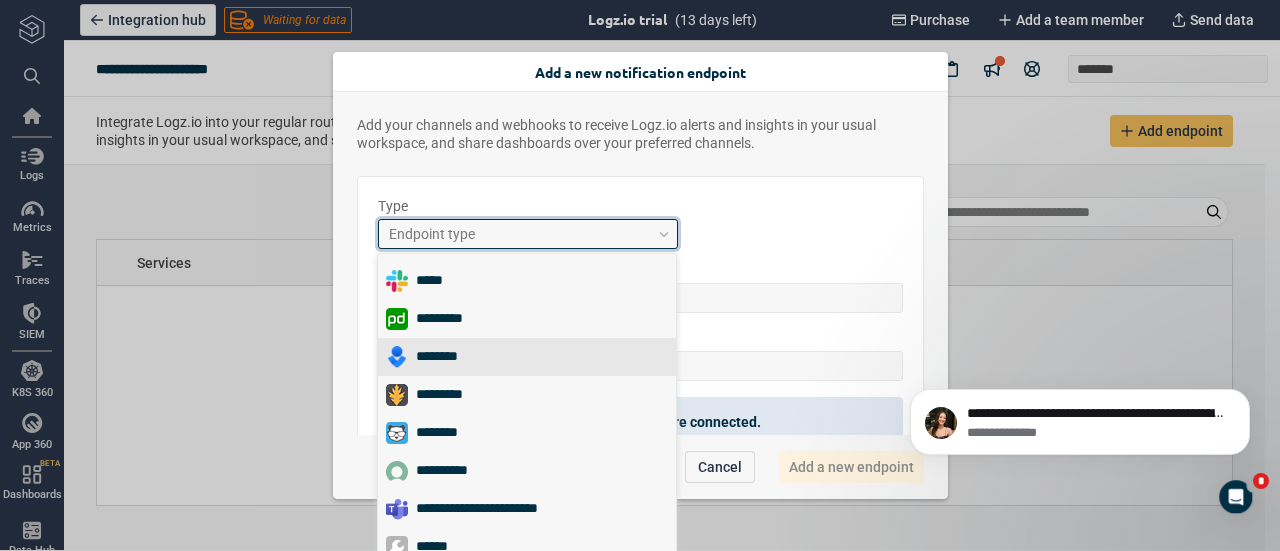 scroll, scrollTop: 14, scrollLeft: 0, axis: vertical 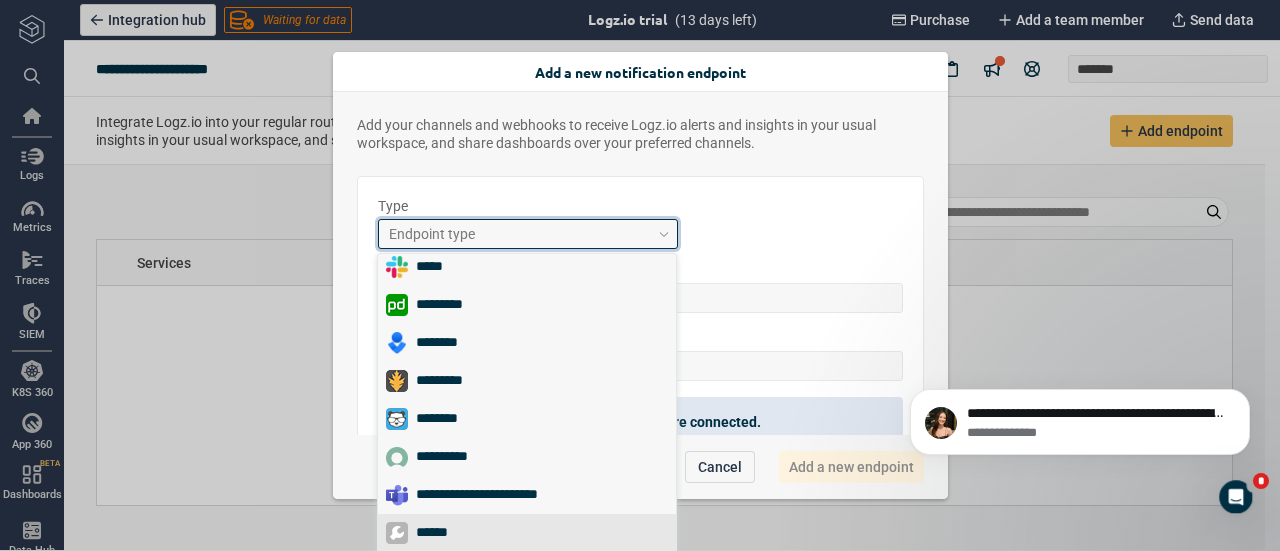 click on "******" at bounding box center (440, 533) 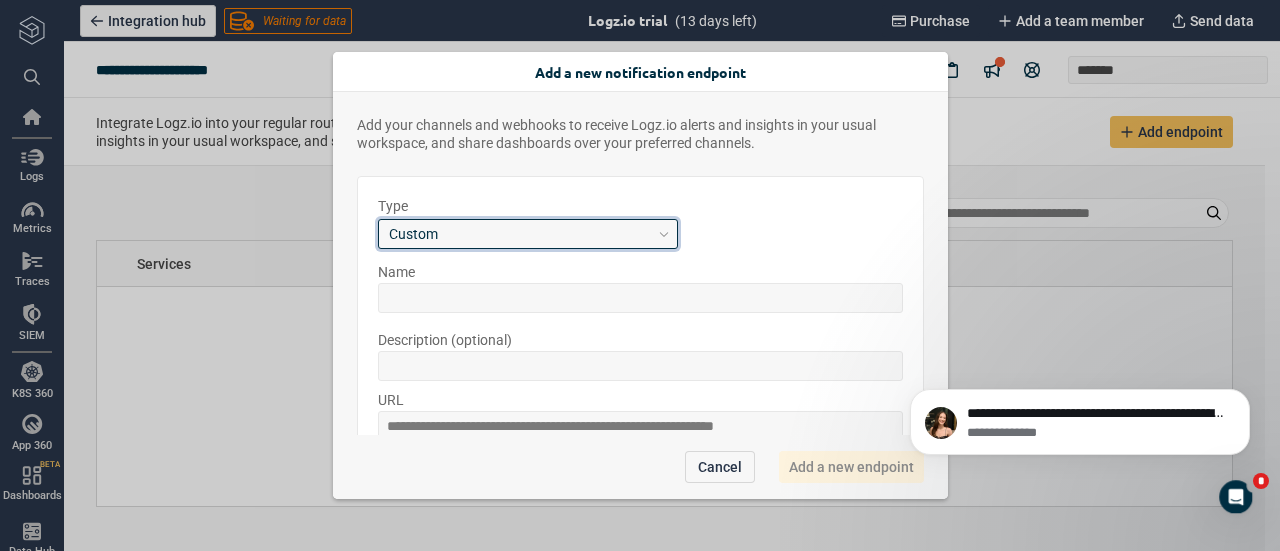scroll, scrollTop: 0, scrollLeft: 0, axis: both 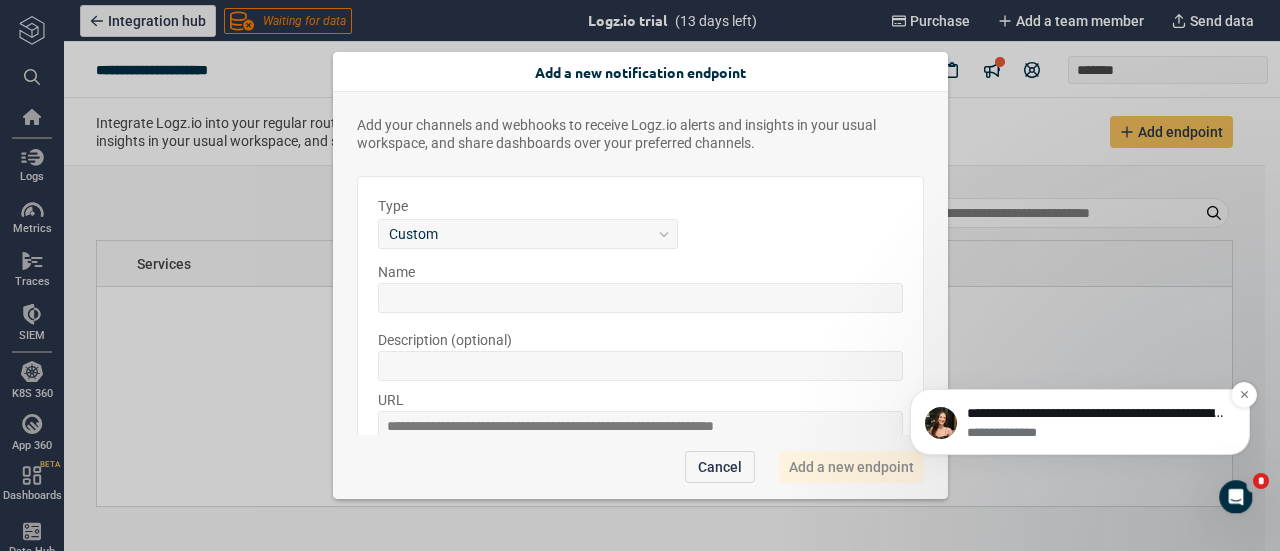click on "**********" at bounding box center (1096, 414) 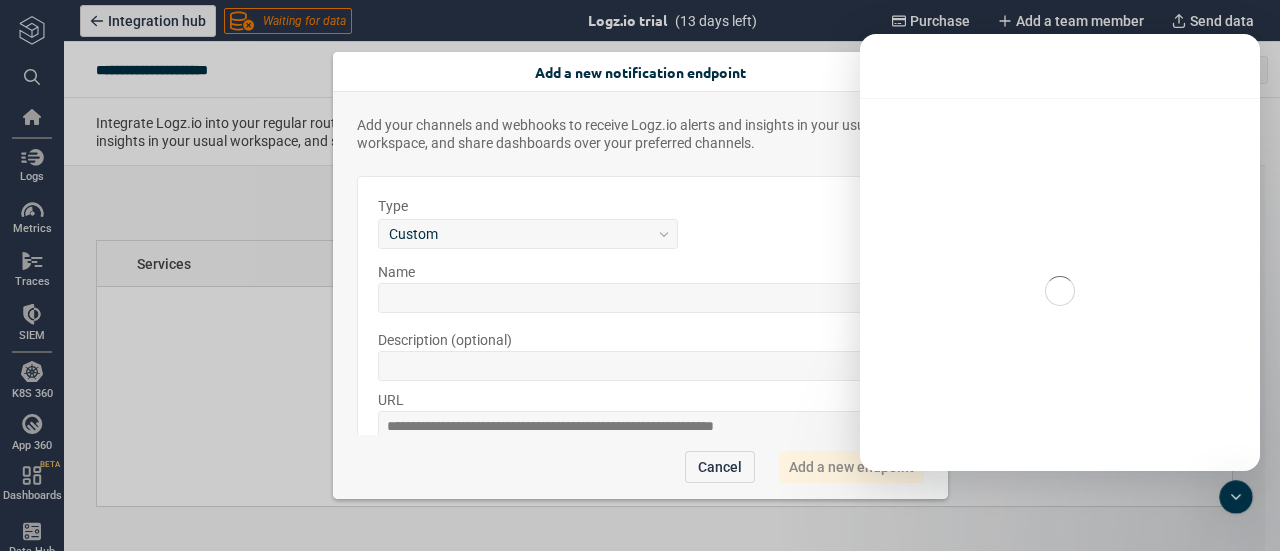 scroll, scrollTop: 3, scrollLeft: 0, axis: vertical 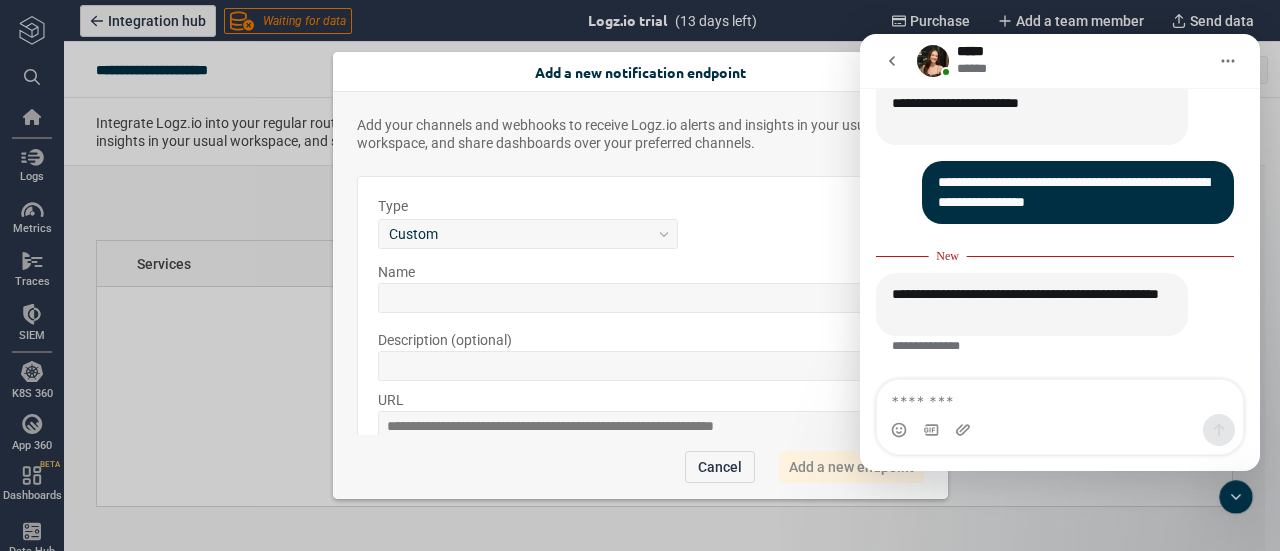 click at bounding box center (1060, 397) 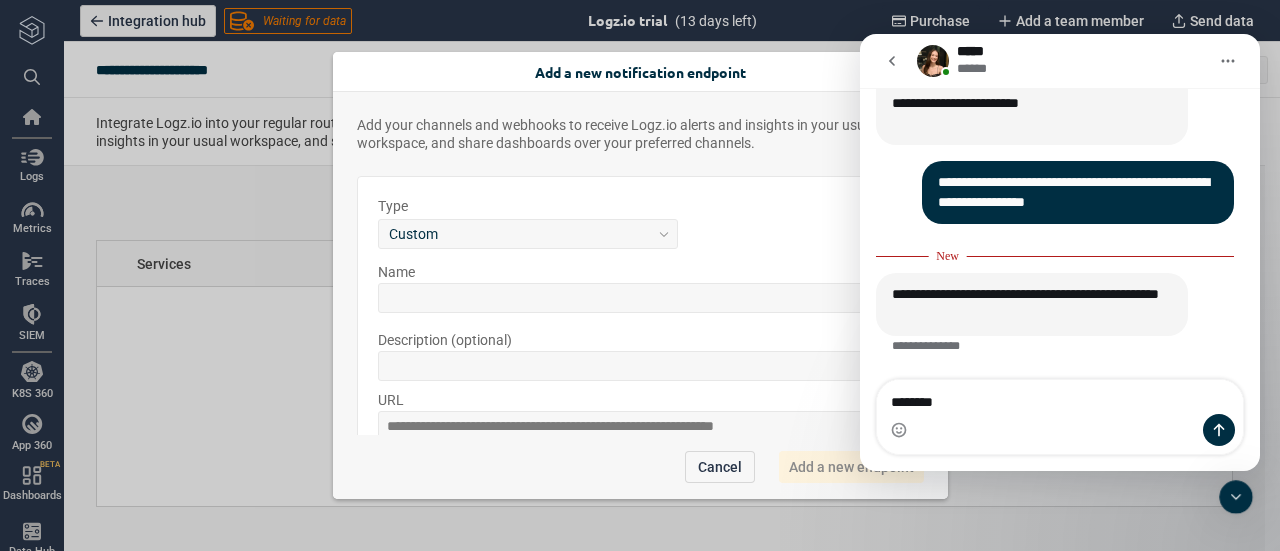 type on "*********" 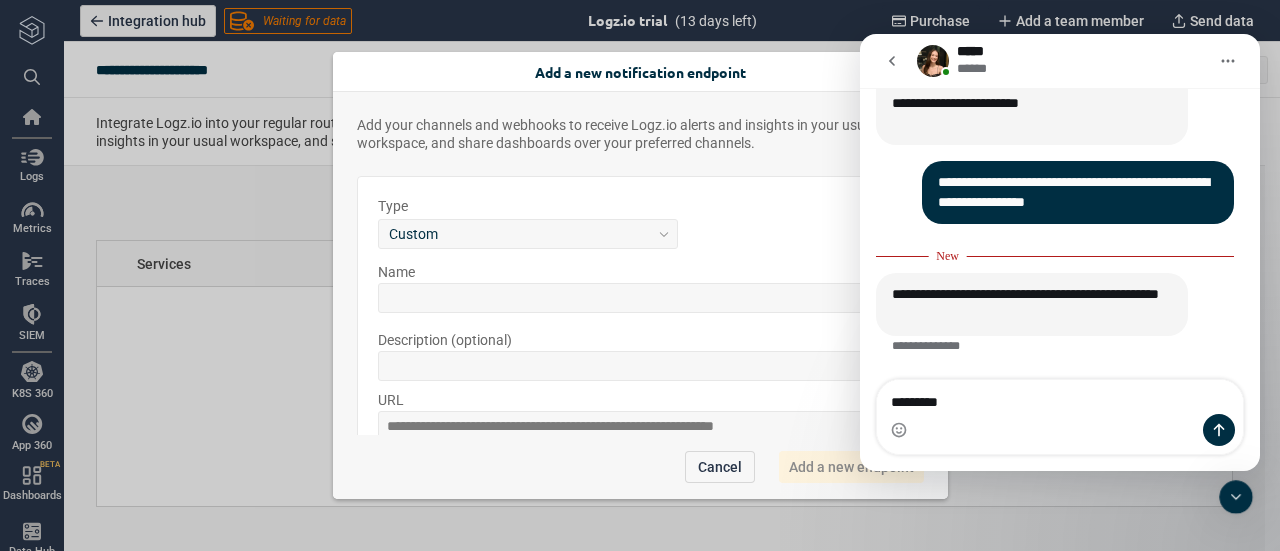 type 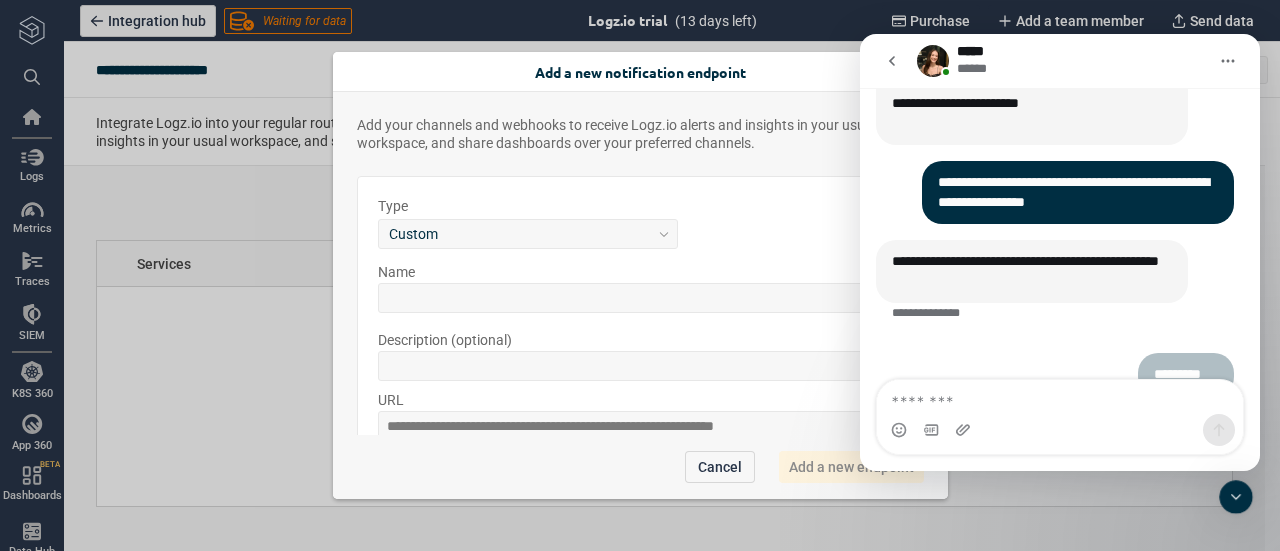 scroll, scrollTop: 2, scrollLeft: 0, axis: vertical 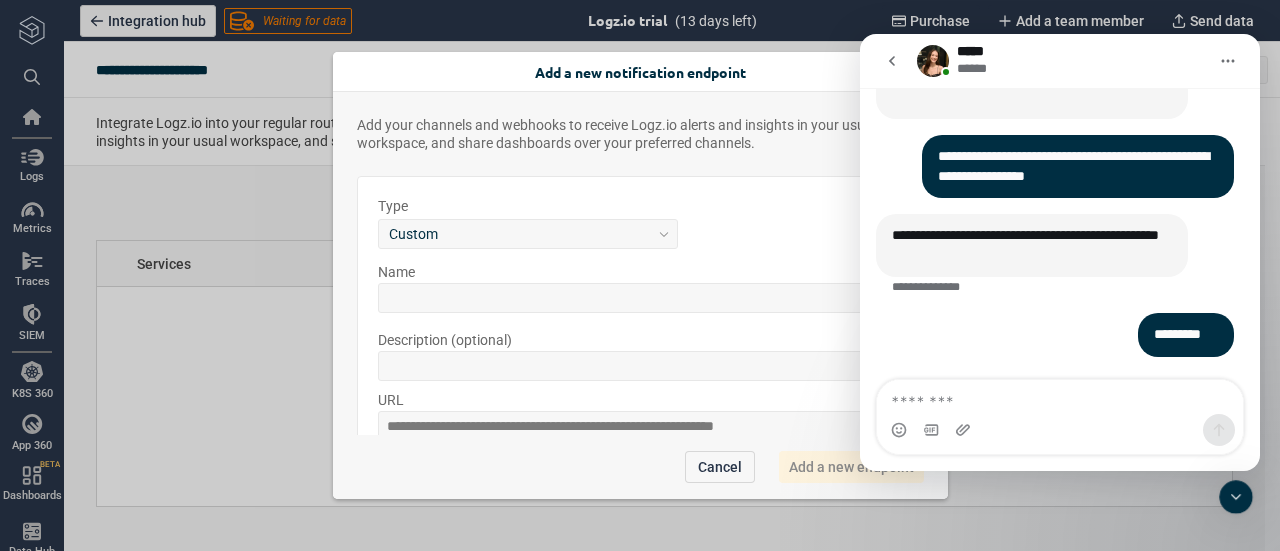 click 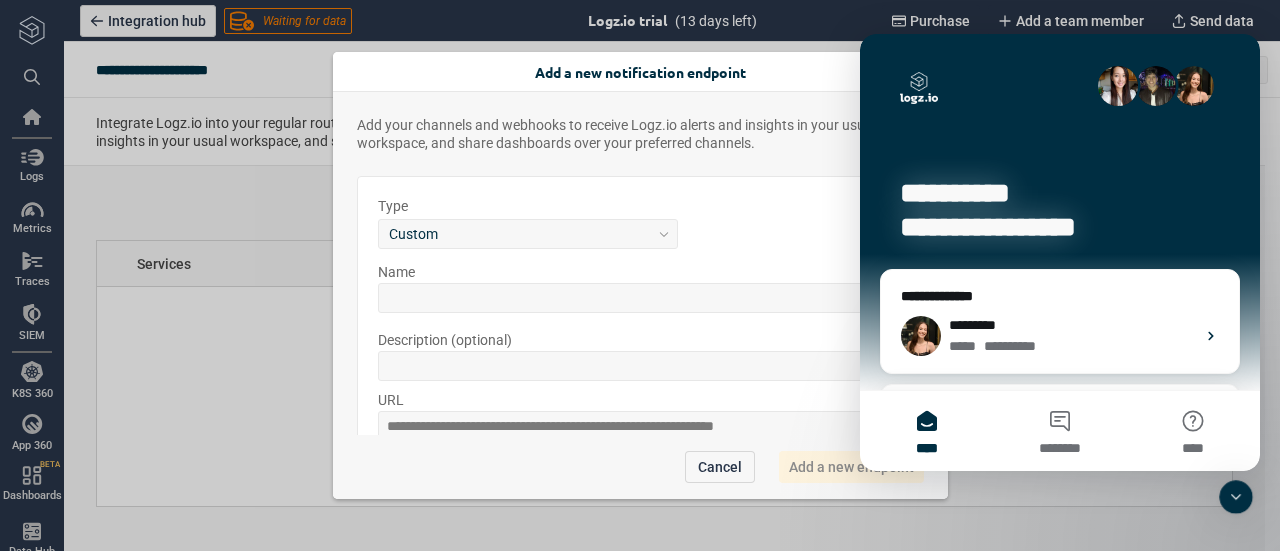 scroll, scrollTop: 0, scrollLeft: 0, axis: both 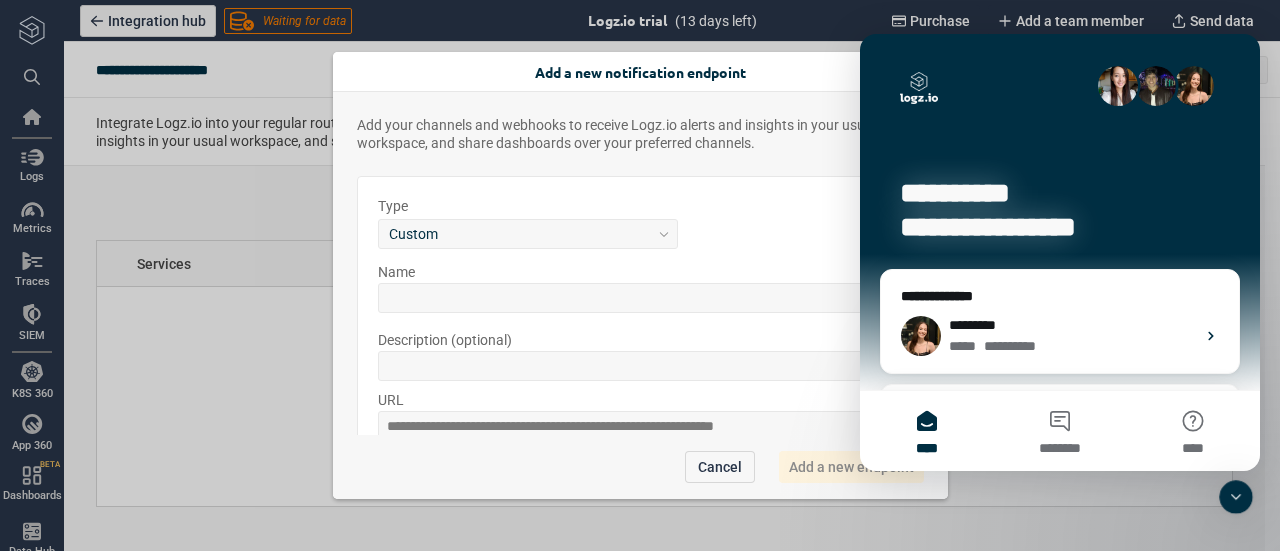 click 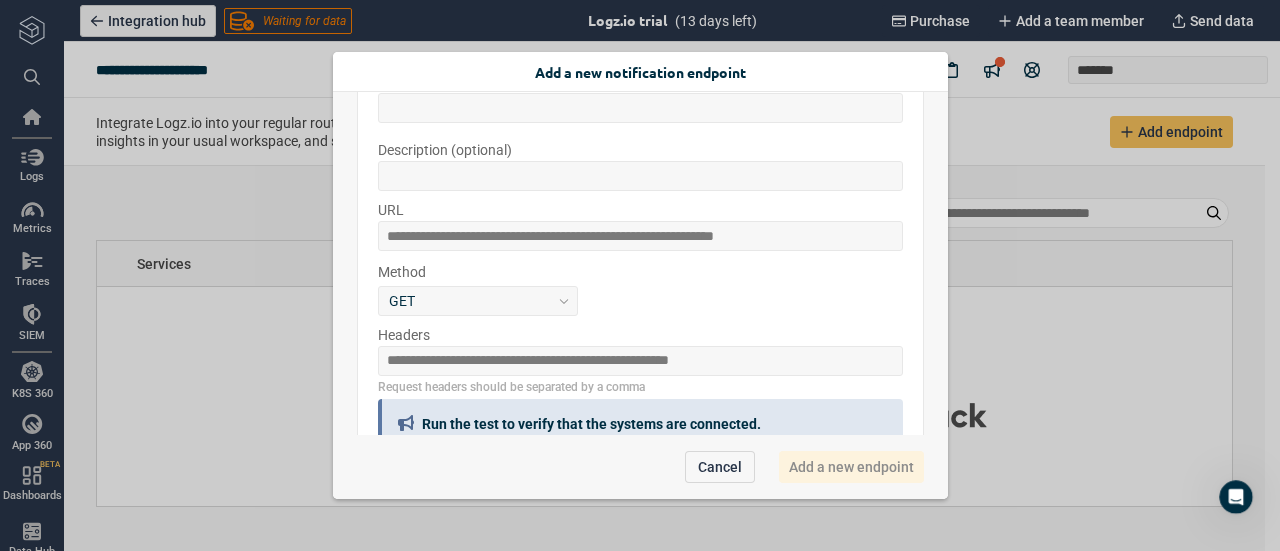 scroll, scrollTop: 193, scrollLeft: 0, axis: vertical 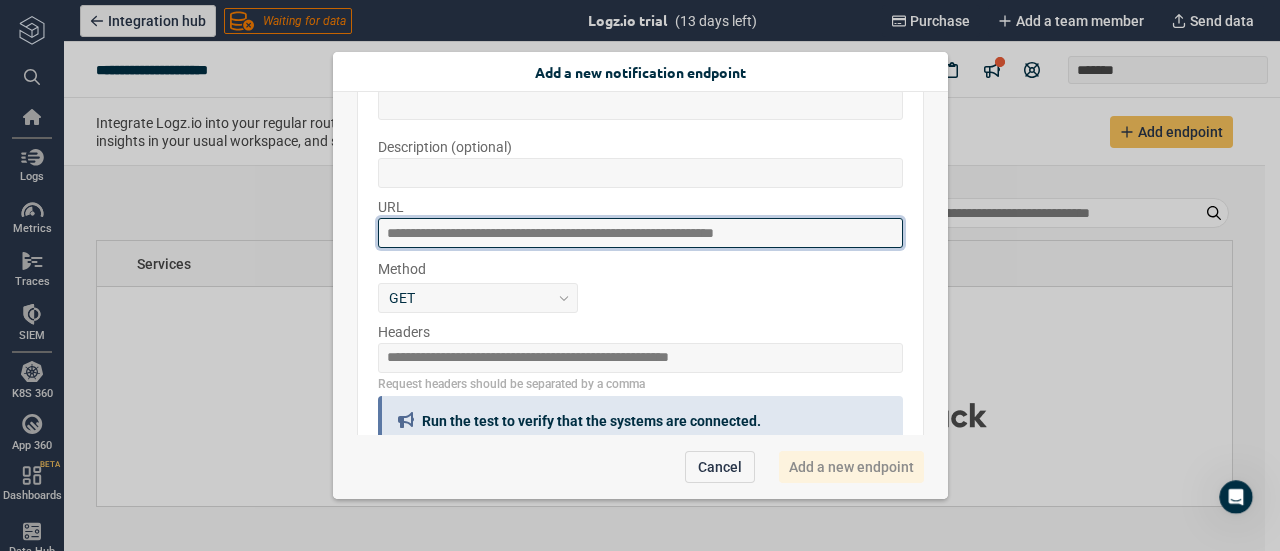 drag, startPoint x: 824, startPoint y: 231, endPoint x: 438, endPoint y: 235, distance: 386.02072 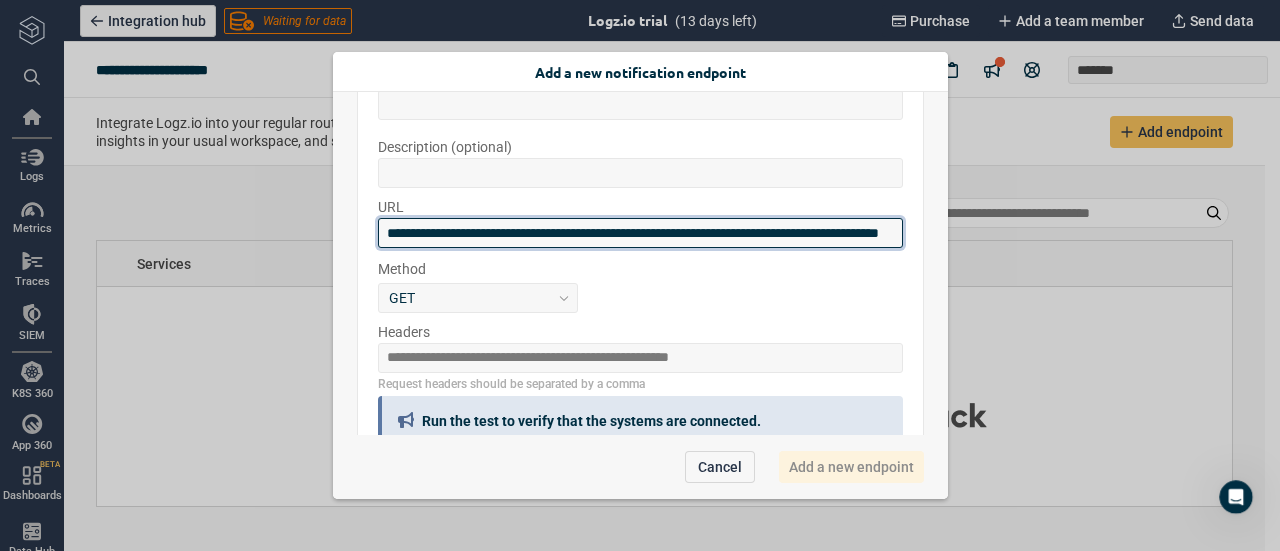 scroll, scrollTop: 0, scrollLeft: 144, axis: horizontal 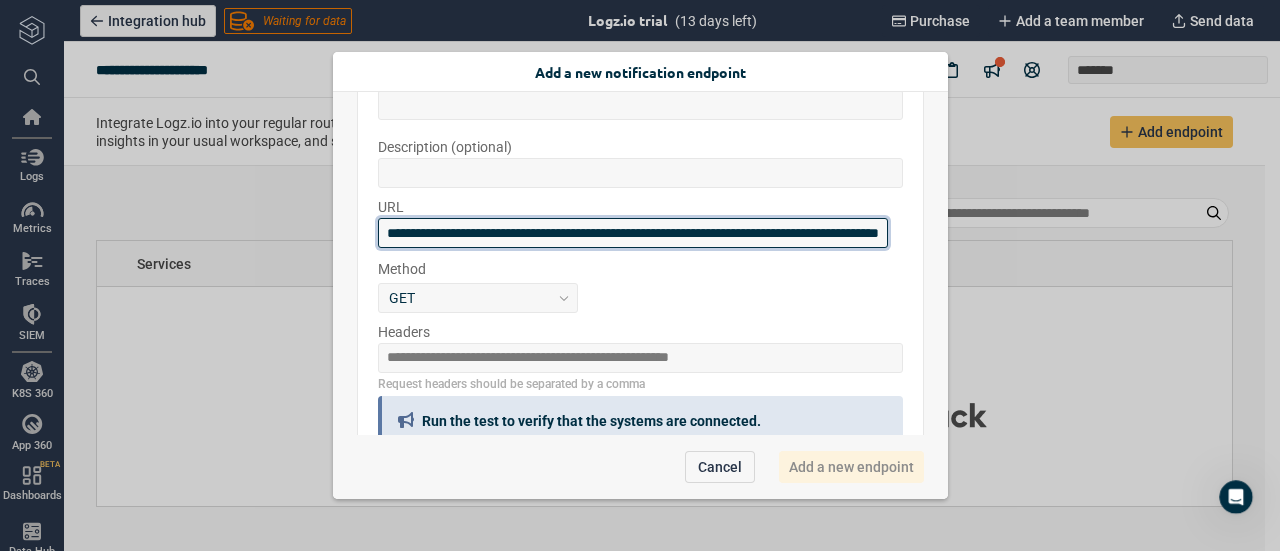 type on "**********" 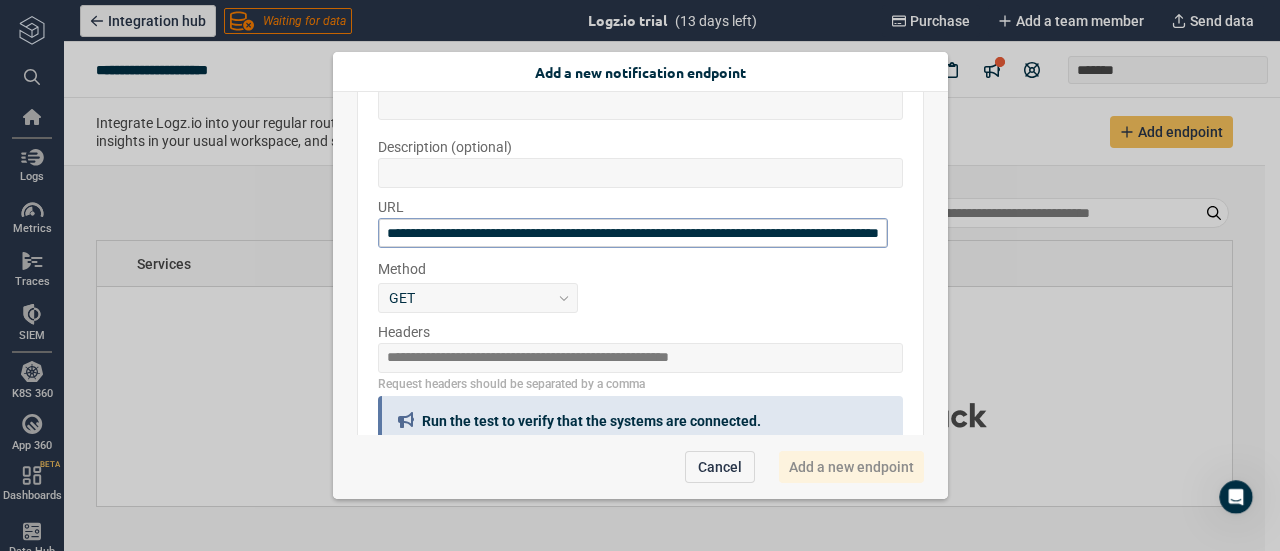 scroll, scrollTop: 0, scrollLeft: 0, axis: both 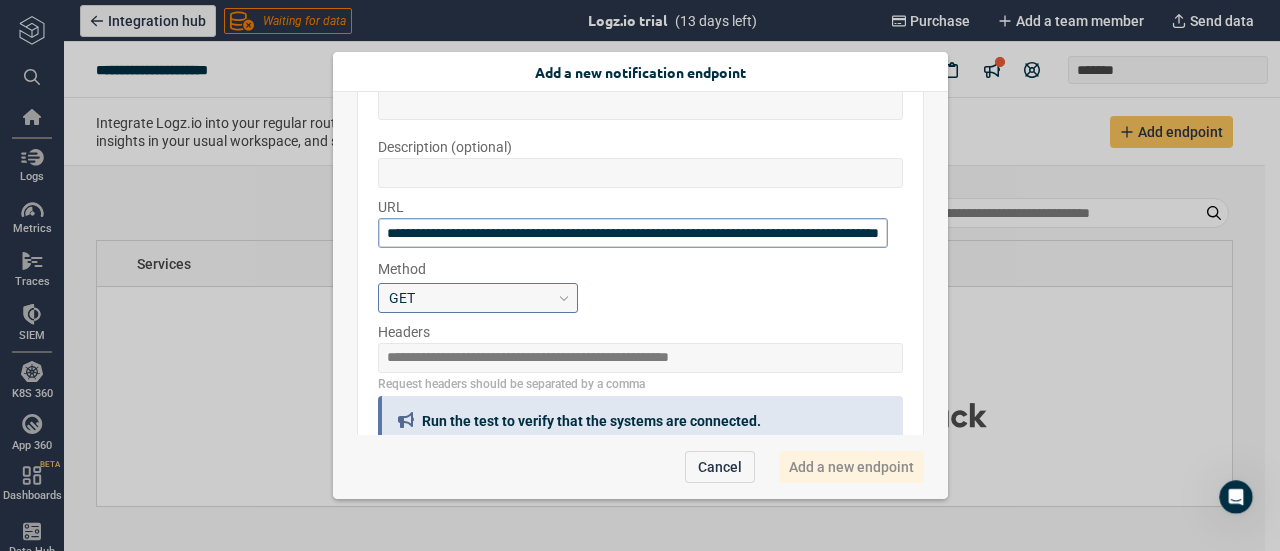 click on "GET" at bounding box center [469, 297] 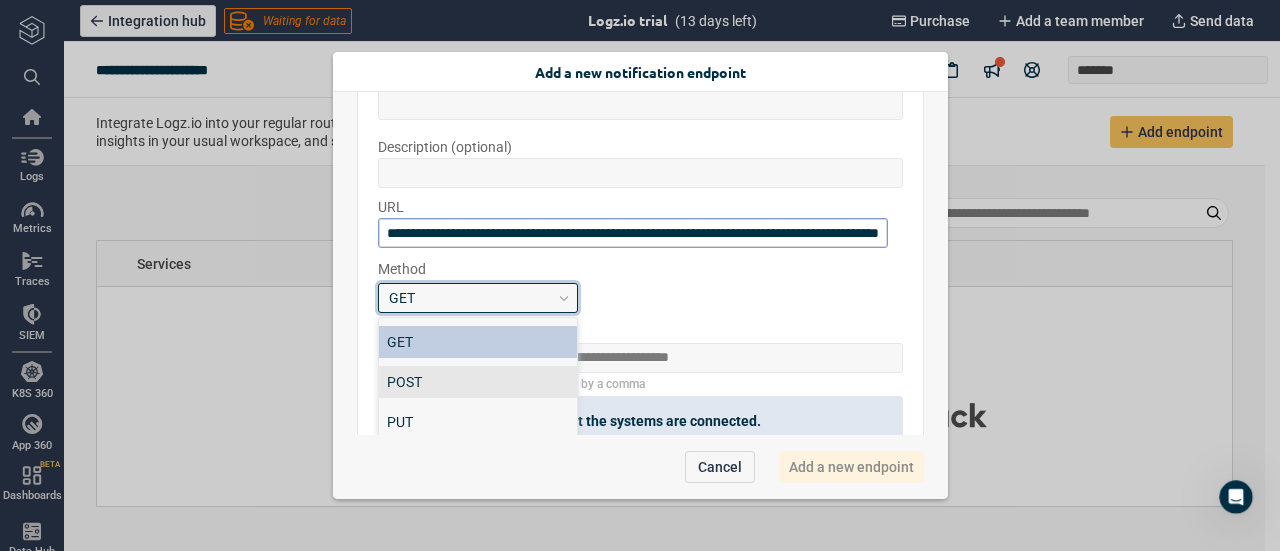 click on "POST" at bounding box center [478, 382] 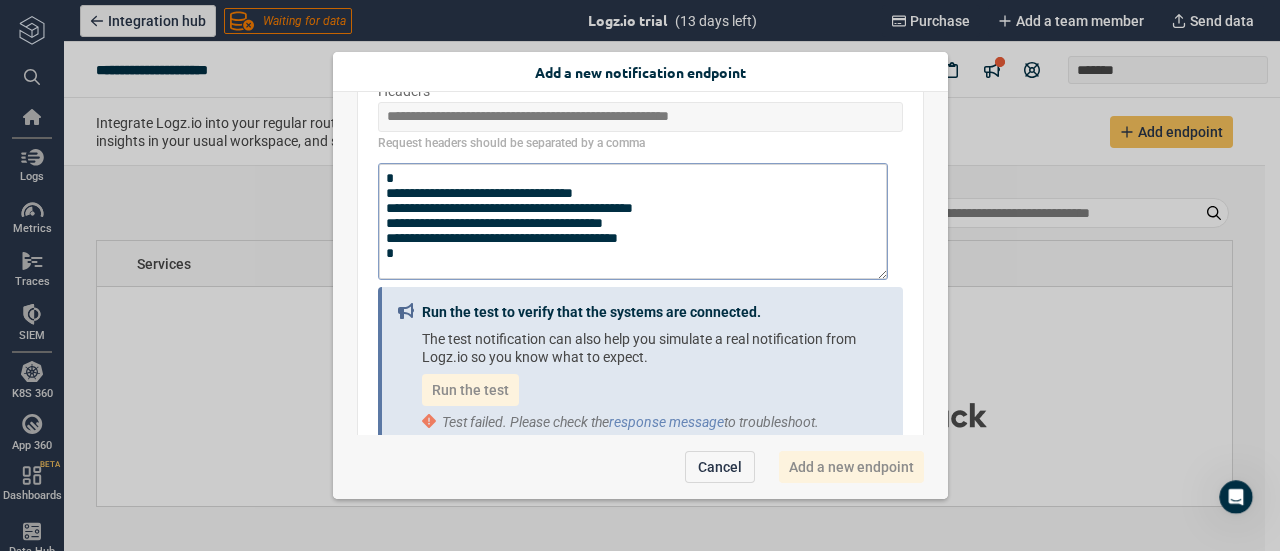 scroll, scrollTop: 466, scrollLeft: 0, axis: vertical 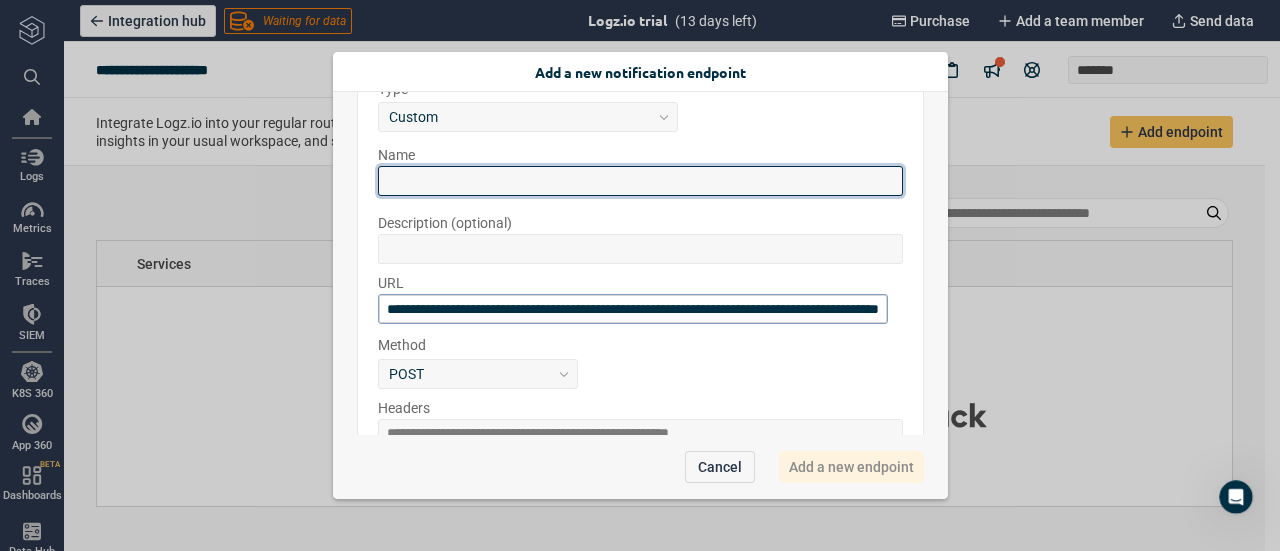 click at bounding box center [640, 181] 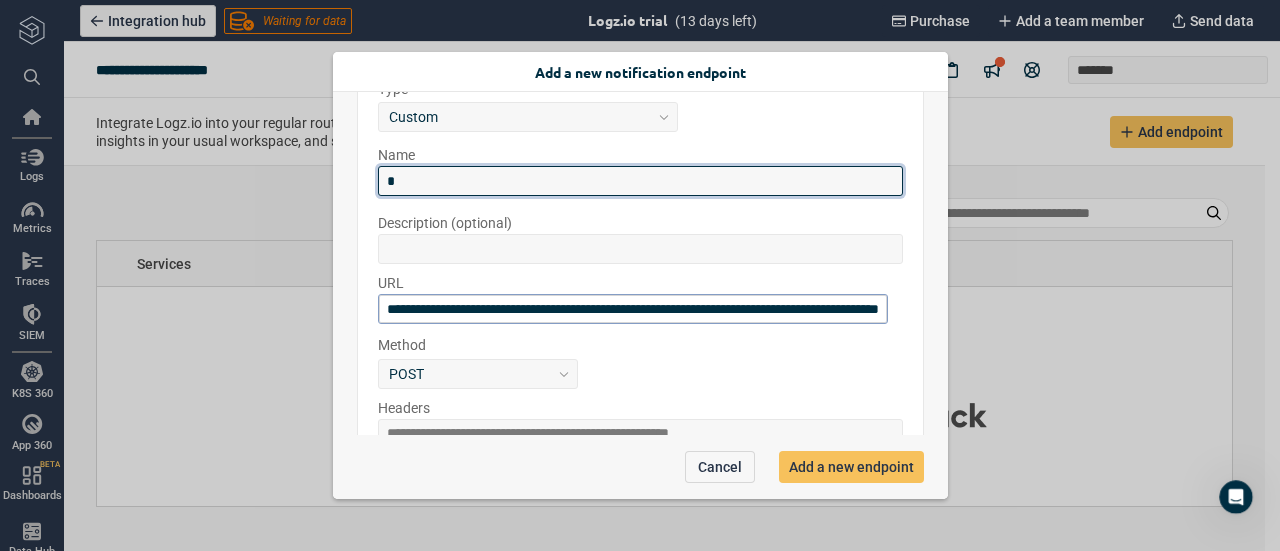 type on "*" 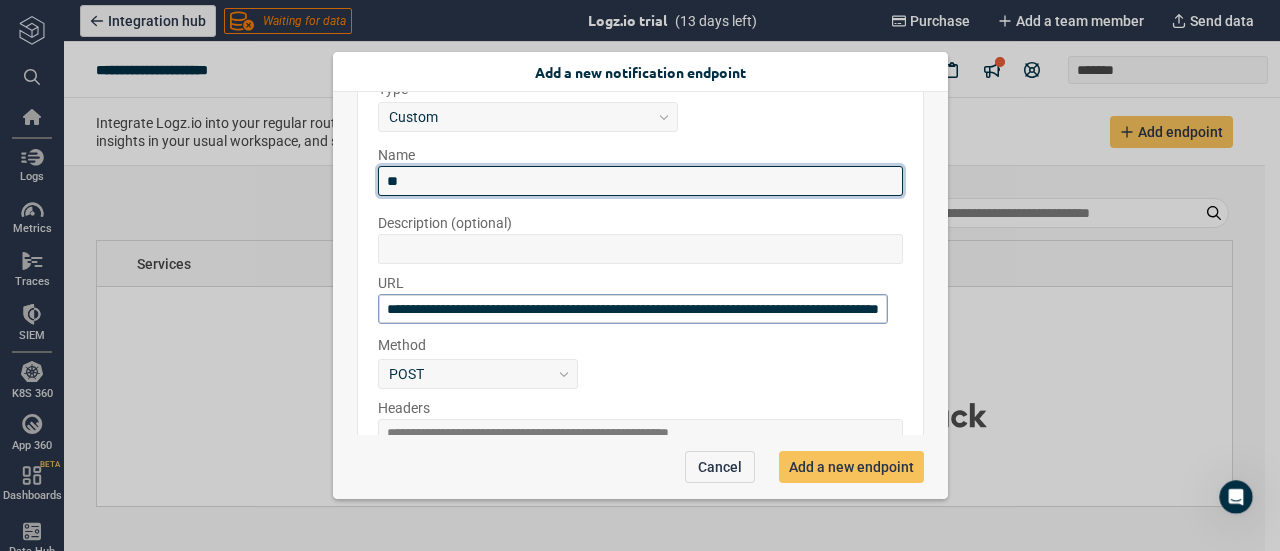 type on "*" 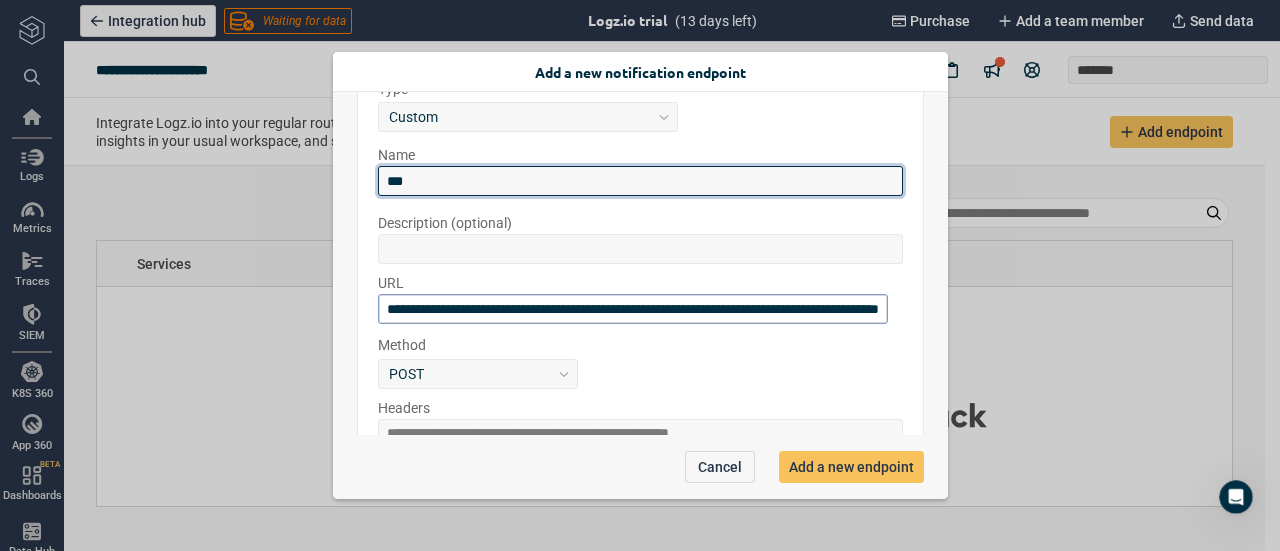type on "*" 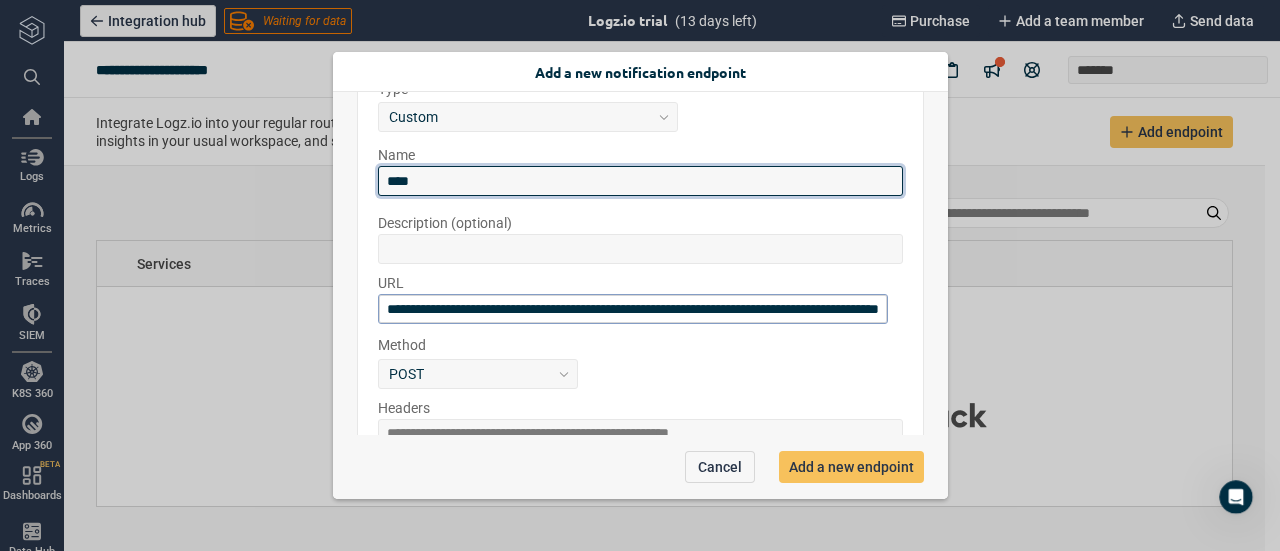 type on "*" 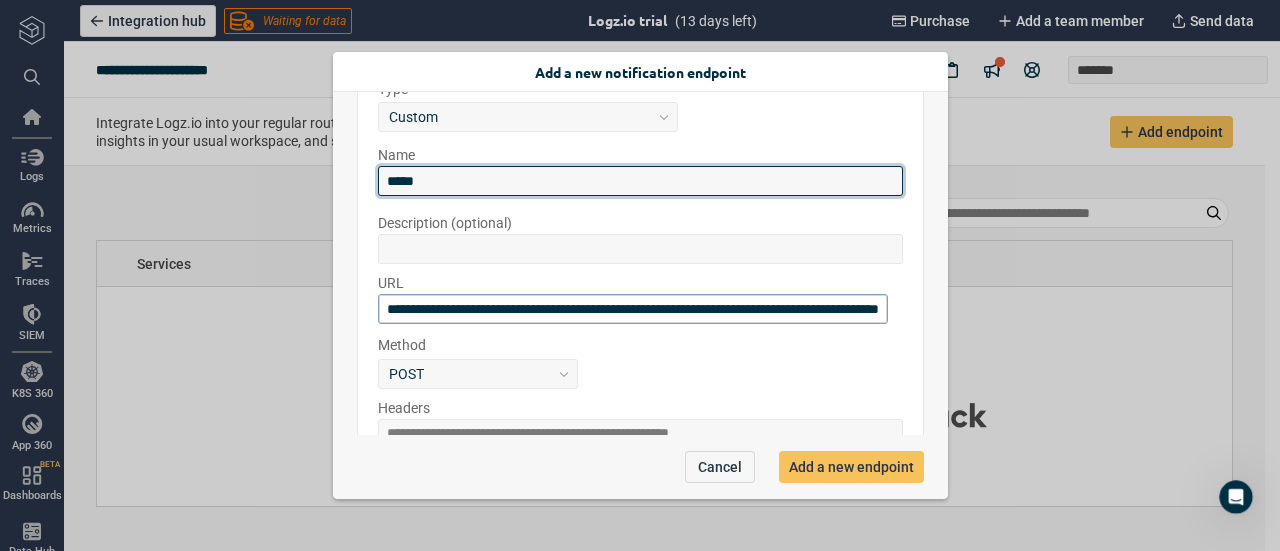 type on "*" 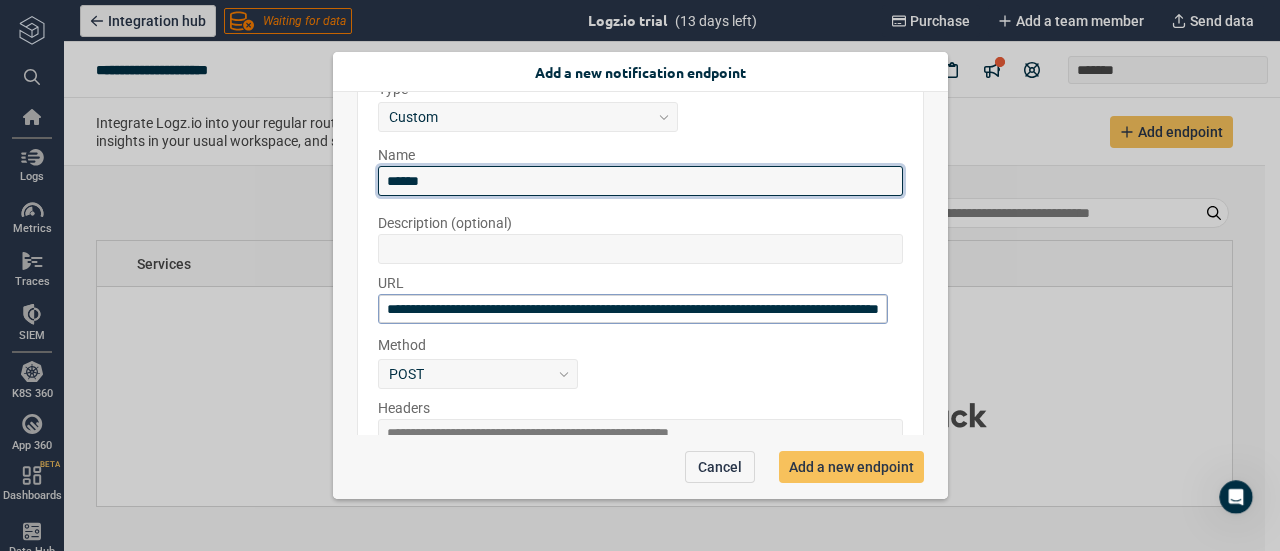 type on "*" 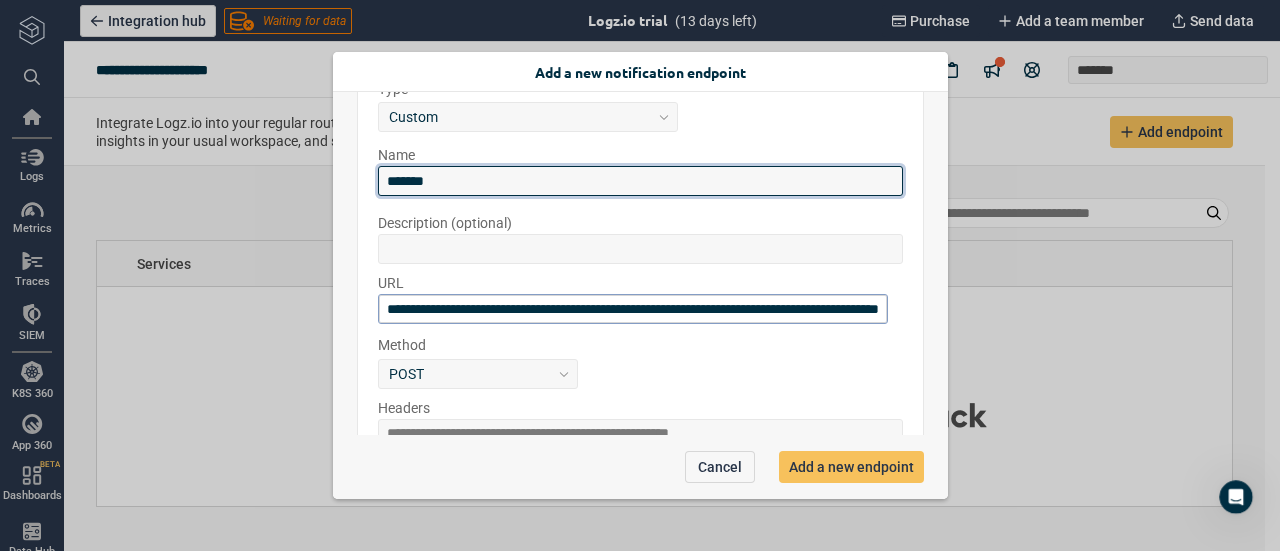 type on "*" 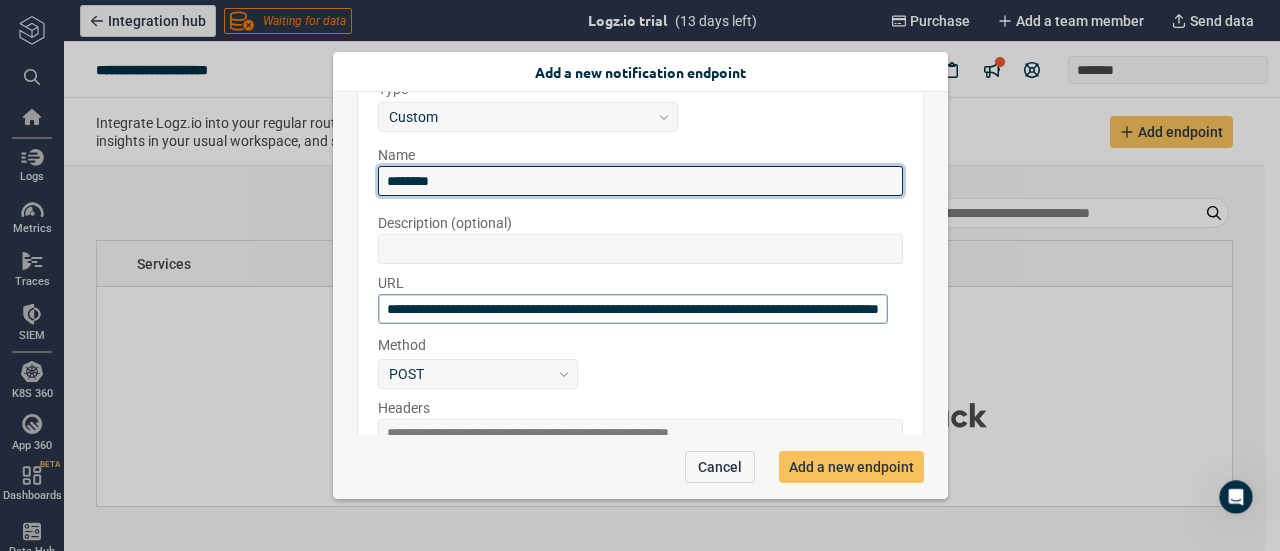 type on "*" 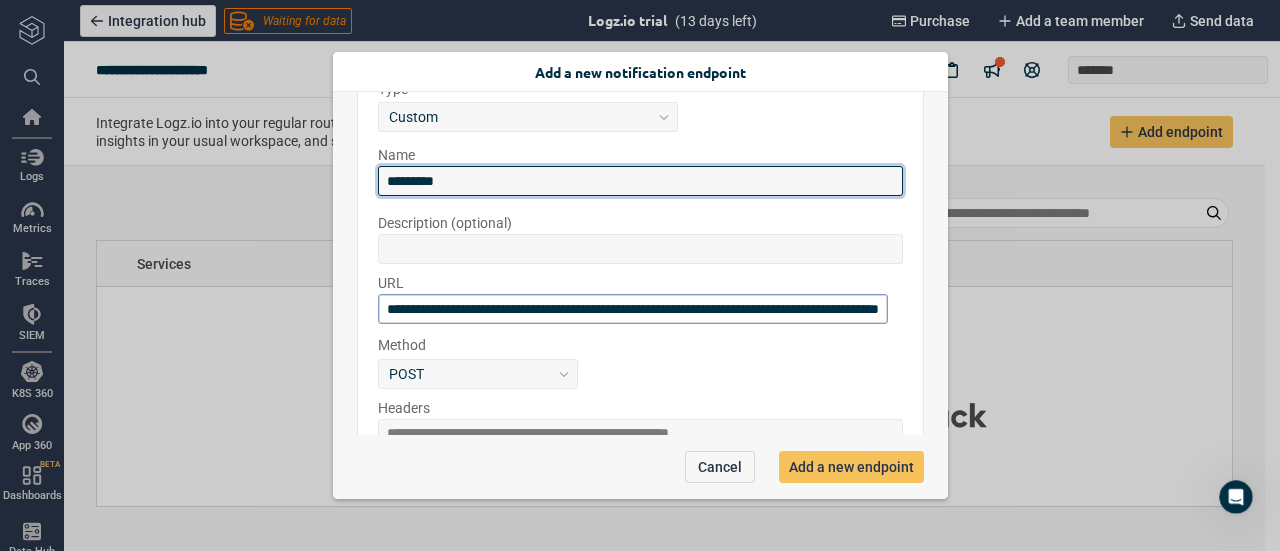 type on "*" 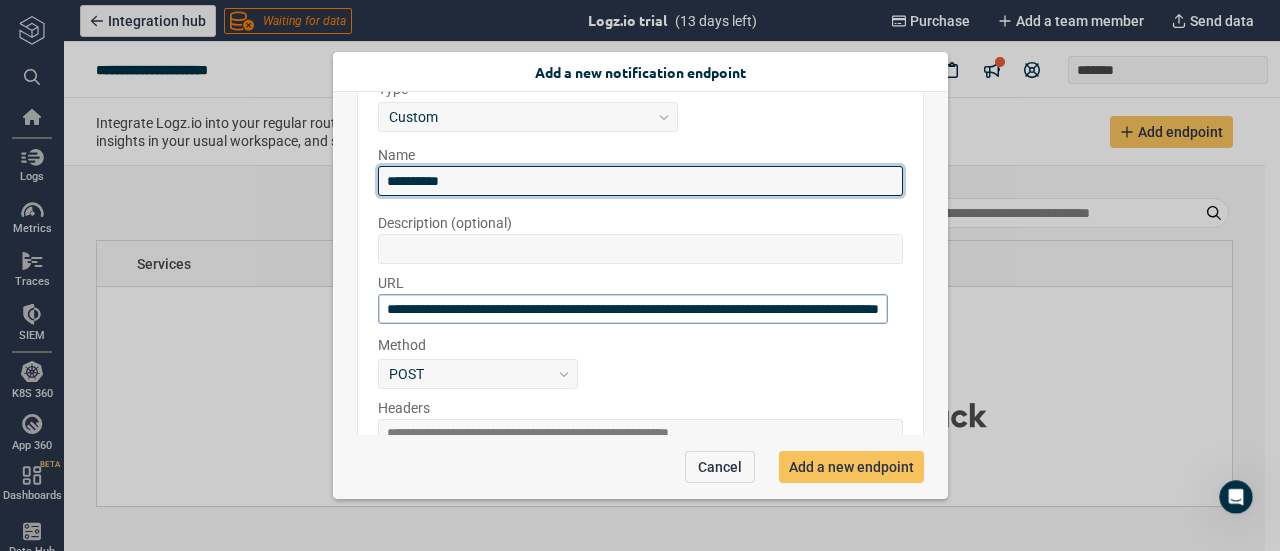 type on "*" 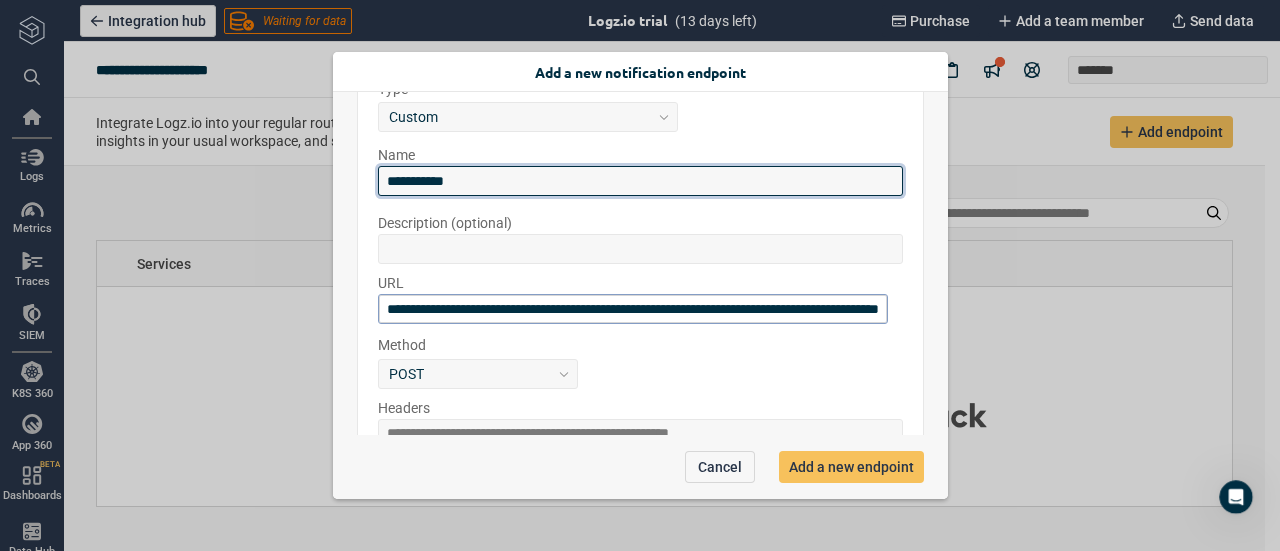 type on "*" 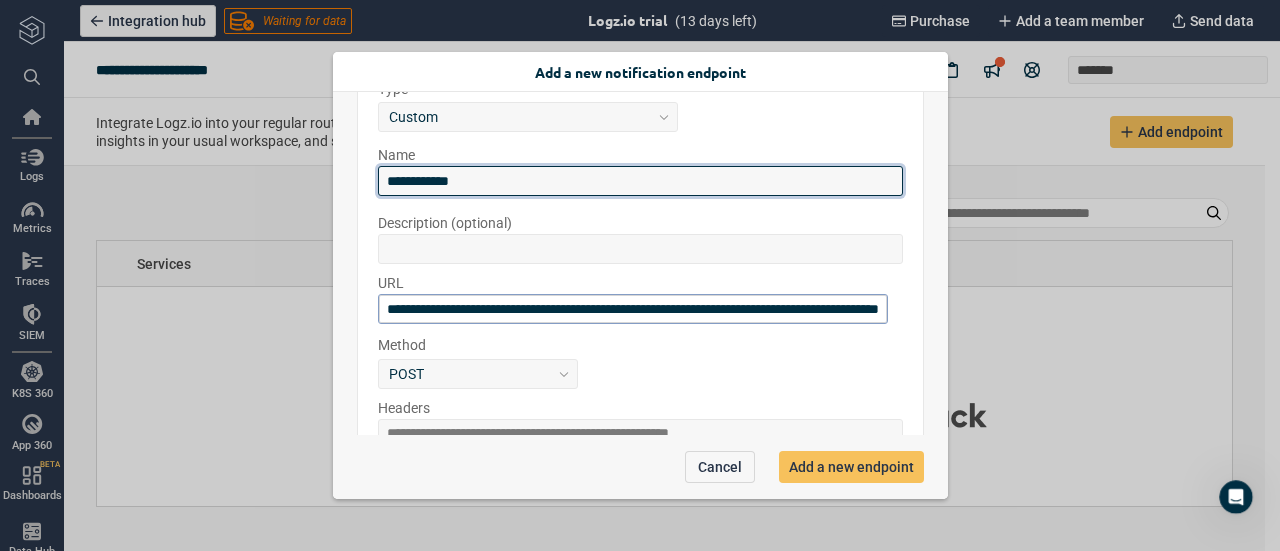 type on "*" 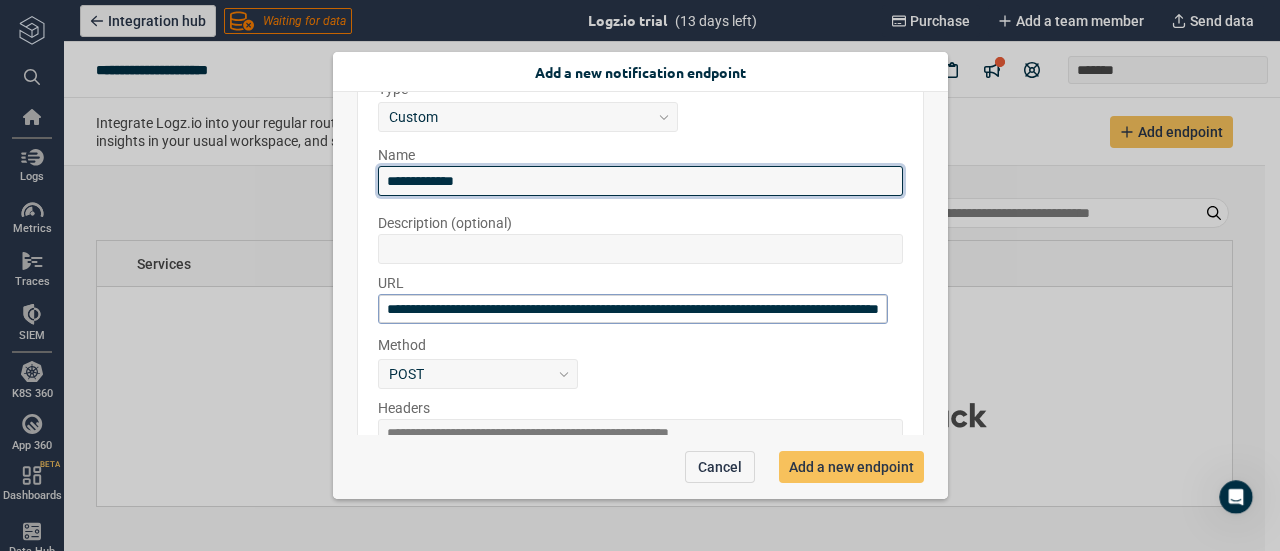 type on "**********" 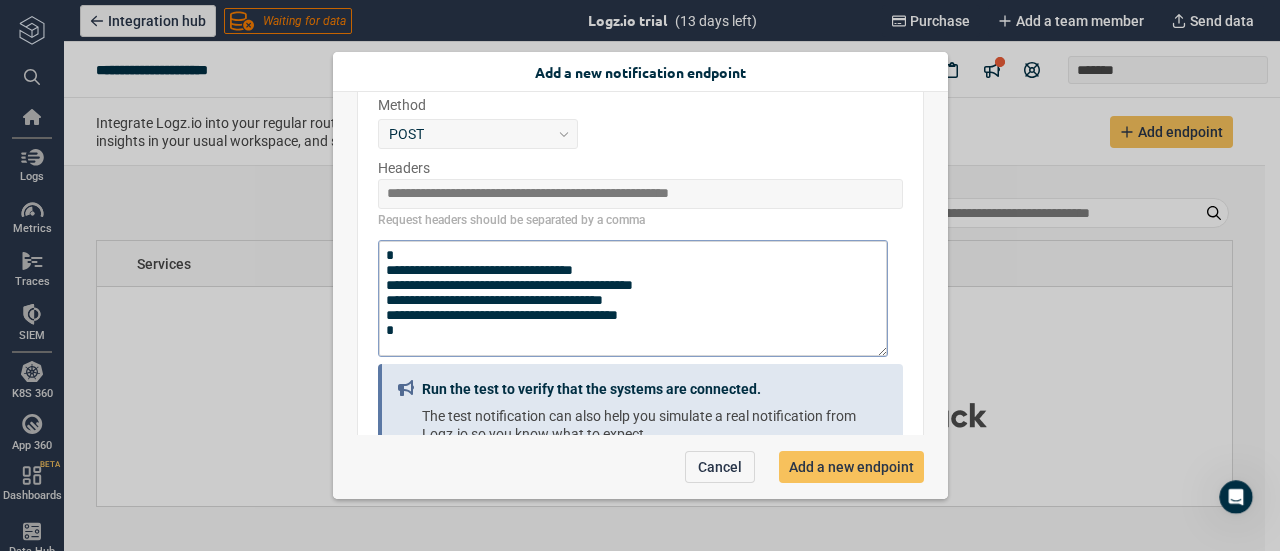 scroll, scrollTop: 361, scrollLeft: 0, axis: vertical 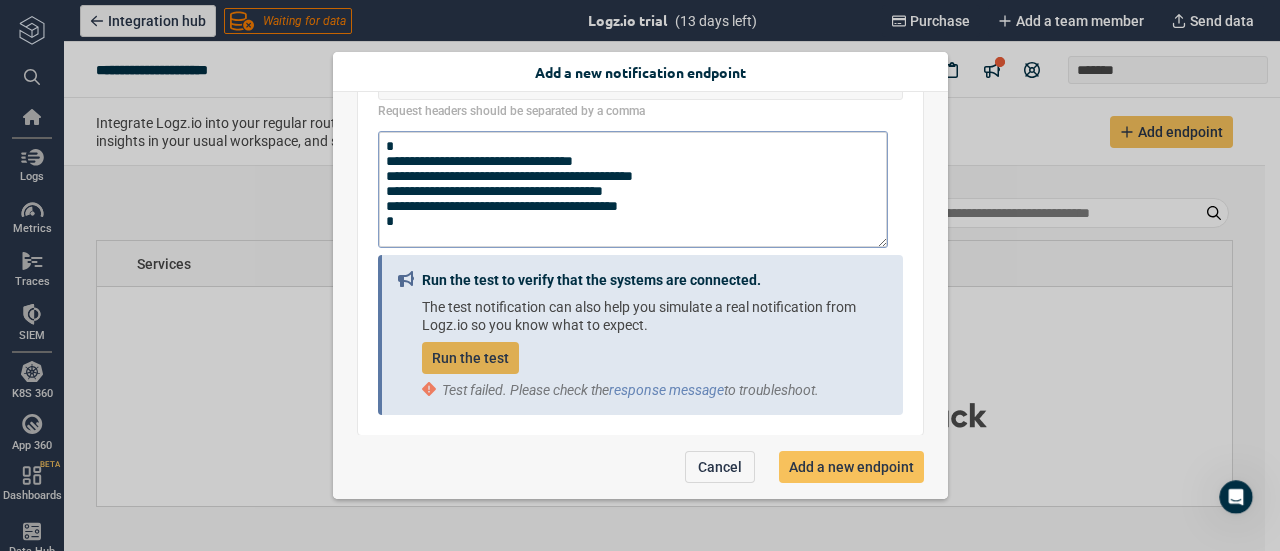 click on "Run the test" at bounding box center [470, 358] 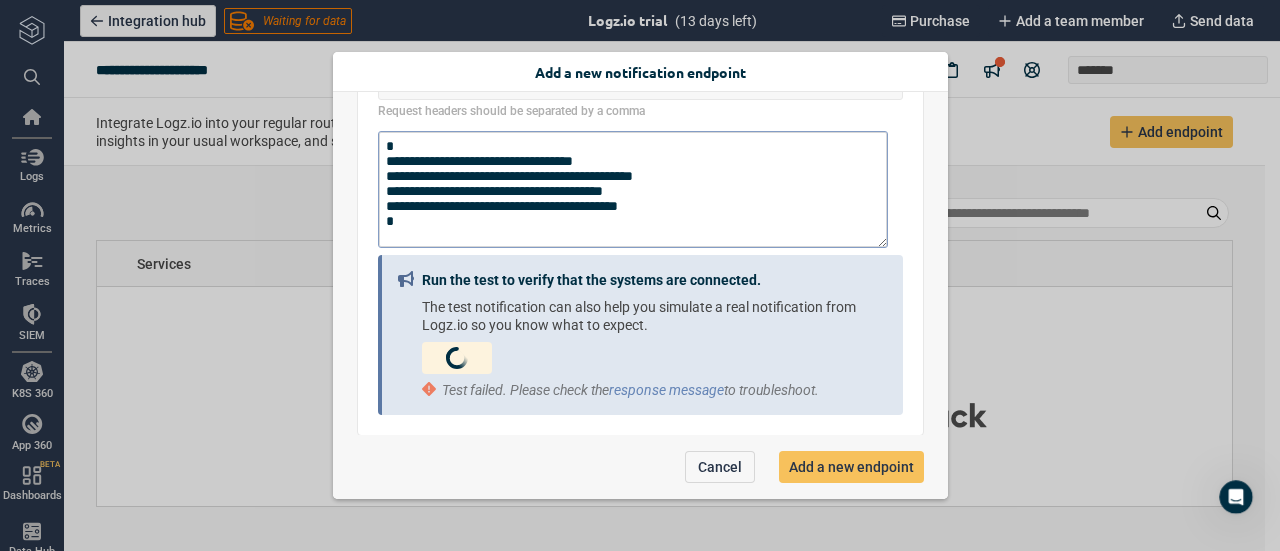 type on "*" 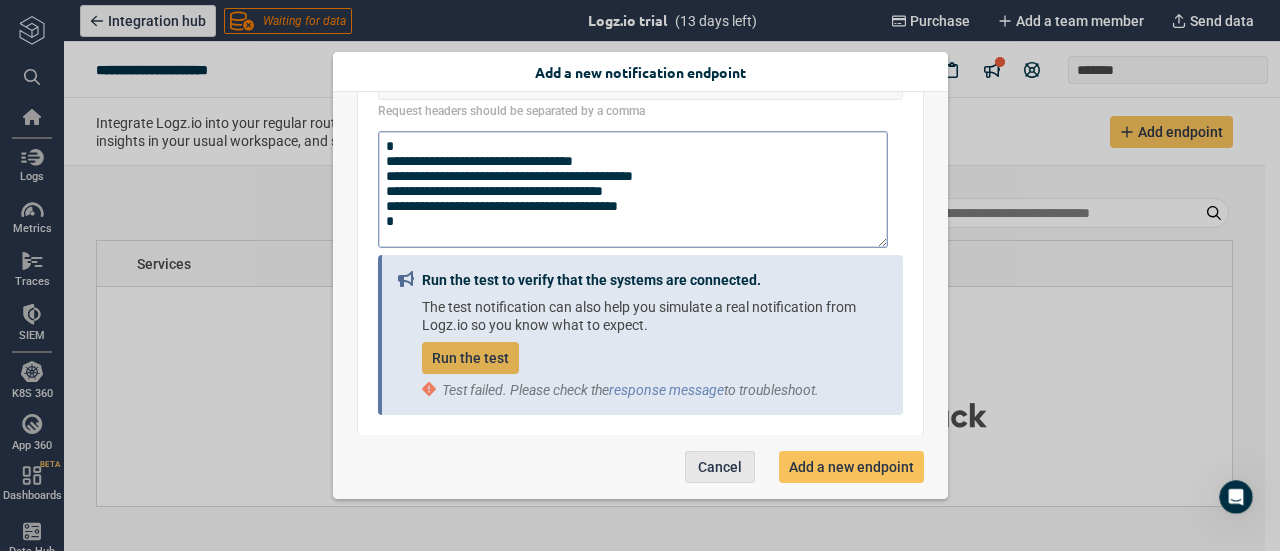 click on "Cancel" at bounding box center [720, 467] 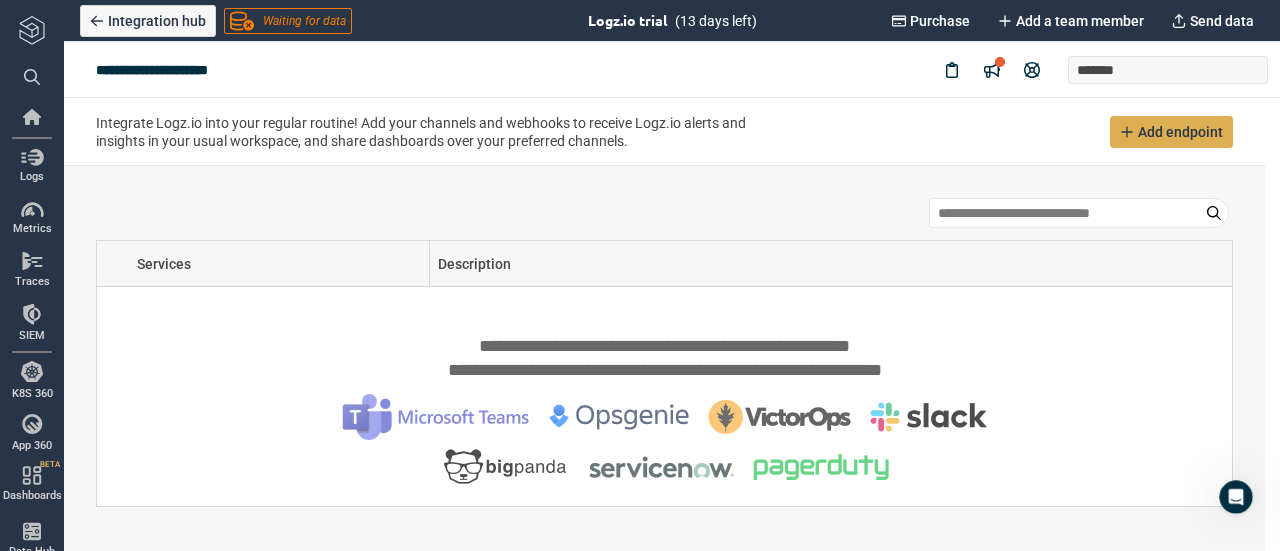 click on "Add endpoint" at bounding box center (1180, 132) 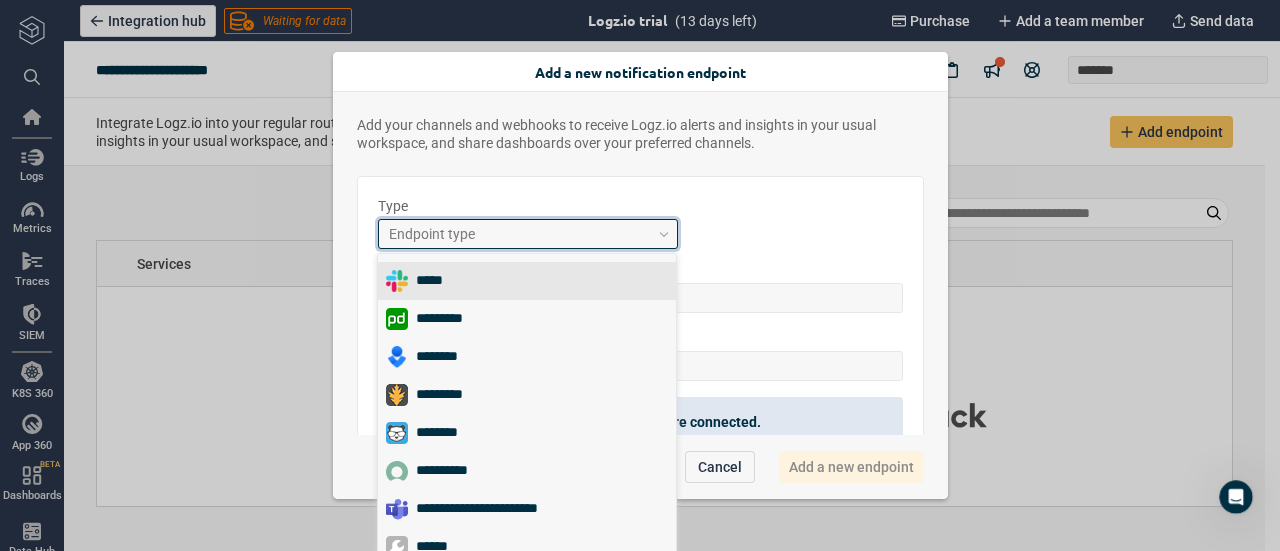 scroll, scrollTop: 1, scrollLeft: 0, axis: vertical 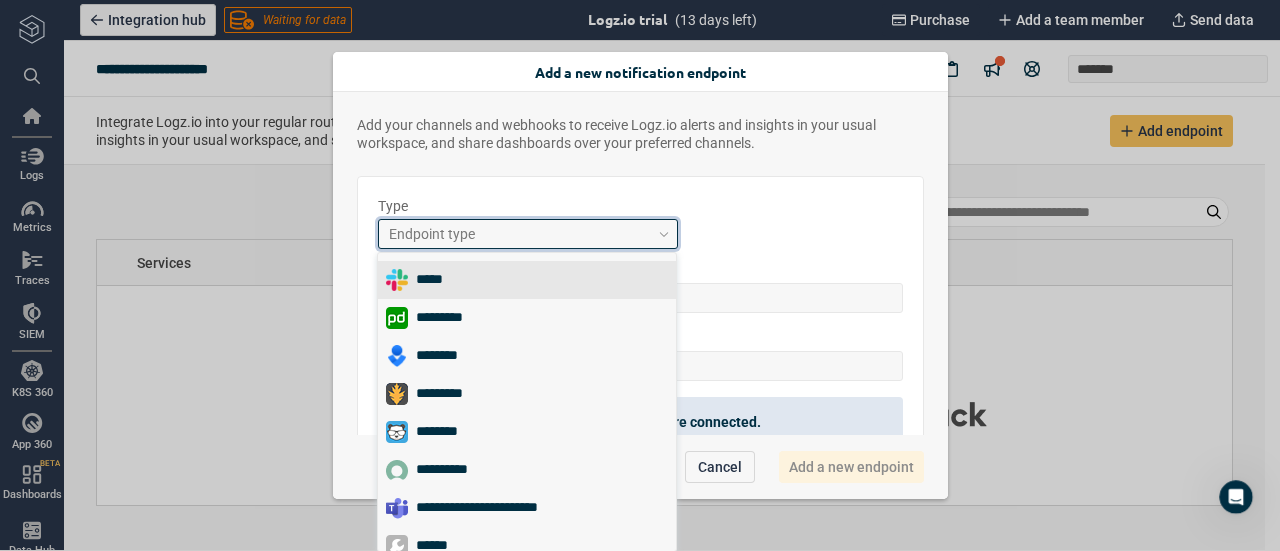 click on "Endpoint type" at bounding box center (519, 234) 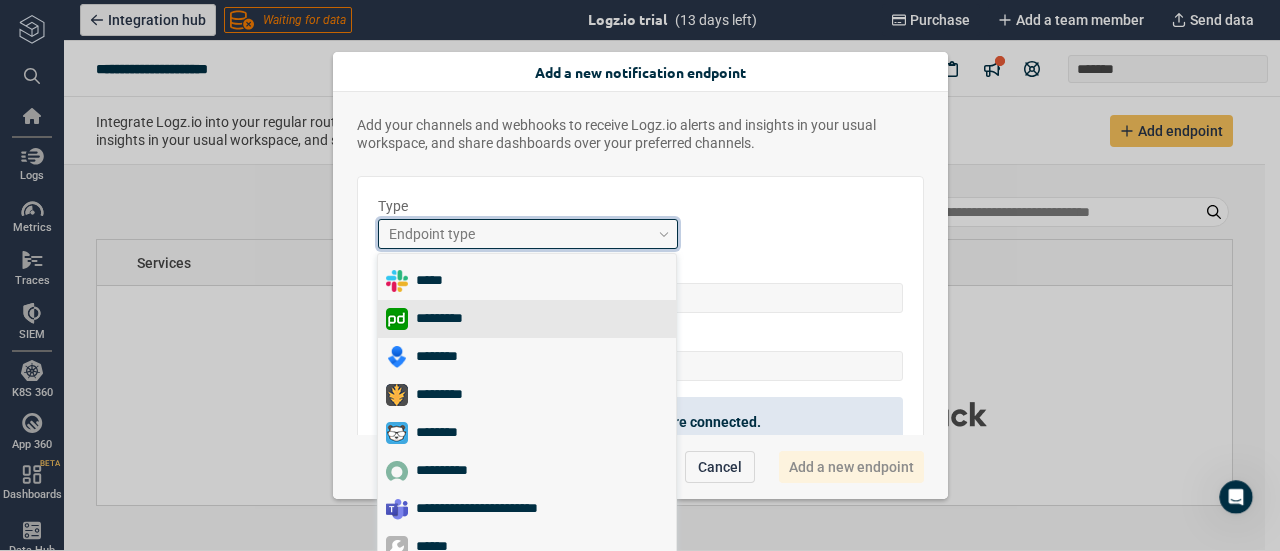 scroll, scrollTop: 14, scrollLeft: 0, axis: vertical 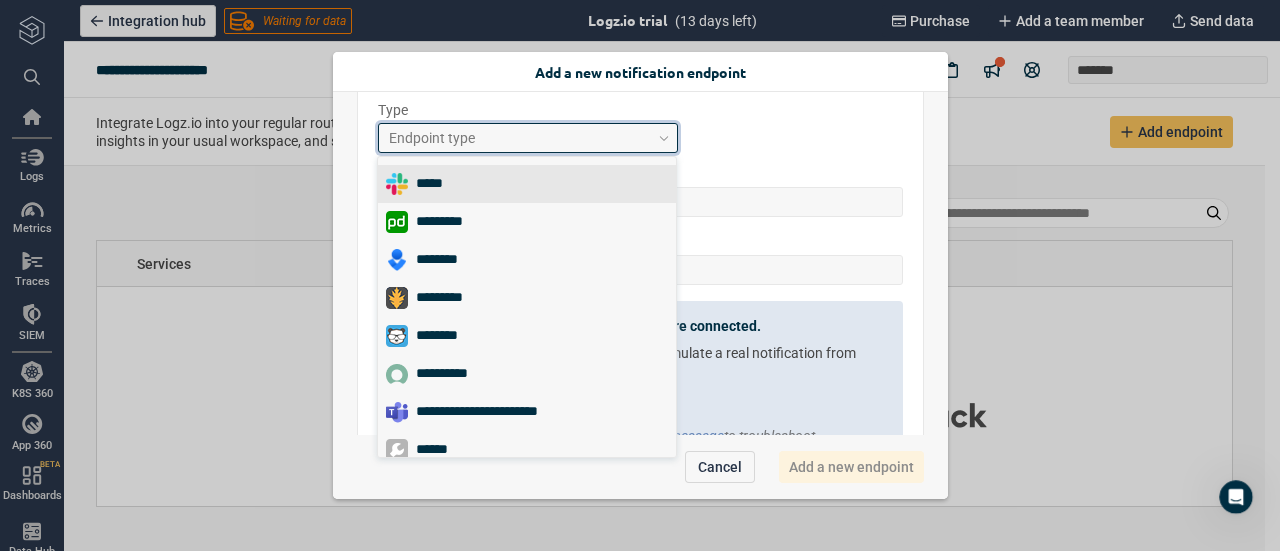 click on "Endpoint type" at bounding box center [519, 138] 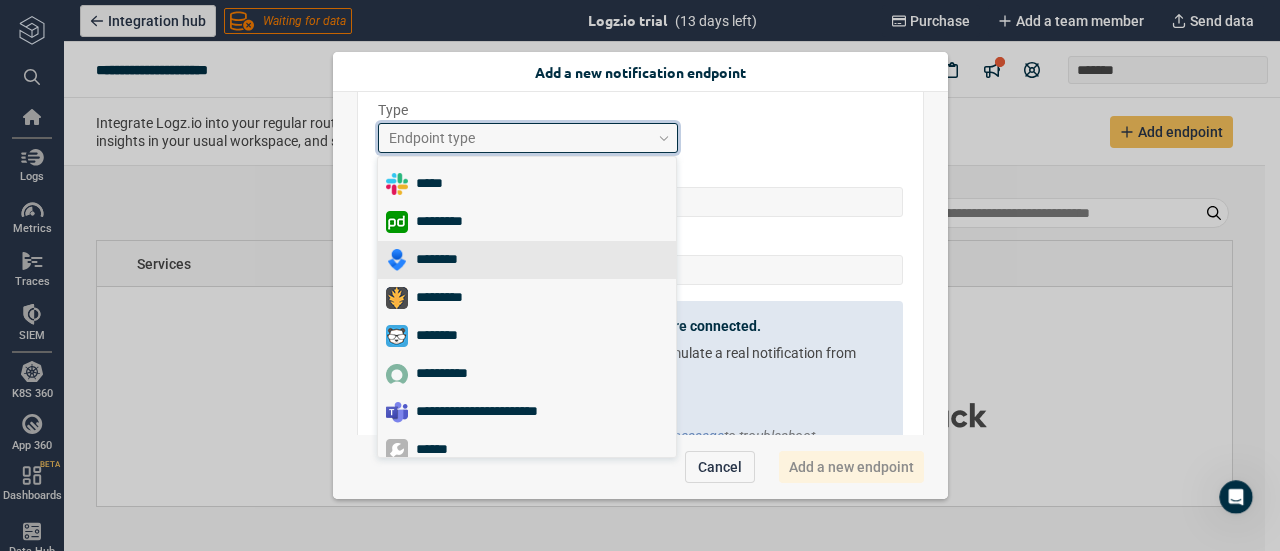 scroll, scrollTop: 12, scrollLeft: 0, axis: vertical 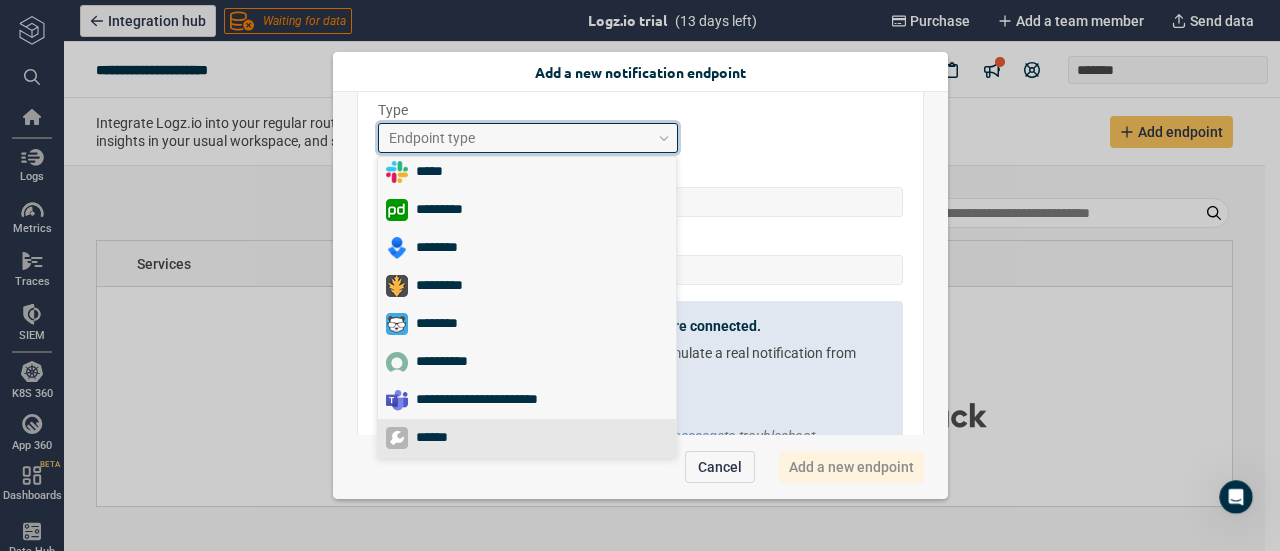 click on "******" at bounding box center [440, 438] 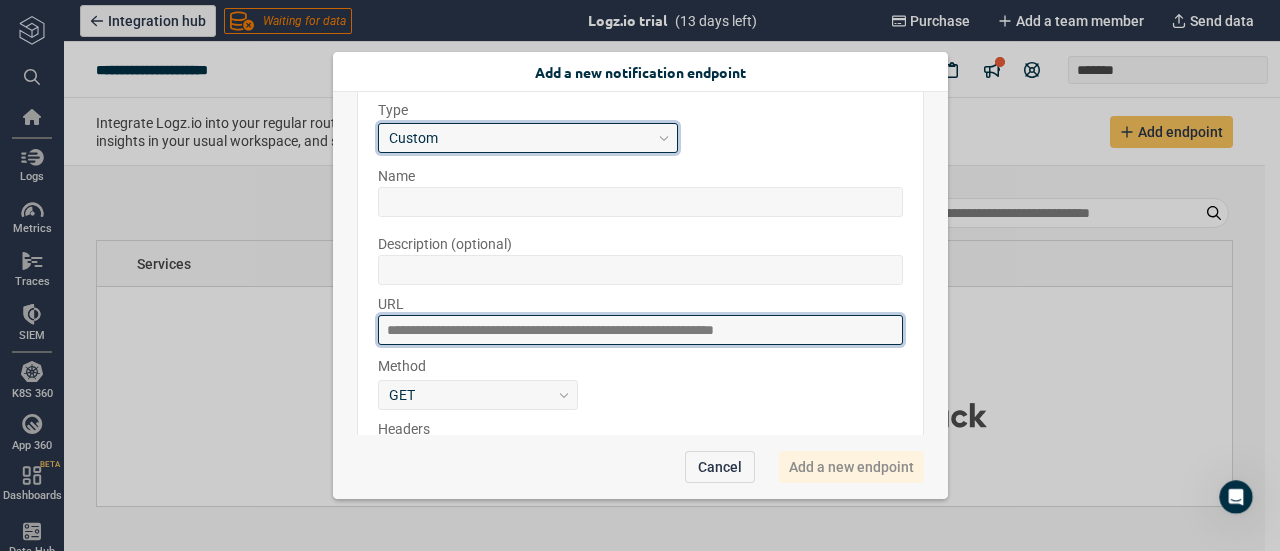 click at bounding box center (640, 330) 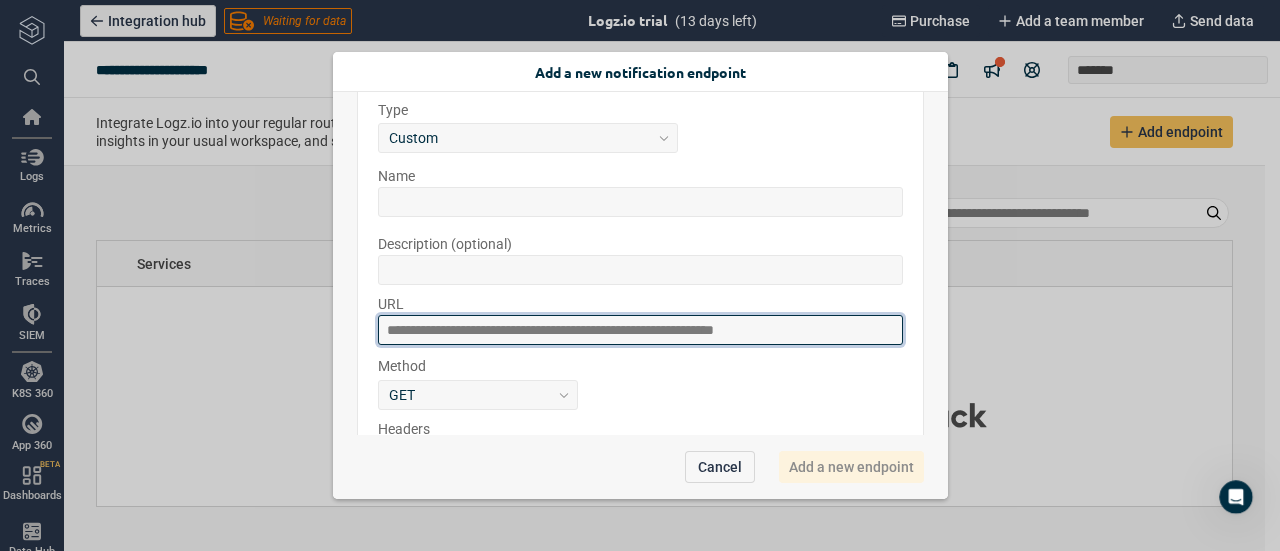 paste on "**********" 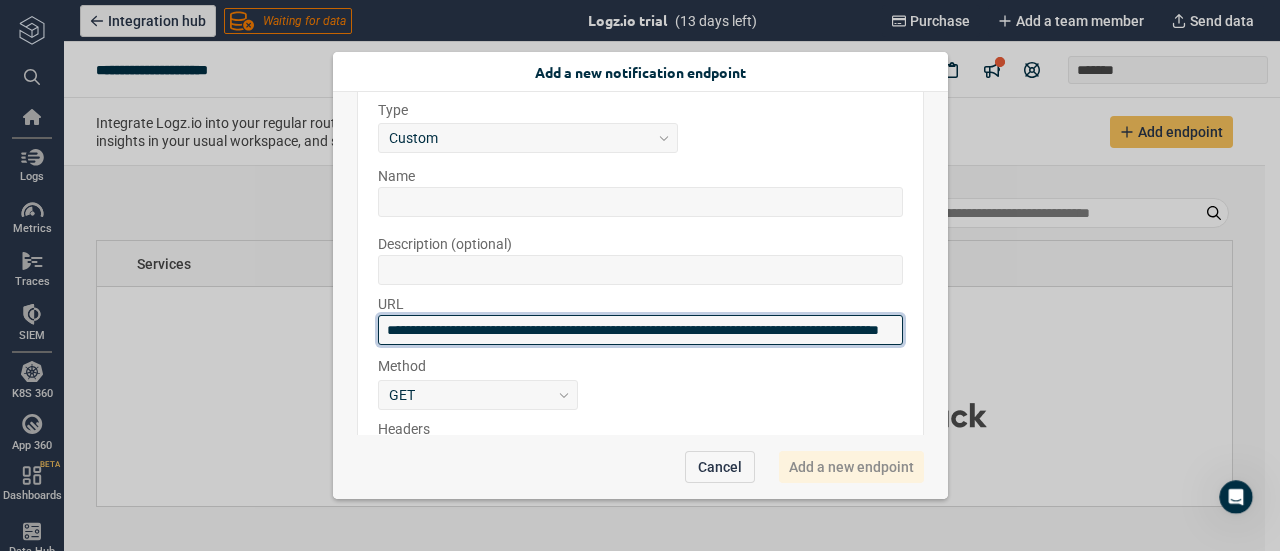 scroll, scrollTop: 0, scrollLeft: 144, axis: horizontal 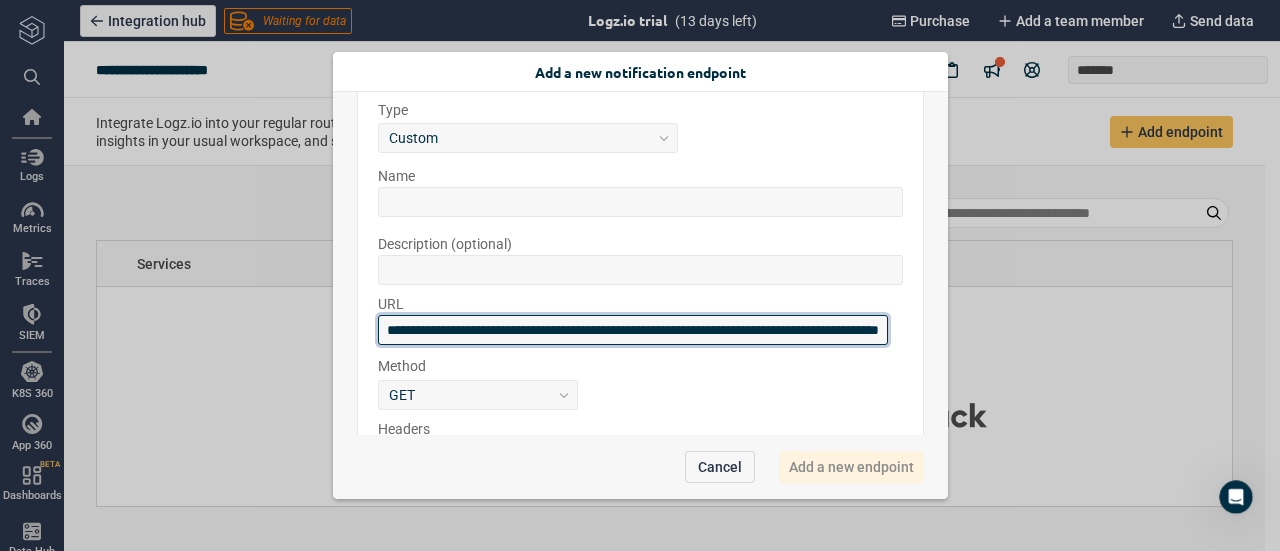 type on "**********" 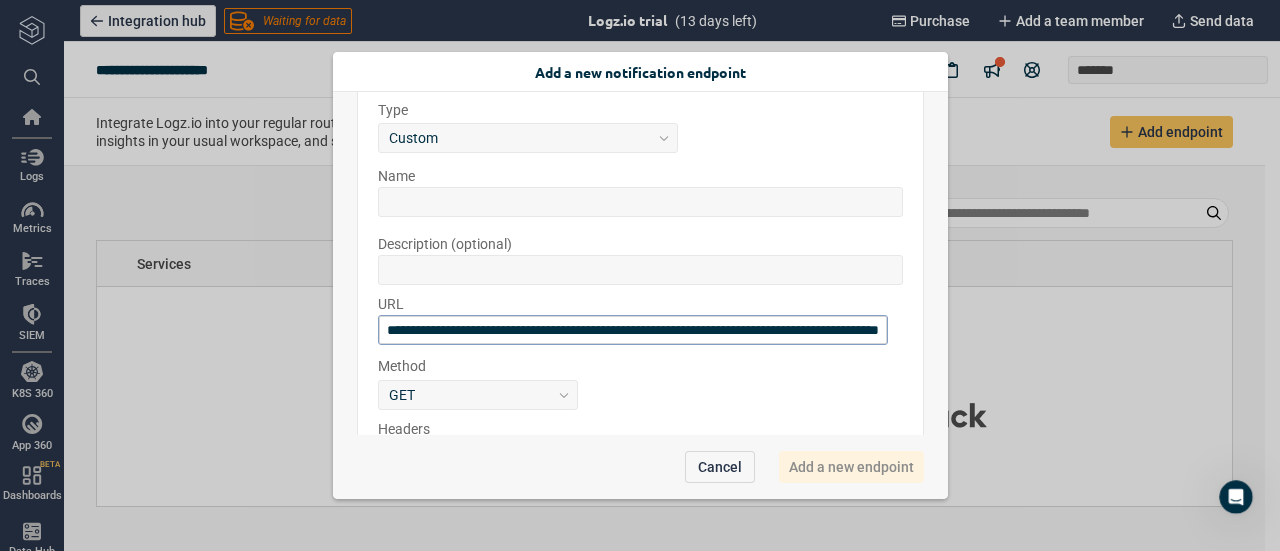 scroll, scrollTop: 0, scrollLeft: 0, axis: both 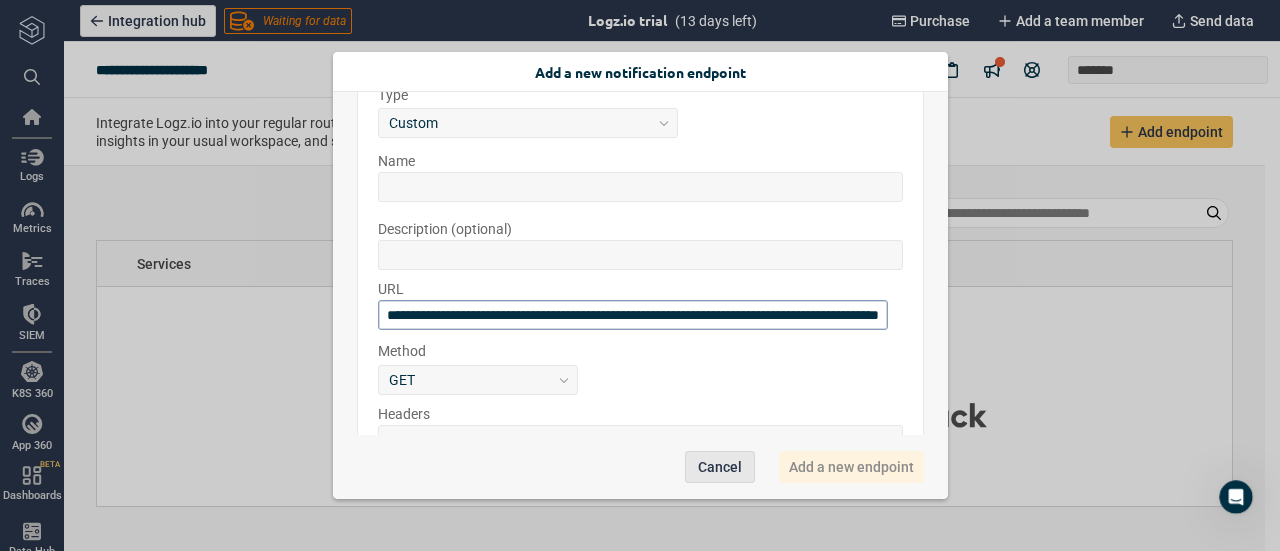 click on "Cancel" at bounding box center [720, 467] 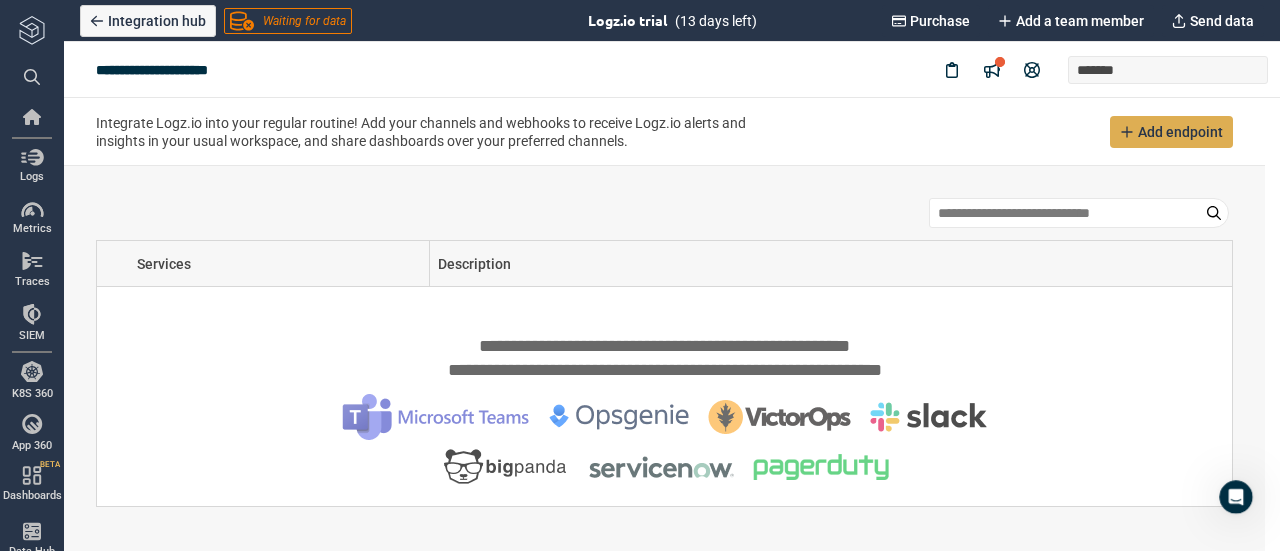 click on "Add endpoint" at bounding box center (1180, 132) 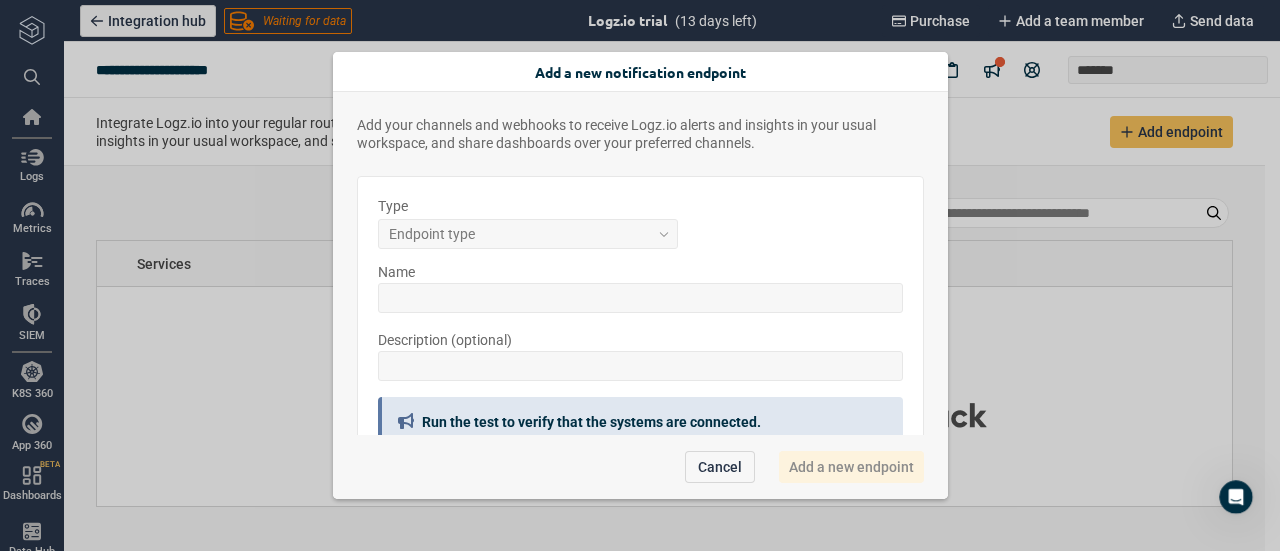 scroll, scrollTop: 141, scrollLeft: 0, axis: vertical 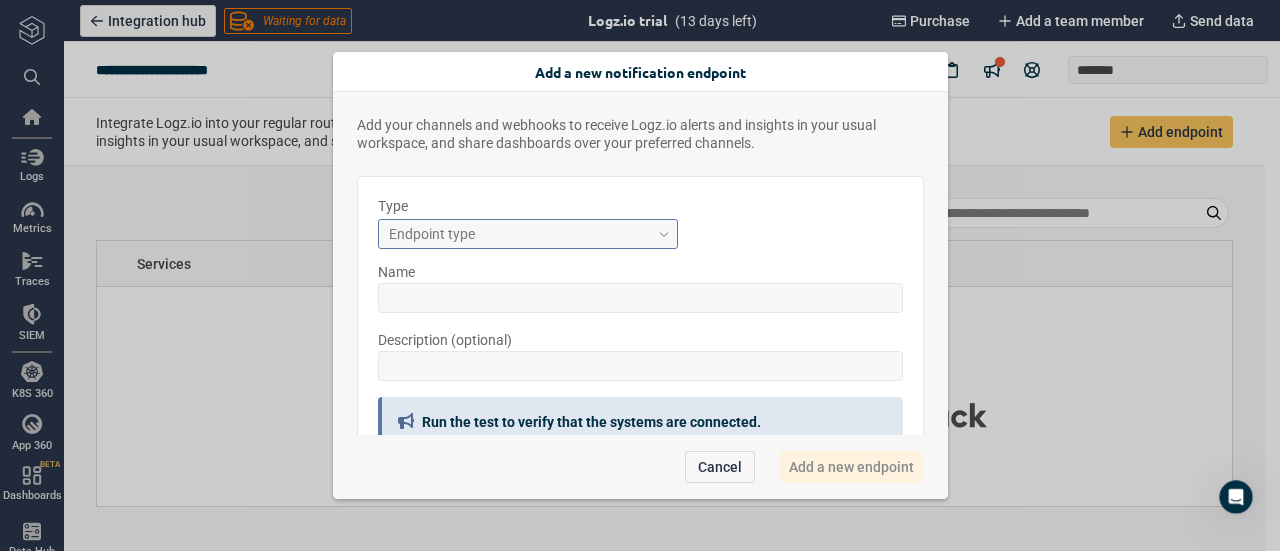 click on "Endpoint type" at bounding box center (519, 234) 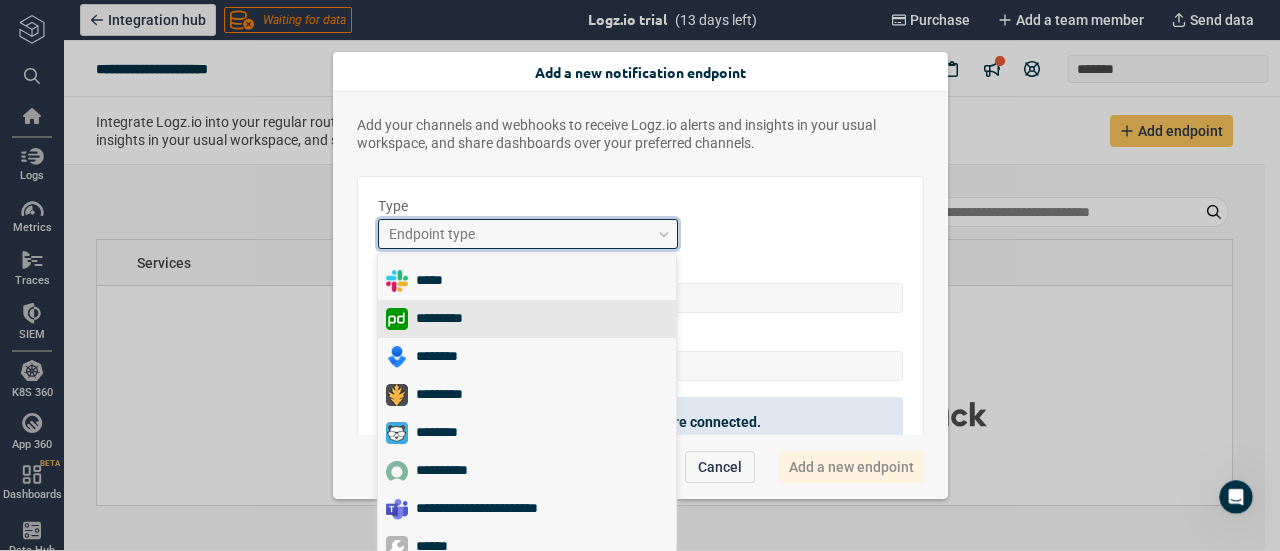 scroll, scrollTop: 14, scrollLeft: 0, axis: vertical 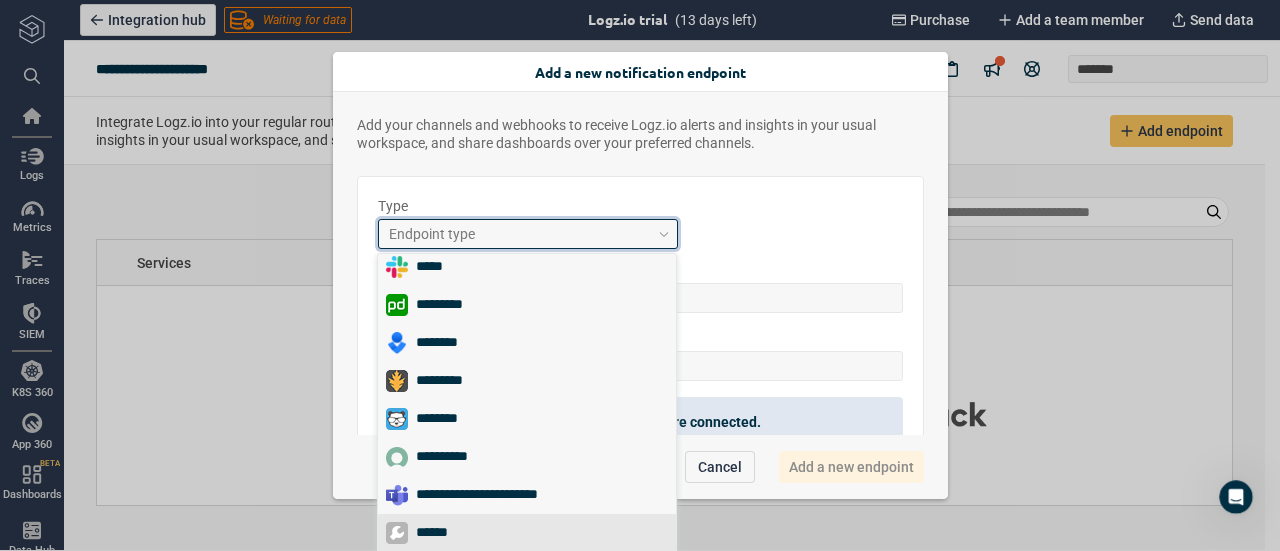click on "******" at bounding box center [440, 533] 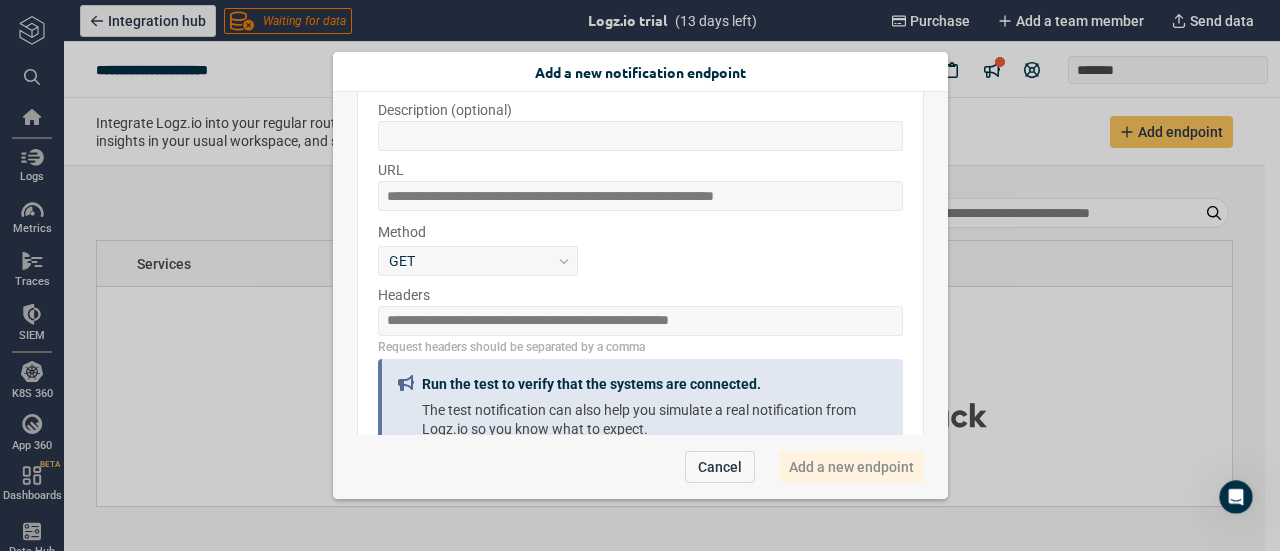 scroll, scrollTop: 236, scrollLeft: 0, axis: vertical 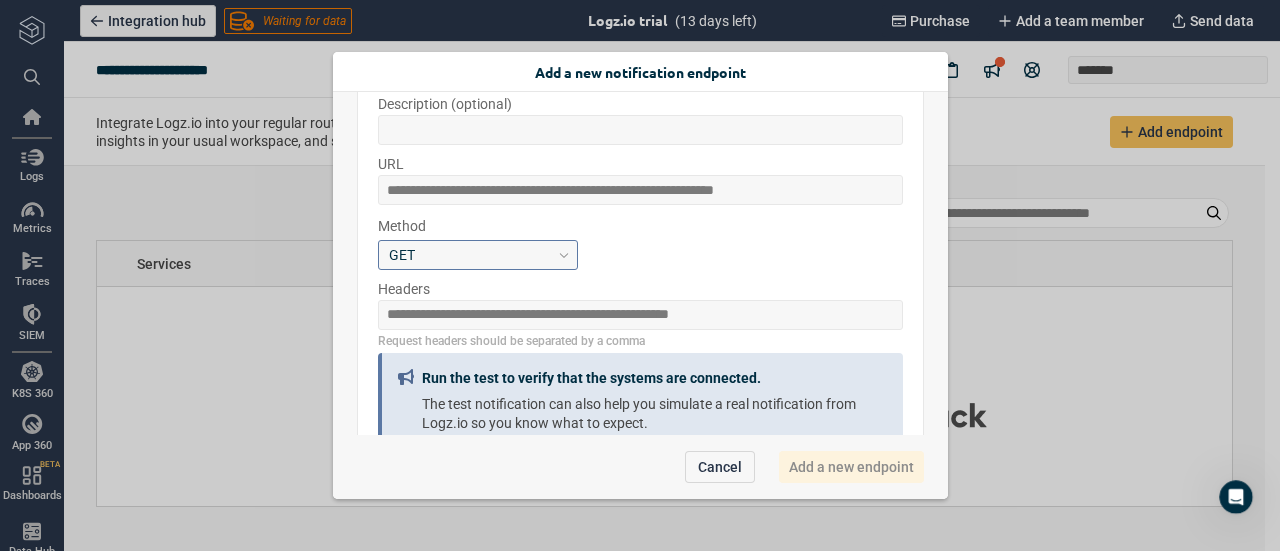 click on "GET" at bounding box center [469, 254] 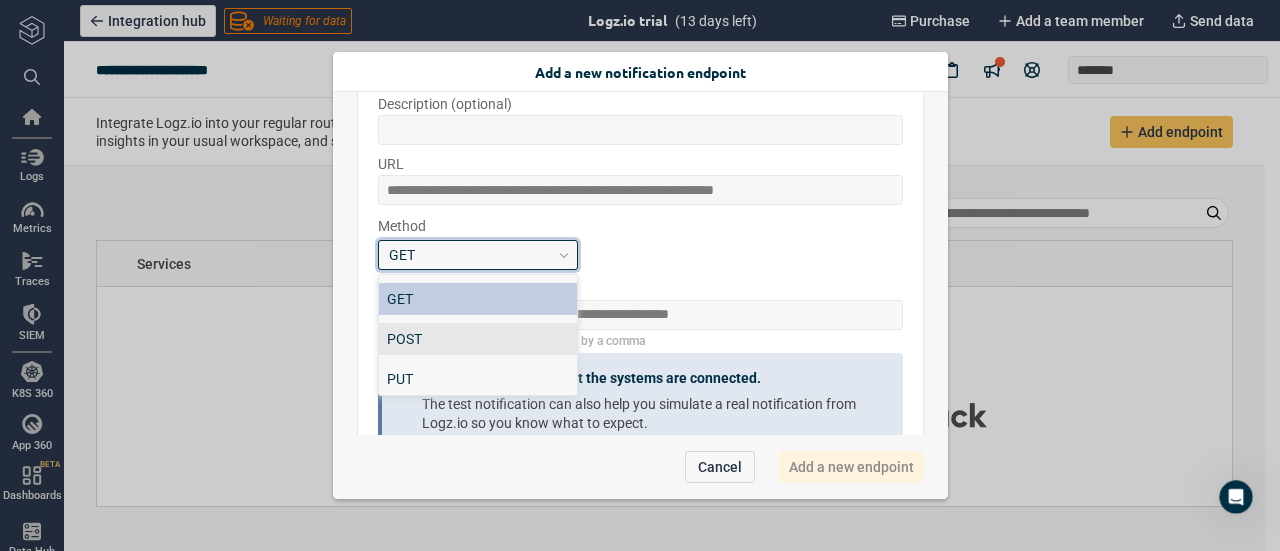 click on "POST" at bounding box center (478, 339) 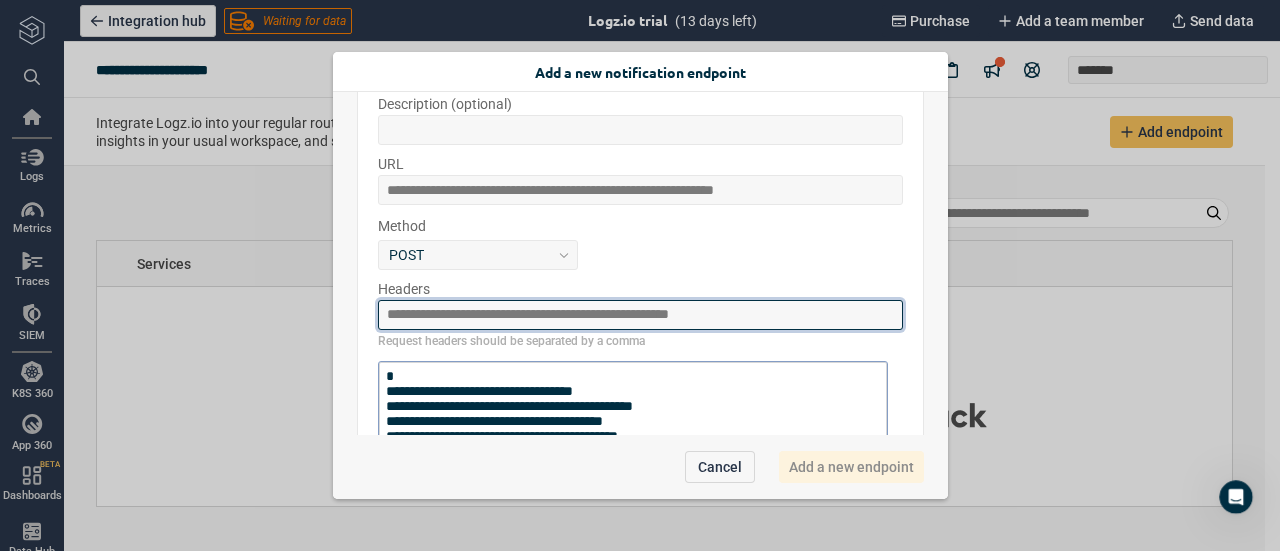 click at bounding box center [640, 315] 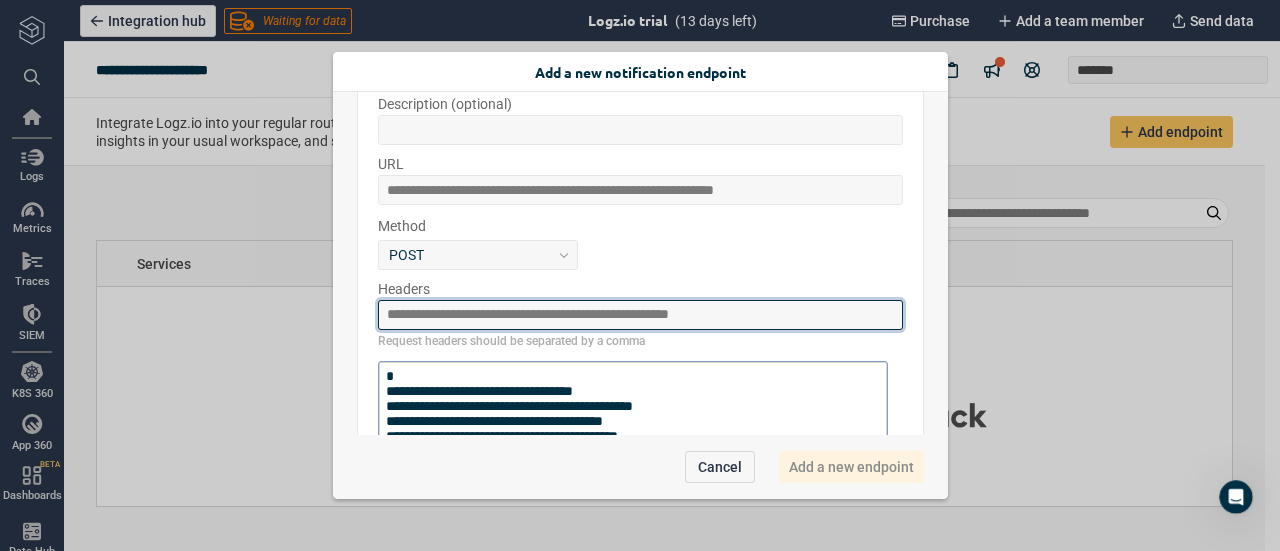 paste on "**********" 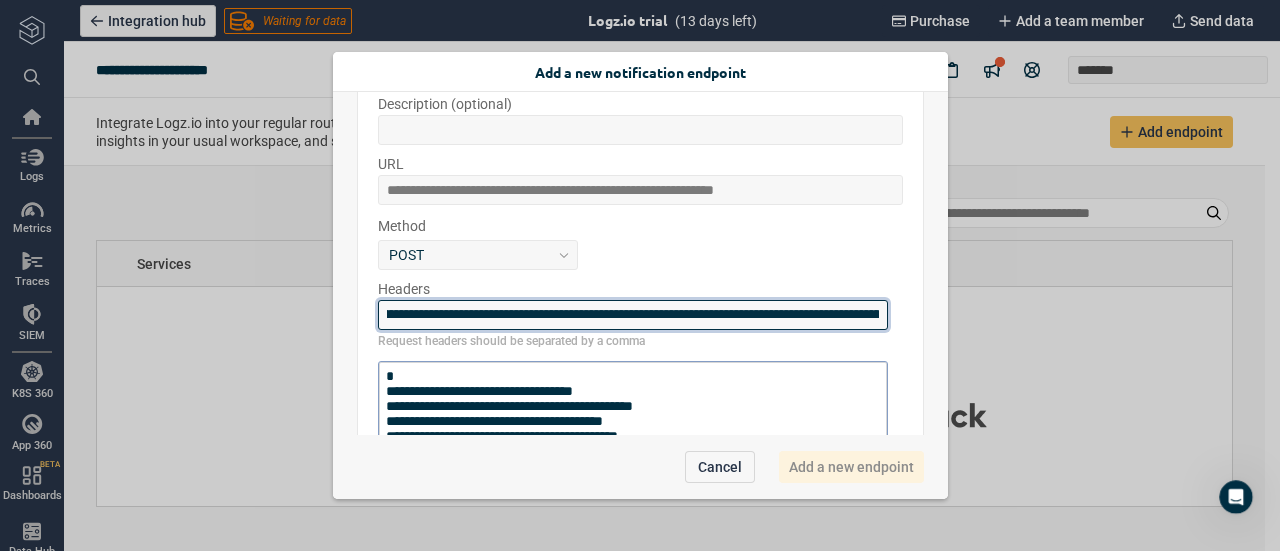 scroll, scrollTop: 0, scrollLeft: 0, axis: both 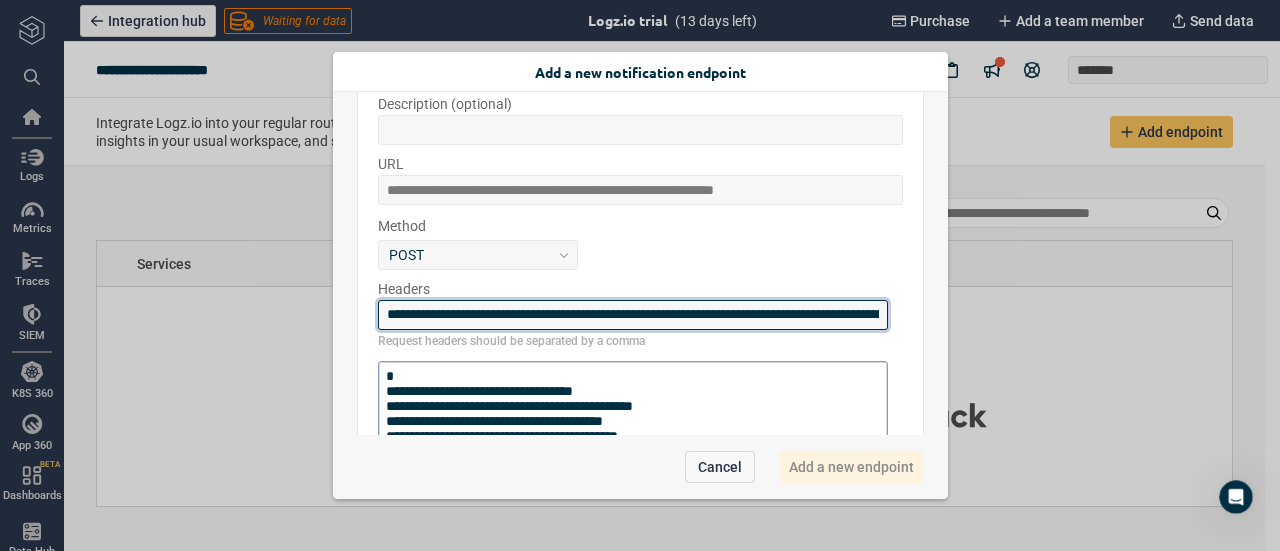 type on "**********" 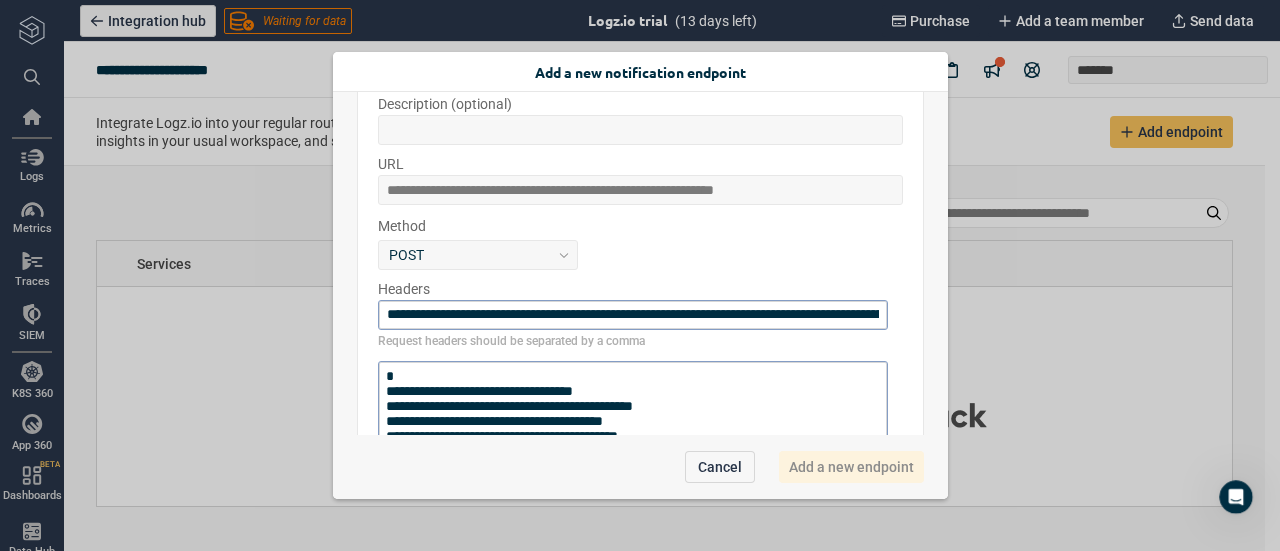 type on "*" 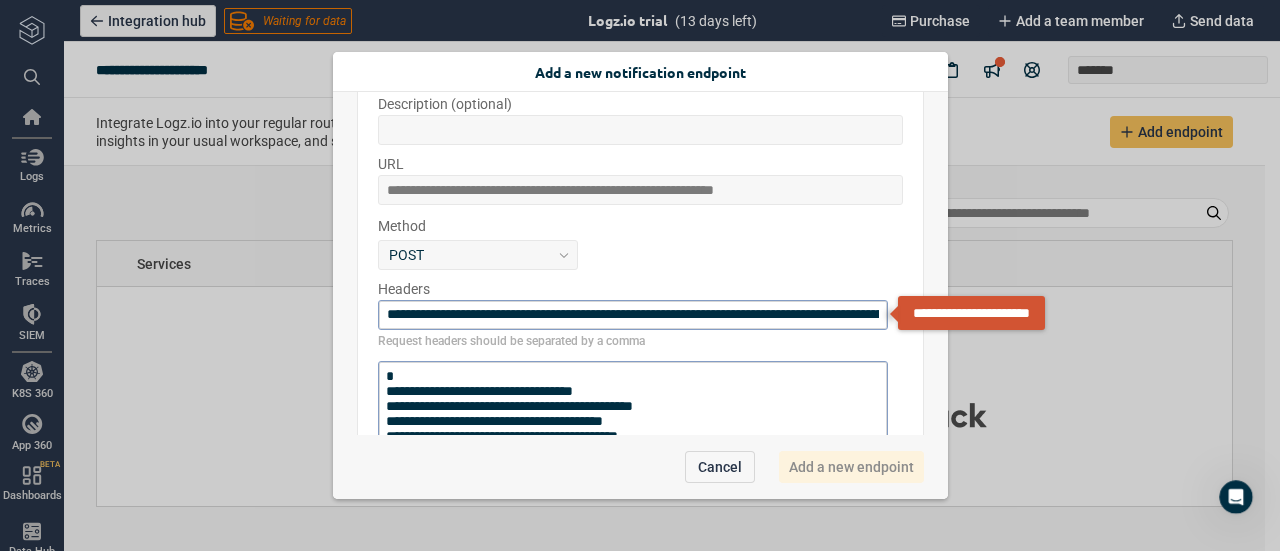 click on "**********" at bounding box center [640, 319] 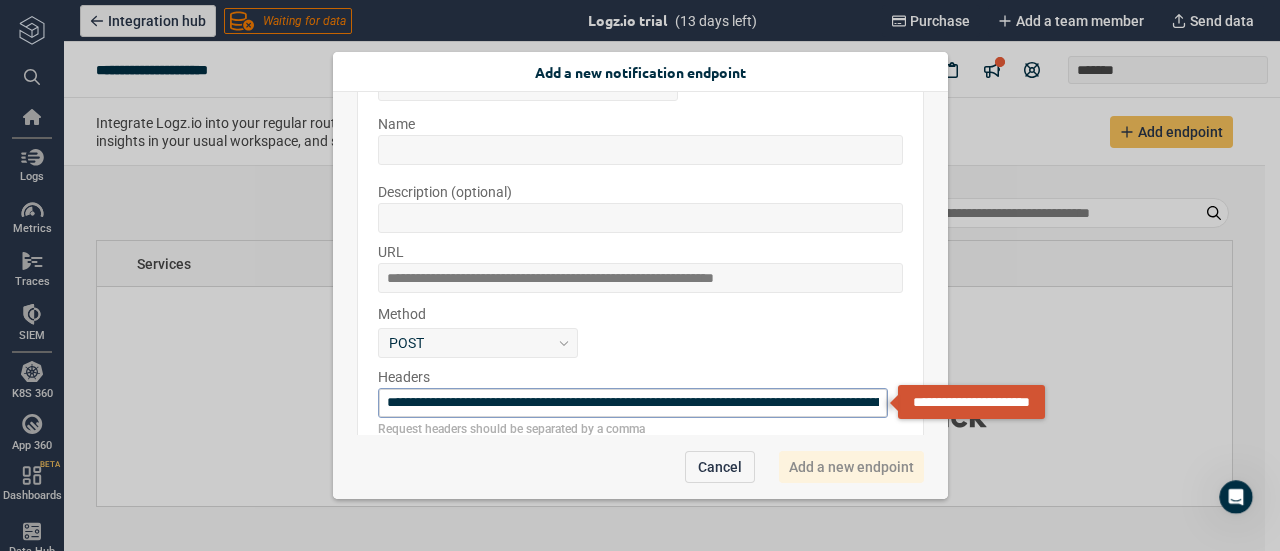 scroll, scrollTop: 147, scrollLeft: 0, axis: vertical 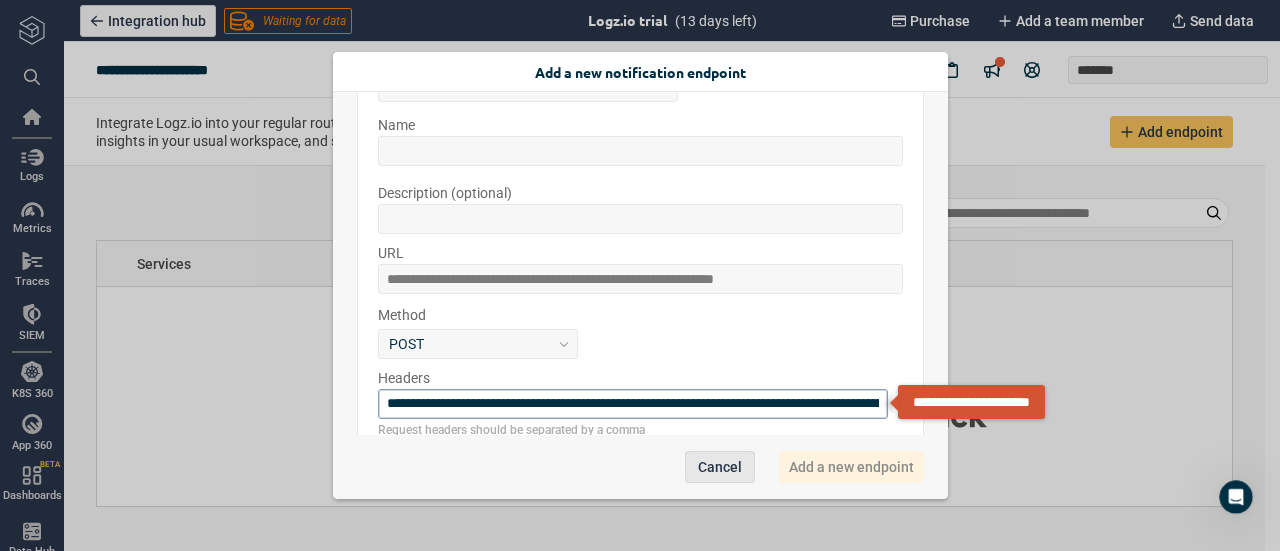 click on "Cancel" at bounding box center [720, 467] 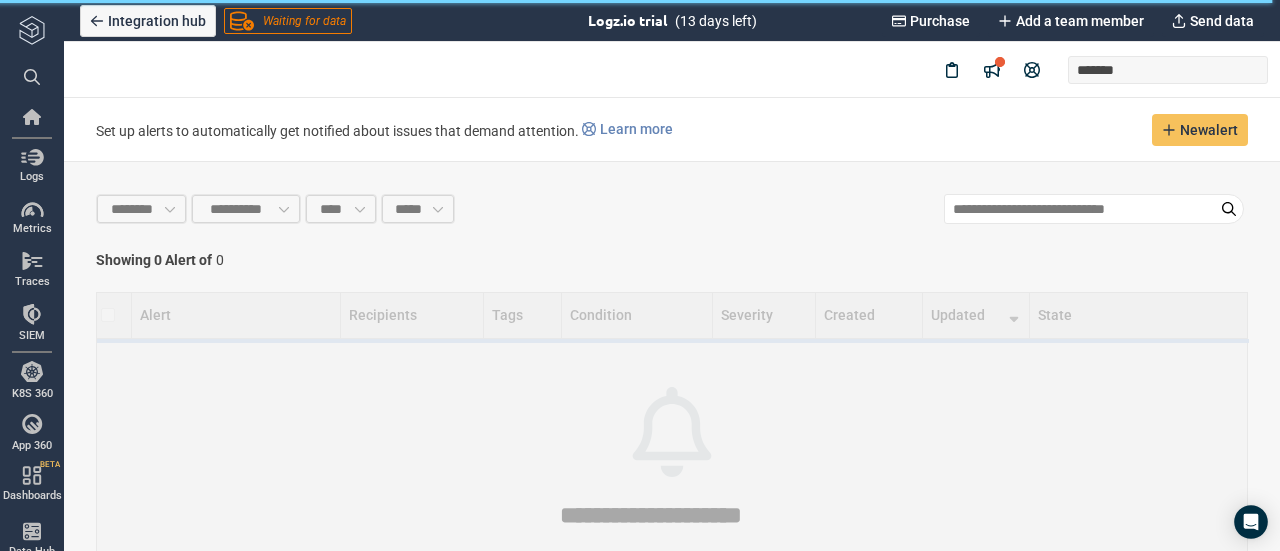 scroll, scrollTop: 0, scrollLeft: 0, axis: both 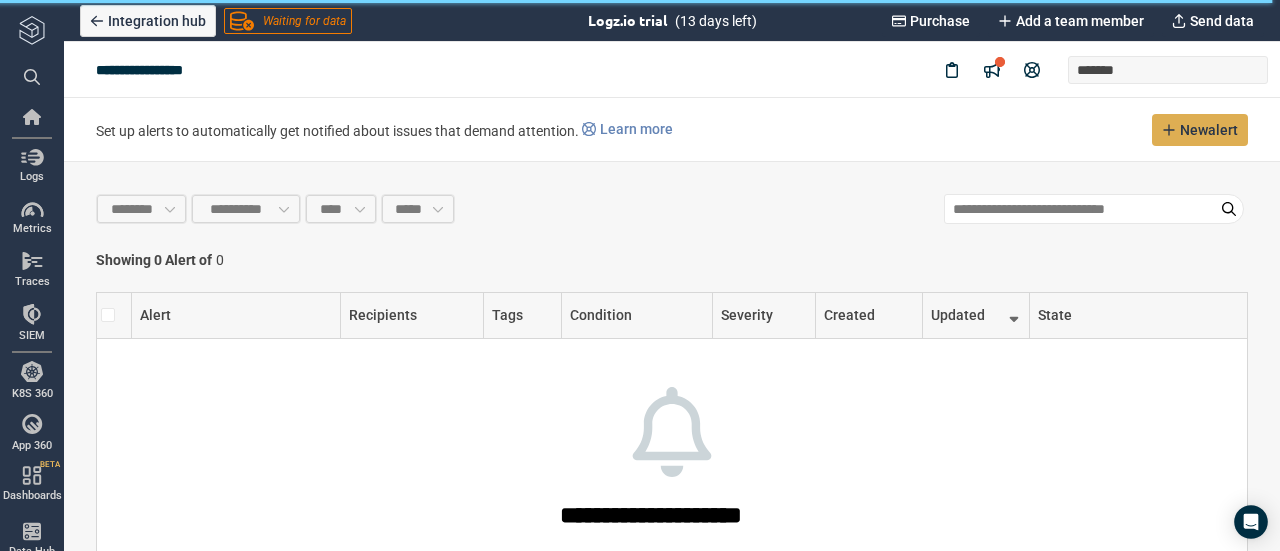 click on "New  alert" at bounding box center [1209, 130] 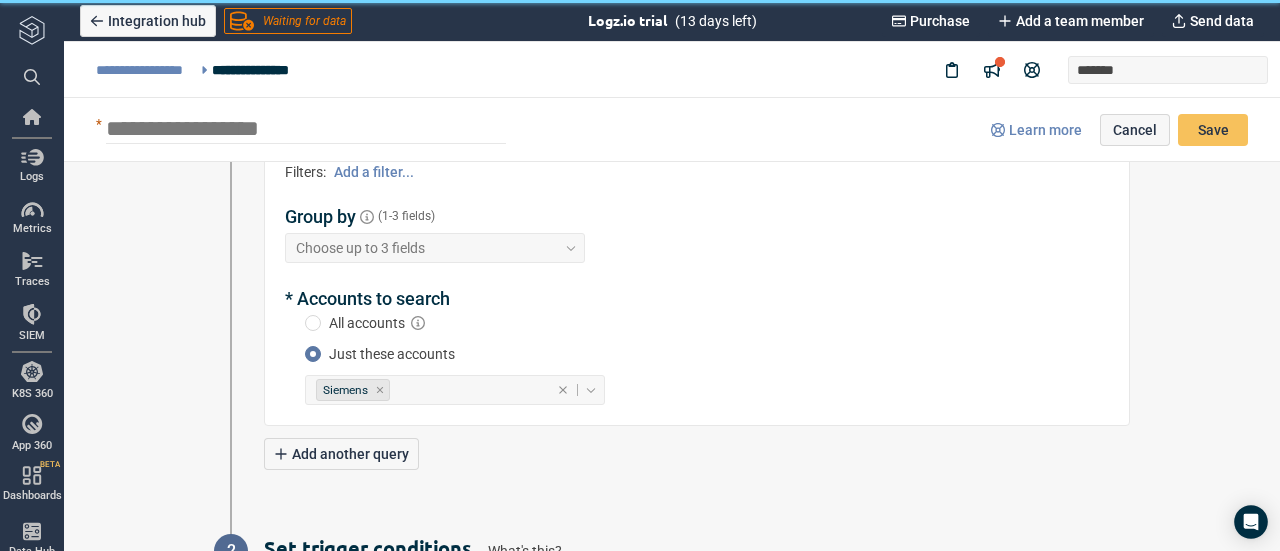 scroll, scrollTop: 202, scrollLeft: 0, axis: vertical 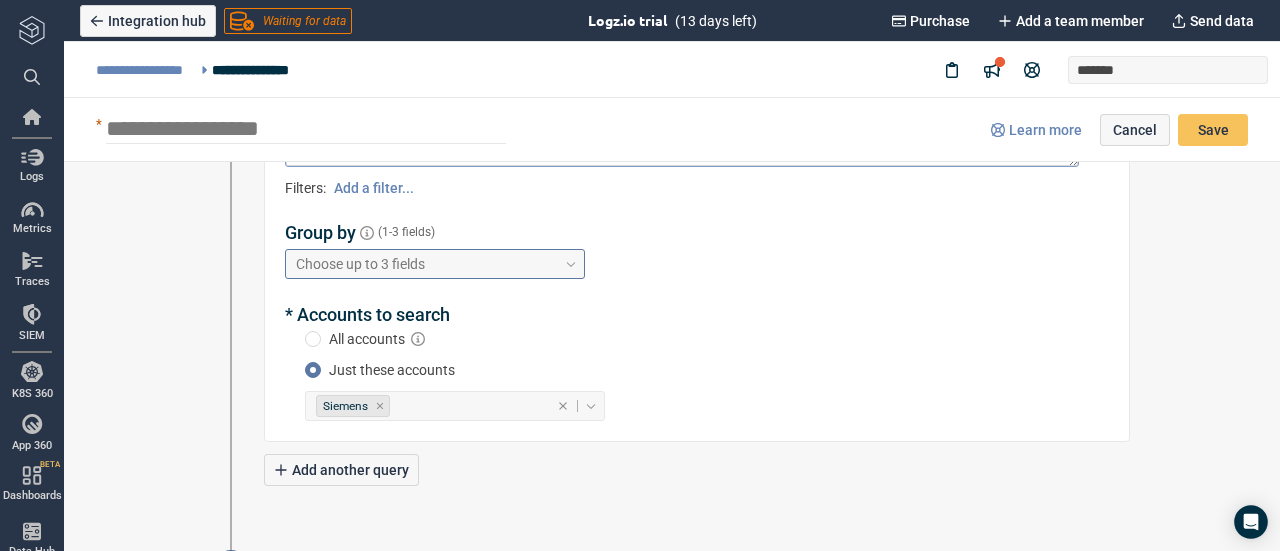 click on "Choose up to 3 fields" at bounding box center [426, 263] 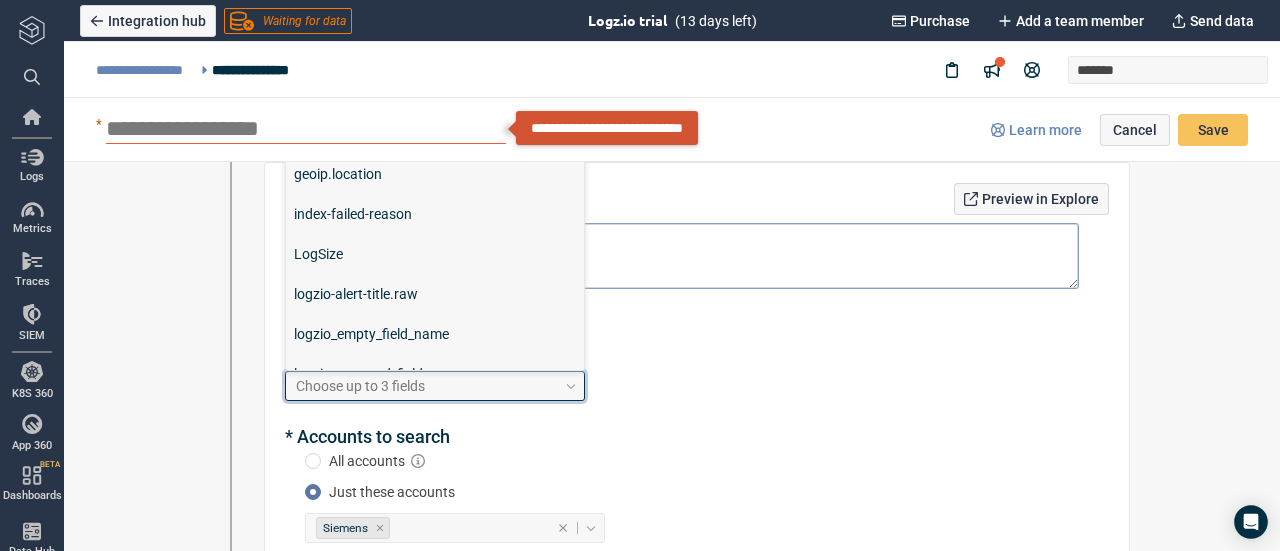 scroll, scrollTop: 48, scrollLeft: 0, axis: vertical 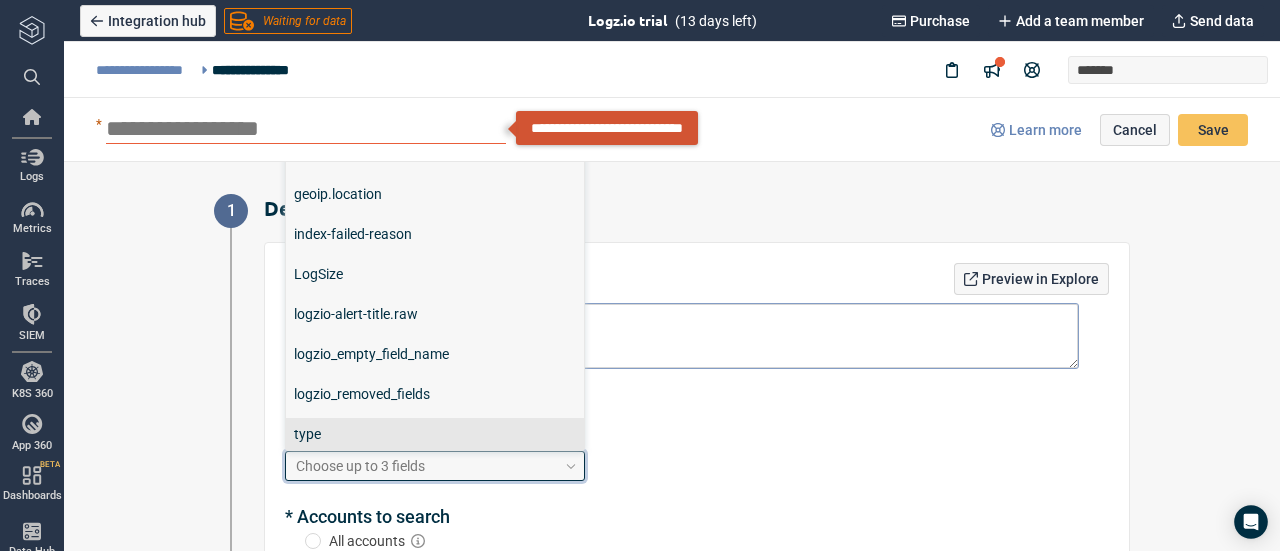 click on "type" at bounding box center (435, 434) 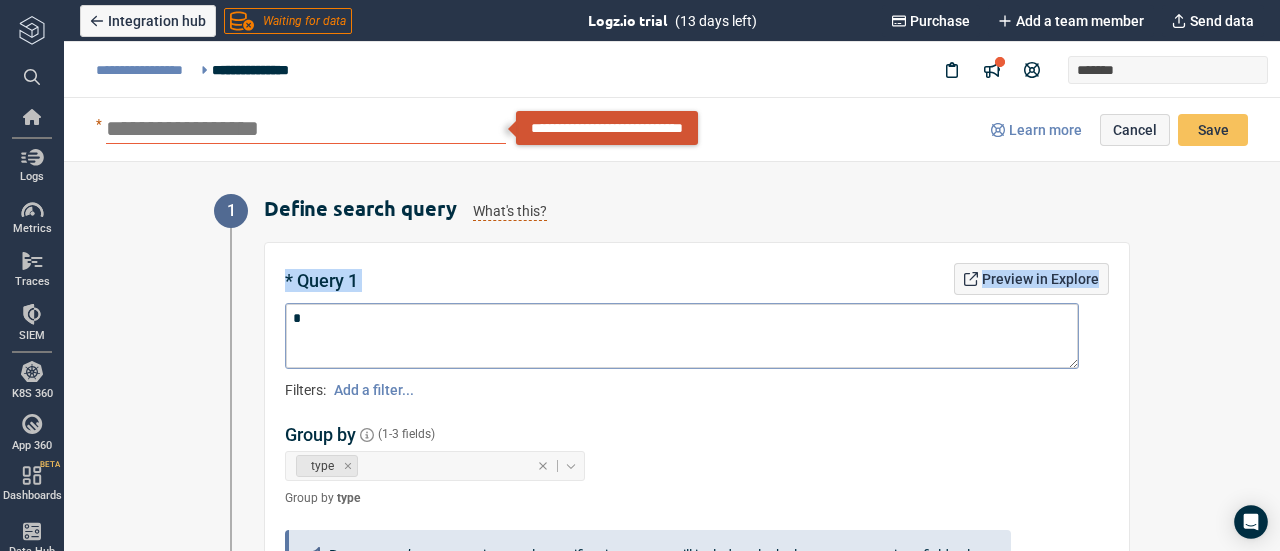 drag, startPoint x: 1261, startPoint y: 224, endPoint x: 1260, endPoint y: 268, distance: 44.011364 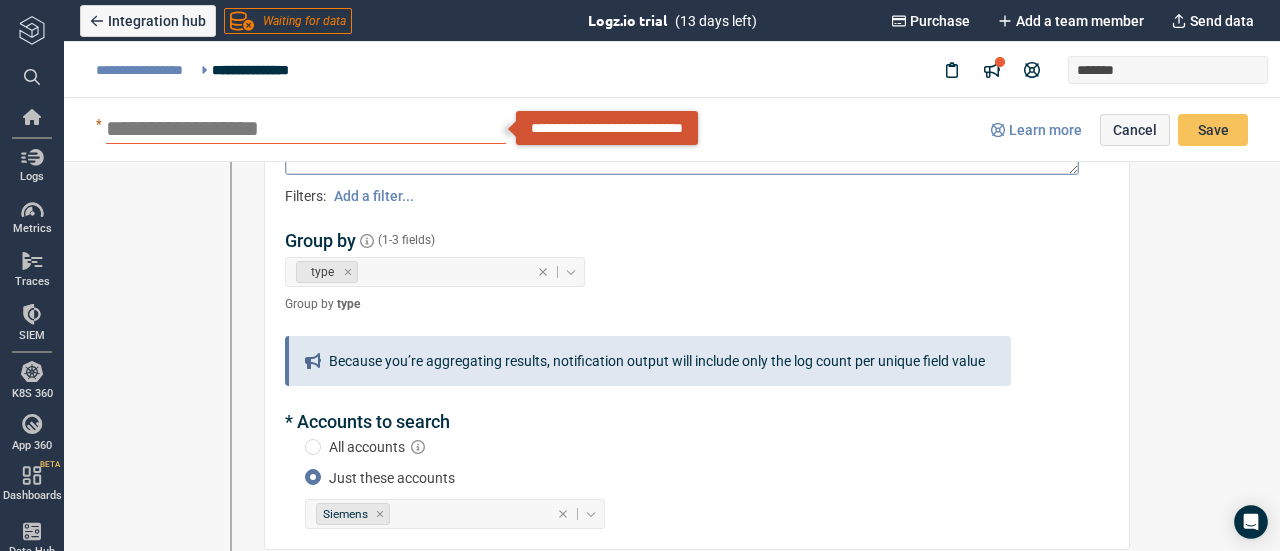 scroll, scrollTop: 190, scrollLeft: 0, axis: vertical 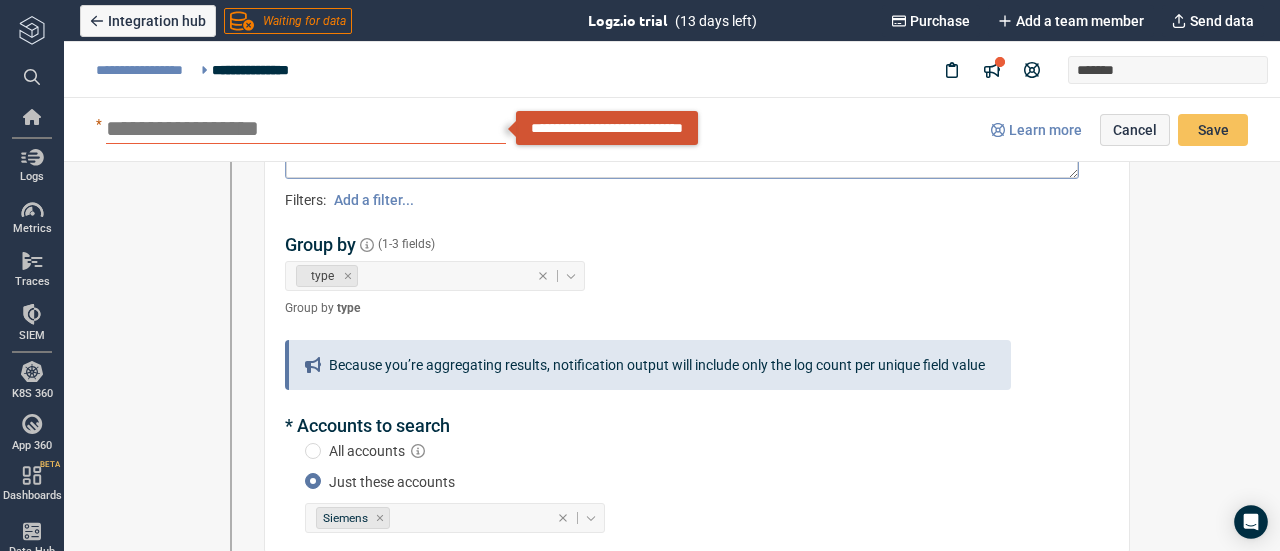 click at bounding box center (313, 451) 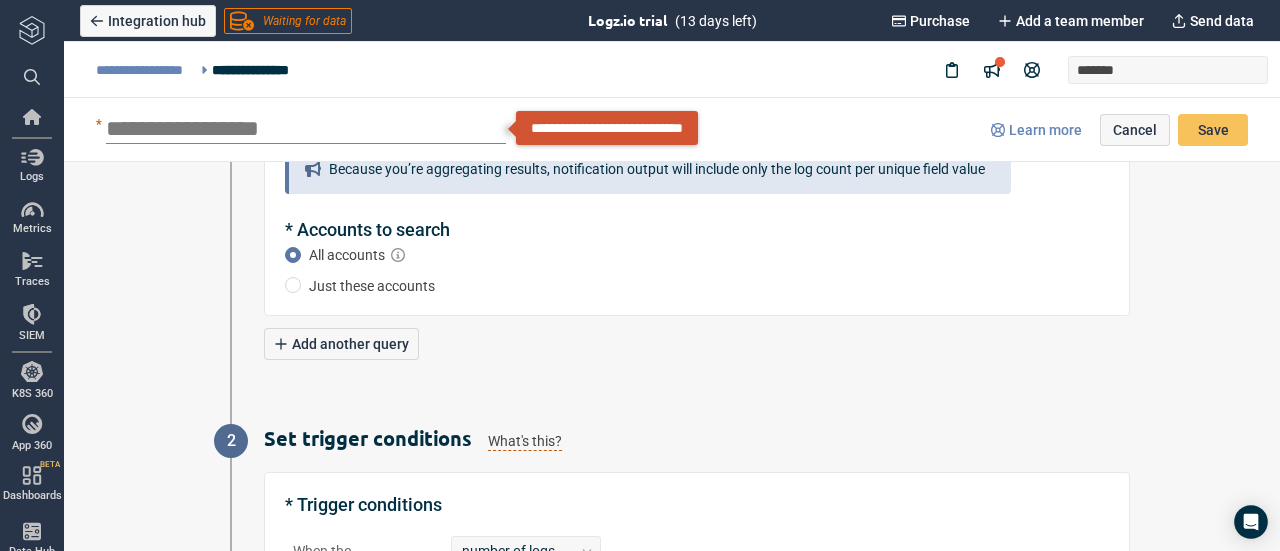 scroll, scrollTop: 390, scrollLeft: 0, axis: vertical 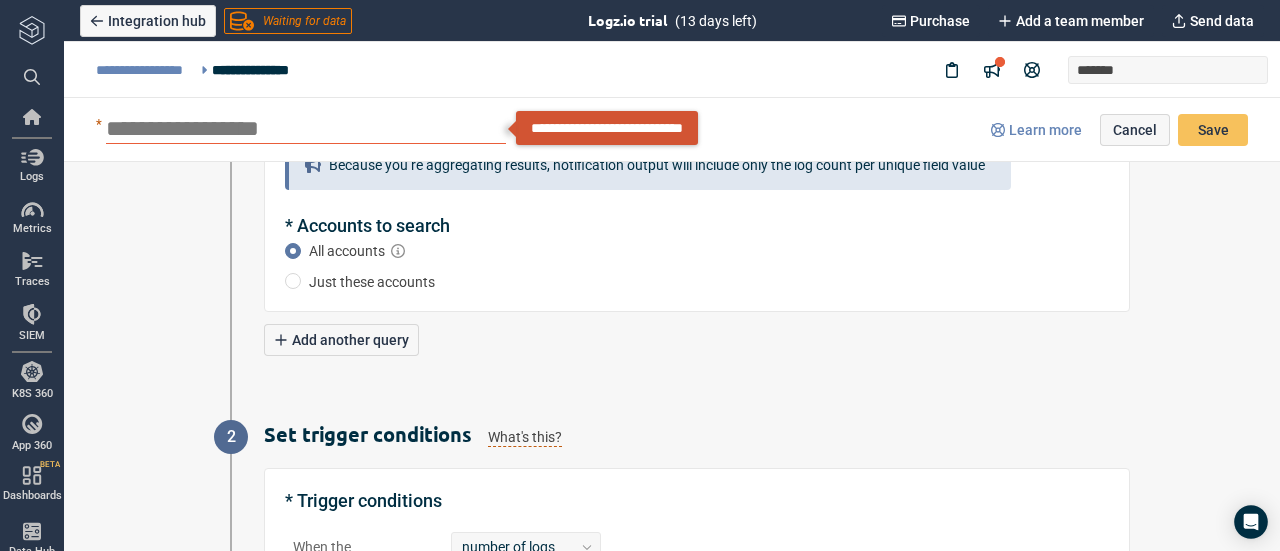 click on "Just these accounts" at bounding box center [360, 281] 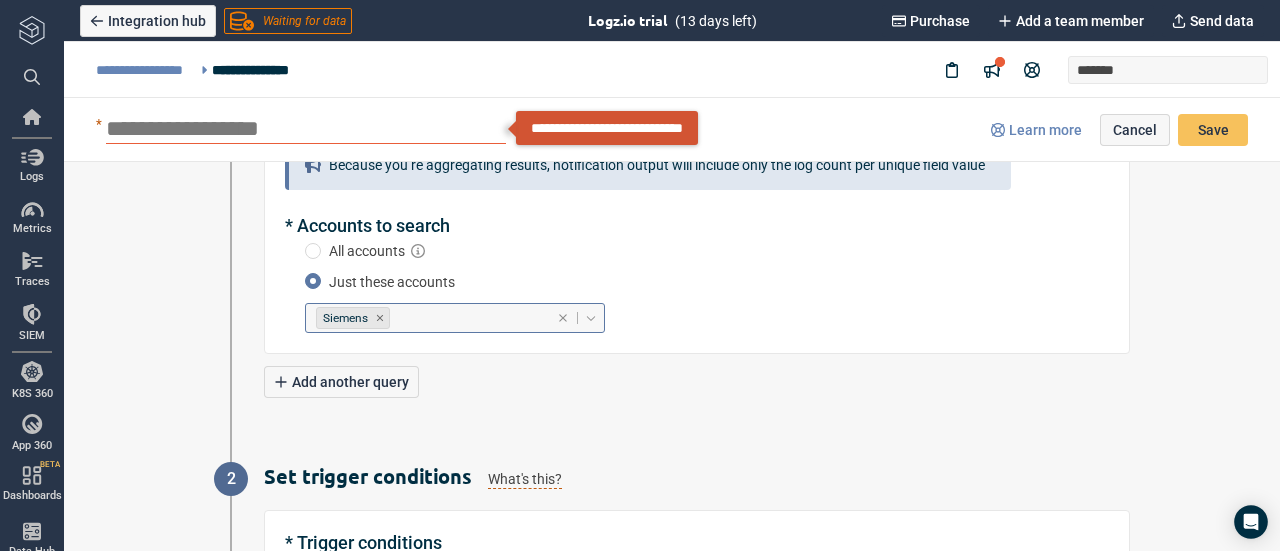 click 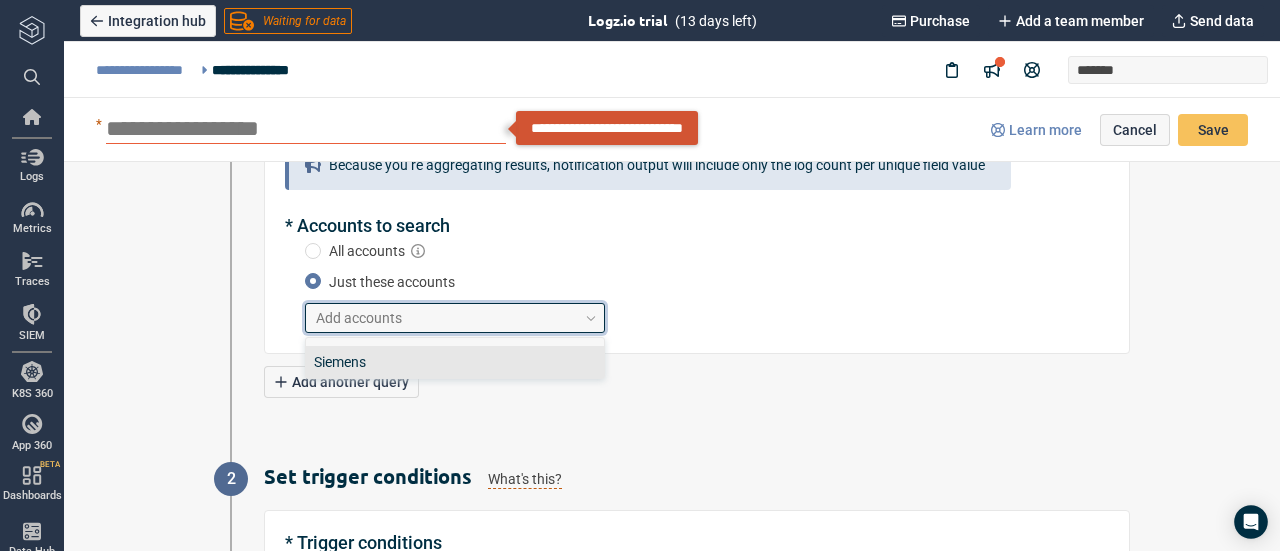click at bounding box center (591, 318) 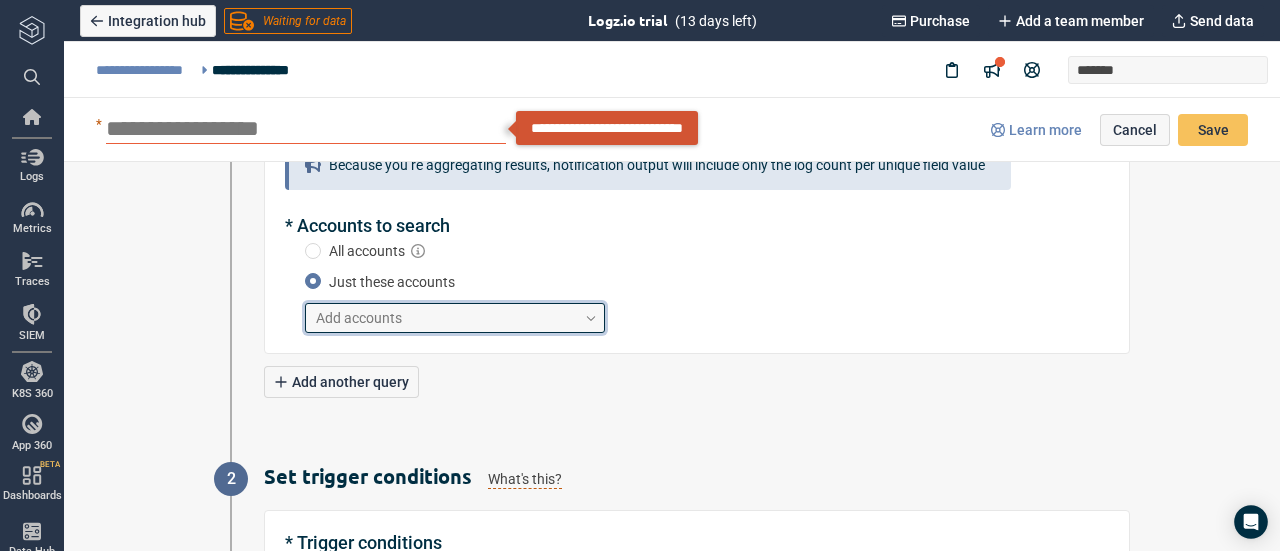 click 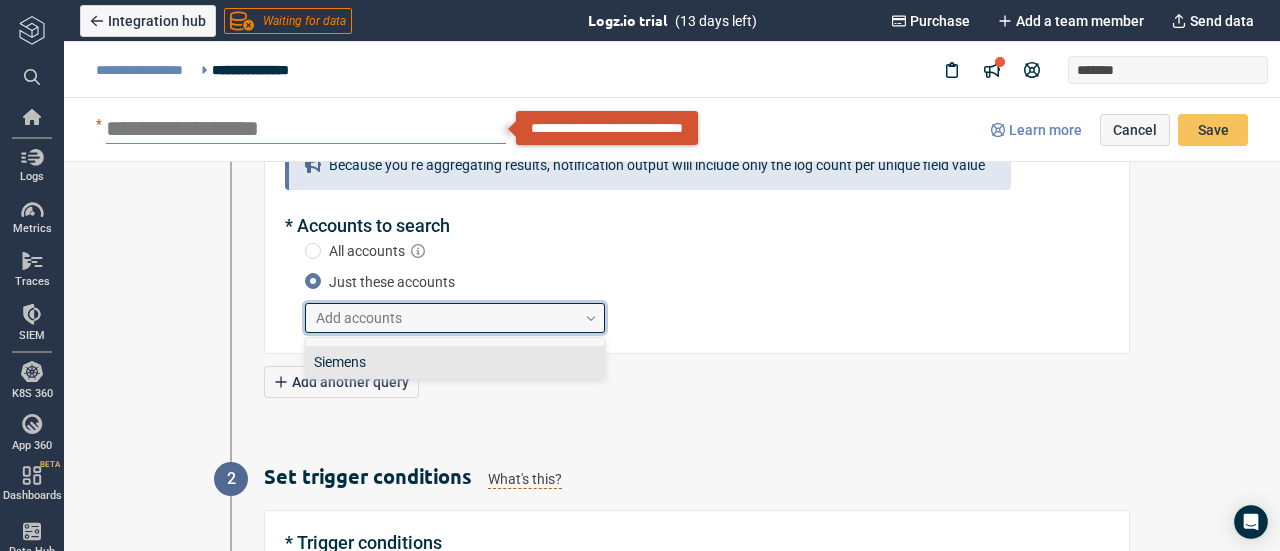 click 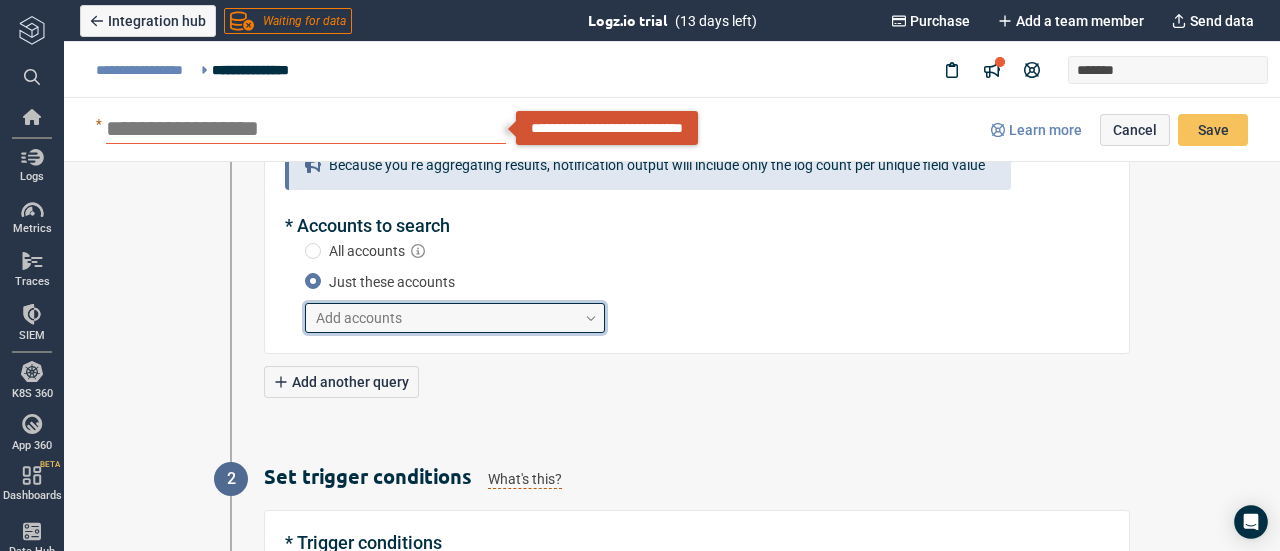 click 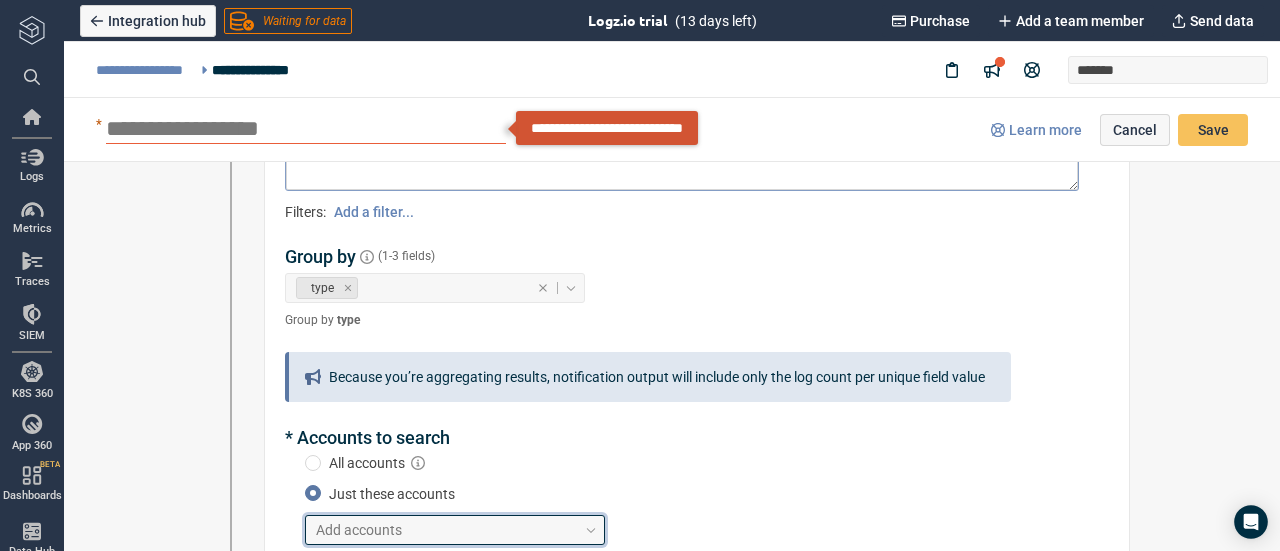 scroll, scrollTop: 0, scrollLeft: 0, axis: both 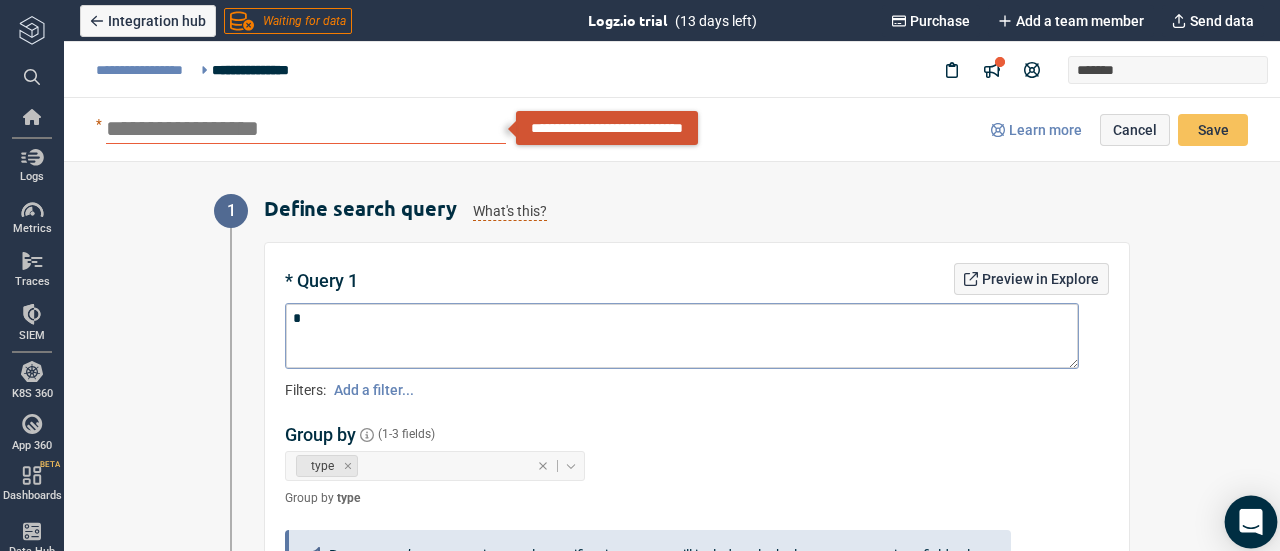 type on "*" 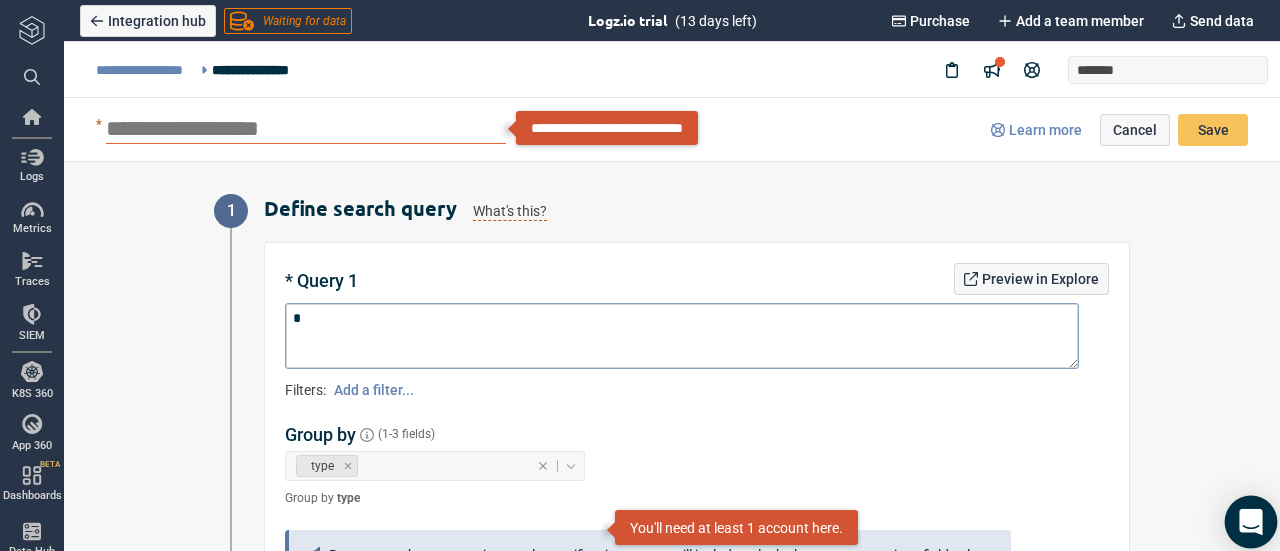 click 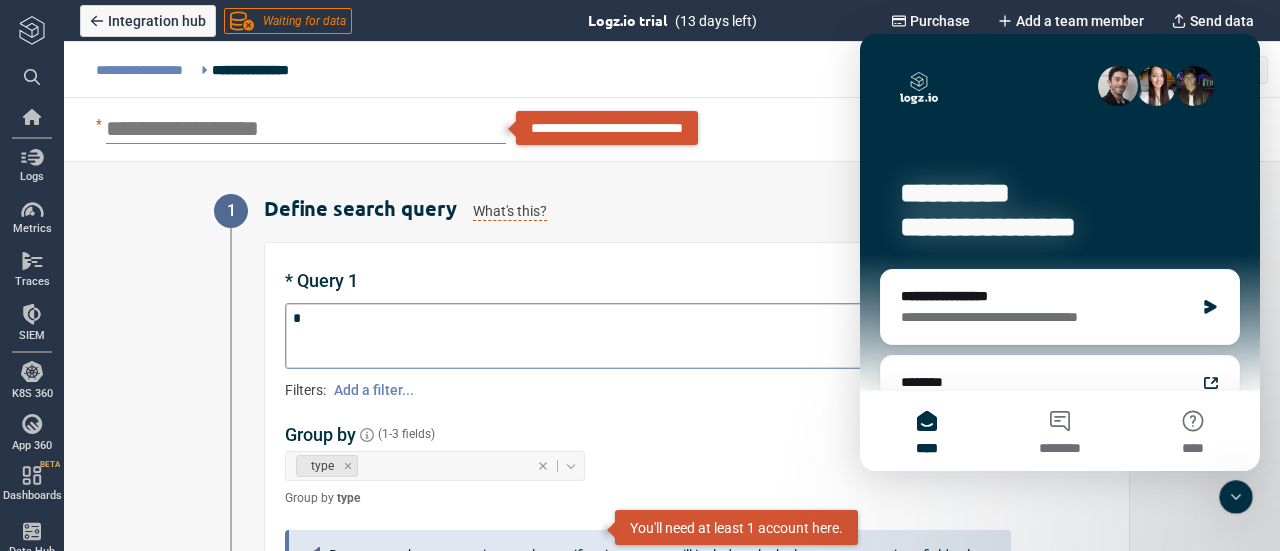 scroll, scrollTop: 0, scrollLeft: 0, axis: both 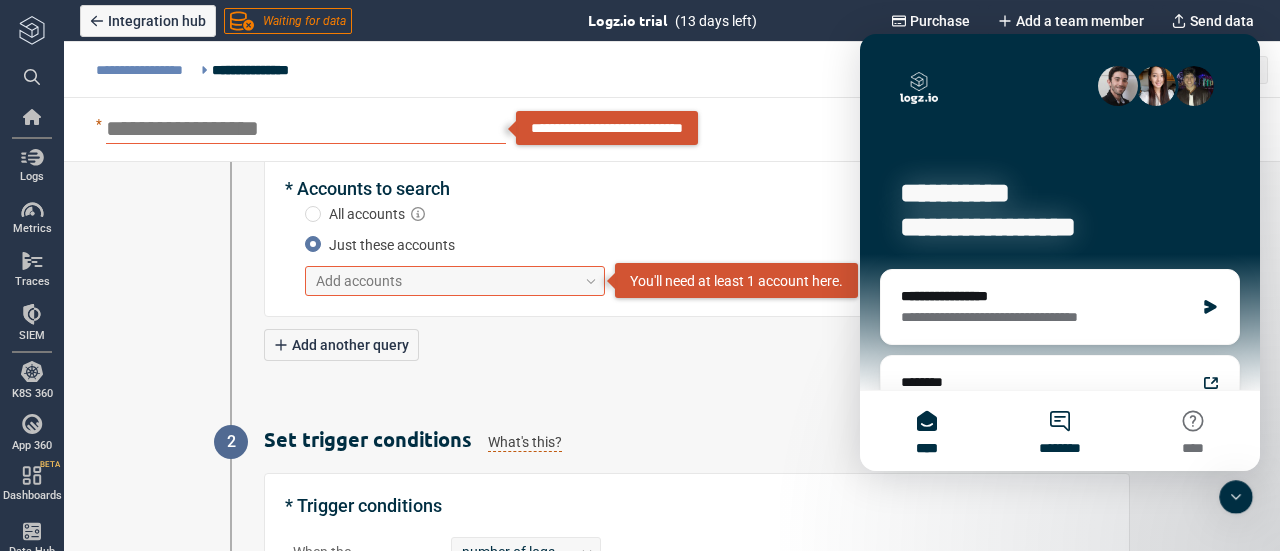 click on "********" at bounding box center [1059, 431] 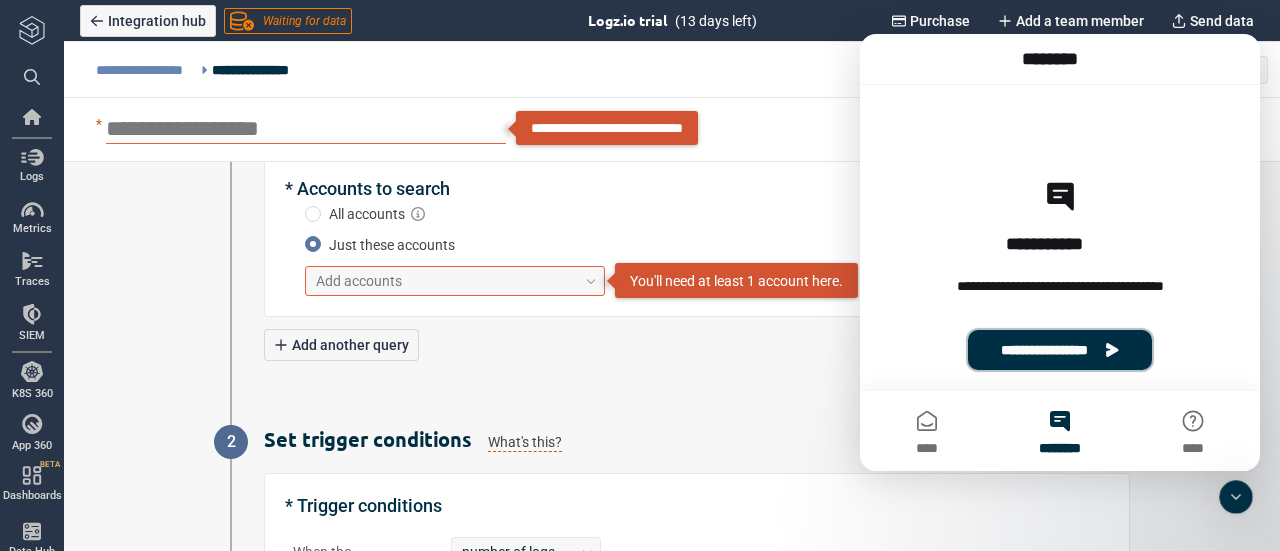 click on "**********" at bounding box center [1060, 350] 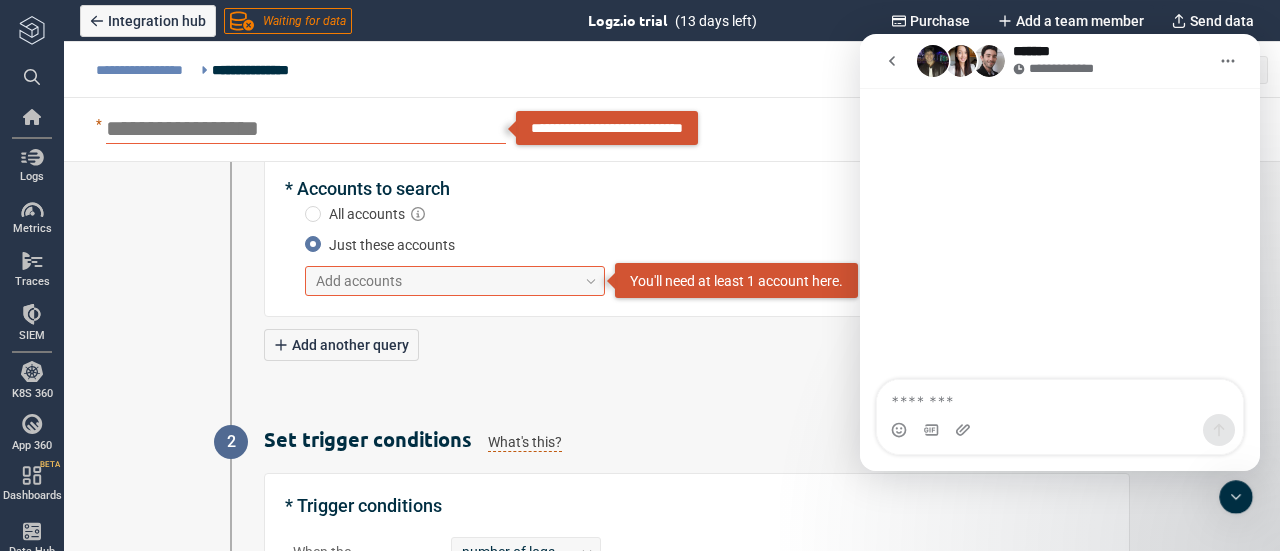 click at bounding box center (1060, 397) 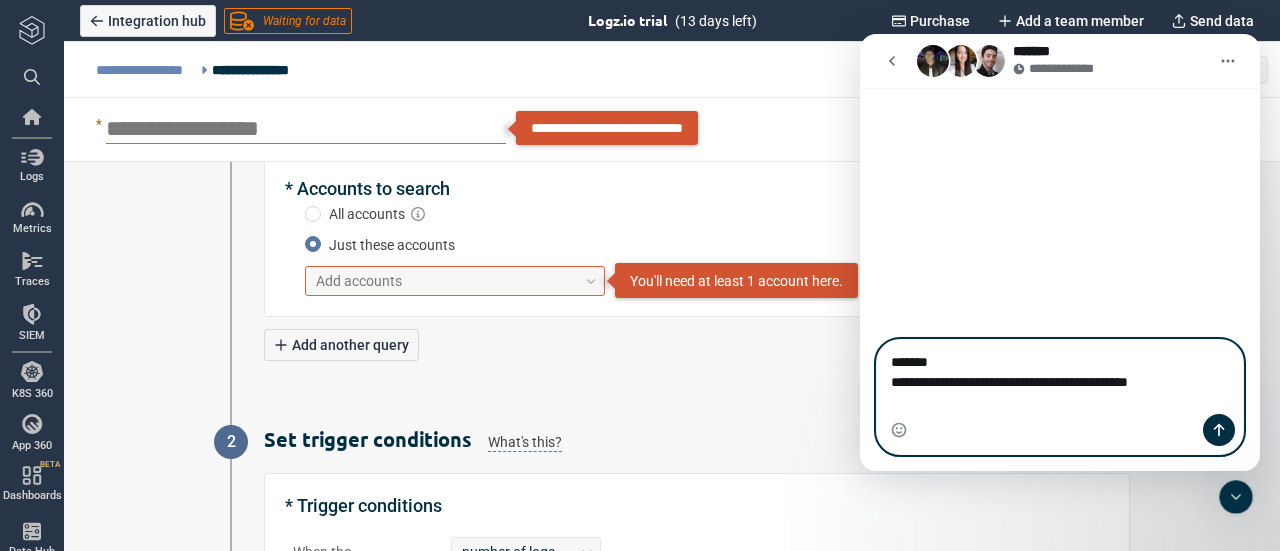 drag, startPoint x: 1172, startPoint y: 386, endPoint x: 864, endPoint y: 382, distance: 308.02597 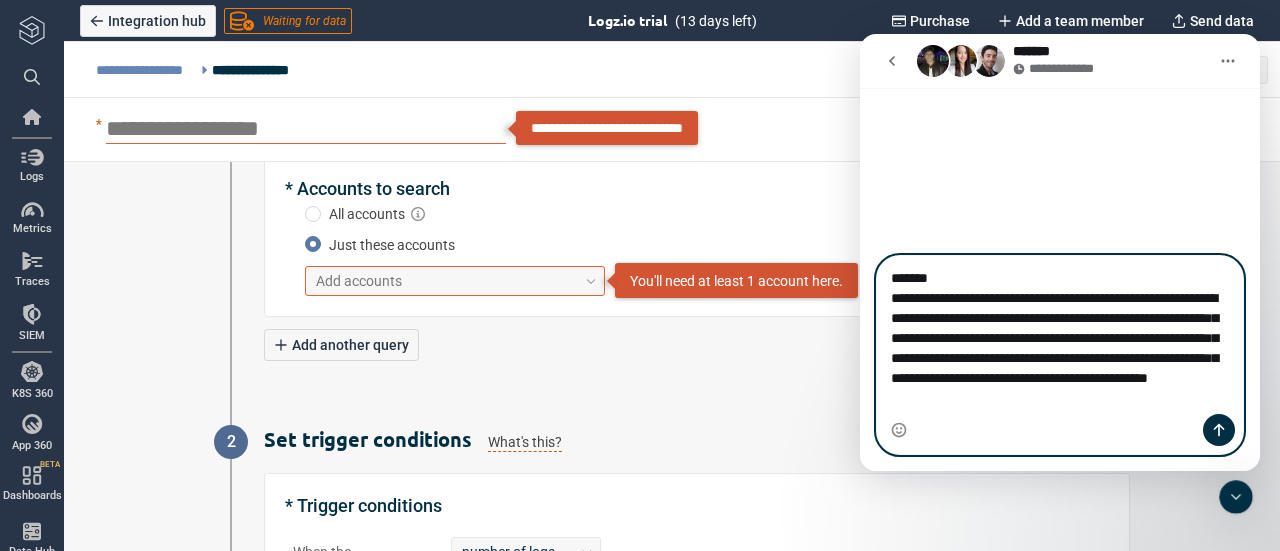 scroll, scrollTop: 33, scrollLeft: 0, axis: vertical 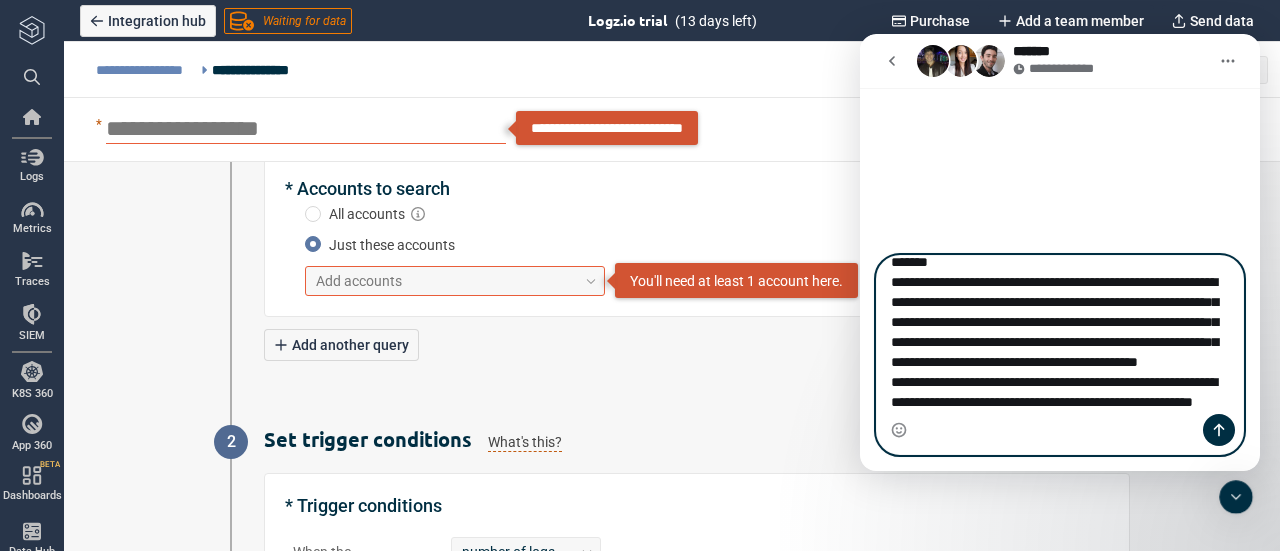 type on "**********" 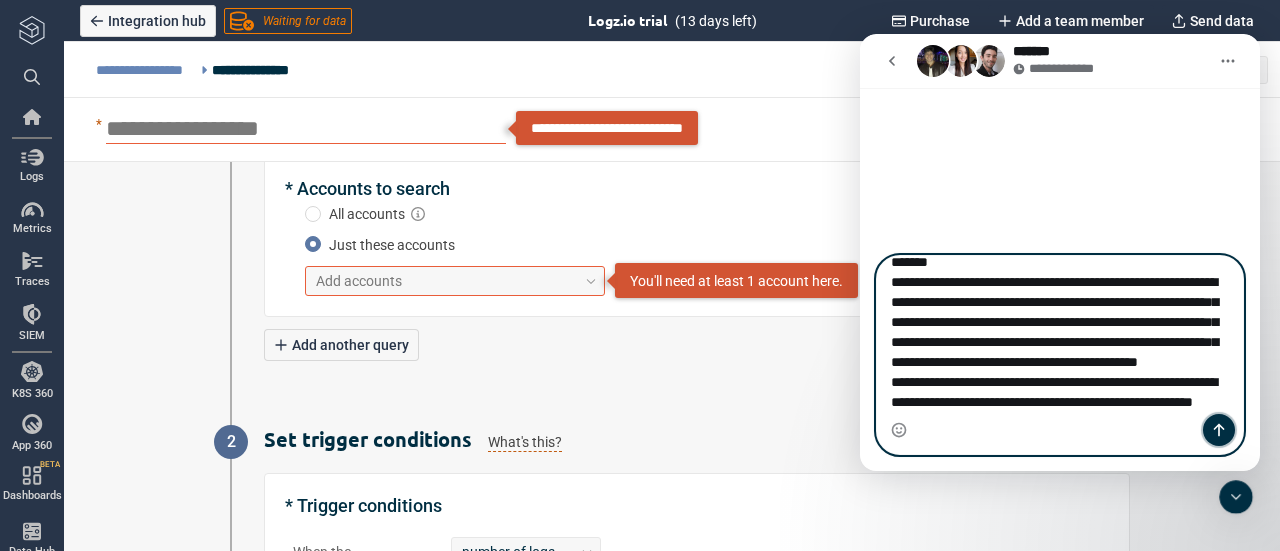 click 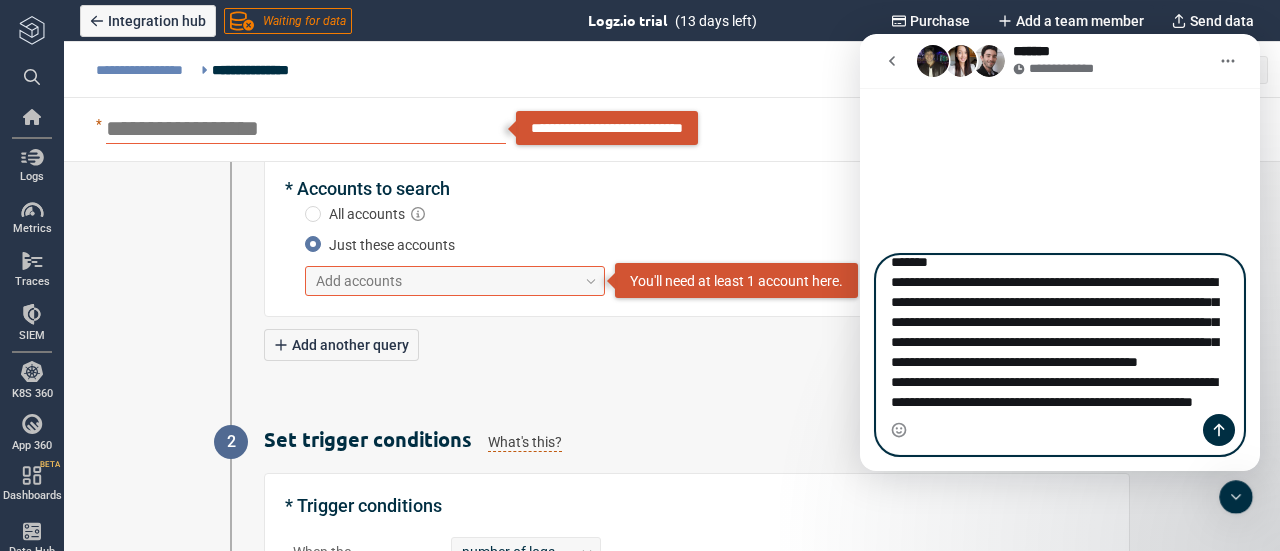 type 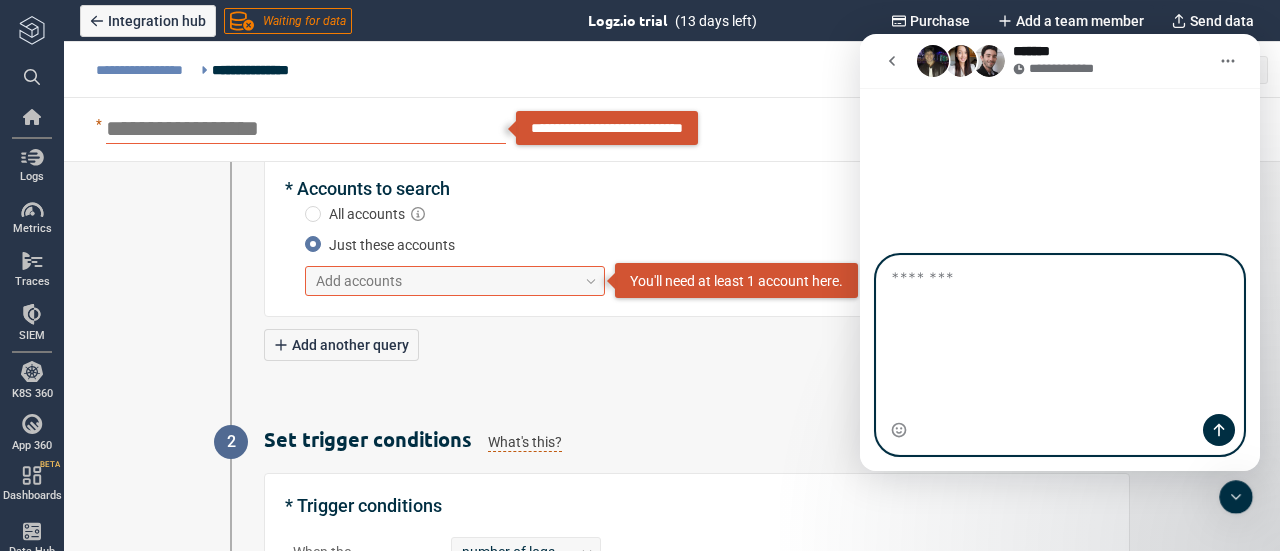 scroll, scrollTop: 0, scrollLeft: 0, axis: both 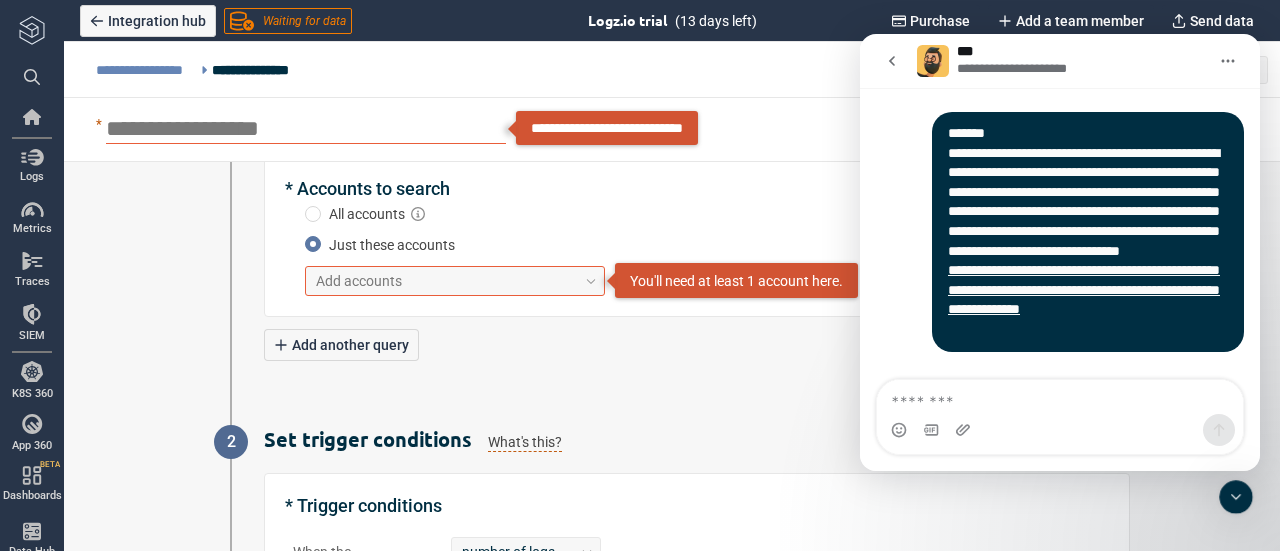 click at bounding box center [892, 61] 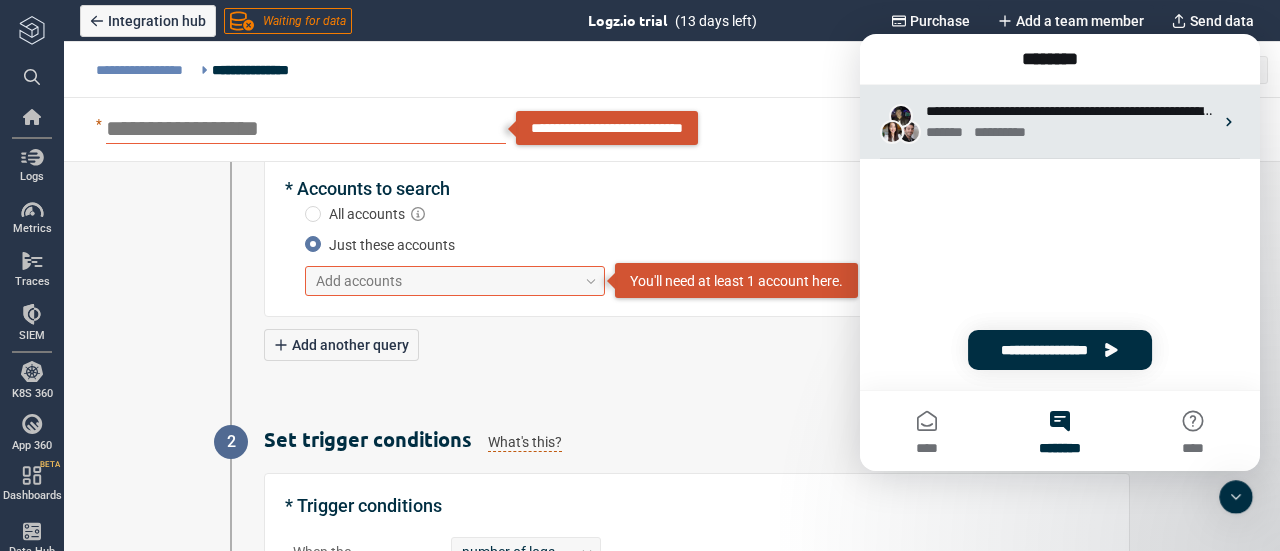 click on "******* * ********" at bounding box center (1069, 132) 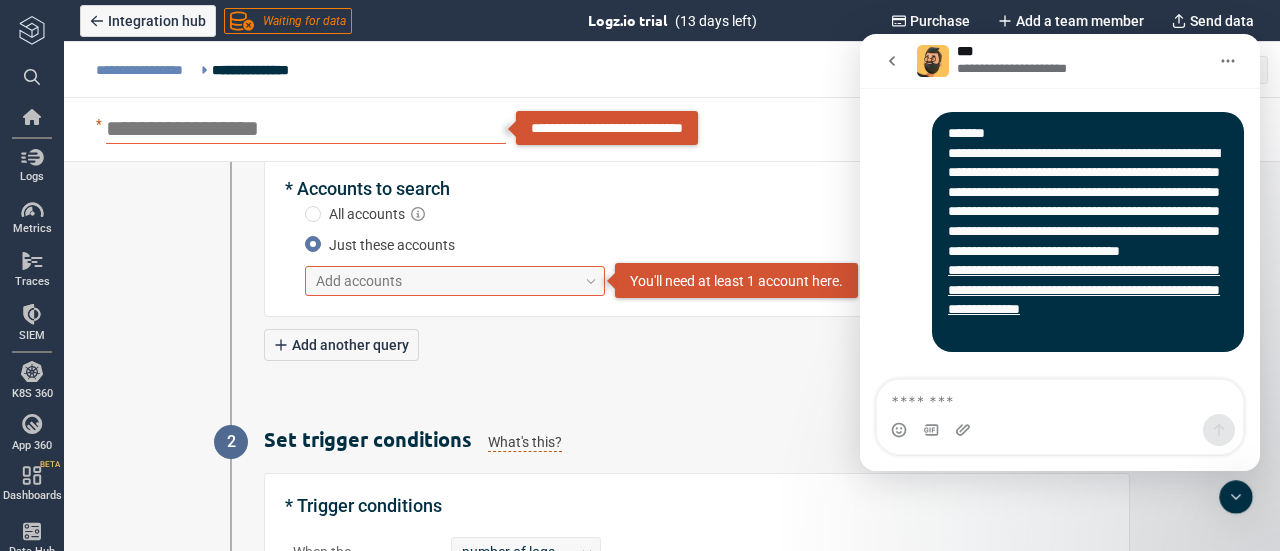 click on "1 Define search query What's this? * Query 1 Preview in Explore * Filters: Add a filter... Group by (1-3 fields) type Group by   type Because you’re aggregating results, notification output will include only the log count per unique field value * Accounts to search All accounts Just these accounts Add accounts You'll need at least 1 account here. Add another query 2 Set trigger conditions What's this? * Trigger conditions When the number of logs in the last ** minutes is  > * it's Medium severity Add threshold 3 Schedule What's this? When do you want to run this  alert ? Always On Schedule 4 Alert Metadata Description Tags Add tags 5 AI Agent Analysis Beta What's this? Minimize time to remediation (TTR) with AI Agent analysis and send the report to the AI Agent analysis endpoint. Configure endpoint Activate AI Agent Analysis Add a clear alert description to help the AI Agent provide more accurate analysis. Adding a description is mandatory to activate AI Agent Analysis. Instructions Add Instructions Docs" at bounding box center [672, 356] 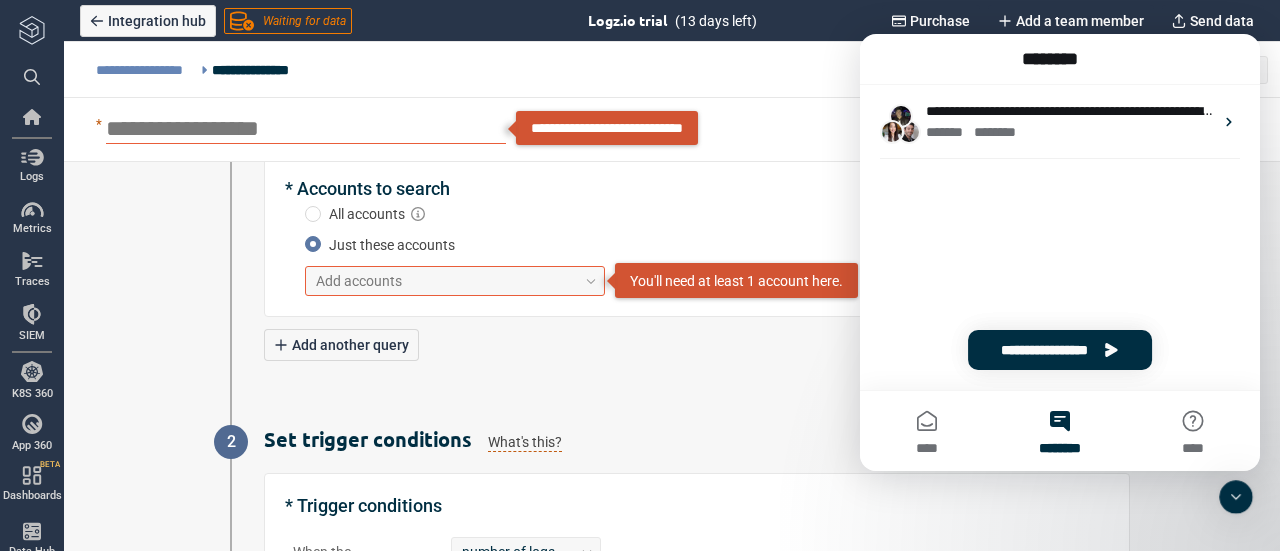 click on "1 Define search query What's this? * Query 1 Preview in Explore * Filters: Add a filter... Group by (1-3 fields) type Group by   type Because you’re aggregating results, notification output will include only the log count per unique field value * Accounts to search All accounts Just these accounts Add accounts You'll need at least 1 account here. Add another query" at bounding box center [672, 64] 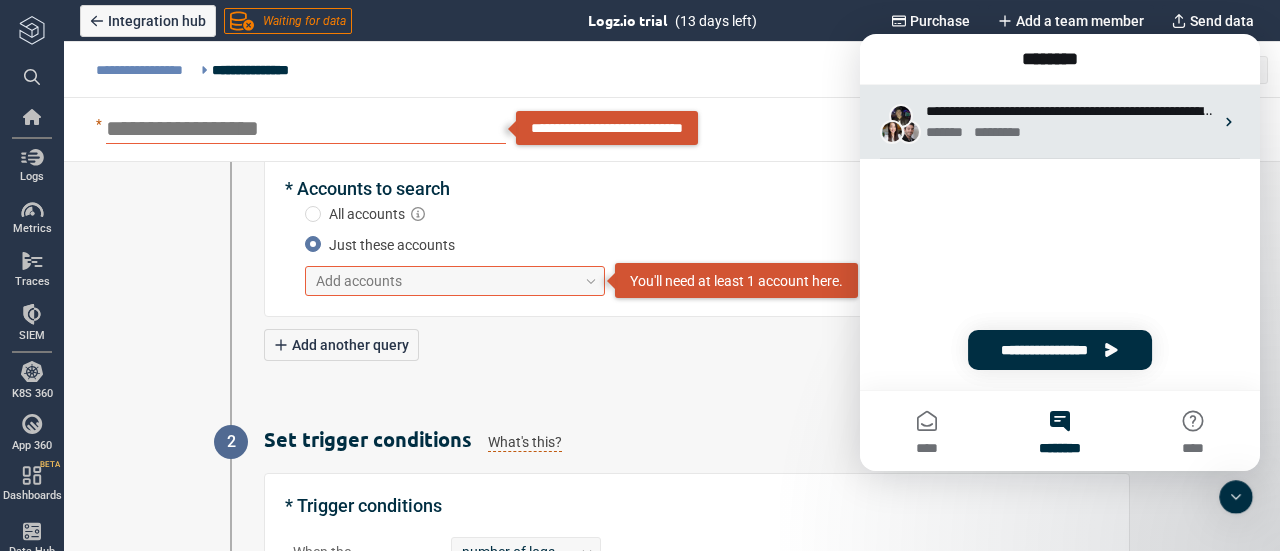 click on "******* * *******" at bounding box center (1069, 132) 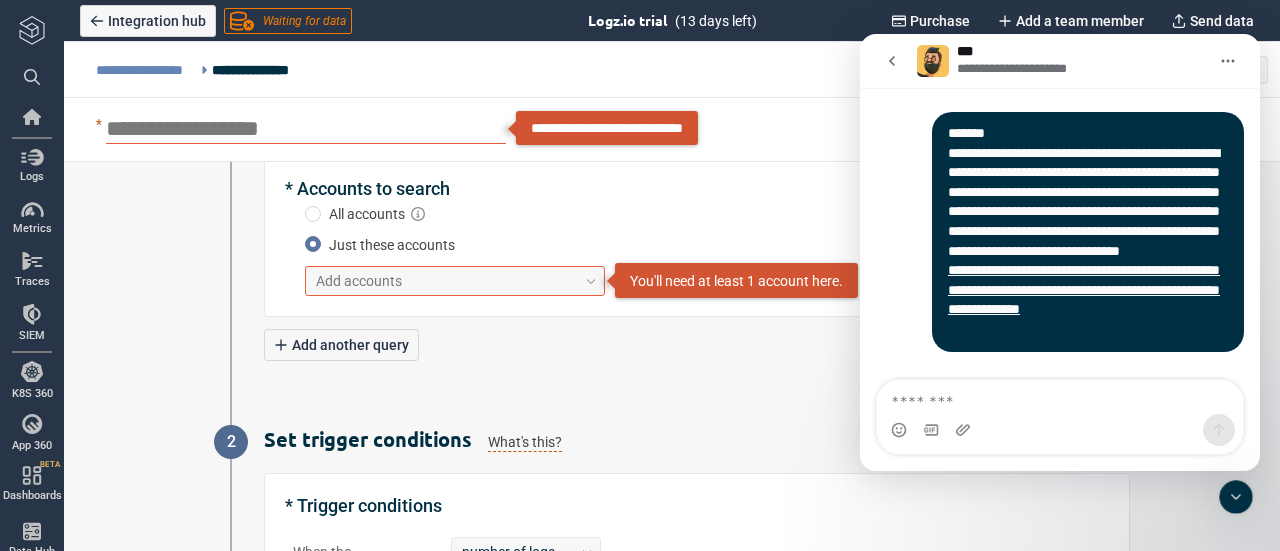 click 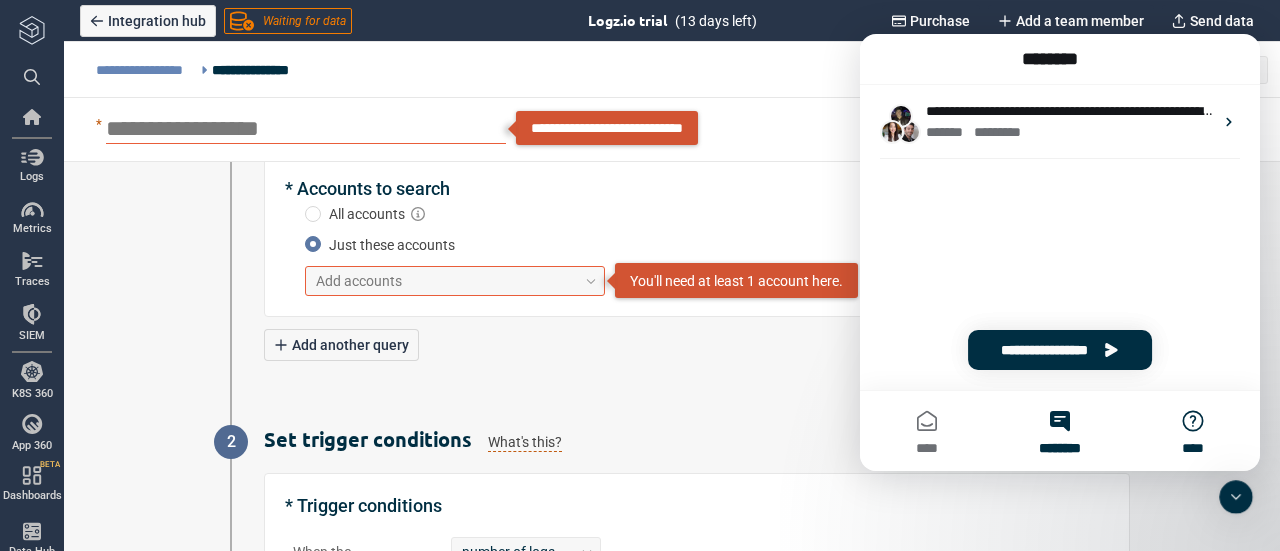 click on "****" at bounding box center (1193, 431) 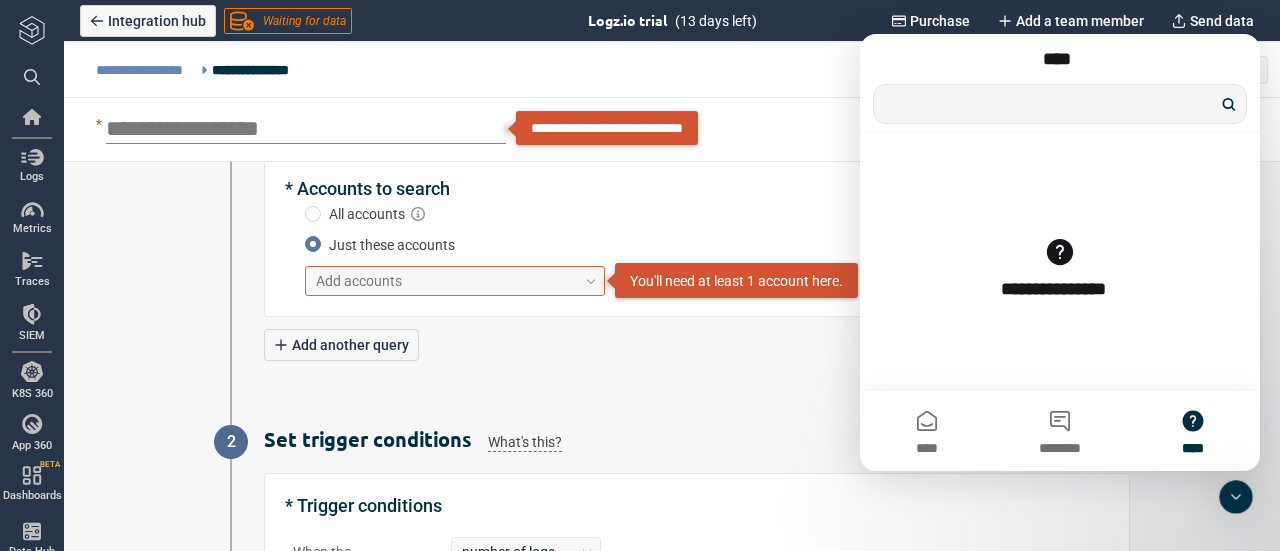 click at bounding box center (1060, 104) 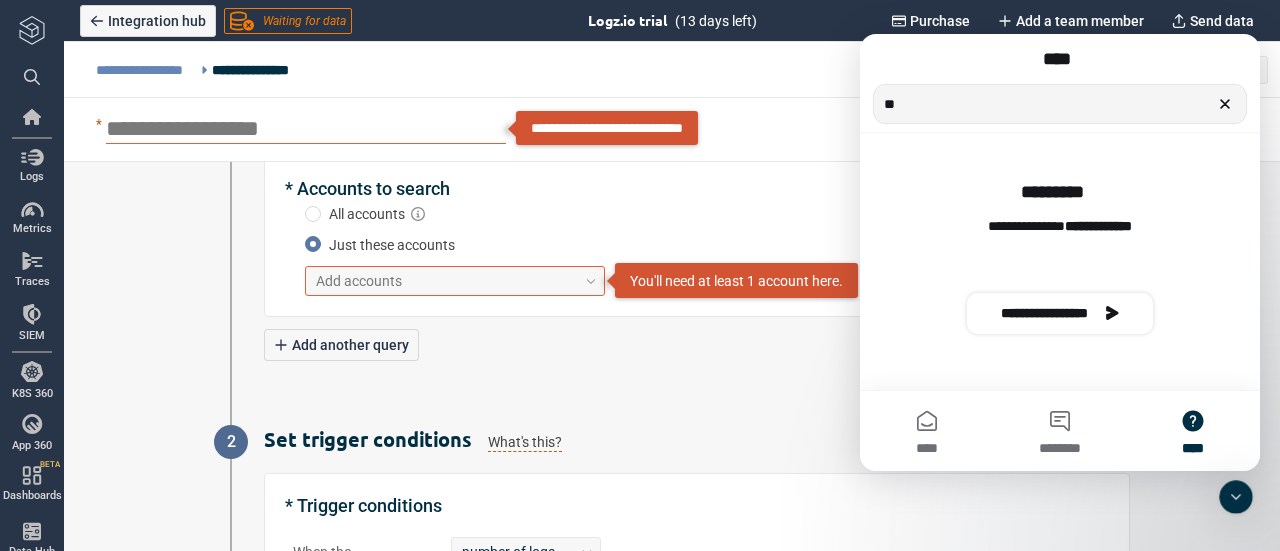 type on "*" 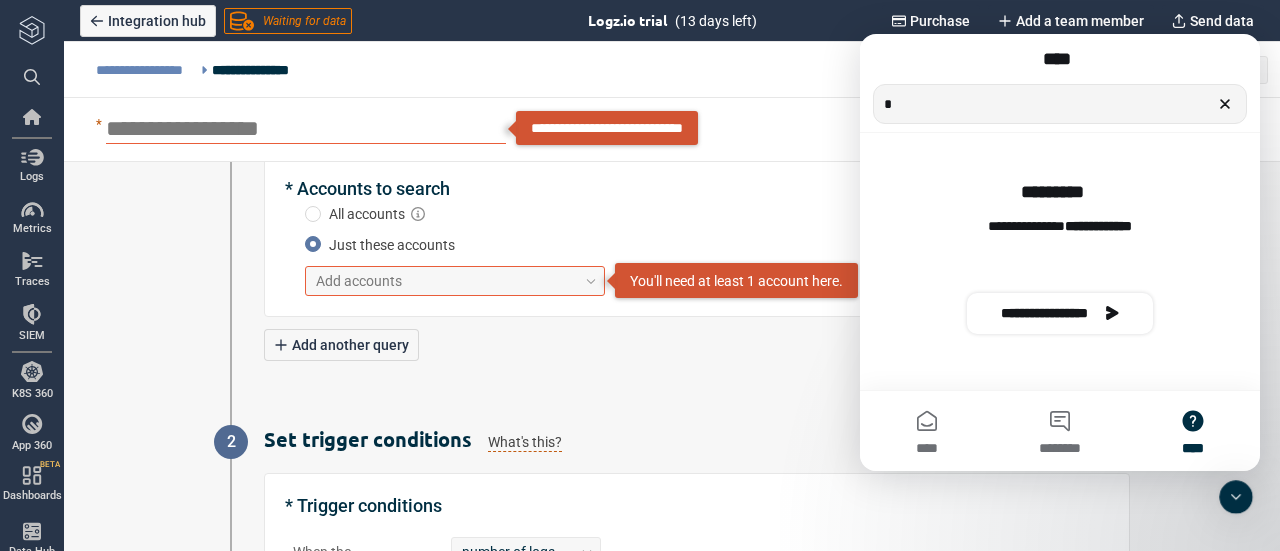 type 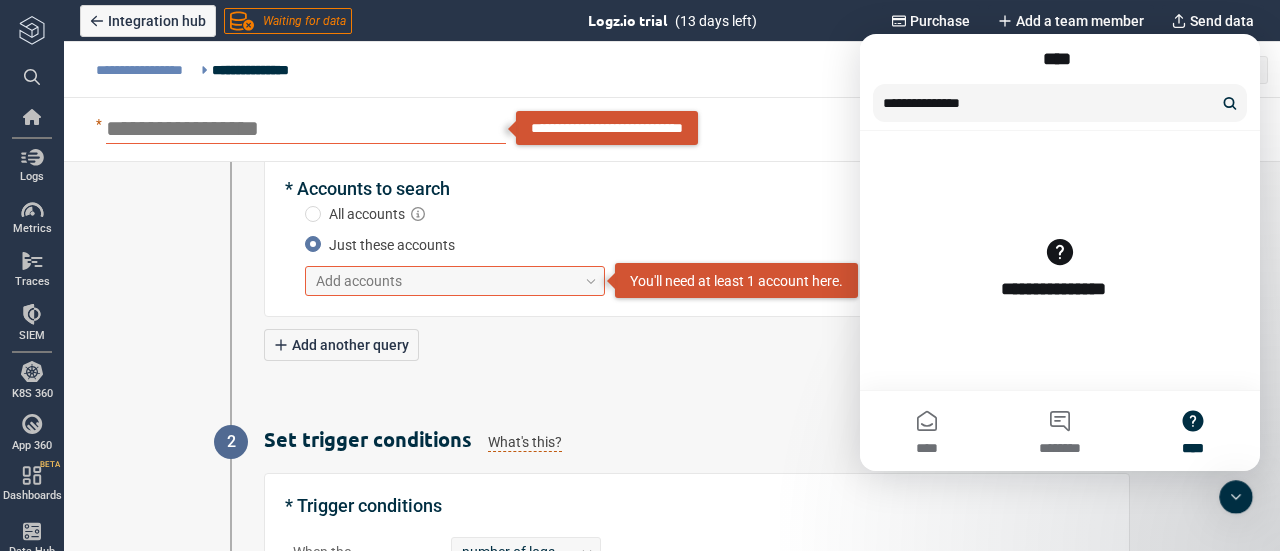 click on "**********" at bounding box center [1060, 289] 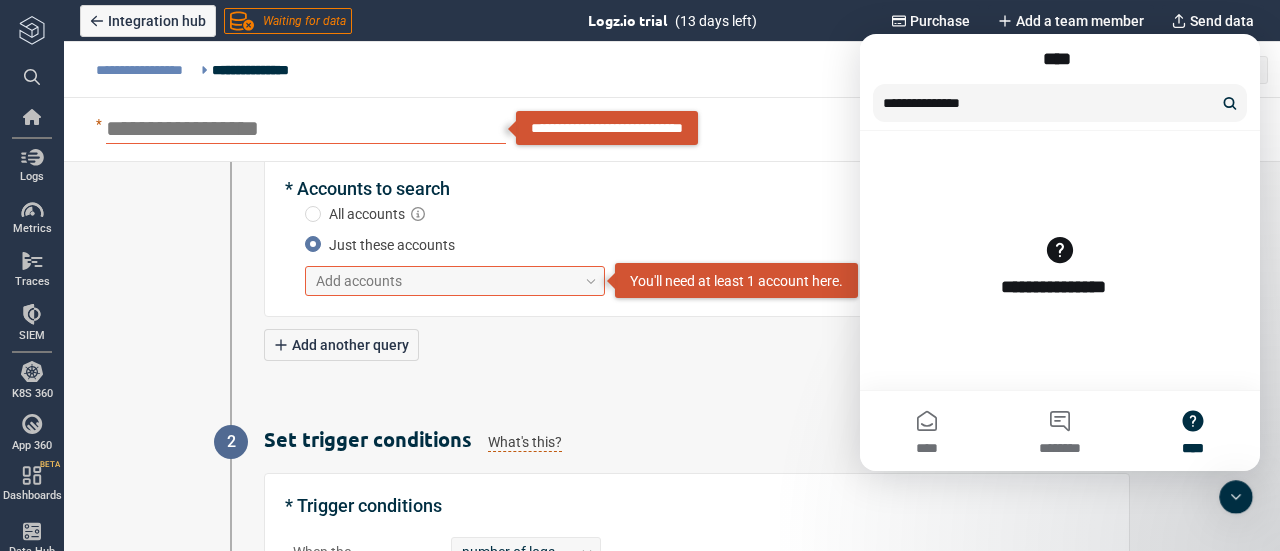 click at bounding box center [1243, 504] 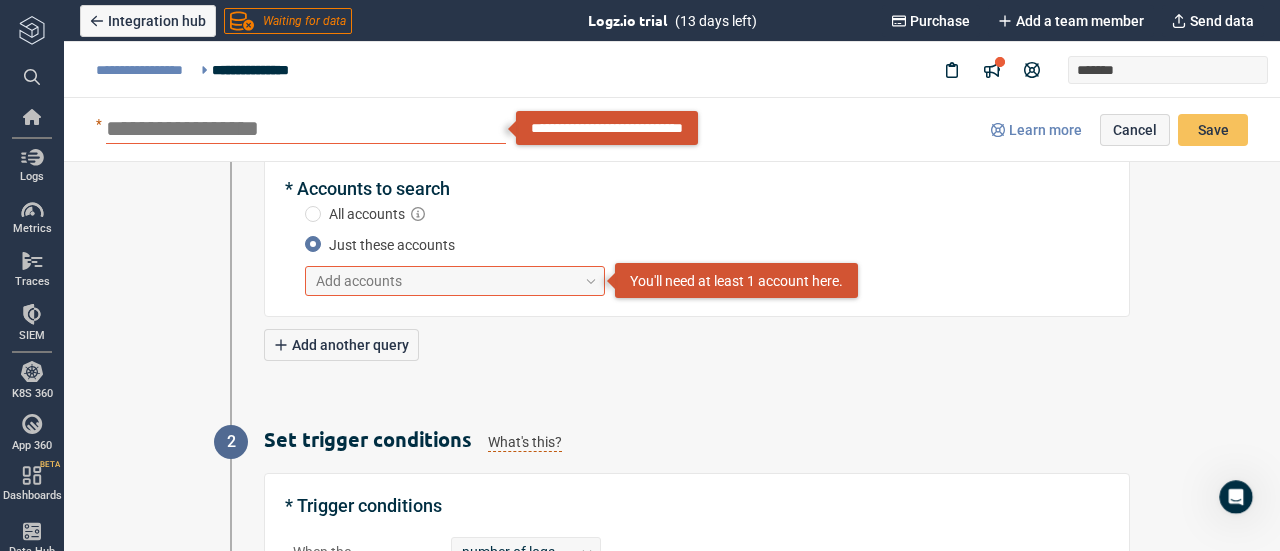 scroll, scrollTop: 0, scrollLeft: 0, axis: both 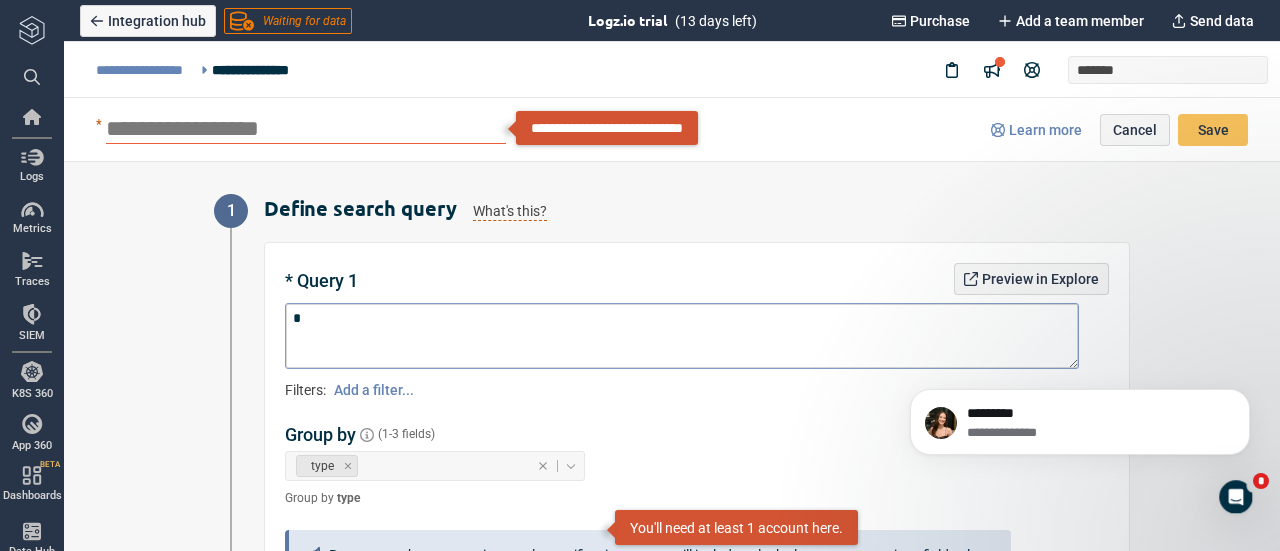 click 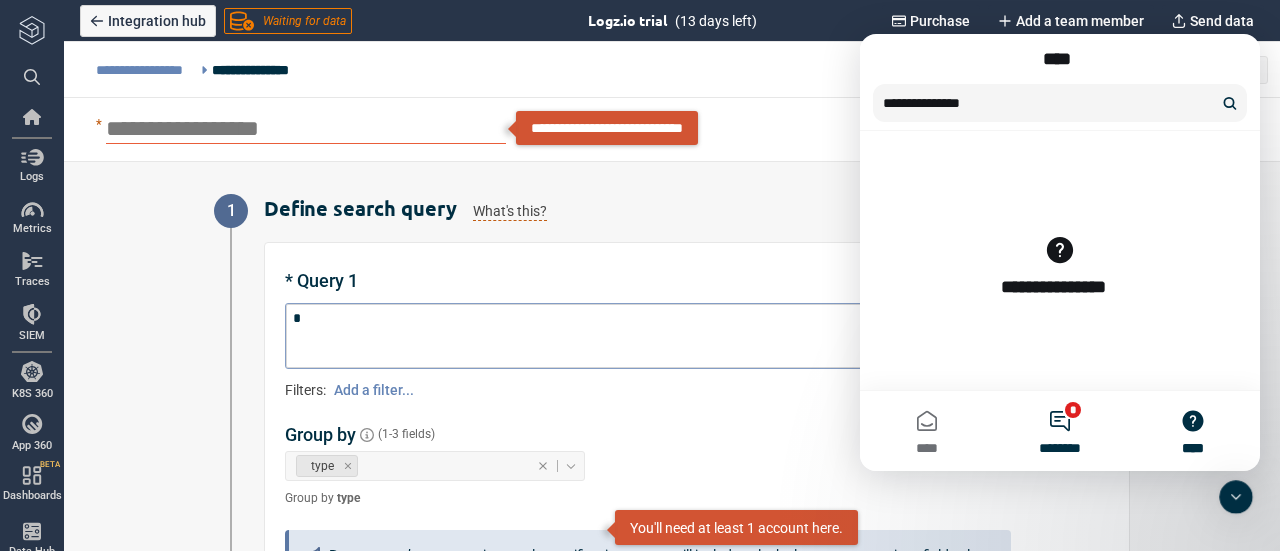 click on "* ********" at bounding box center [1059, 431] 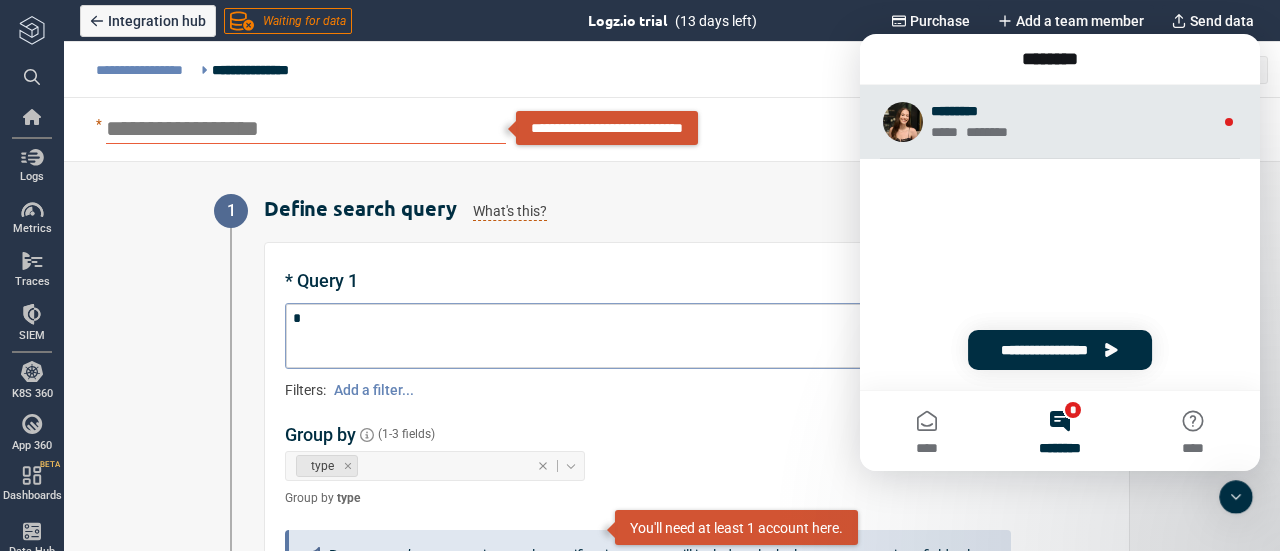 click on "* ******" at bounding box center (994, 132) 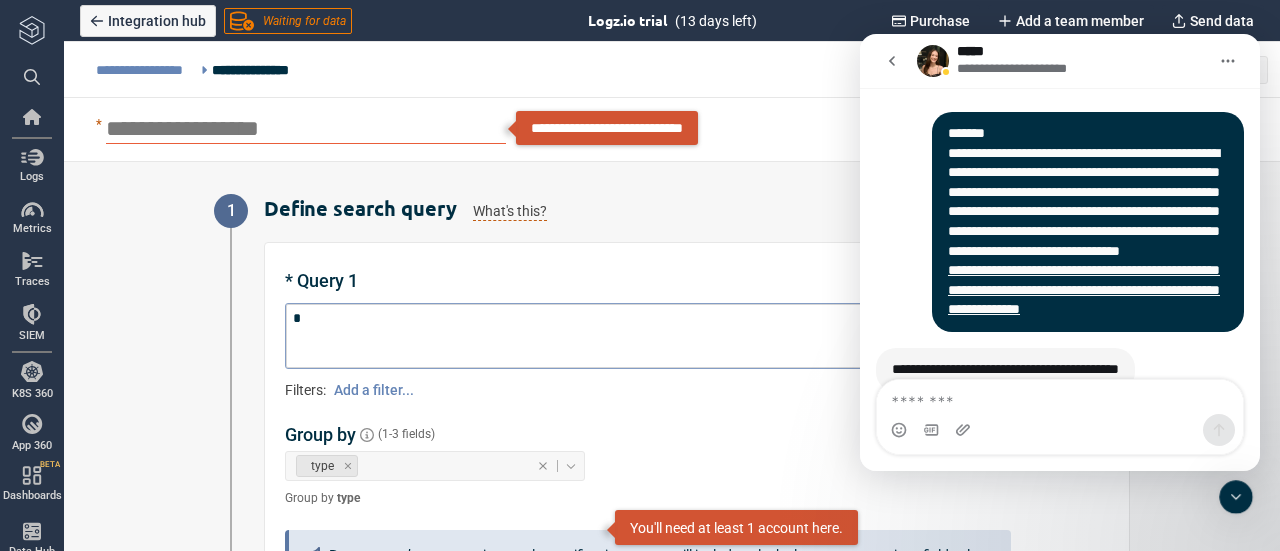 scroll, scrollTop: 2, scrollLeft: 0, axis: vertical 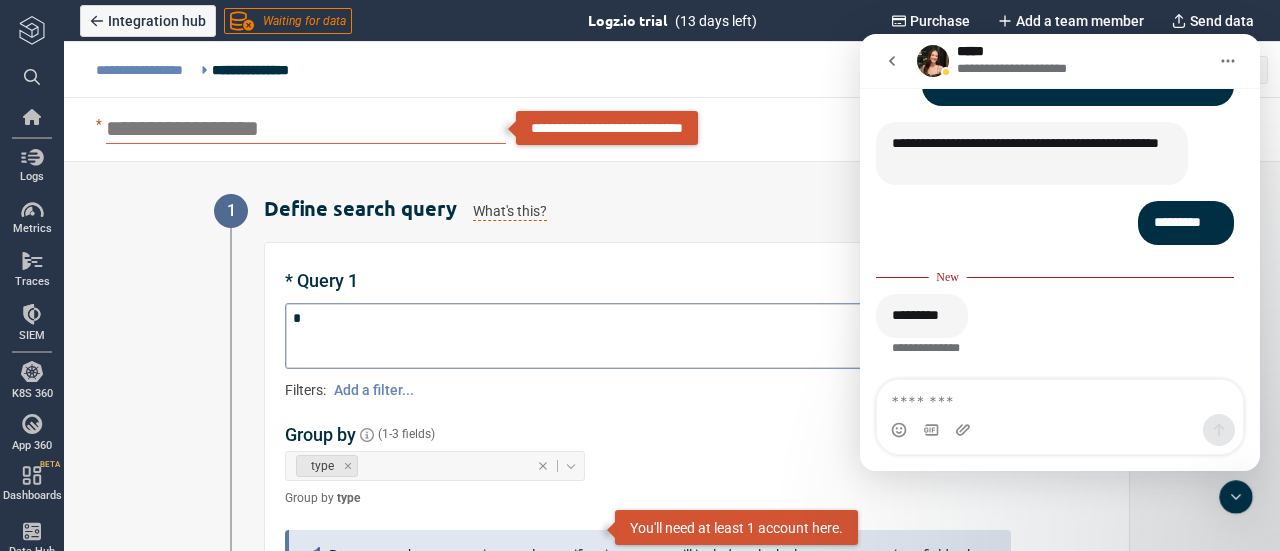 click 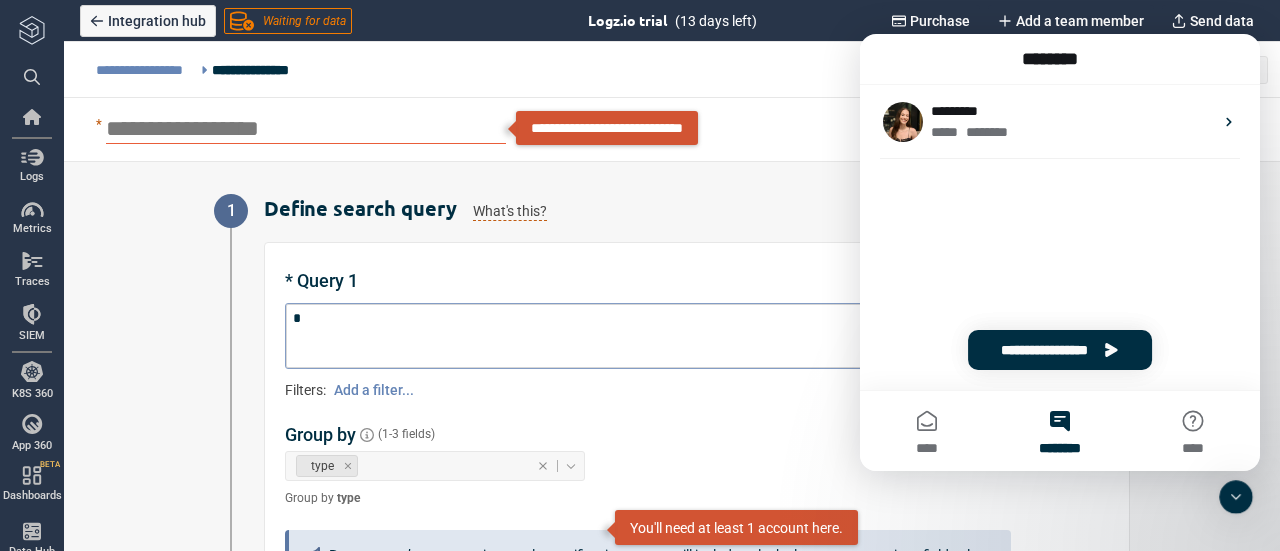 click 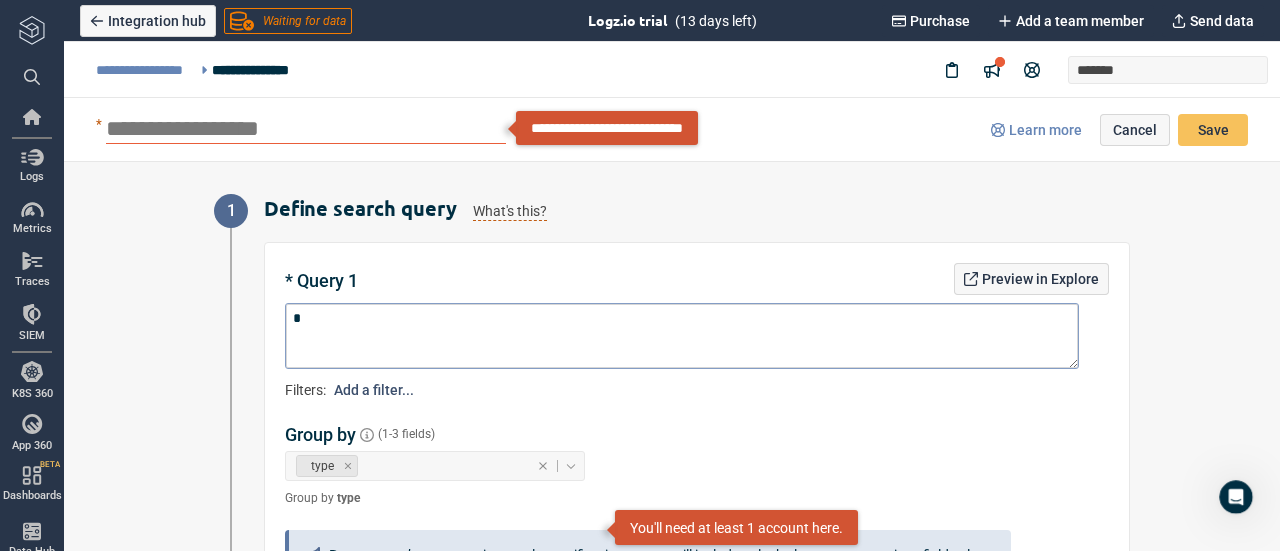 click on "Add a filter..." at bounding box center (374, 390) 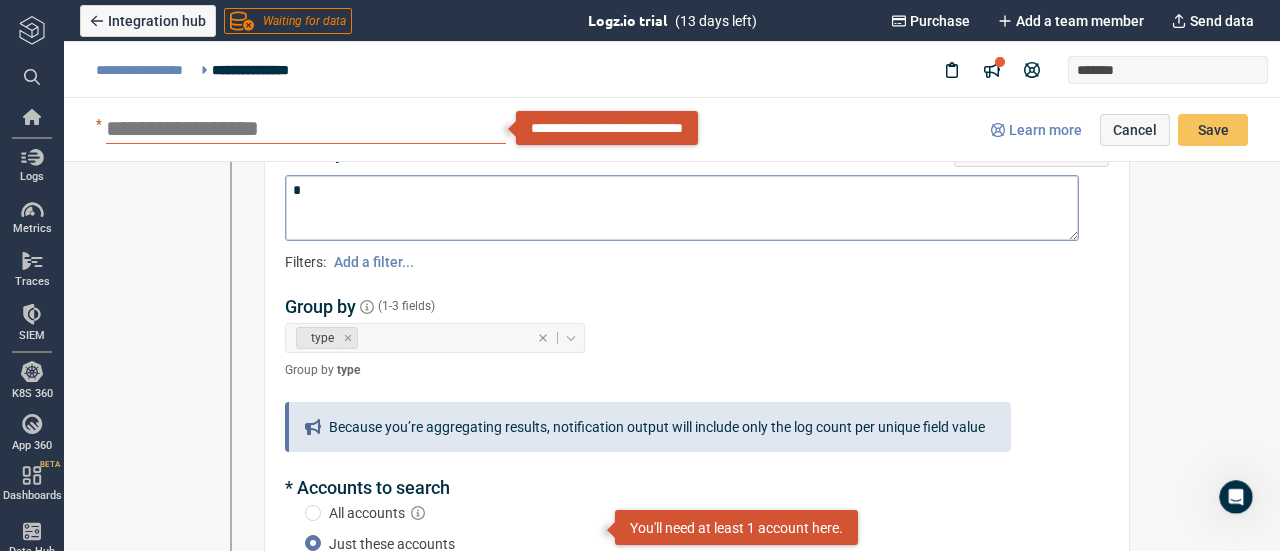 scroll, scrollTop: 174, scrollLeft: 0, axis: vertical 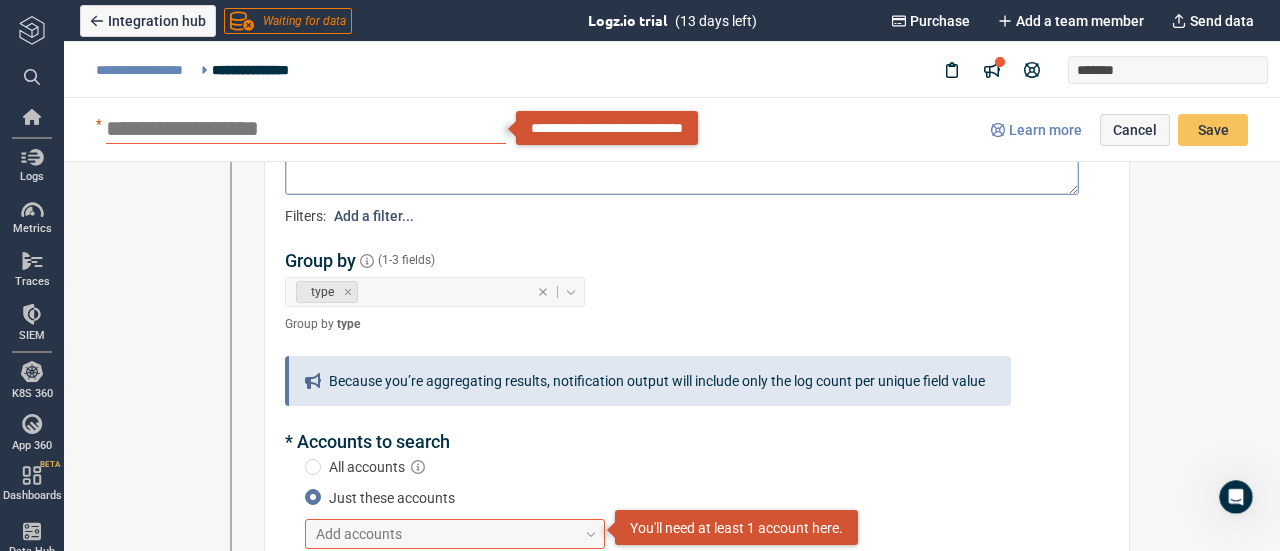click on "Add a filter..." at bounding box center (374, 216) 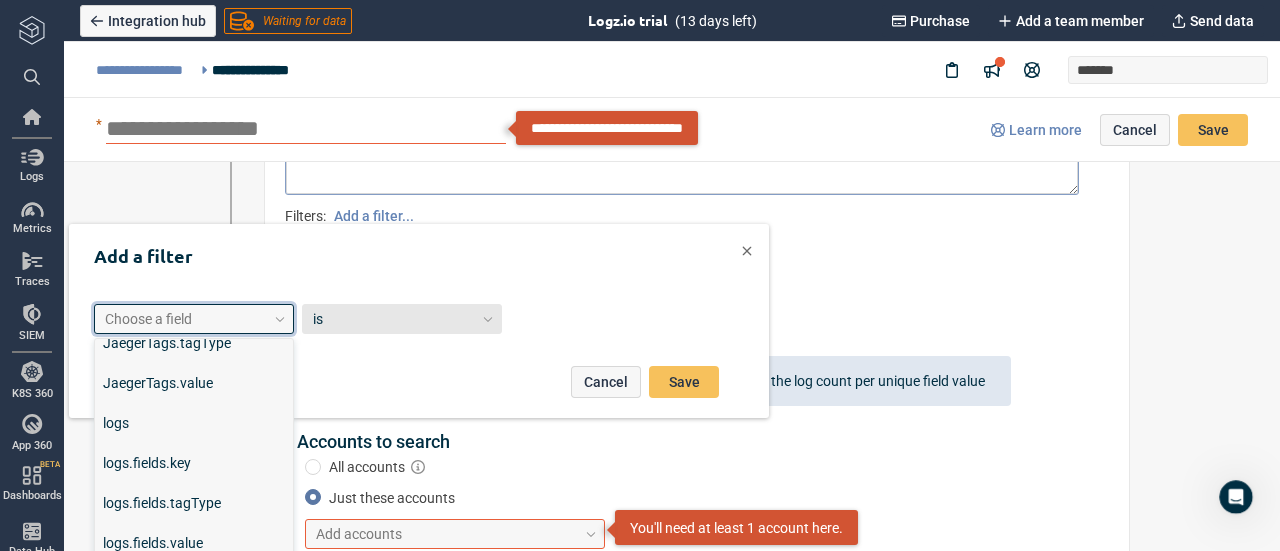 scroll, scrollTop: 624, scrollLeft: 0, axis: vertical 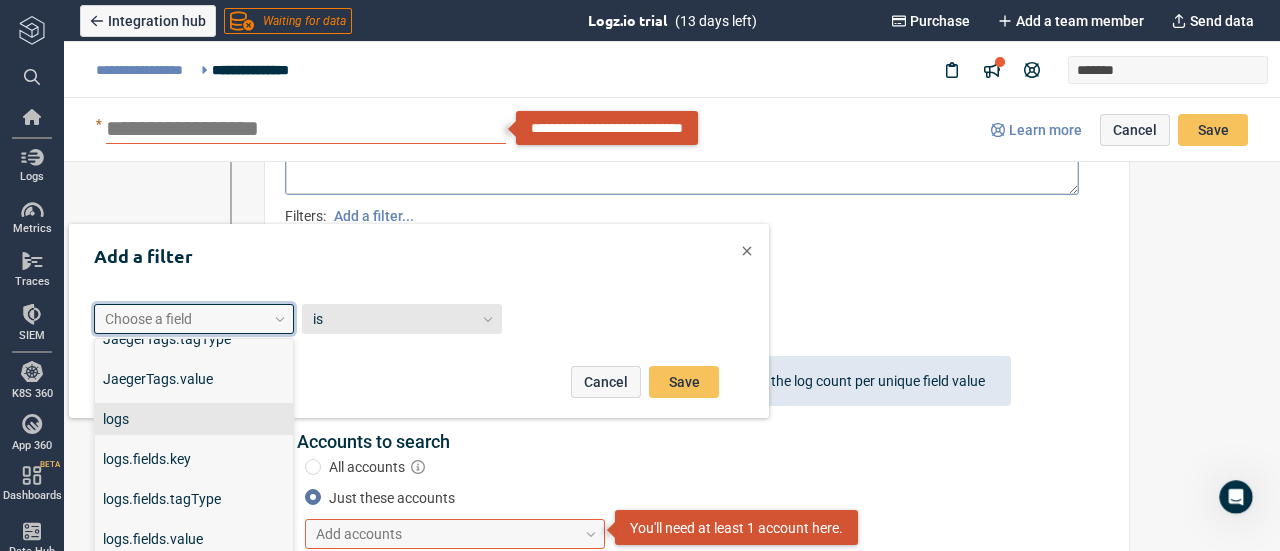 click on "logs" at bounding box center [194, 419] 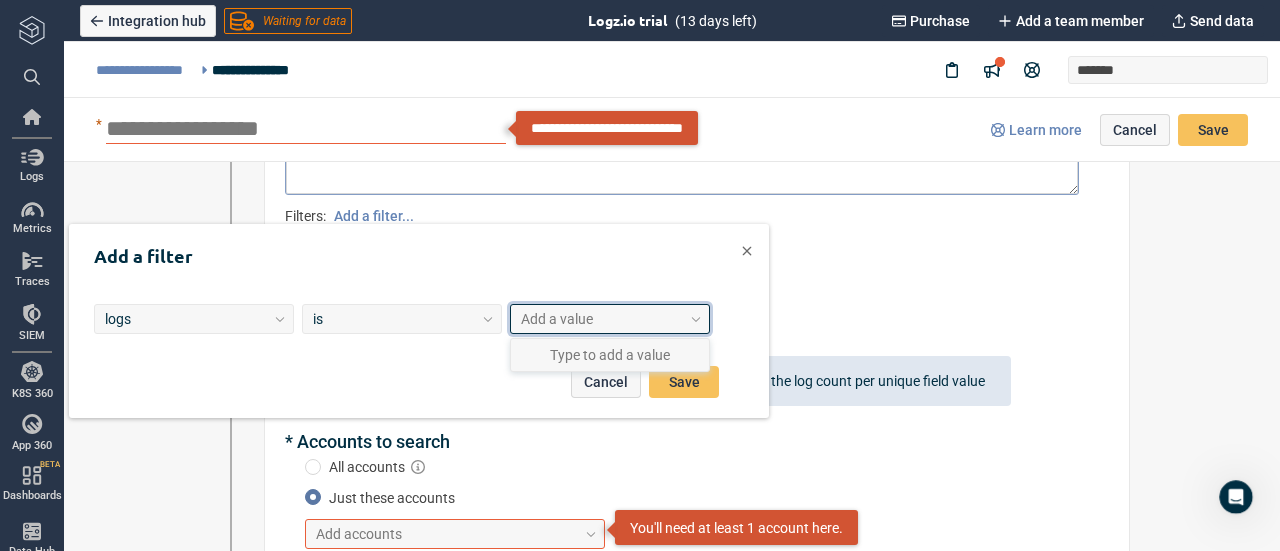 click on "Add a value" at bounding box center [601, 319] 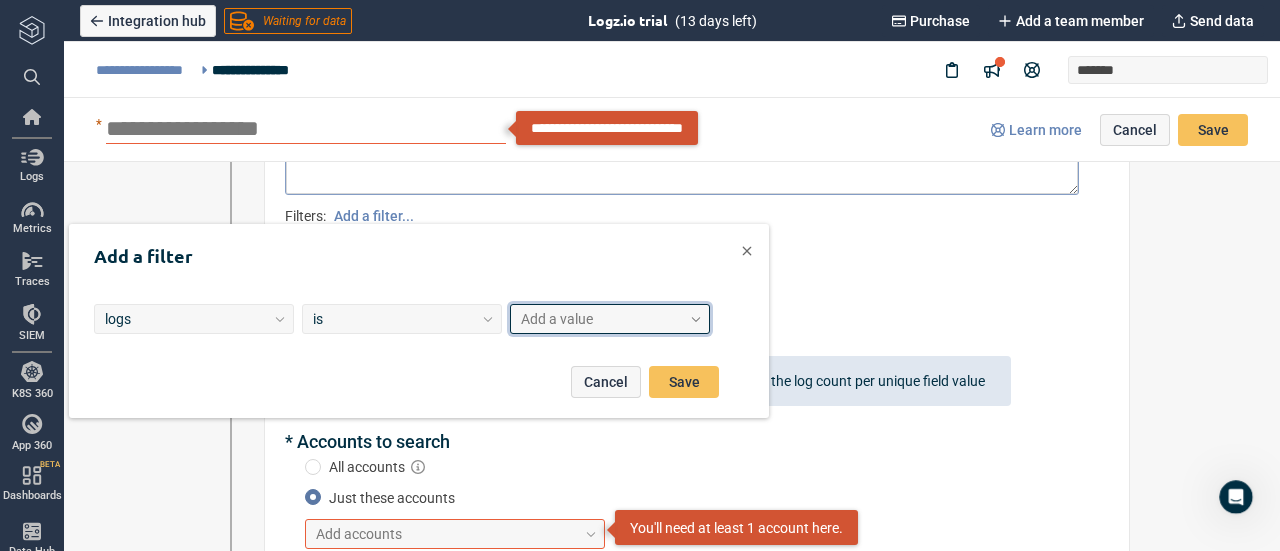 click 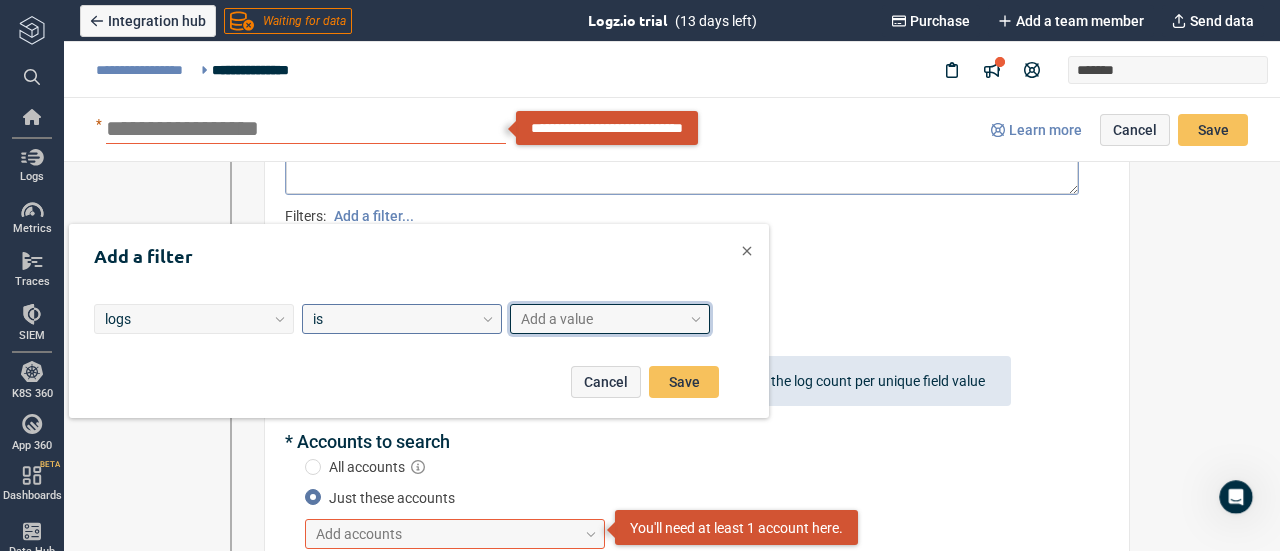 click on "is" at bounding box center [393, 319] 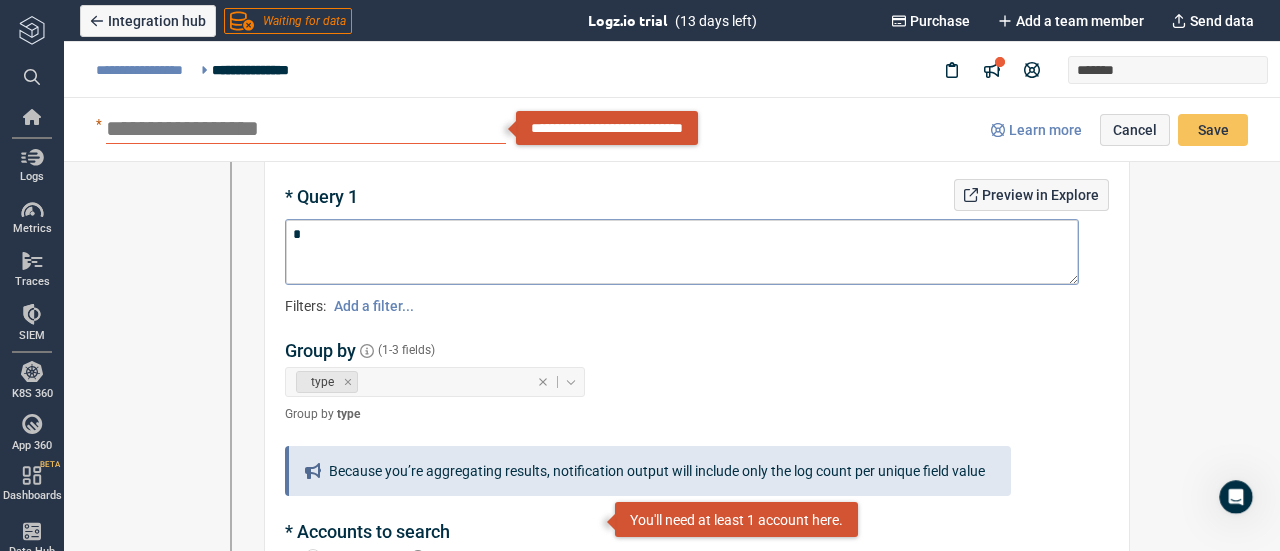 scroll, scrollTop: 75, scrollLeft: 0, axis: vertical 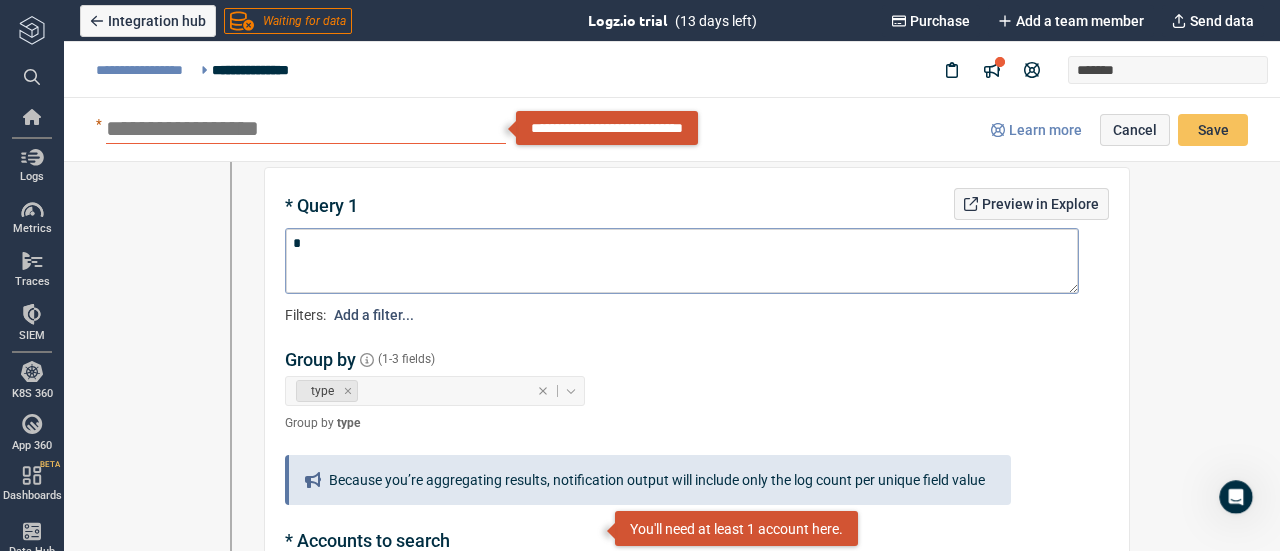 click on "Add a filter..." at bounding box center [374, 315] 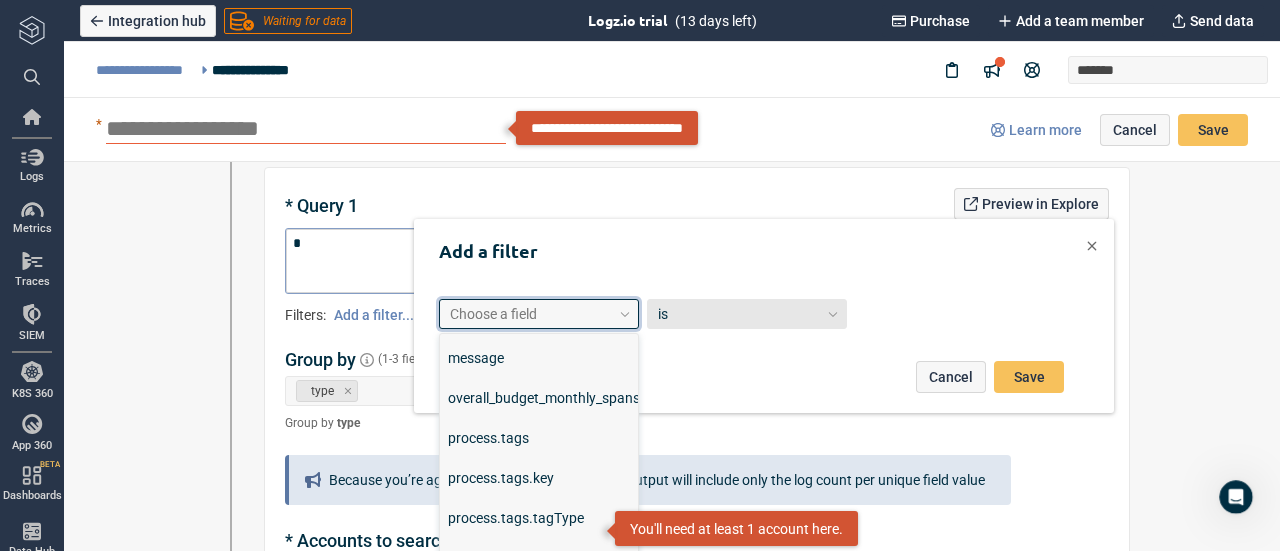 scroll, scrollTop: 1130, scrollLeft: 0, axis: vertical 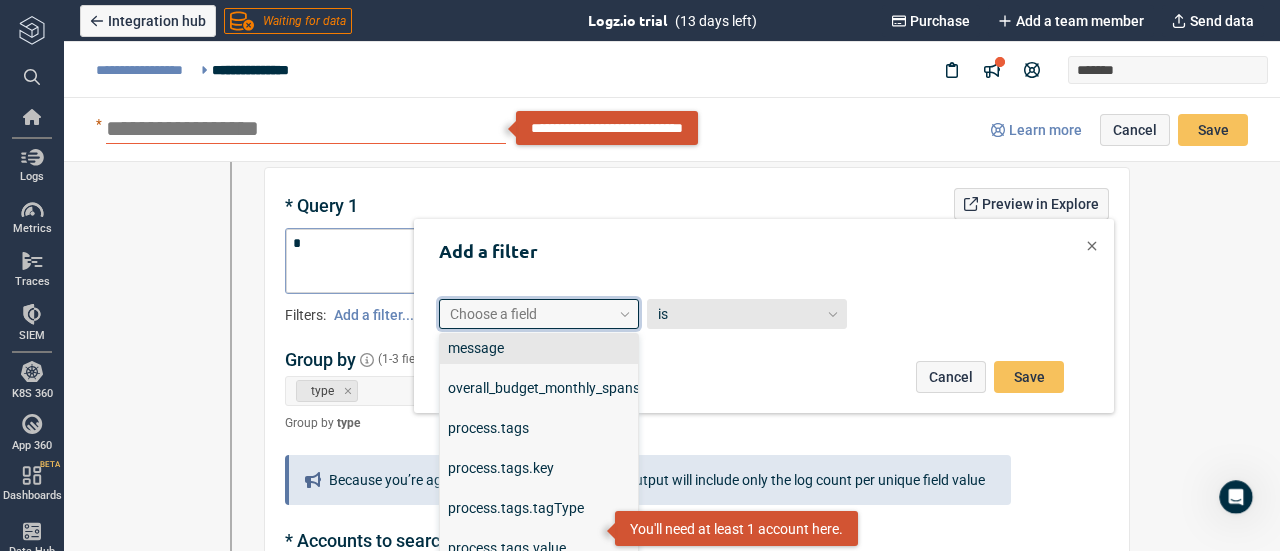 click on "message" at bounding box center [539, 348] 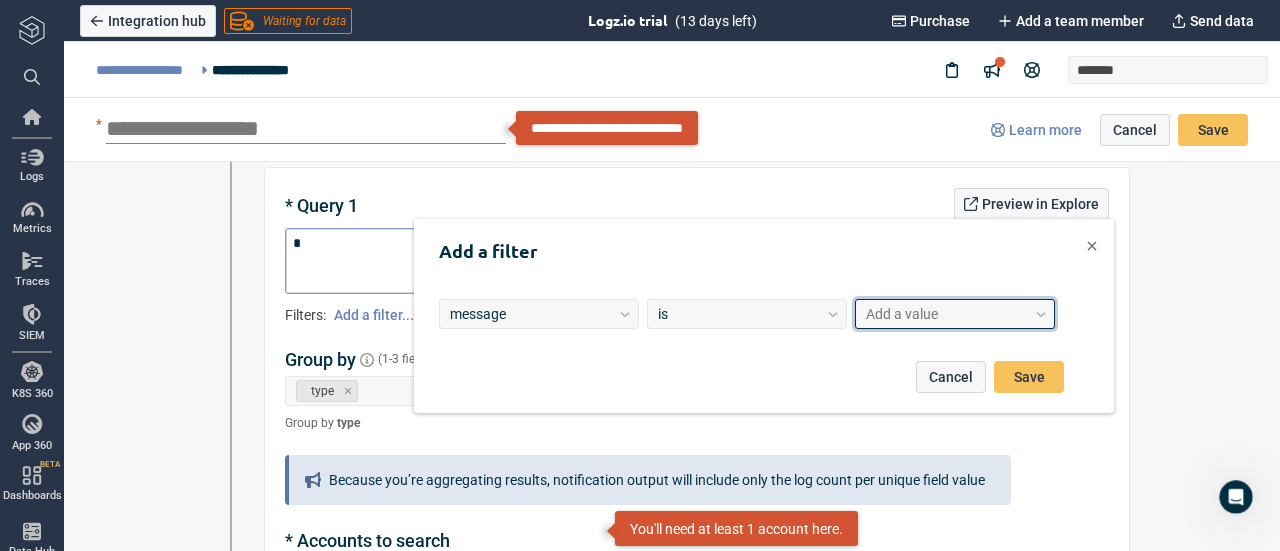 click on "Add a value" at bounding box center [902, 314] 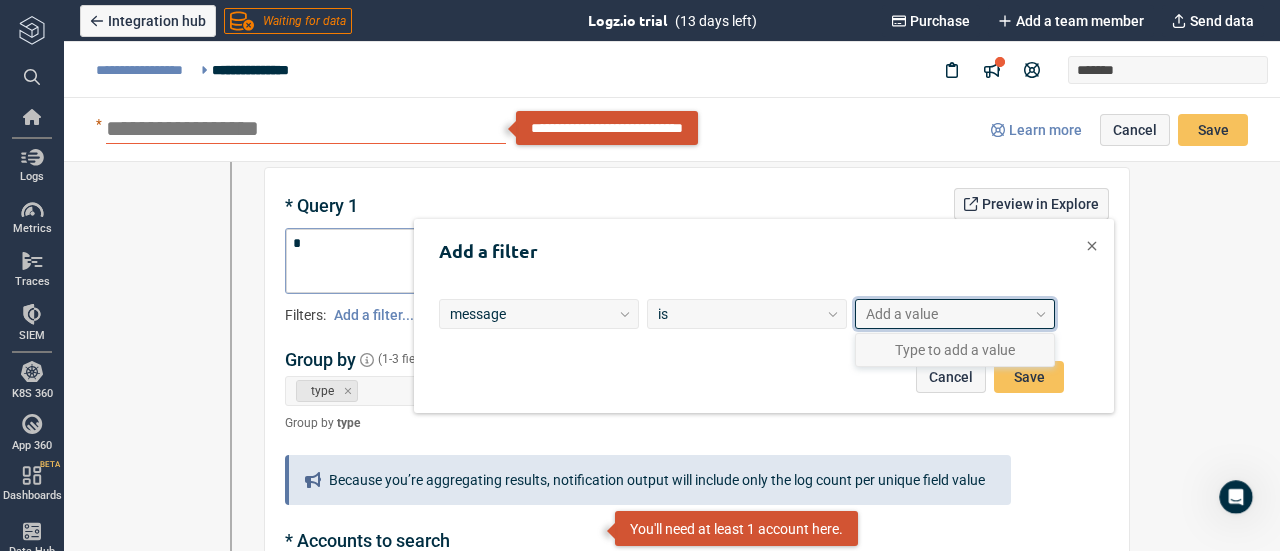 click on "Type to add a value" at bounding box center [955, 350] 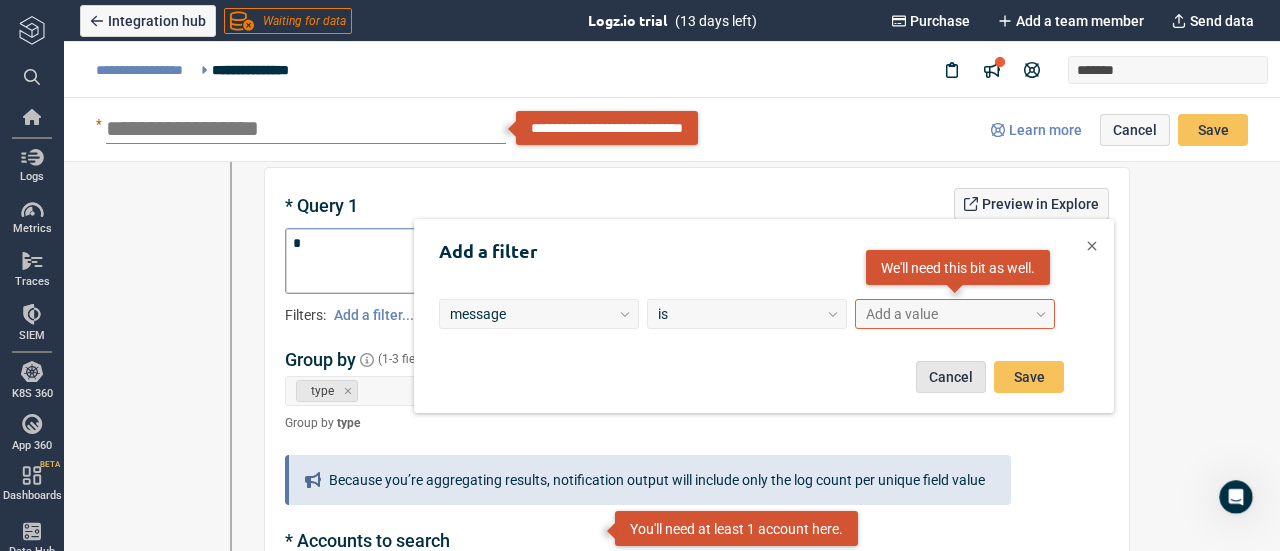 click on "Cancel" at bounding box center [951, 377] 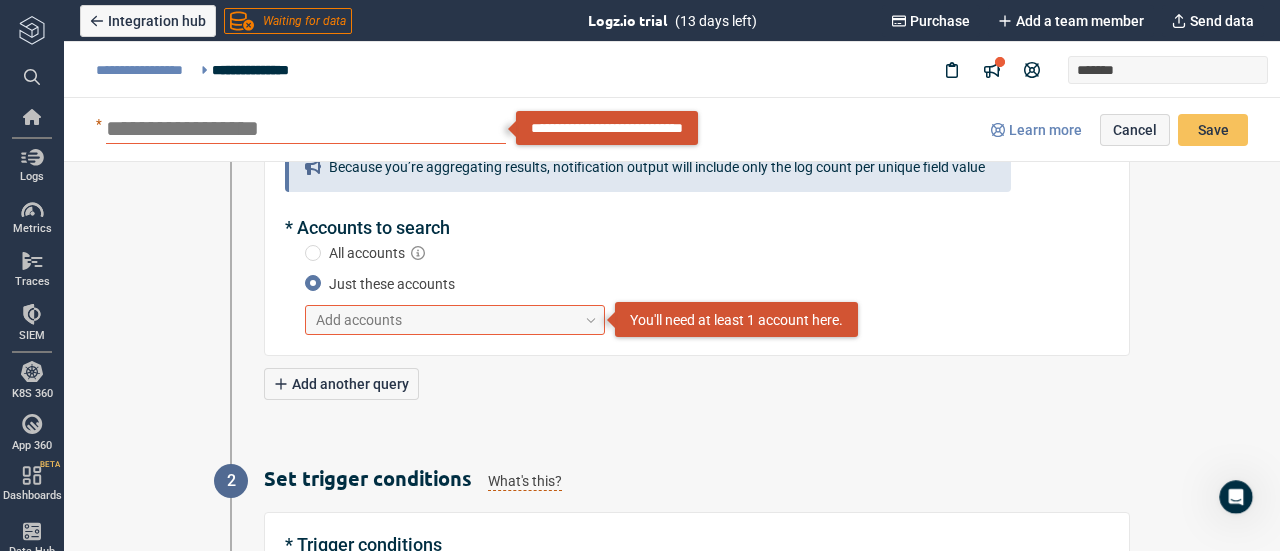 scroll, scrollTop: 400, scrollLeft: 0, axis: vertical 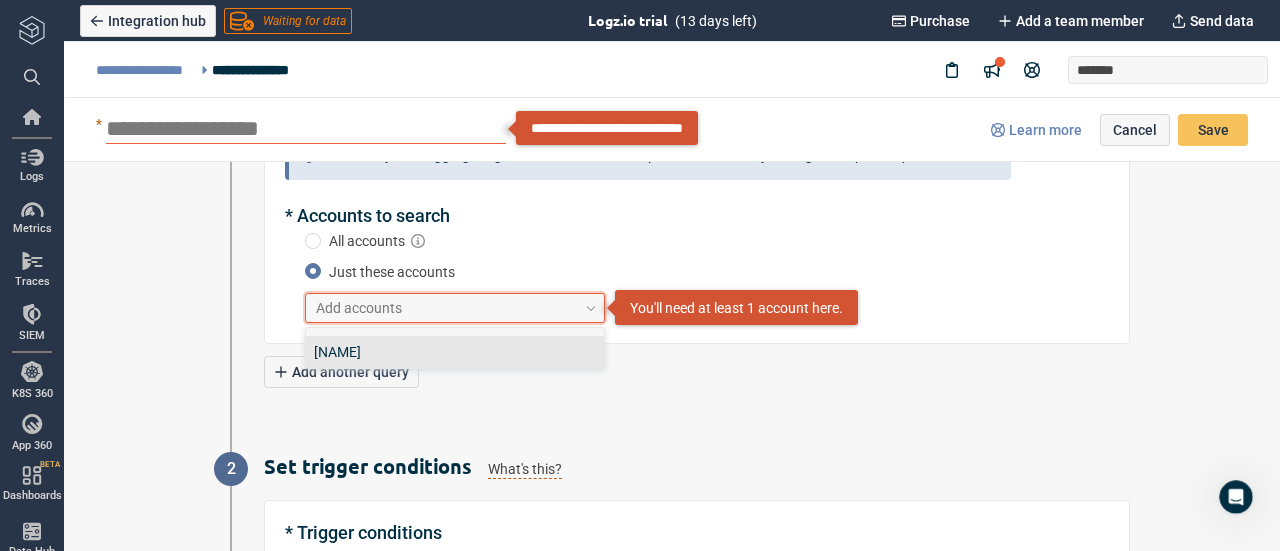click on "Add accounts" at bounding box center [446, 308] 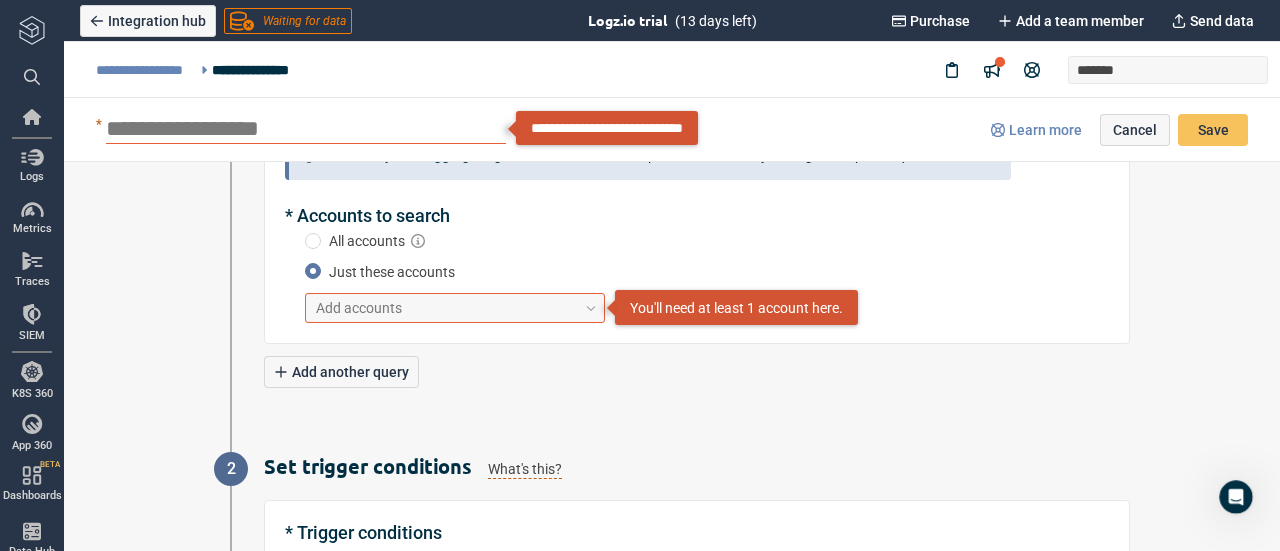 click on "All accounts Just these accounts Add accounts You'll need at least 1 account here." at bounding box center [697, 277] 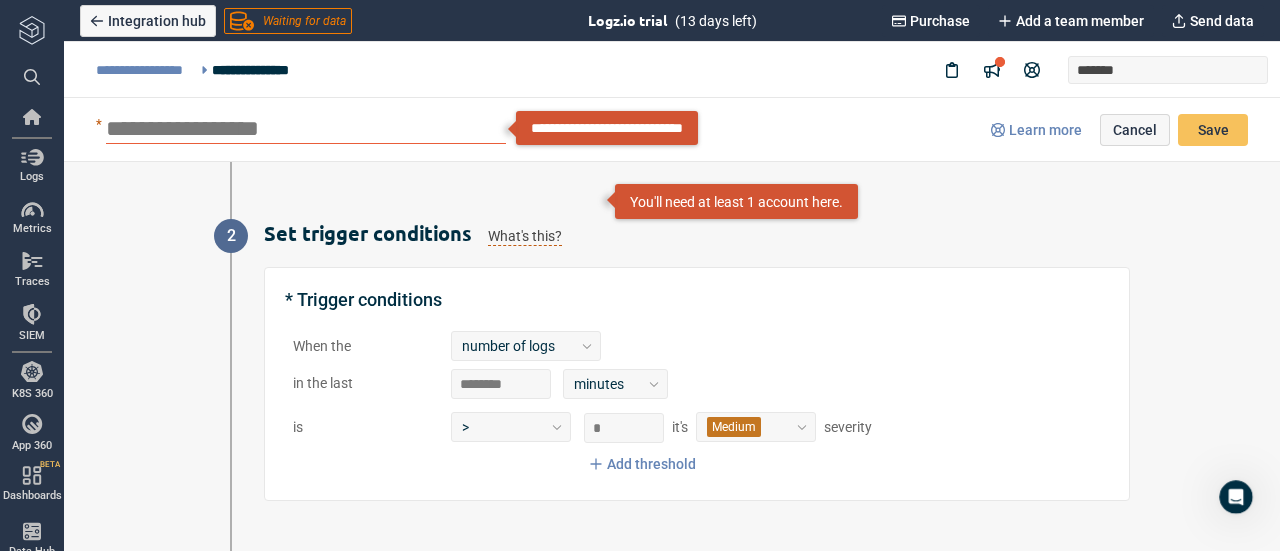 scroll, scrollTop: 654, scrollLeft: 0, axis: vertical 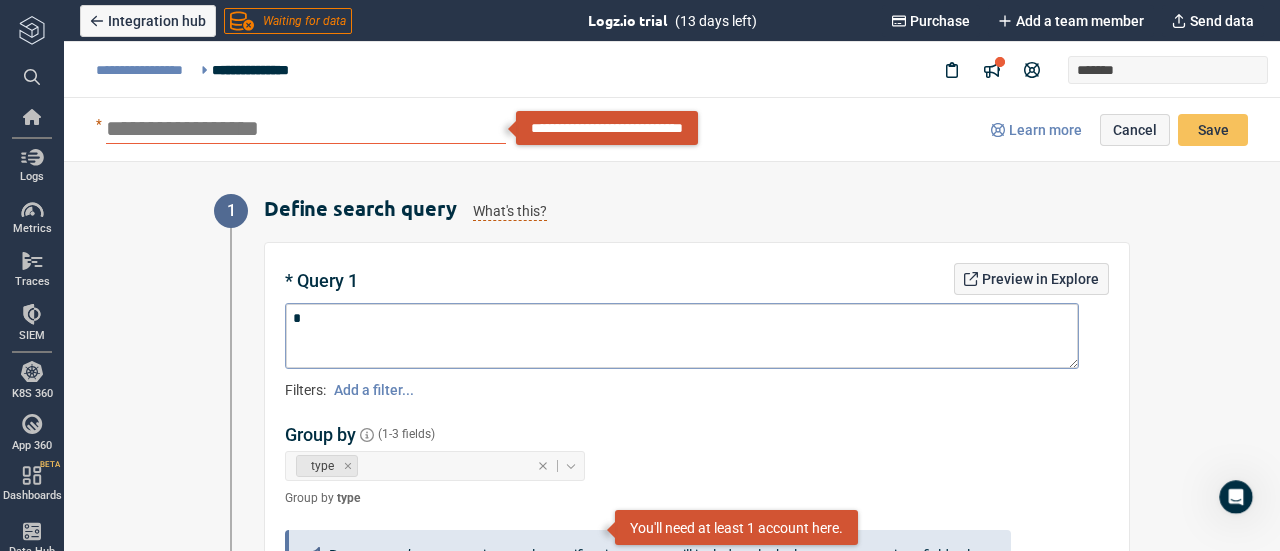 click on "1 Define search query What's this? * Query 1 Preview in Explore * Filters: Add a filter... Group by (1-3 fields) type Group by   type Because you’re aggregating results, notification output will include only the log count per unique field value * Accounts to search All accounts Just these accounts Add accounts You'll need at least 1 account here. Add another query 2 Set trigger conditions What's this? * Trigger conditions When the number of logs in the last ** minutes is  > * it's Medium severity Add threshold 3 Schedule What's this? When do you want to run this  alert ? Always On Schedule 4 Alert Metadata Description Tags Add tags 5 AI Agent Analysis Beta What's this? Minimize time to remediation (TTR) with AI Agent analysis and send the report to the AI Agent analysis endpoint. Configure endpoint Activate AI Agent Analysis Add a clear alert description to help the AI Agent provide more accurate analysis. Adding a description is mandatory to activate AI Agent Analysis. Instructions Add Instructions Docs" at bounding box center [672, 356] 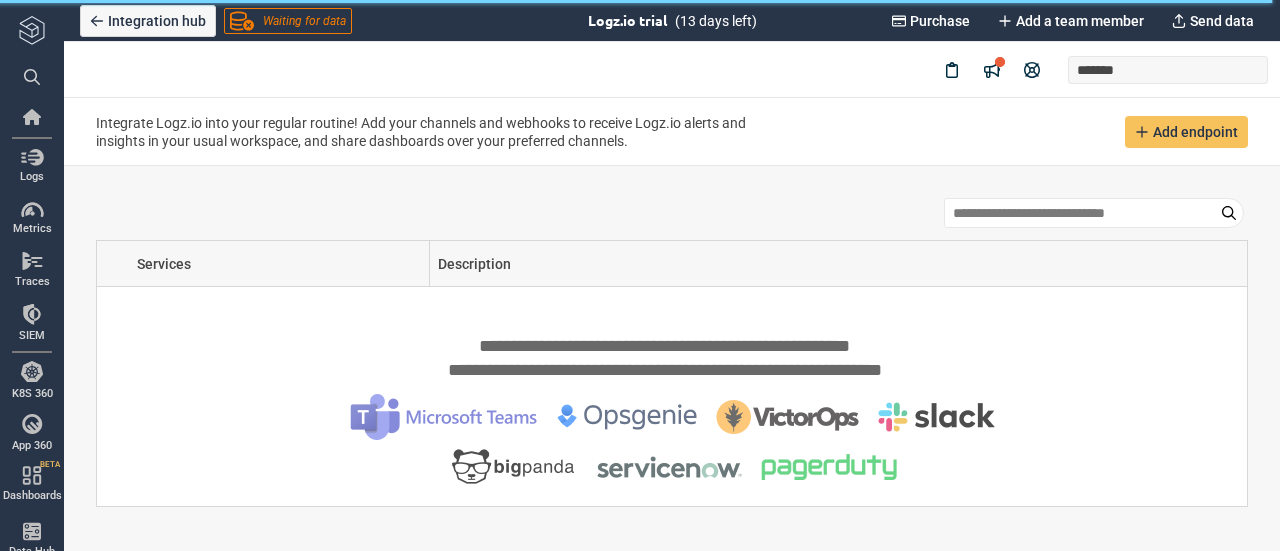 scroll, scrollTop: 0, scrollLeft: 0, axis: both 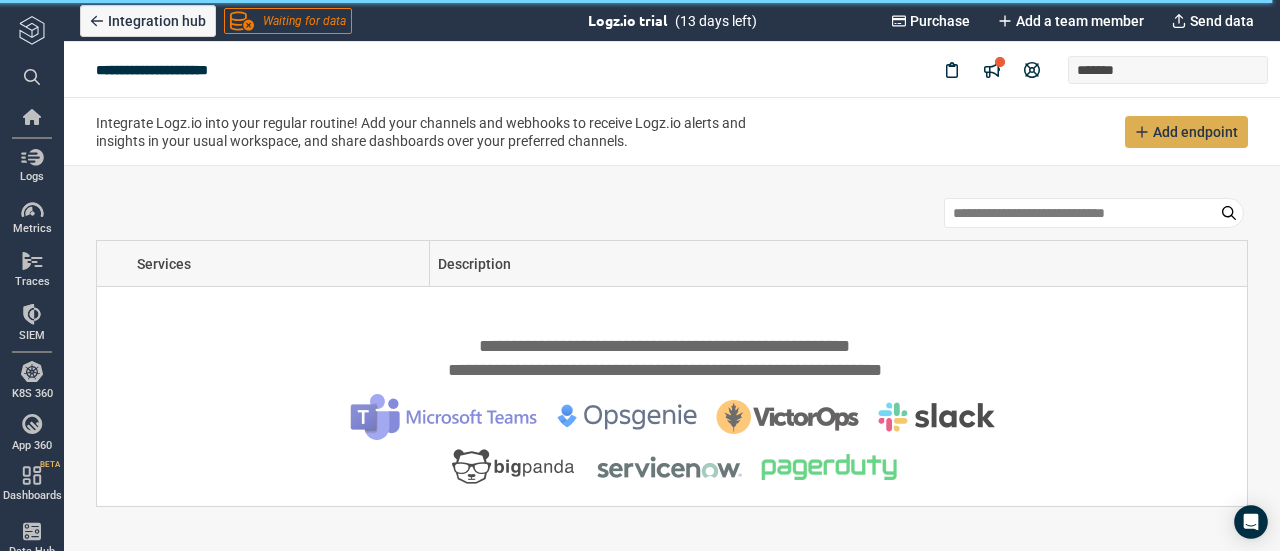click on "Add endpoint" at bounding box center [1195, 132] 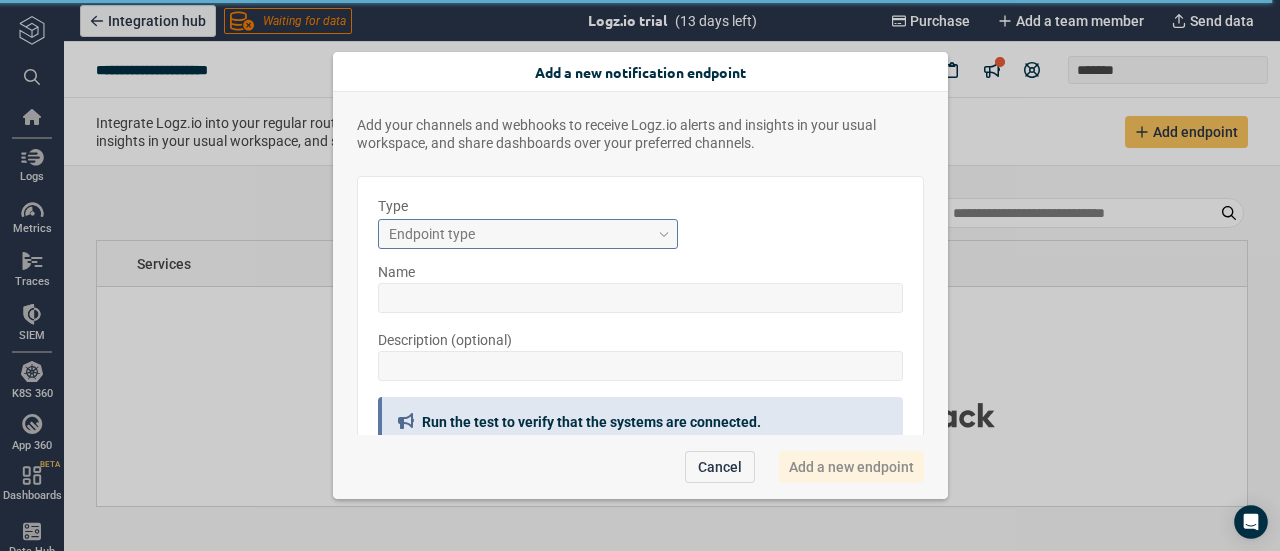 scroll, scrollTop: 1, scrollLeft: 0, axis: vertical 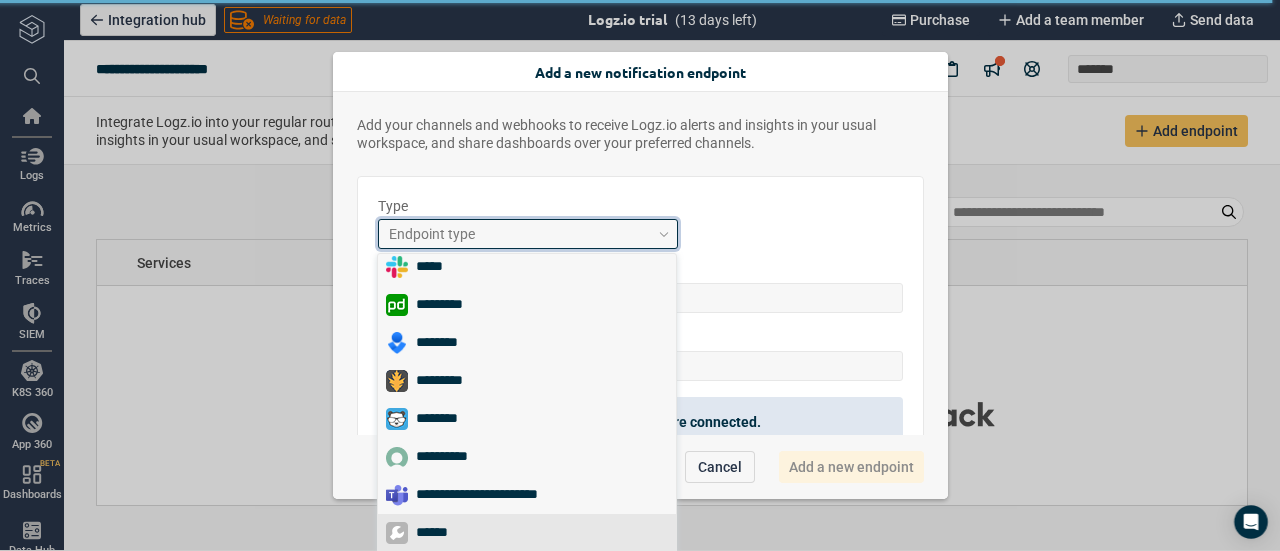 click on "******" at bounding box center [440, 533] 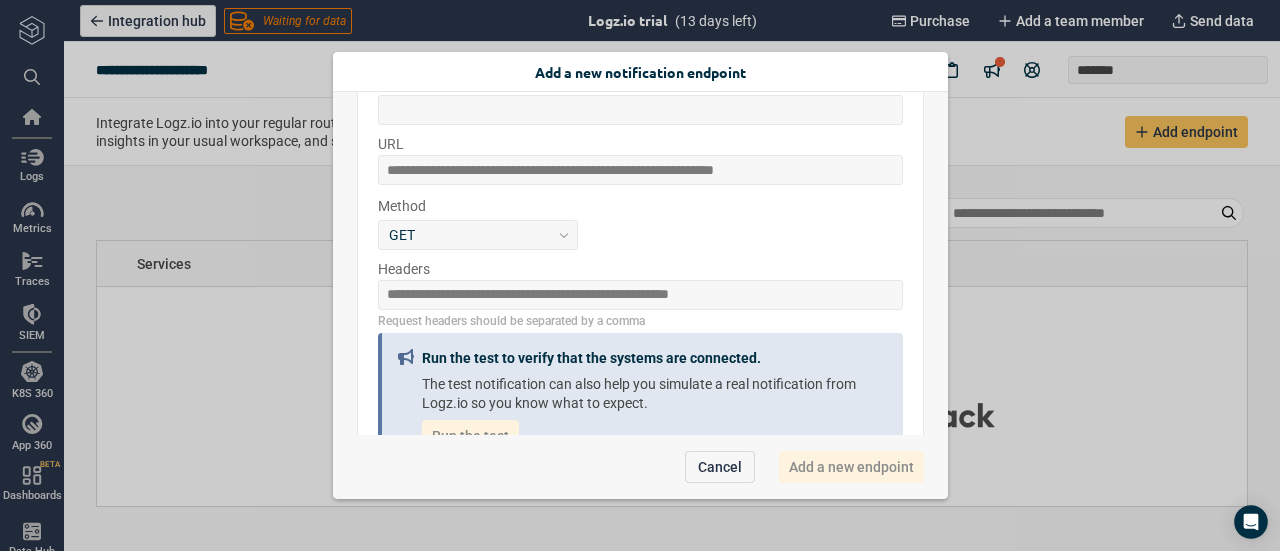 scroll, scrollTop: 261, scrollLeft: 0, axis: vertical 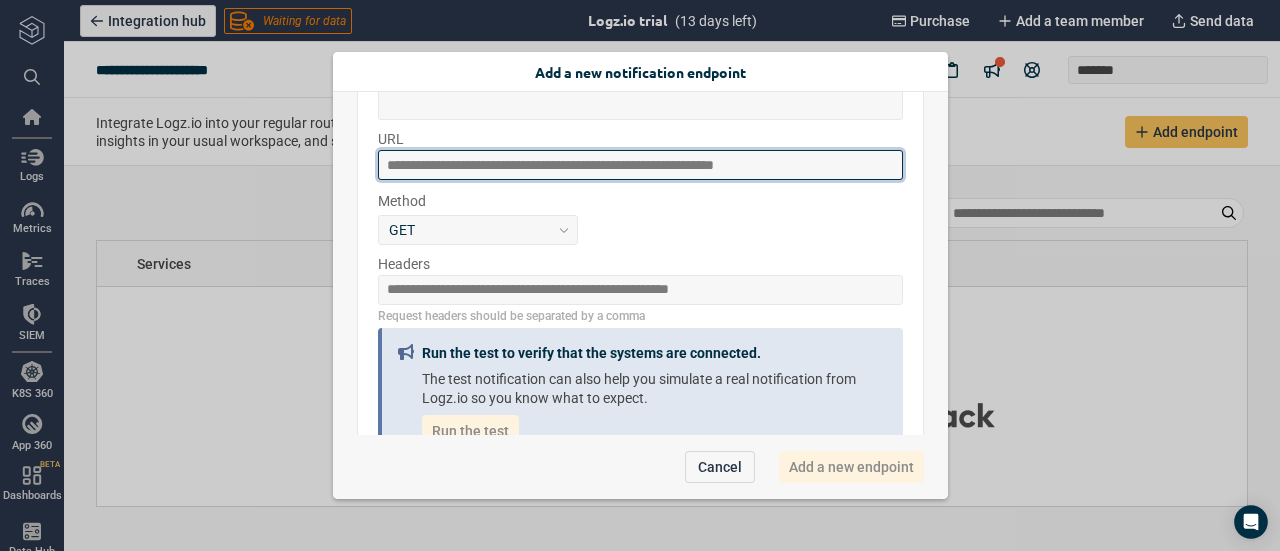 click at bounding box center (640, 165) 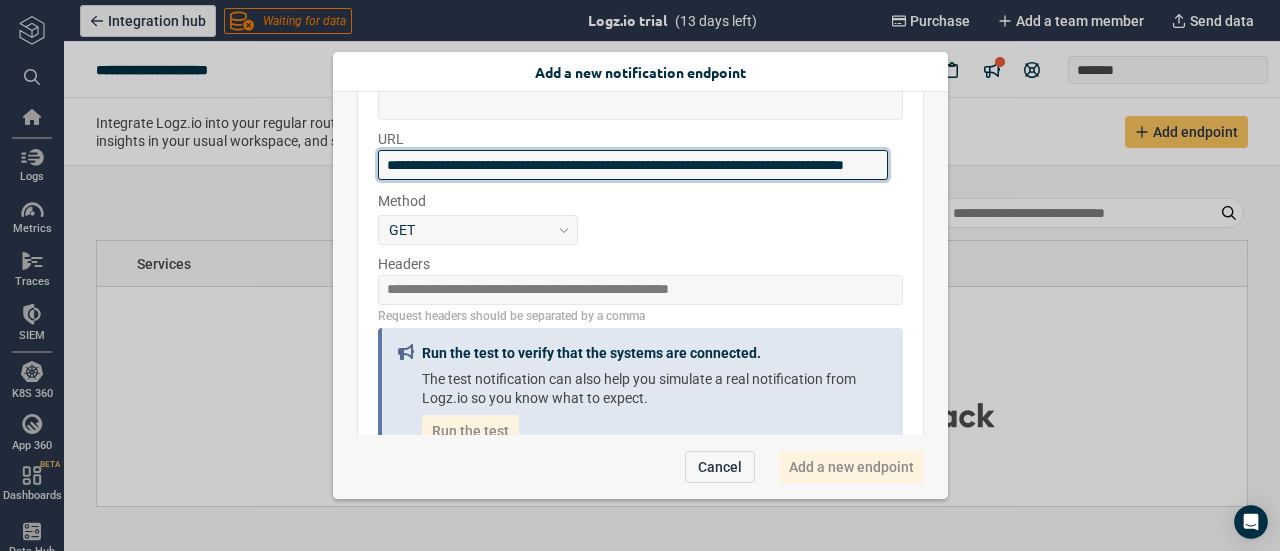 scroll, scrollTop: 0, scrollLeft: 103, axis: horizontal 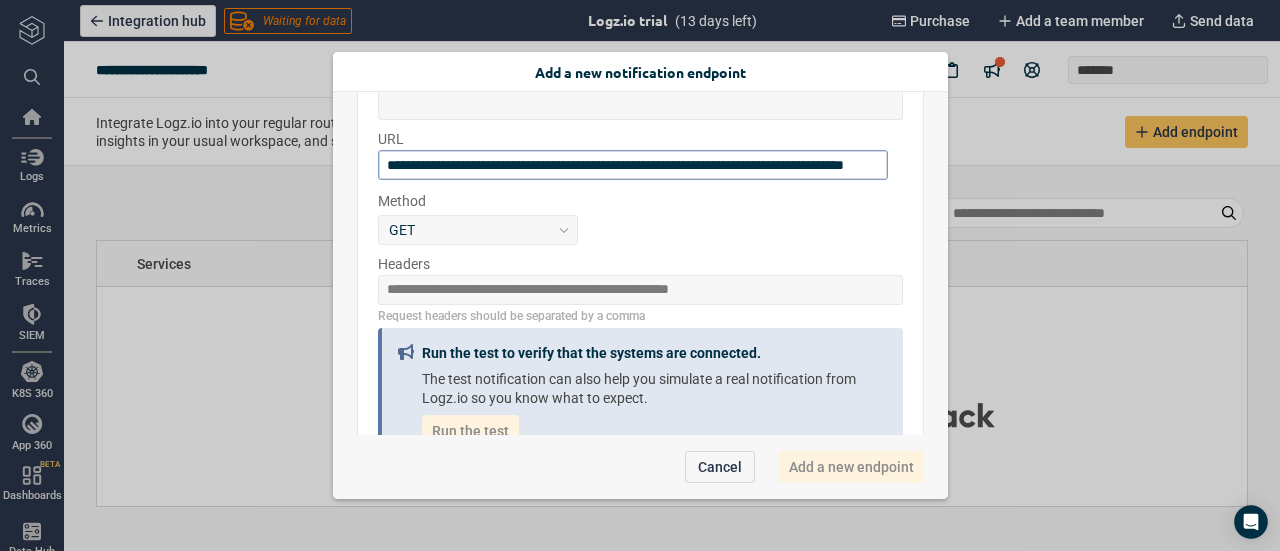 click on "GET" at bounding box center (640, 230) 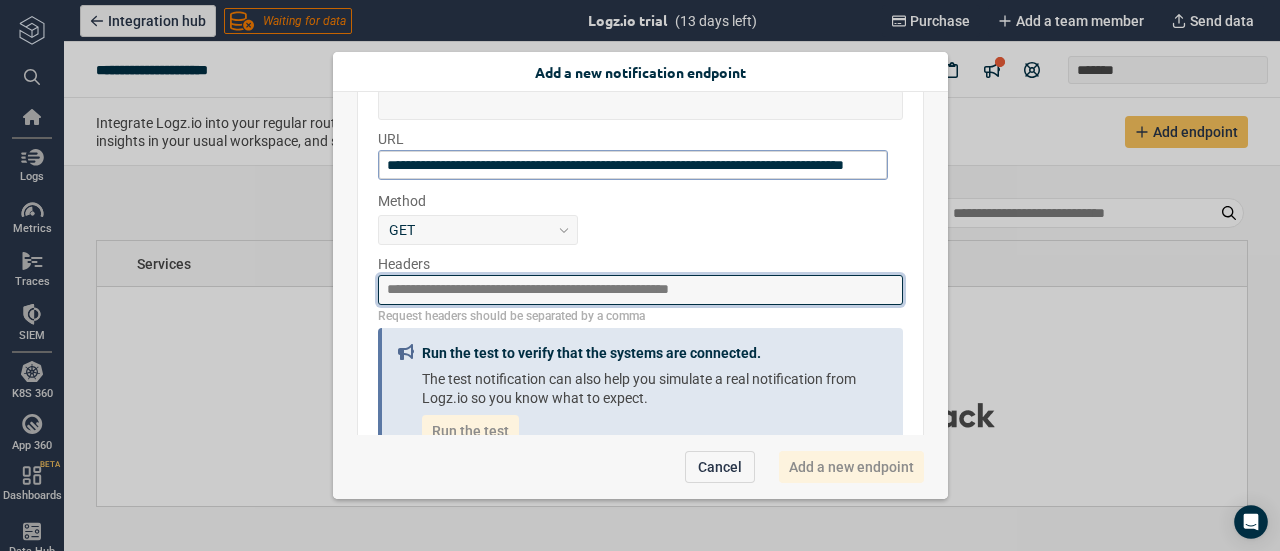 click at bounding box center (640, 290) 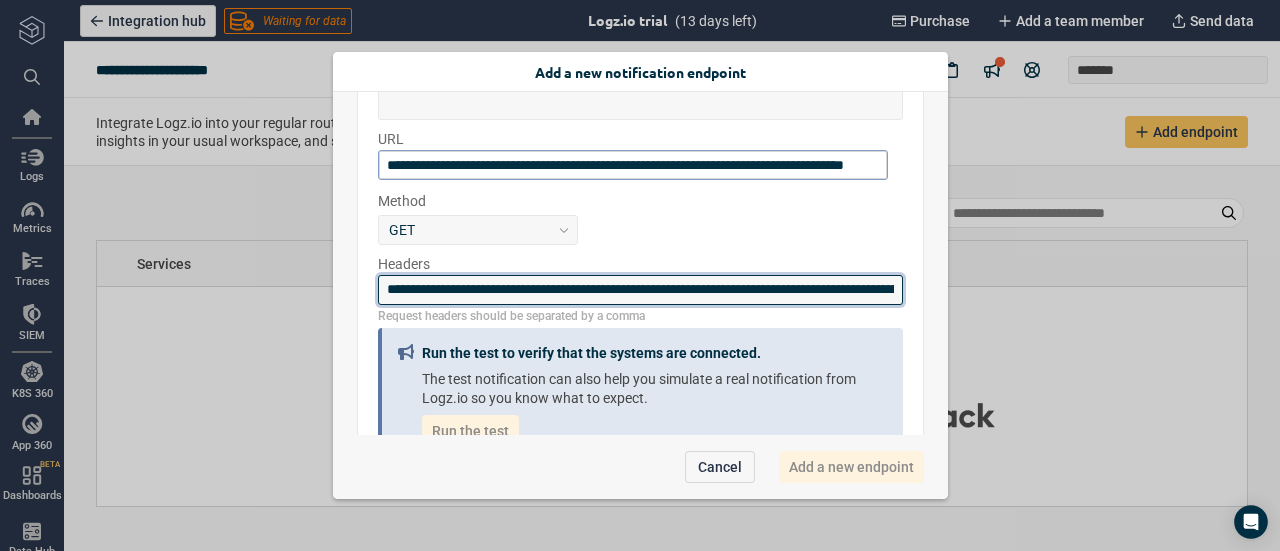 scroll, scrollTop: 0, scrollLeft: 582, axis: horizontal 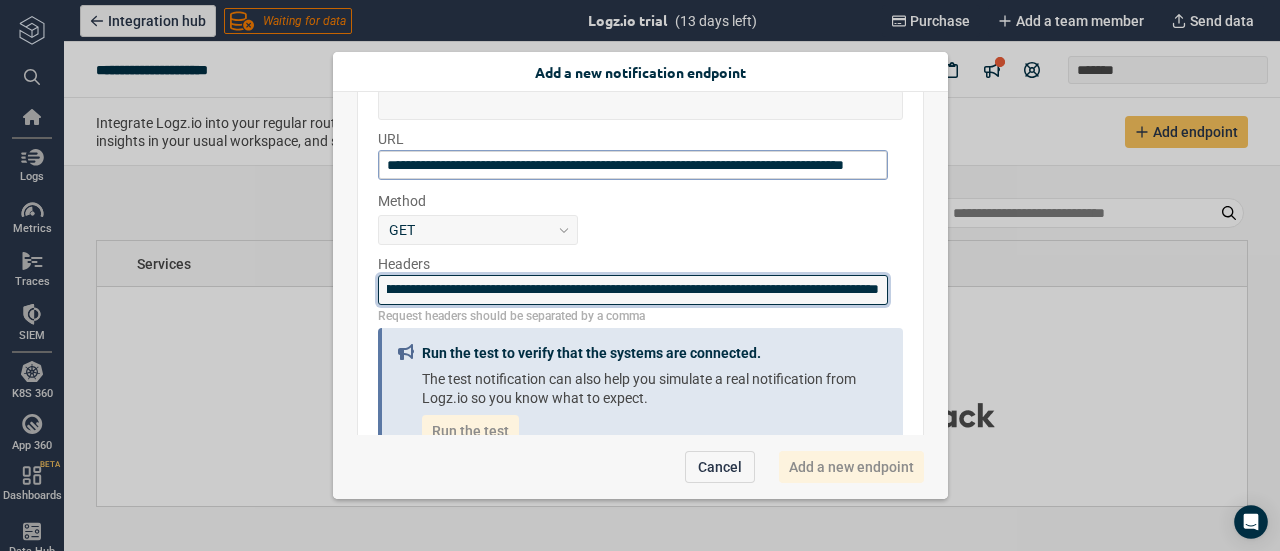type on "**********" 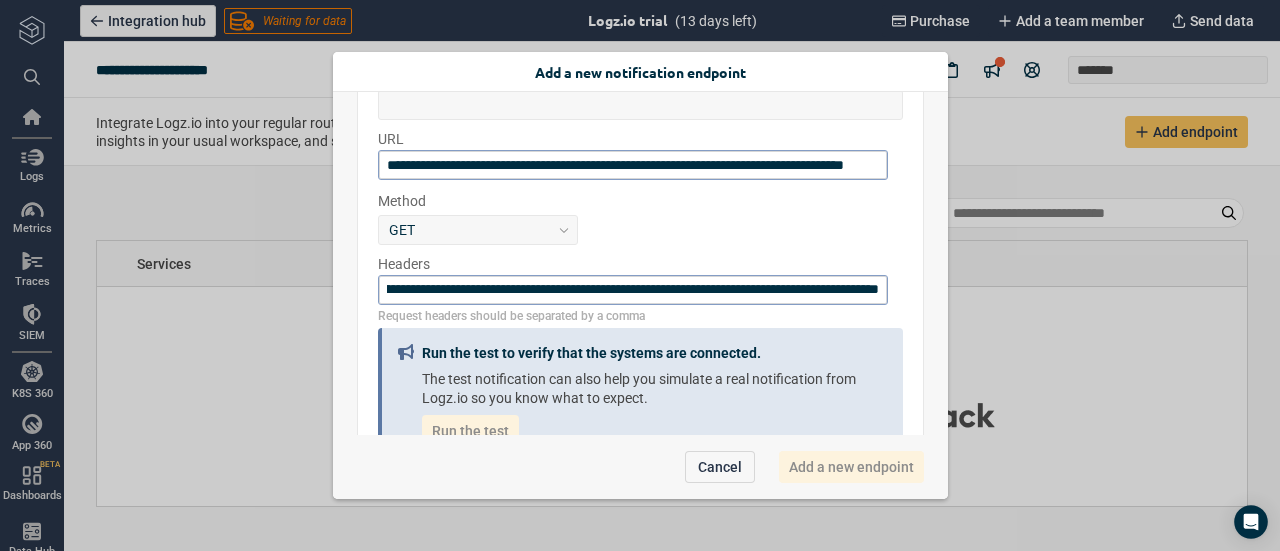 scroll, scrollTop: 0, scrollLeft: 0, axis: both 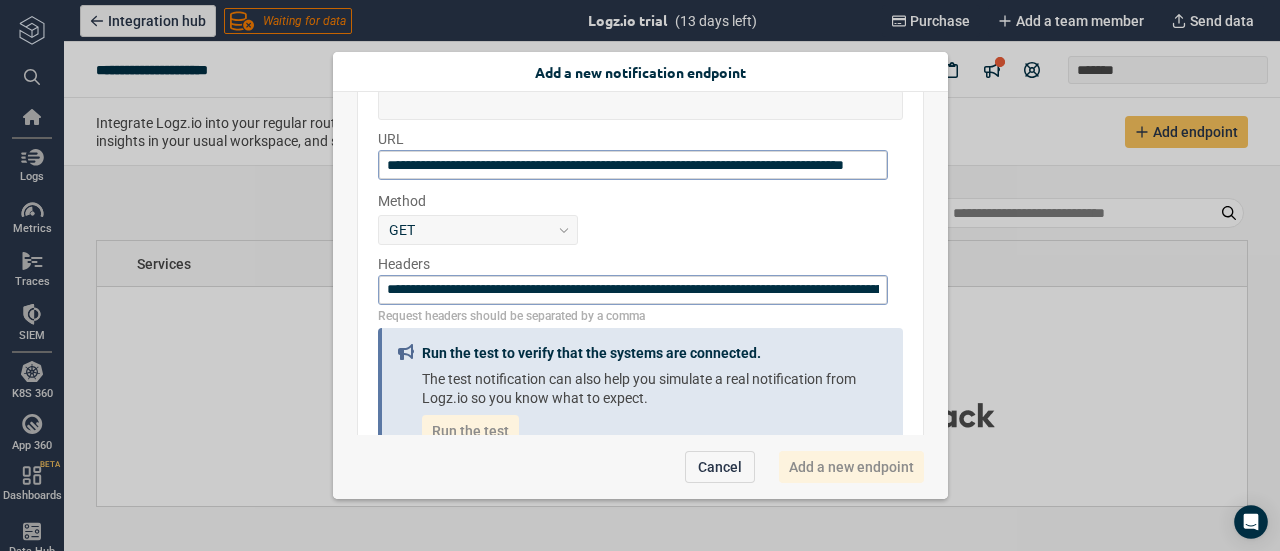 click on "GET" at bounding box center (640, 230) 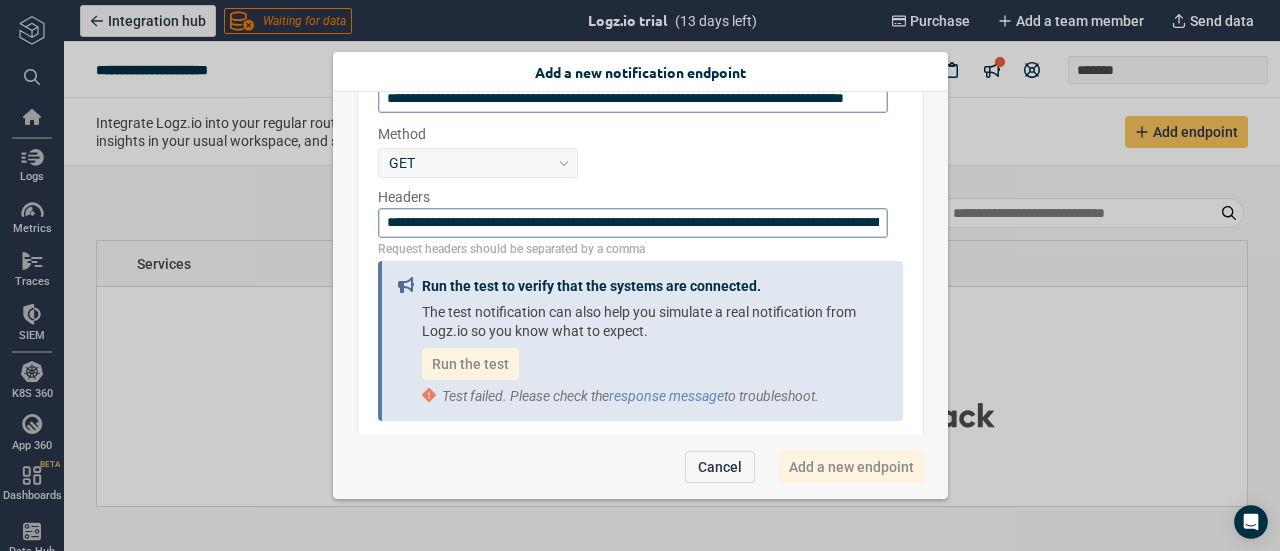 scroll, scrollTop: 333, scrollLeft: 0, axis: vertical 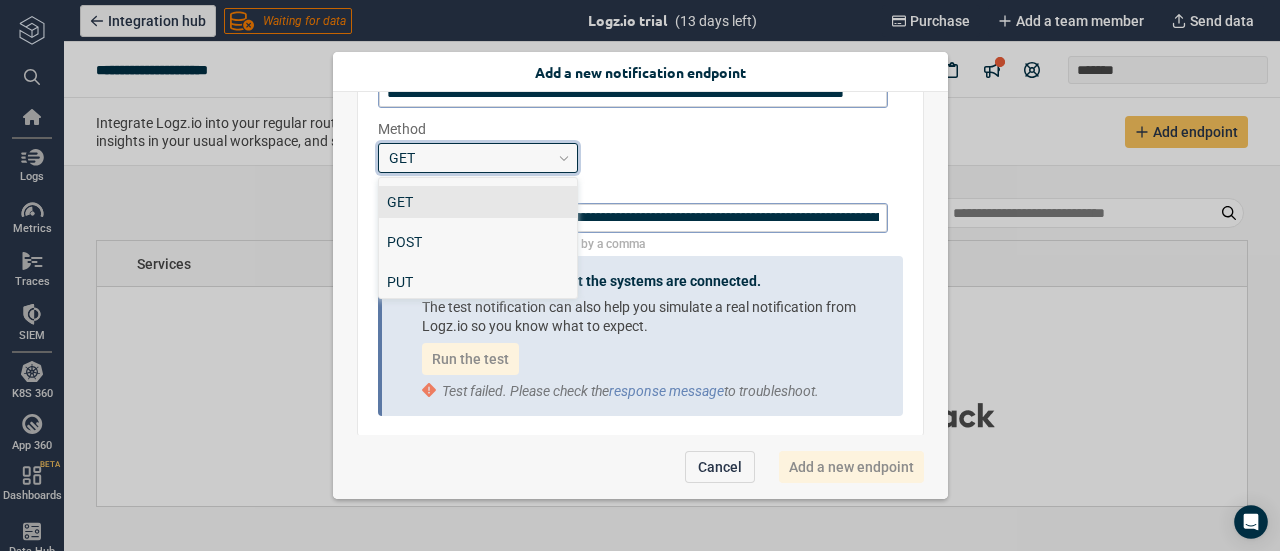 click on "GET" at bounding box center [469, 157] 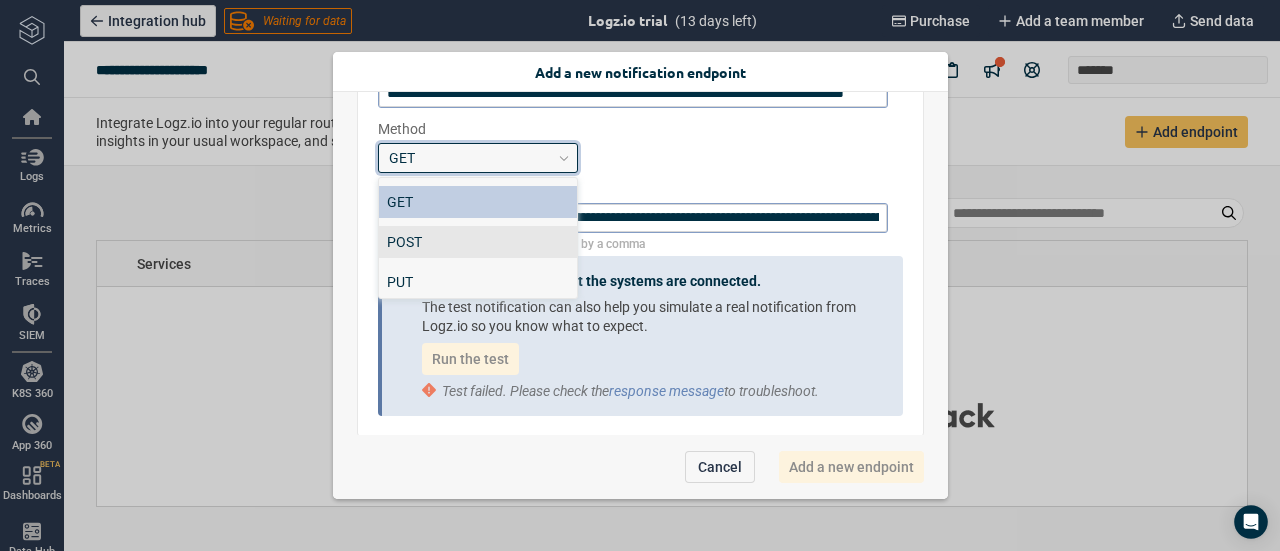 click on "POST" at bounding box center [478, 242] 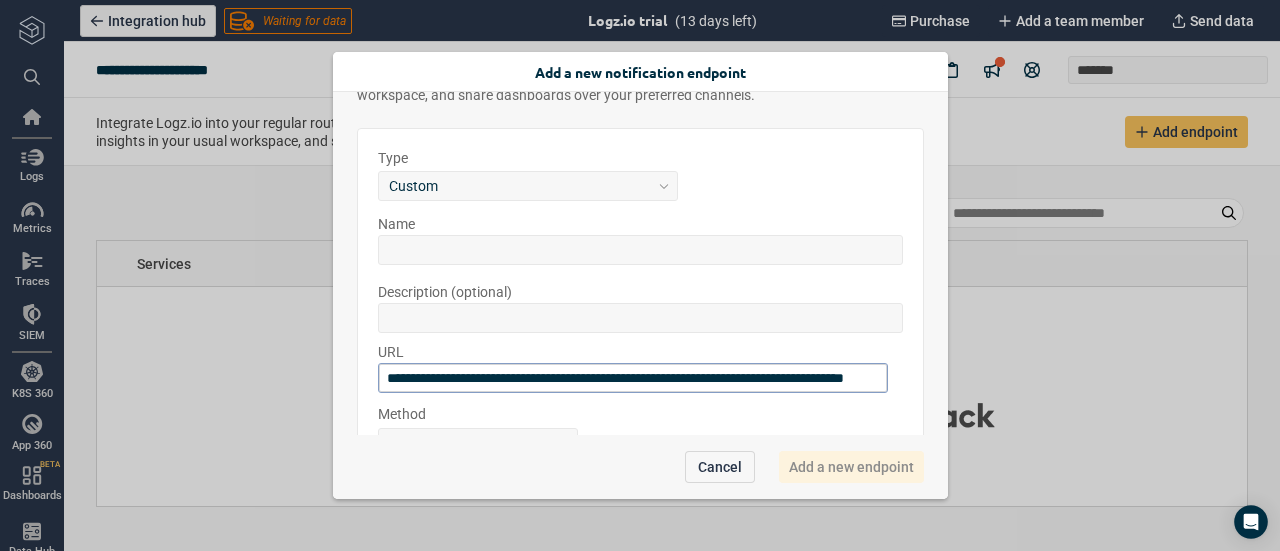 scroll, scrollTop: 45, scrollLeft: 0, axis: vertical 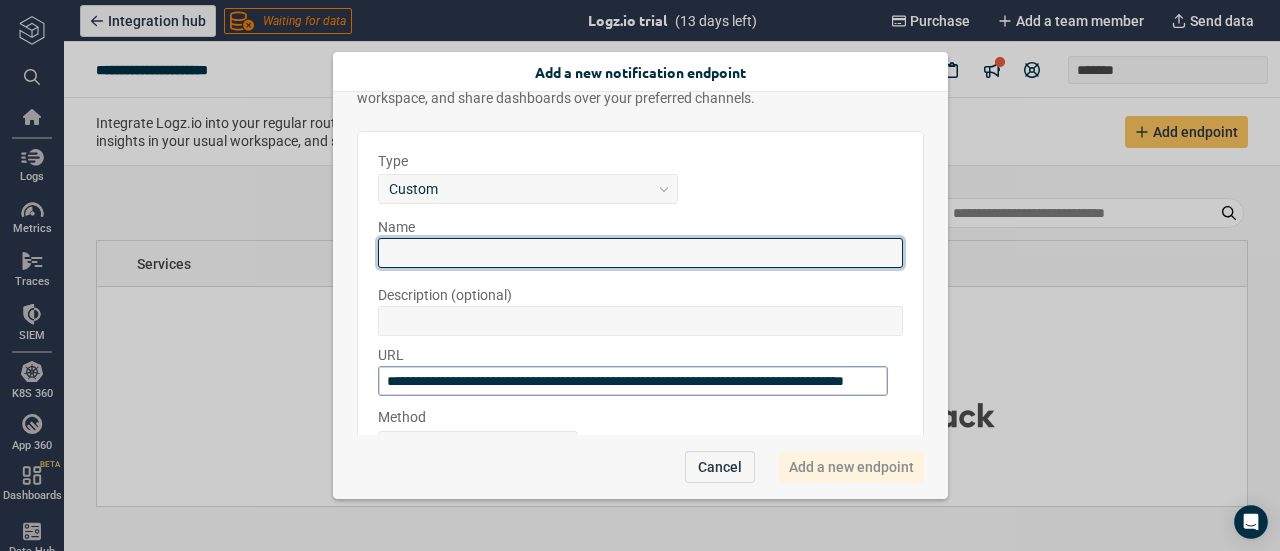 click at bounding box center (640, 253) 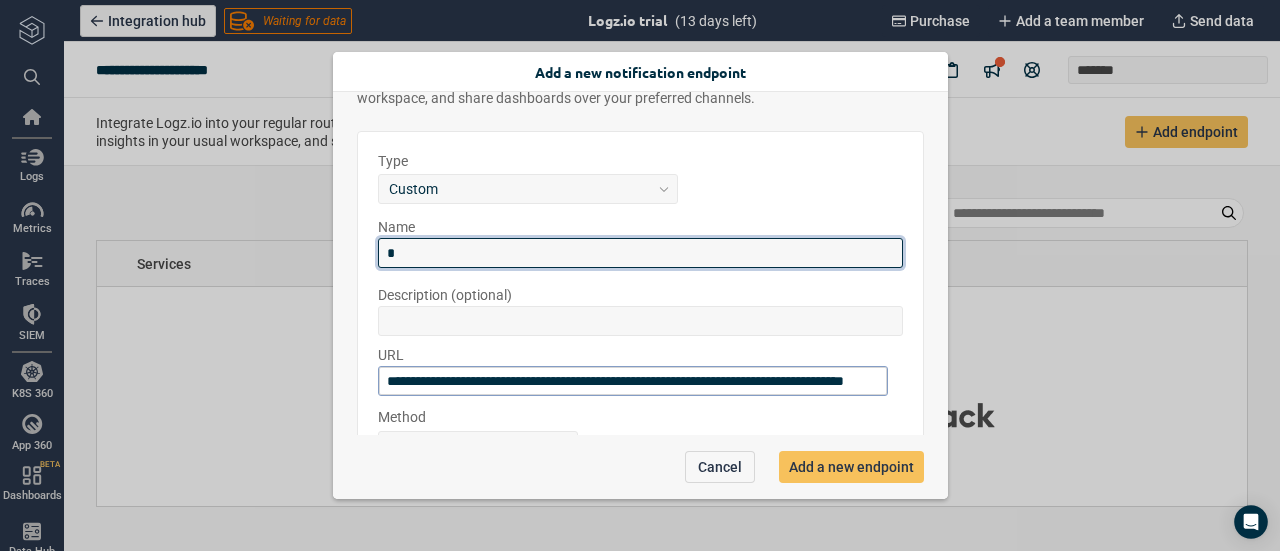 type on "*" 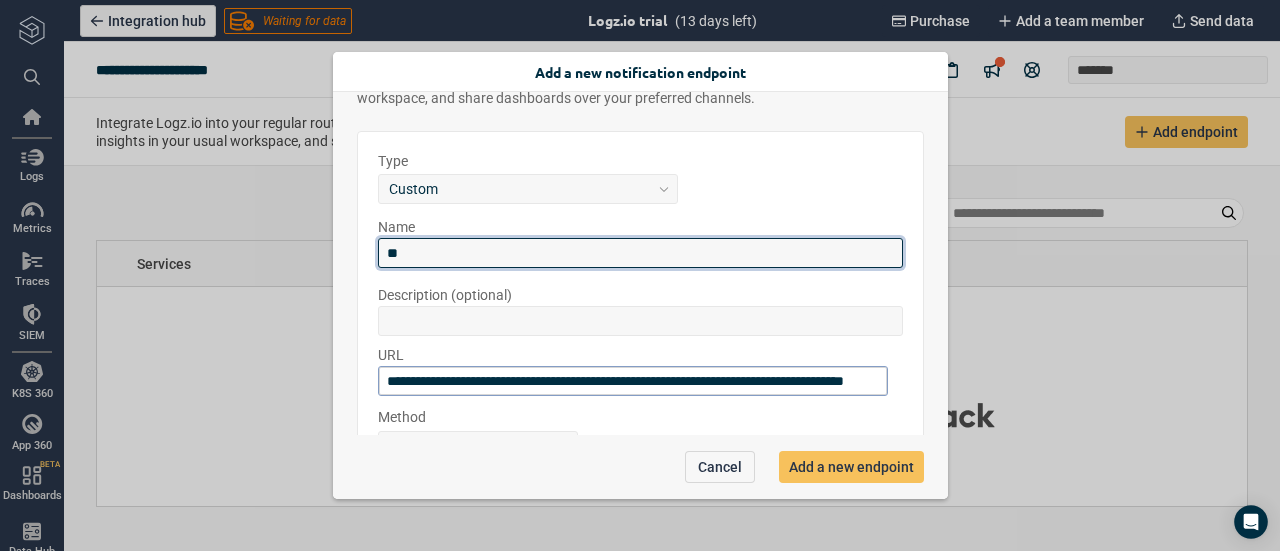 type on "*" 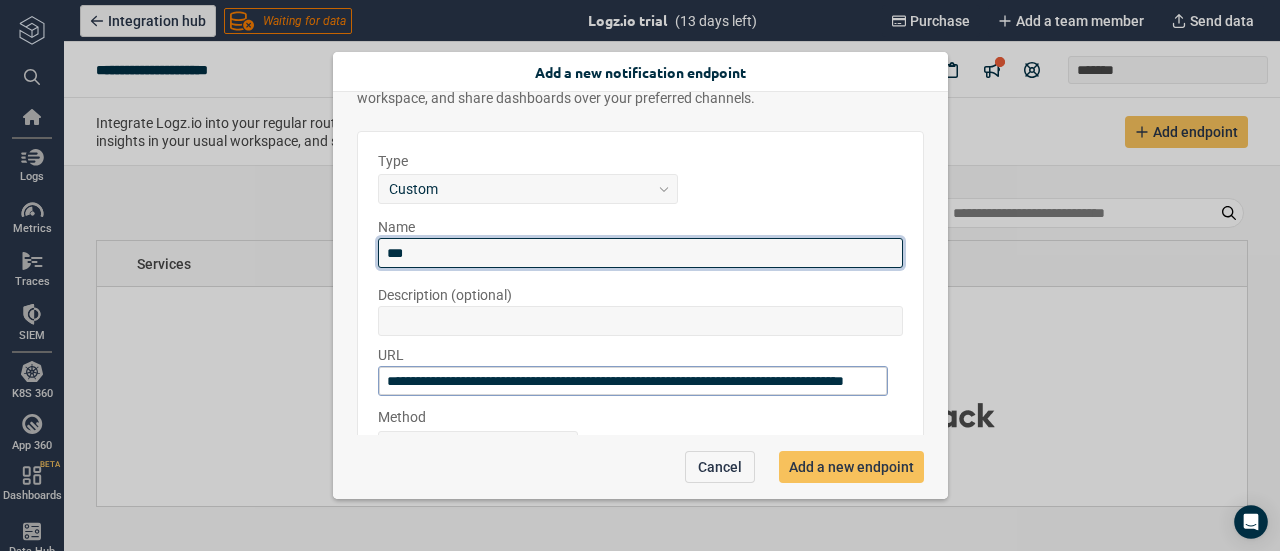 type on "*" 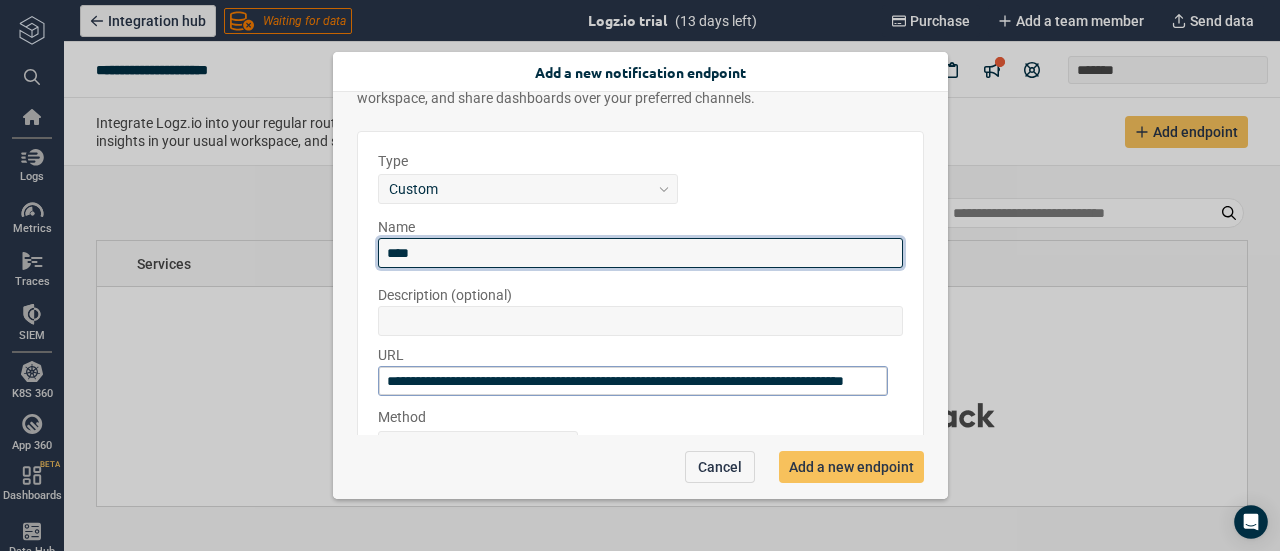type on "****" 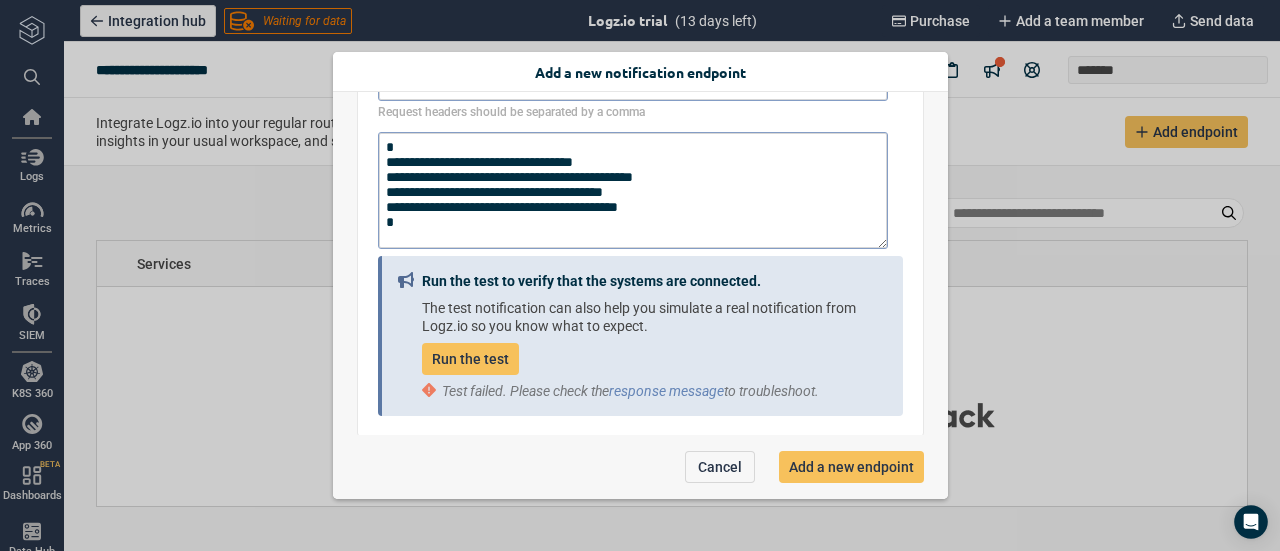 scroll, scrollTop: 466, scrollLeft: 0, axis: vertical 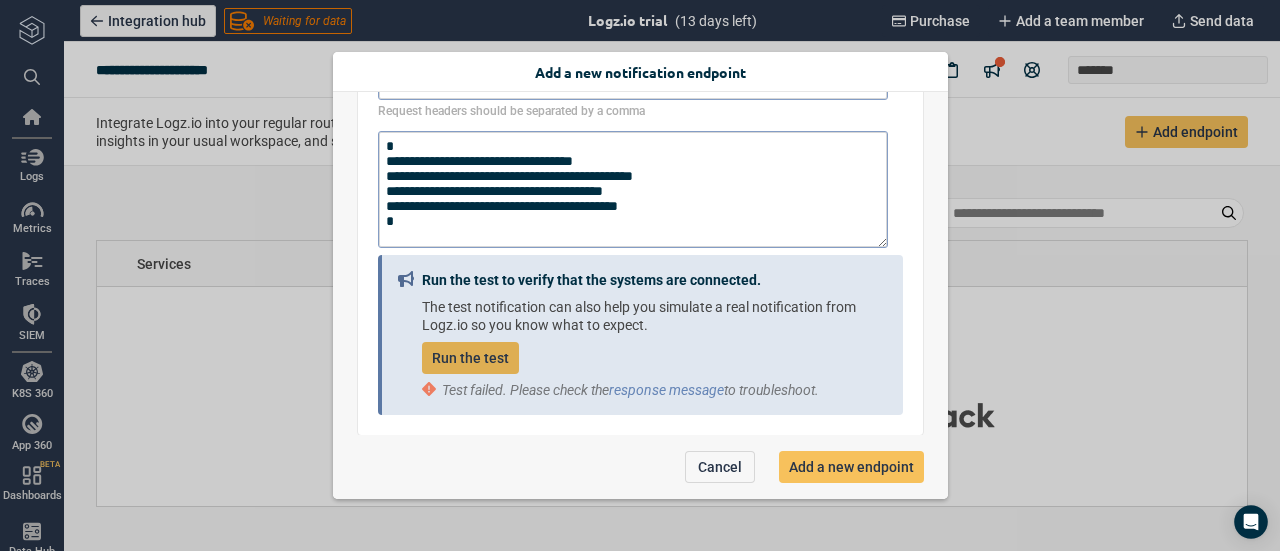 click on "Run the test" at bounding box center (470, 358) 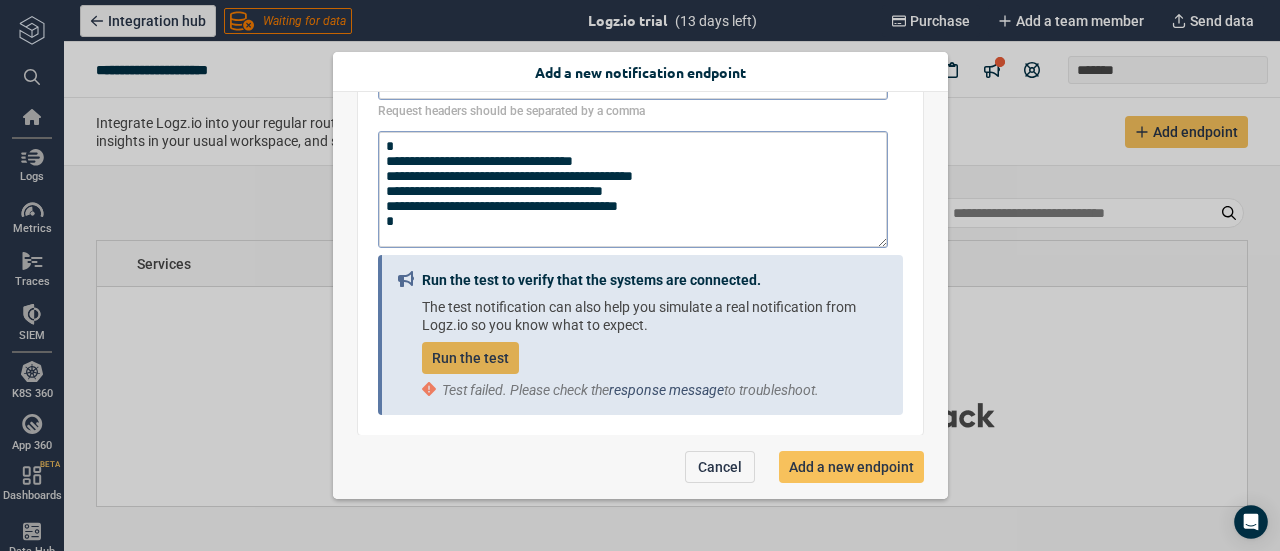 click on "response message" at bounding box center (666, 390) 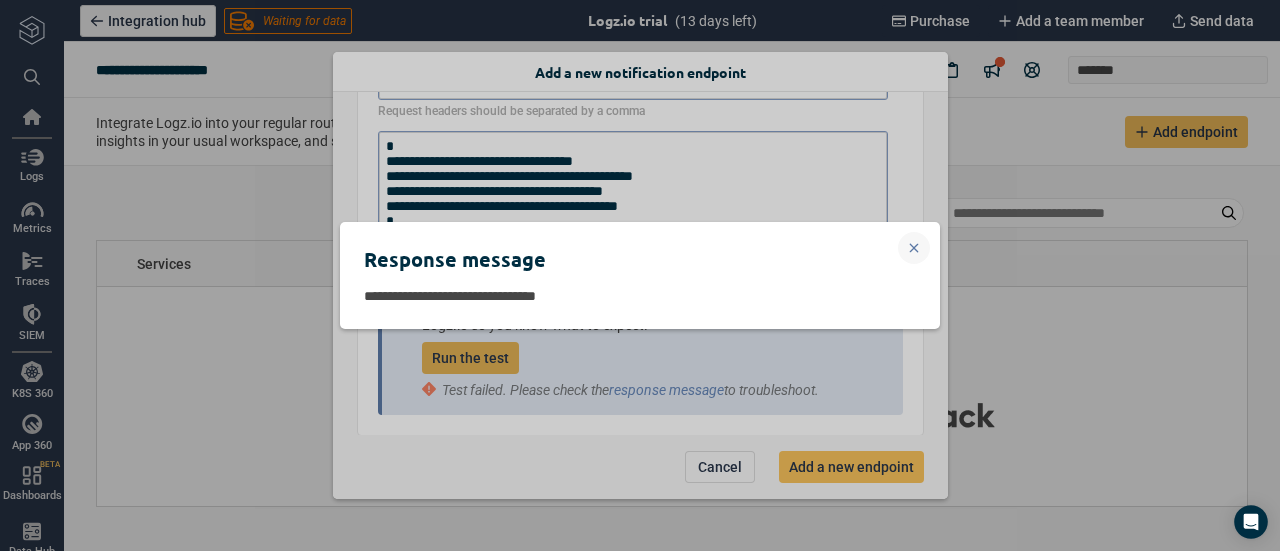 click 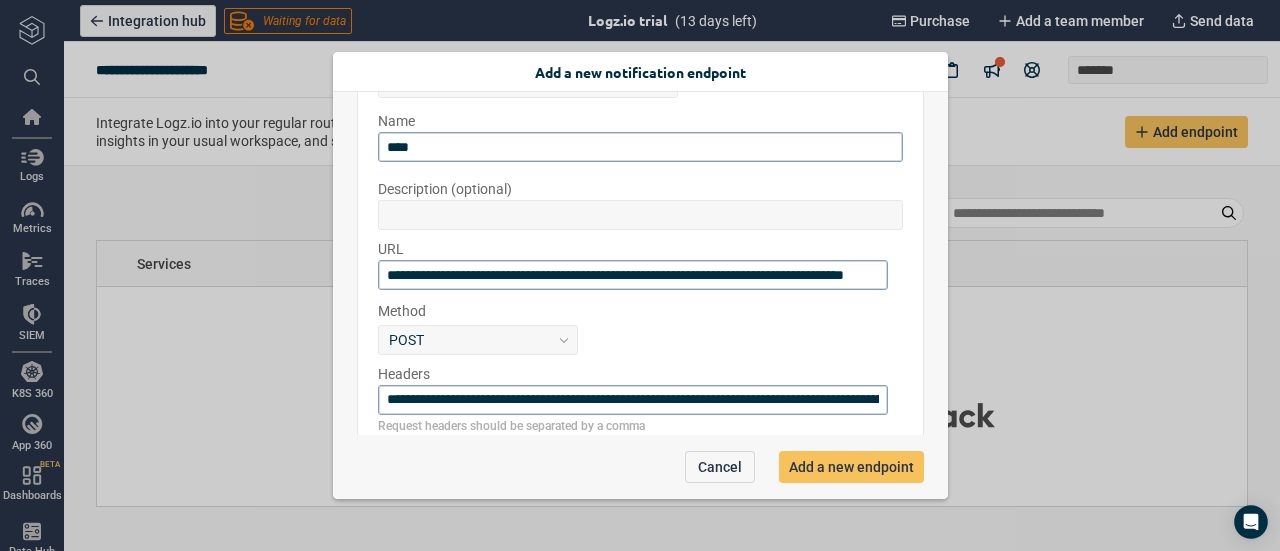 scroll, scrollTop: 153, scrollLeft: 0, axis: vertical 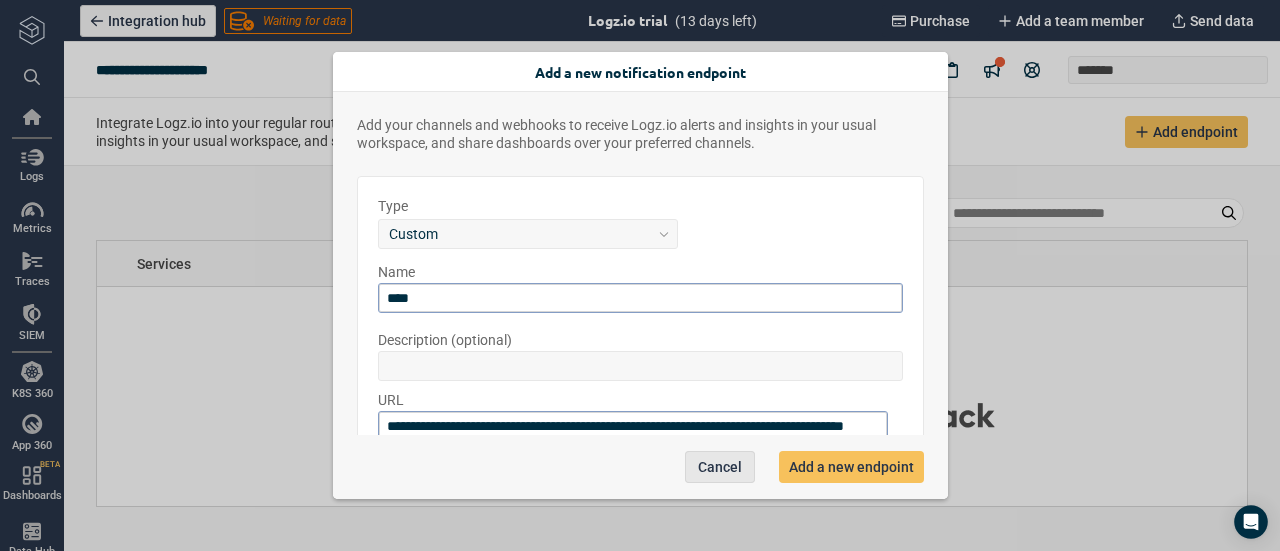 click on "Cancel" at bounding box center (720, 467) 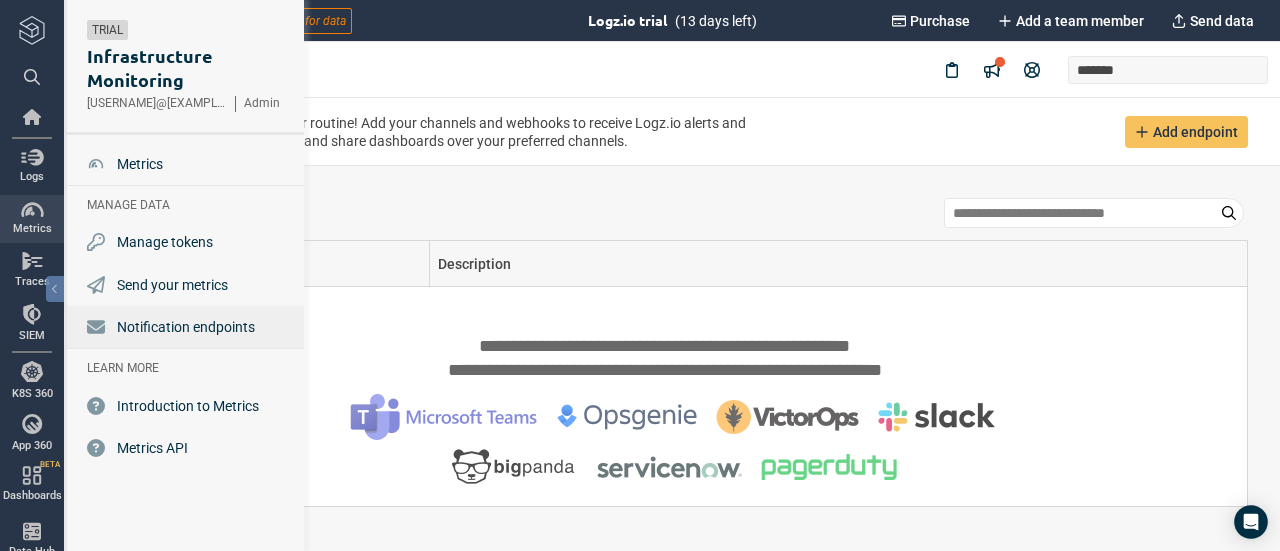 click on "Notification endpoints" at bounding box center (186, 327) 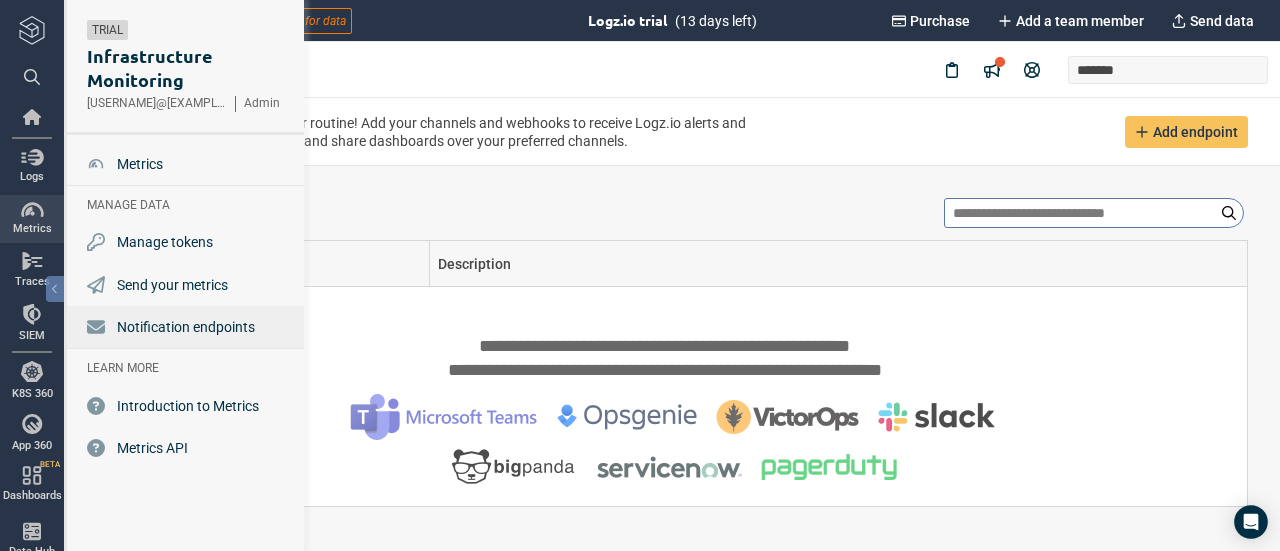 type on "*" 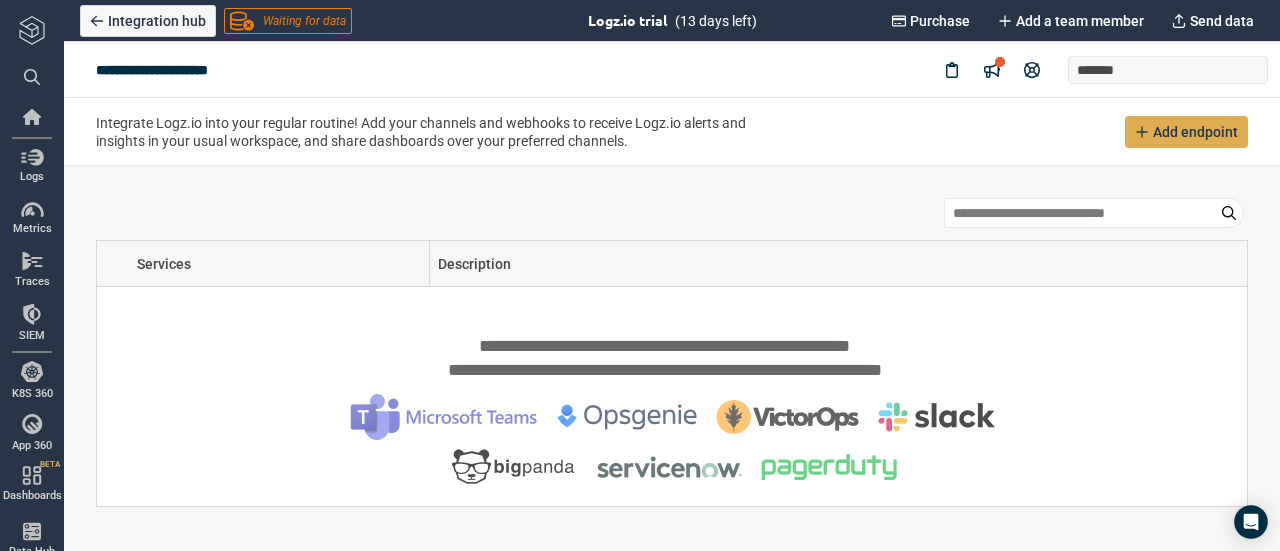 click on "Add endpoint" at bounding box center (1195, 132) 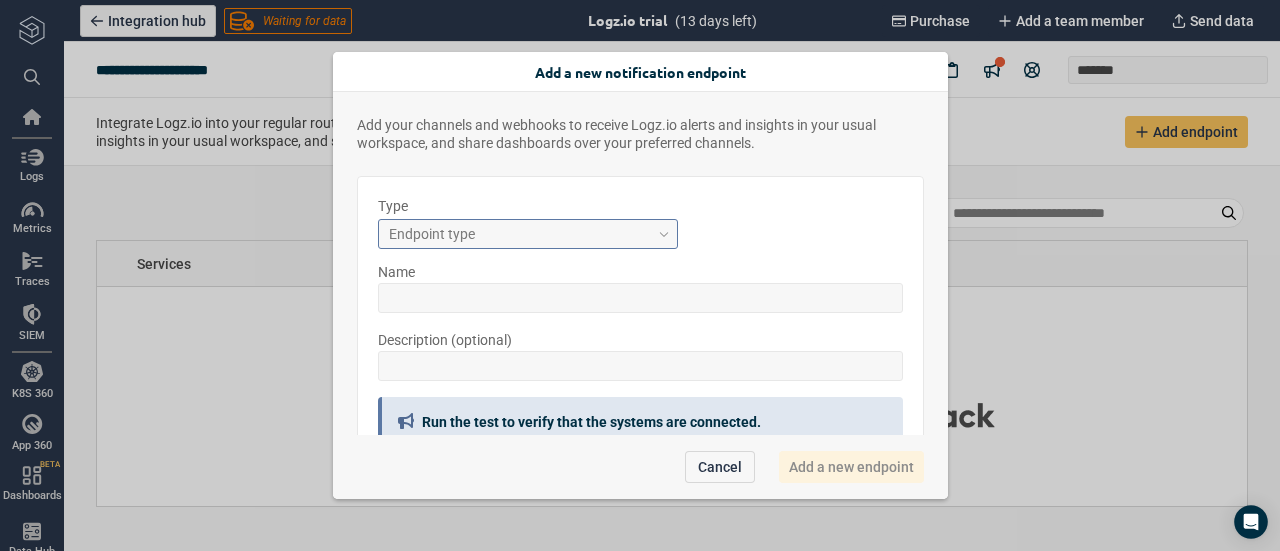 scroll, scrollTop: 1, scrollLeft: 0, axis: vertical 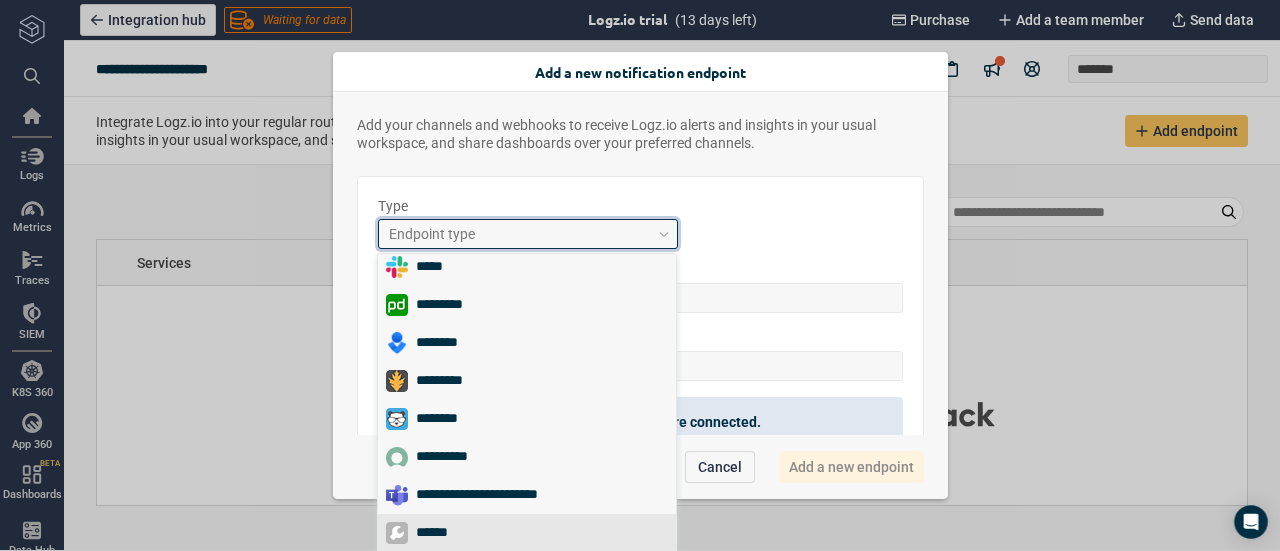 click on "******" at bounding box center (440, 533) 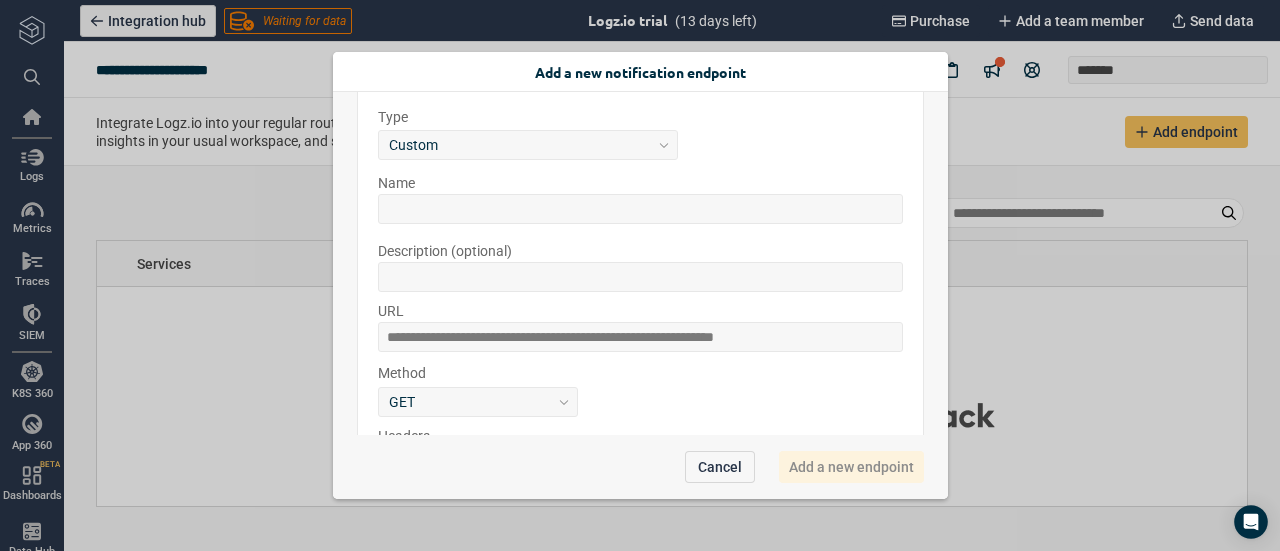 scroll, scrollTop: 93, scrollLeft: 0, axis: vertical 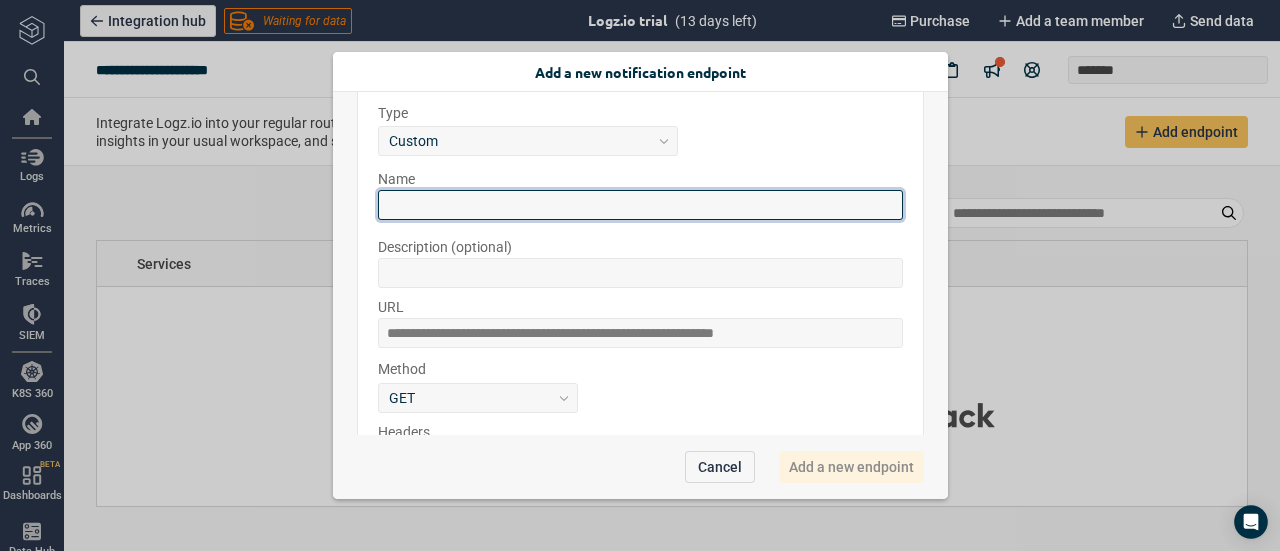 click at bounding box center (640, 205) 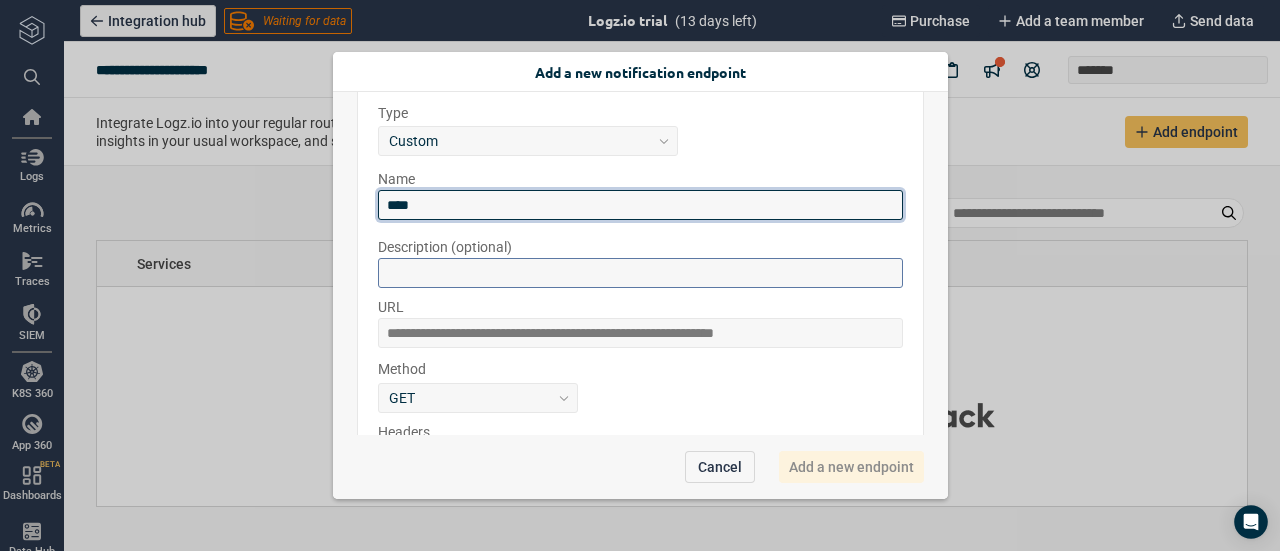 type on "****" 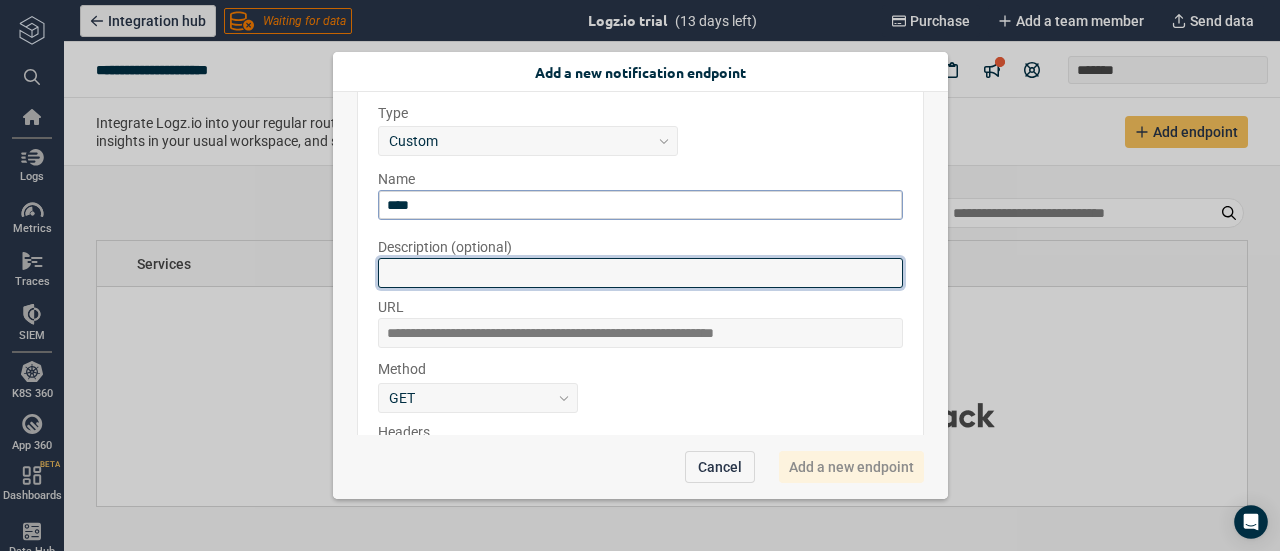 click at bounding box center (640, 273) 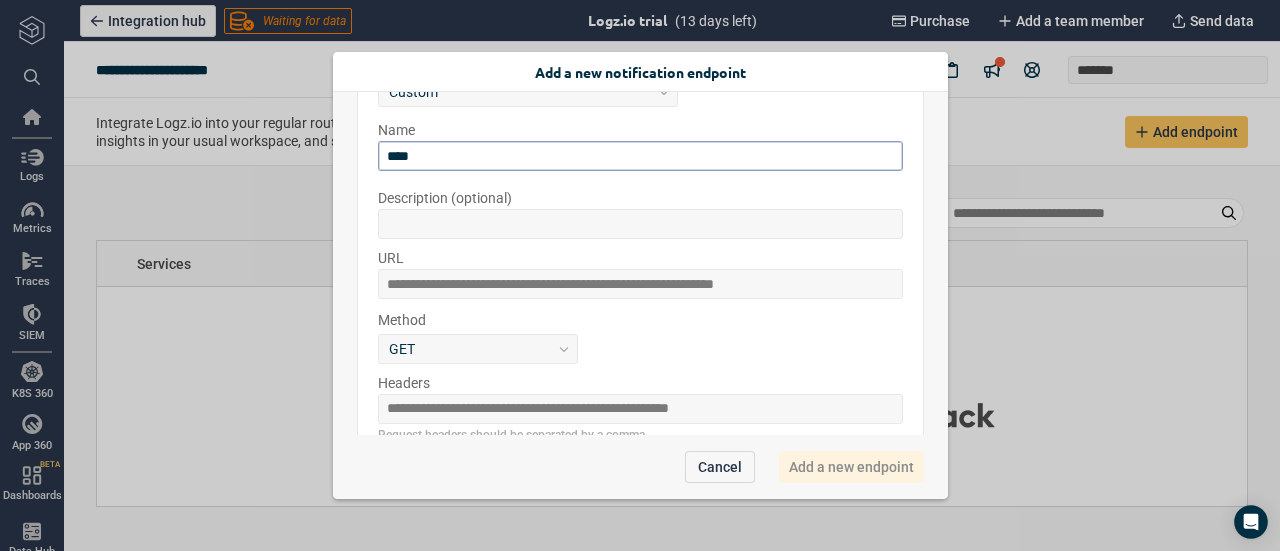 scroll, scrollTop: 144, scrollLeft: 0, axis: vertical 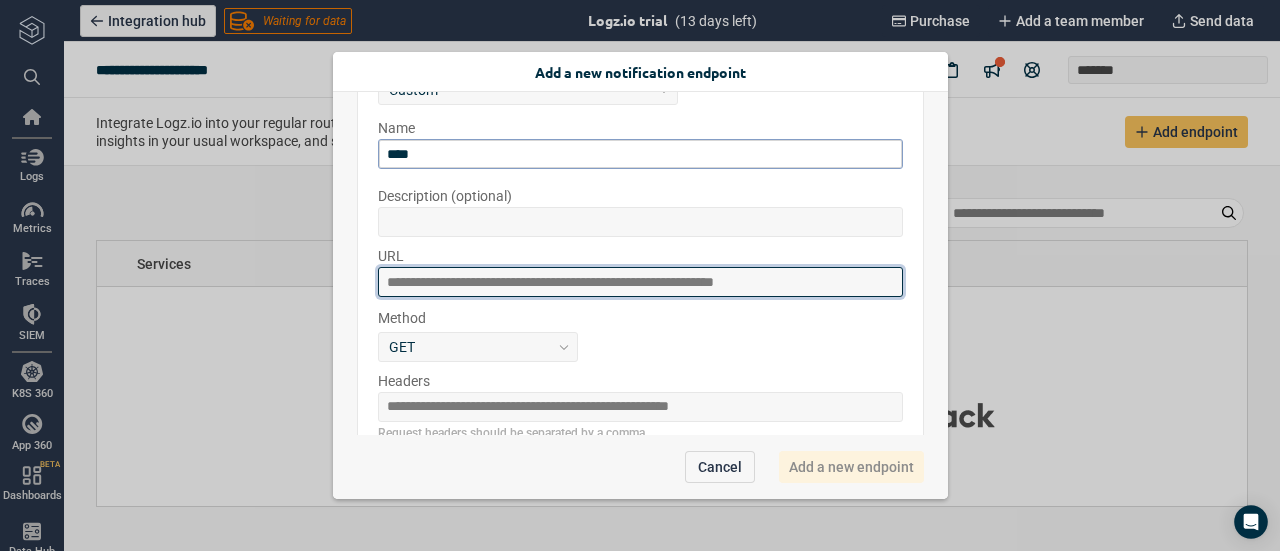click at bounding box center (640, 282) 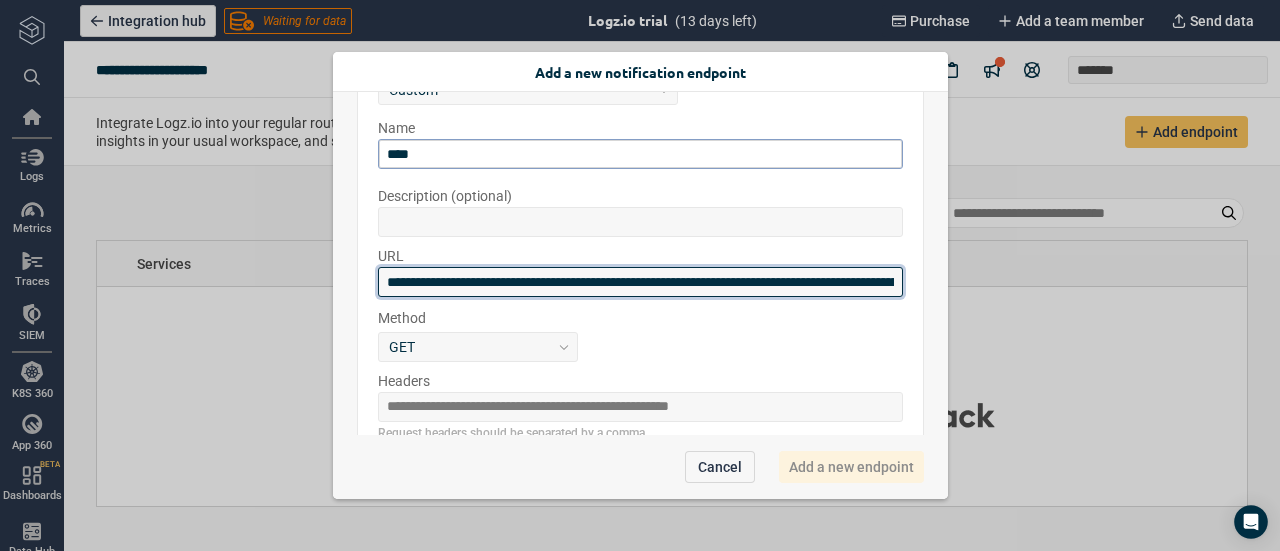 scroll, scrollTop: 0, scrollLeft: 1184, axis: horizontal 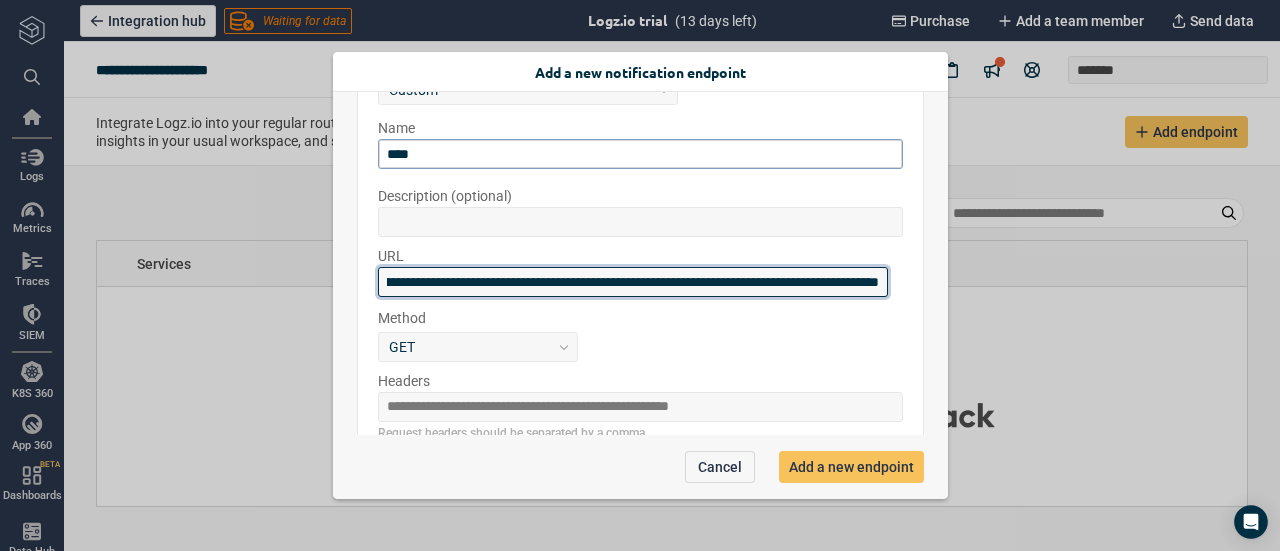 type on "**********" 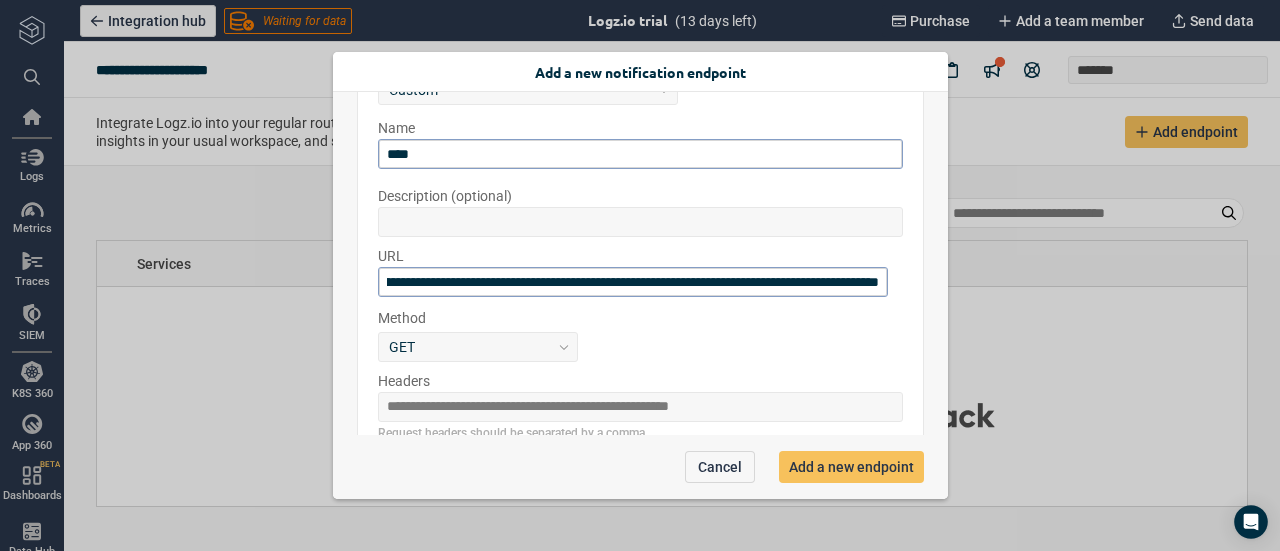 scroll, scrollTop: 0, scrollLeft: 0, axis: both 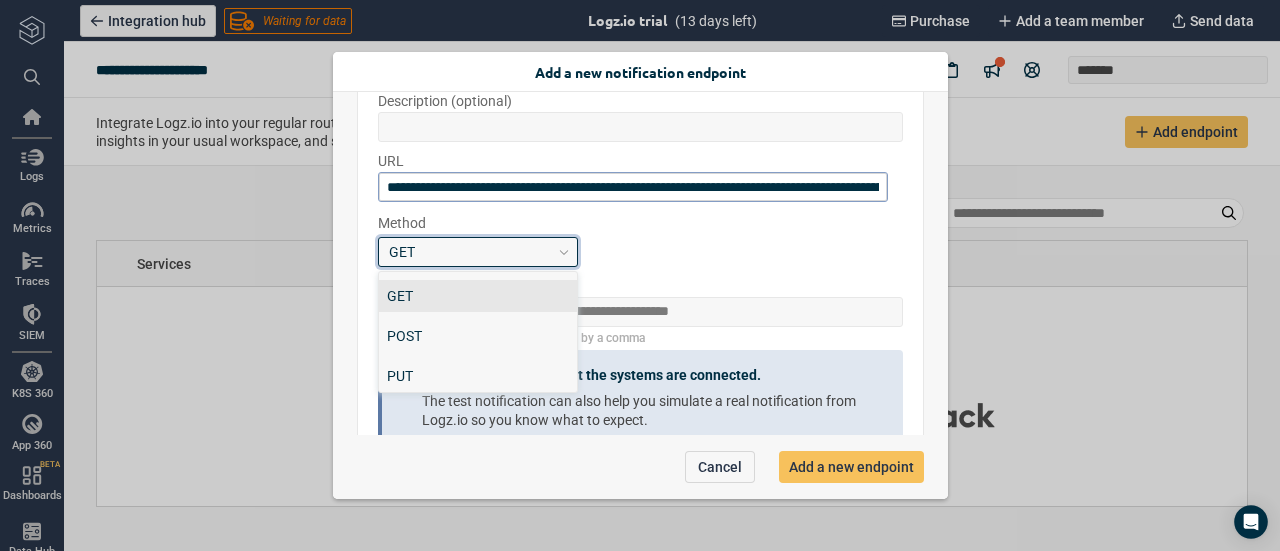 click on "GET" at bounding box center (469, 251) 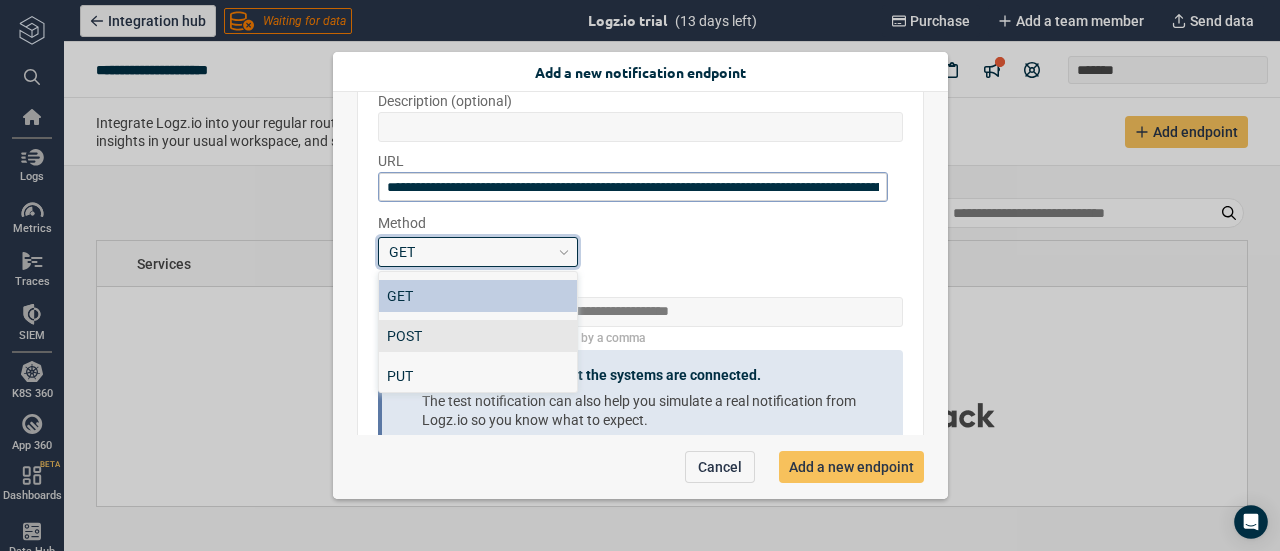 click on "POST" at bounding box center (478, 336) 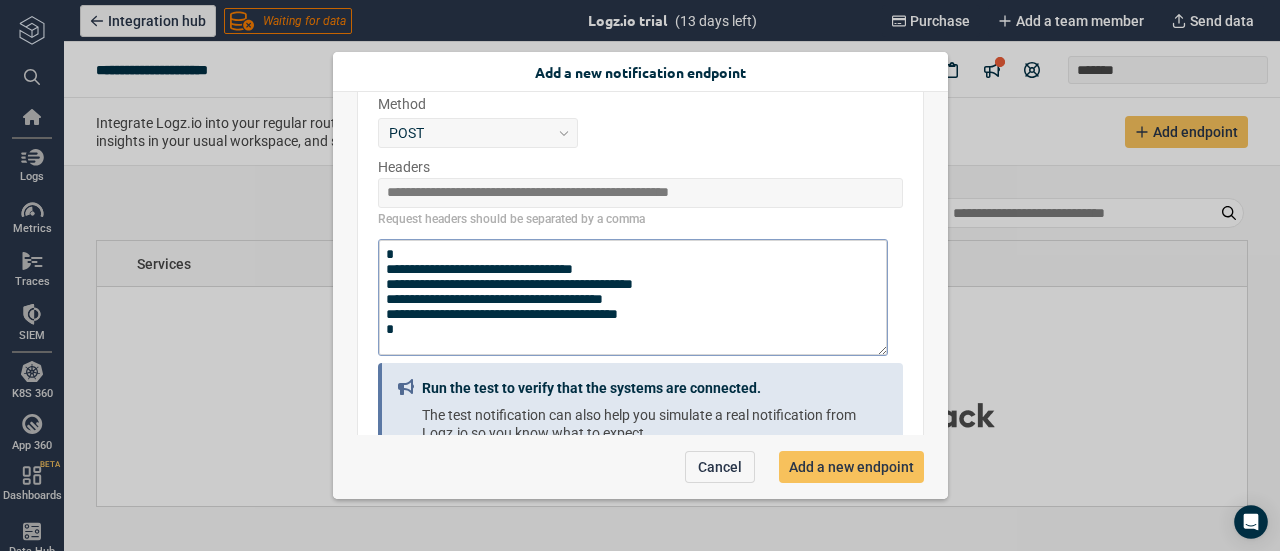 scroll, scrollTop: 347, scrollLeft: 0, axis: vertical 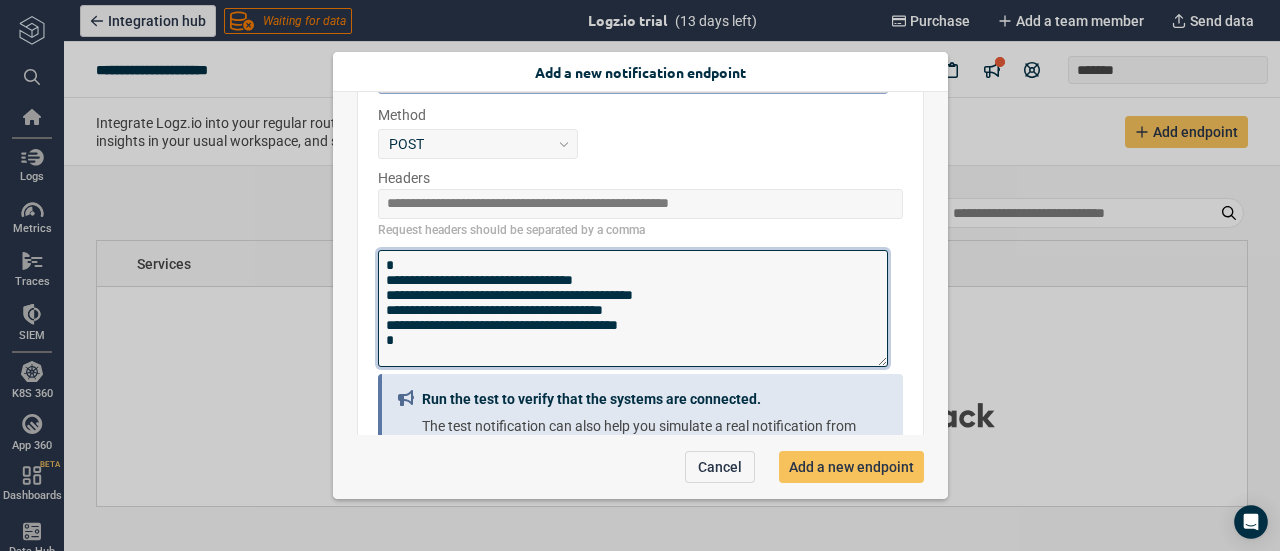 drag, startPoint x: 430, startPoint y: 347, endPoint x: 365, endPoint y: 243, distance: 122.641754 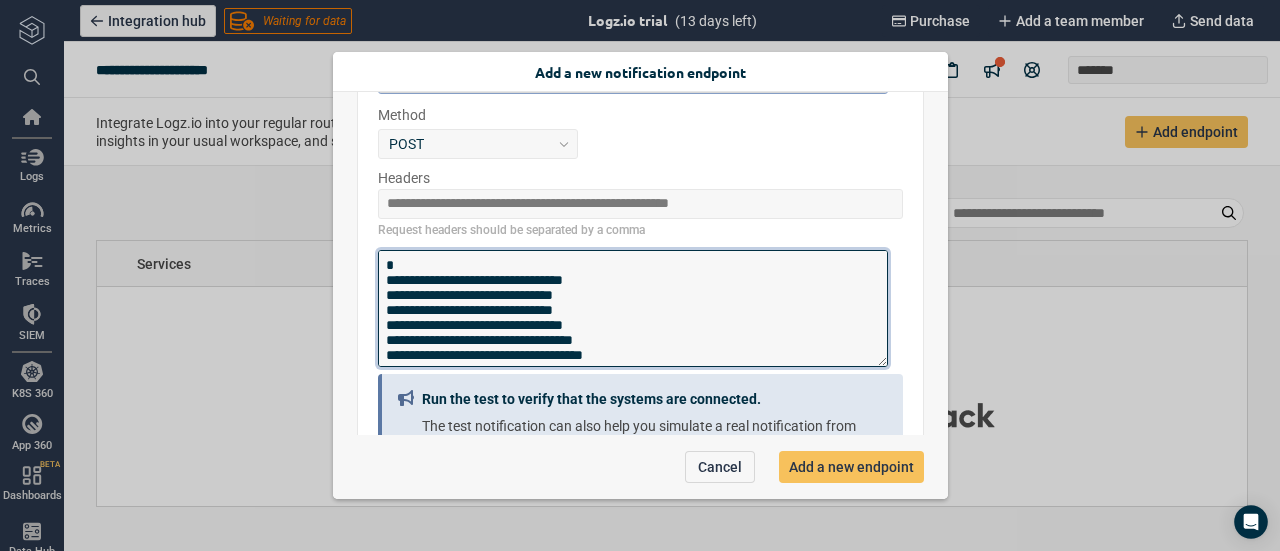 scroll, scrollTop: 213, scrollLeft: 0, axis: vertical 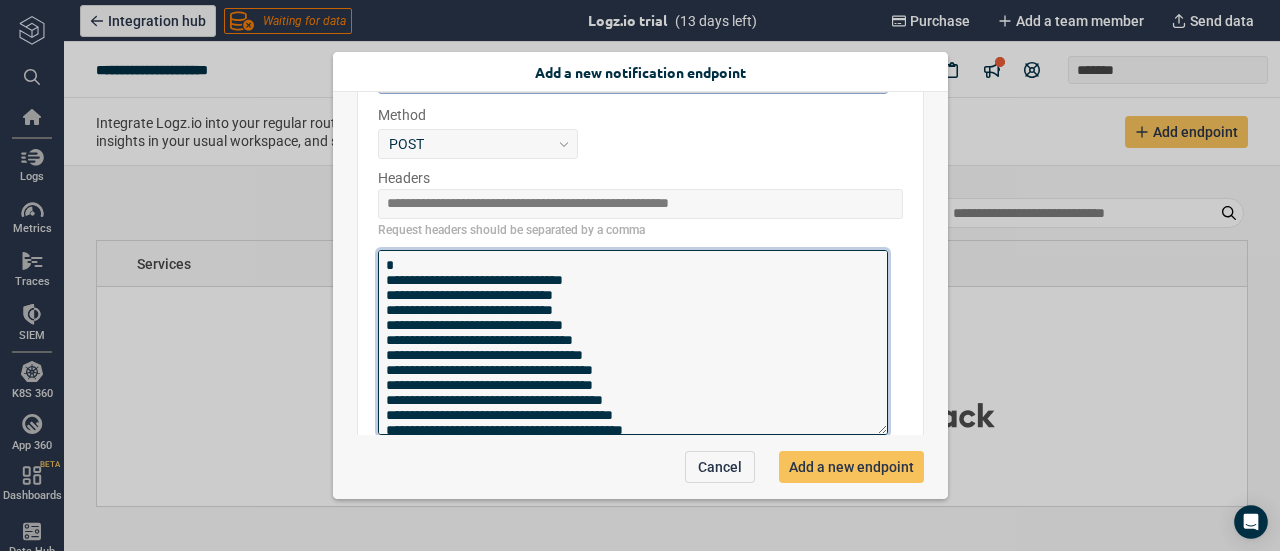 type on "**********" 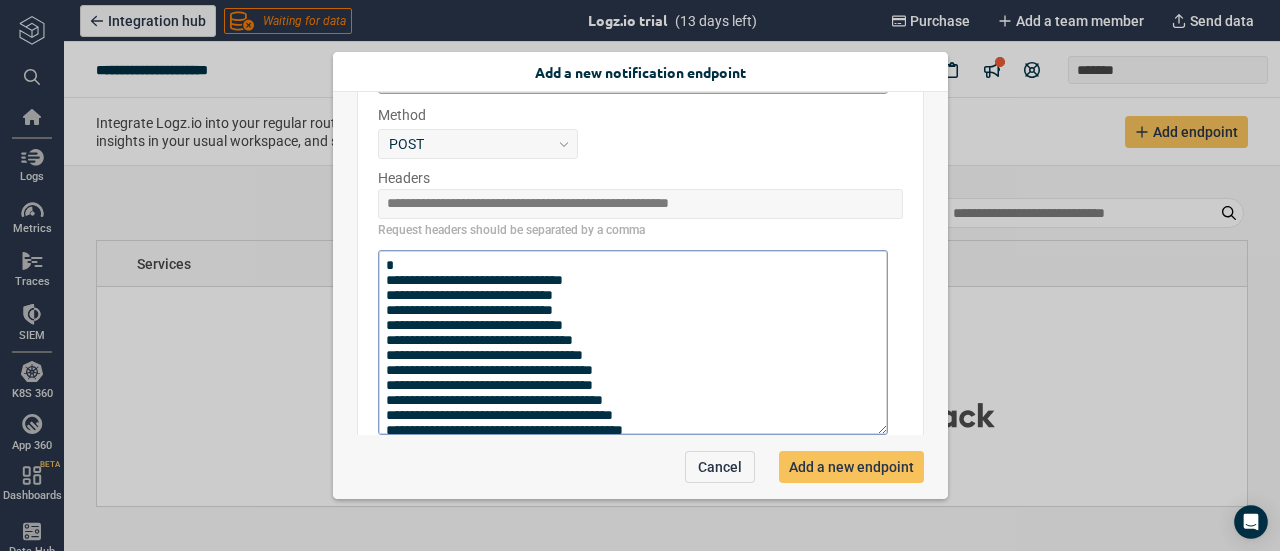 scroll, scrollTop: 534, scrollLeft: 0, axis: vertical 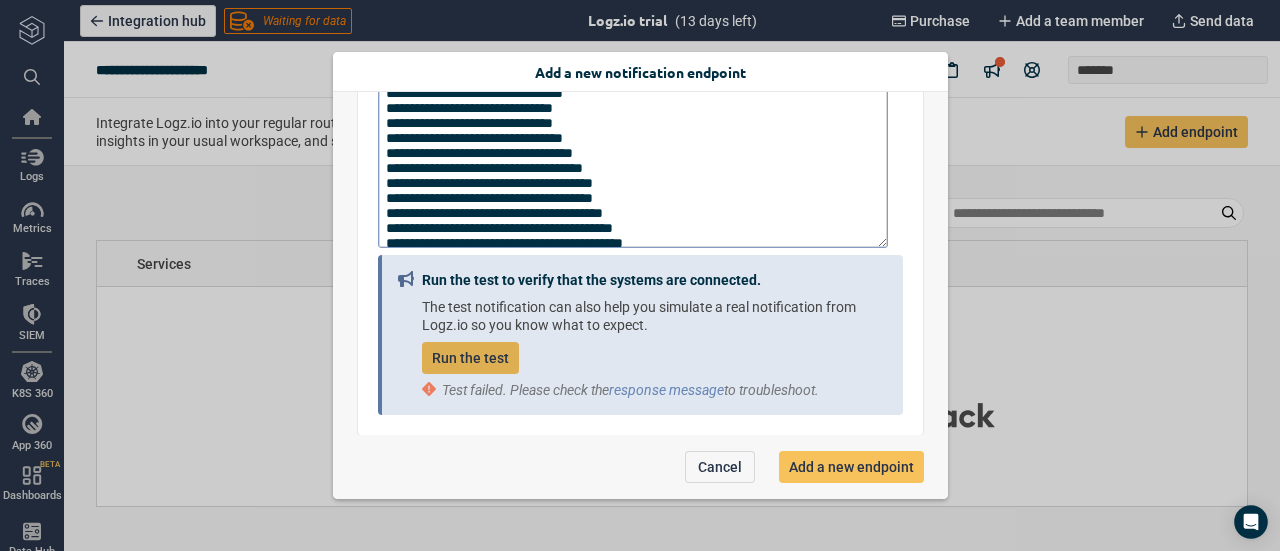 click on "Run the test" at bounding box center (470, 358) 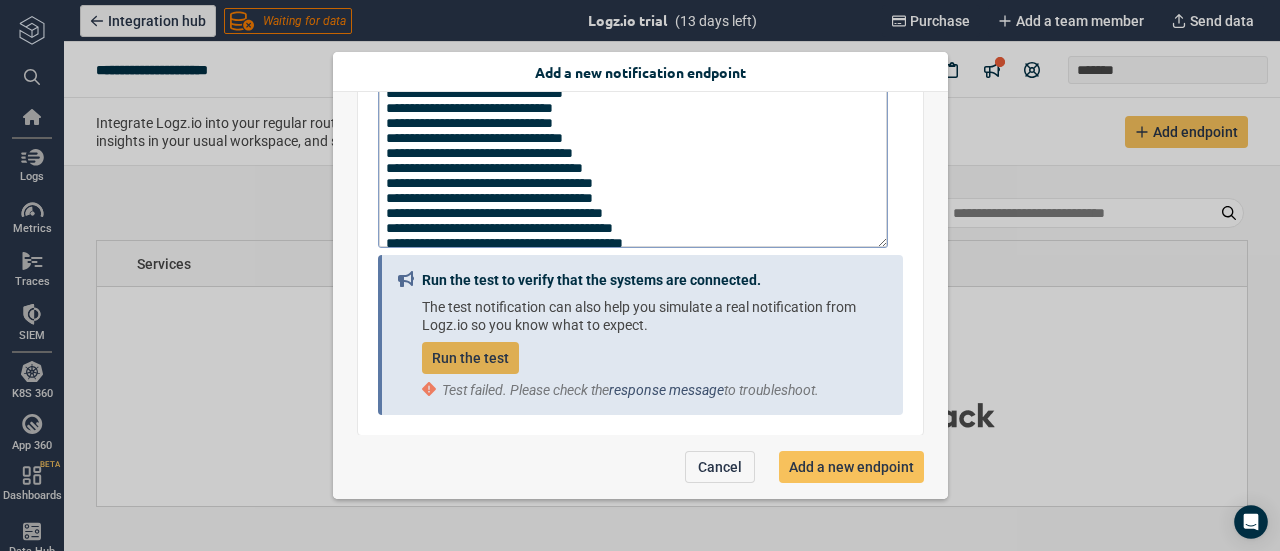 click on "response message" at bounding box center (666, 390) 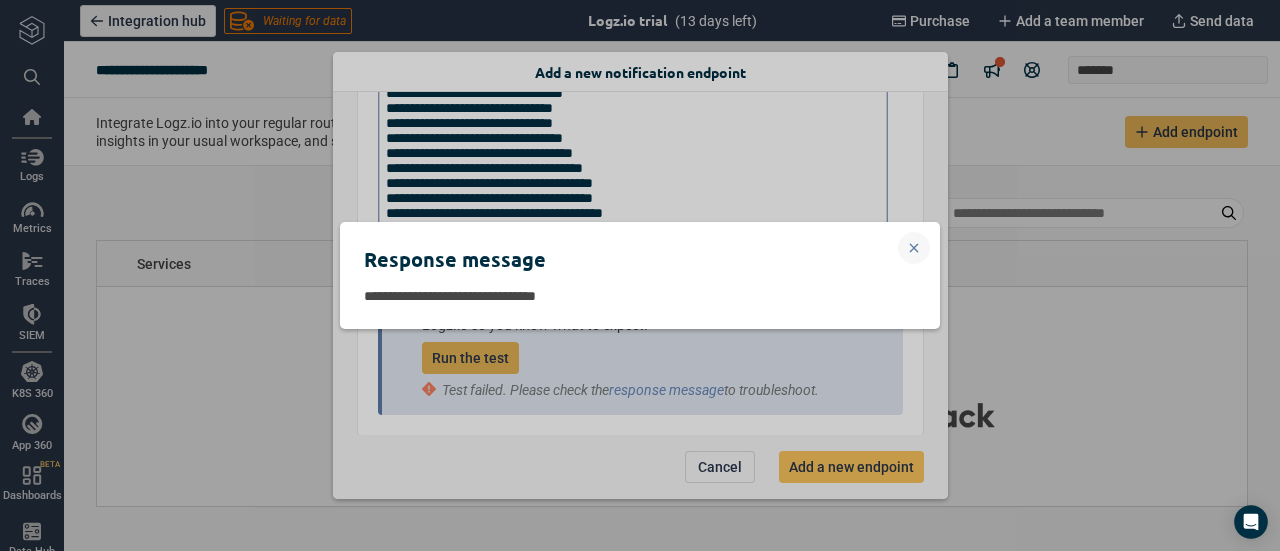 click 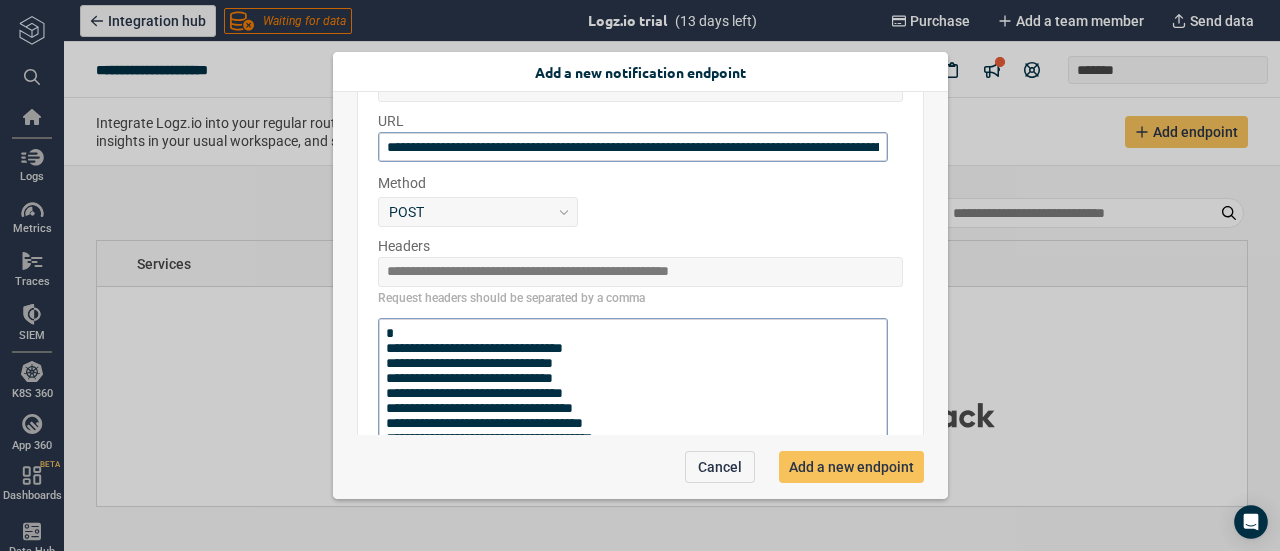 scroll, scrollTop: 273, scrollLeft: 0, axis: vertical 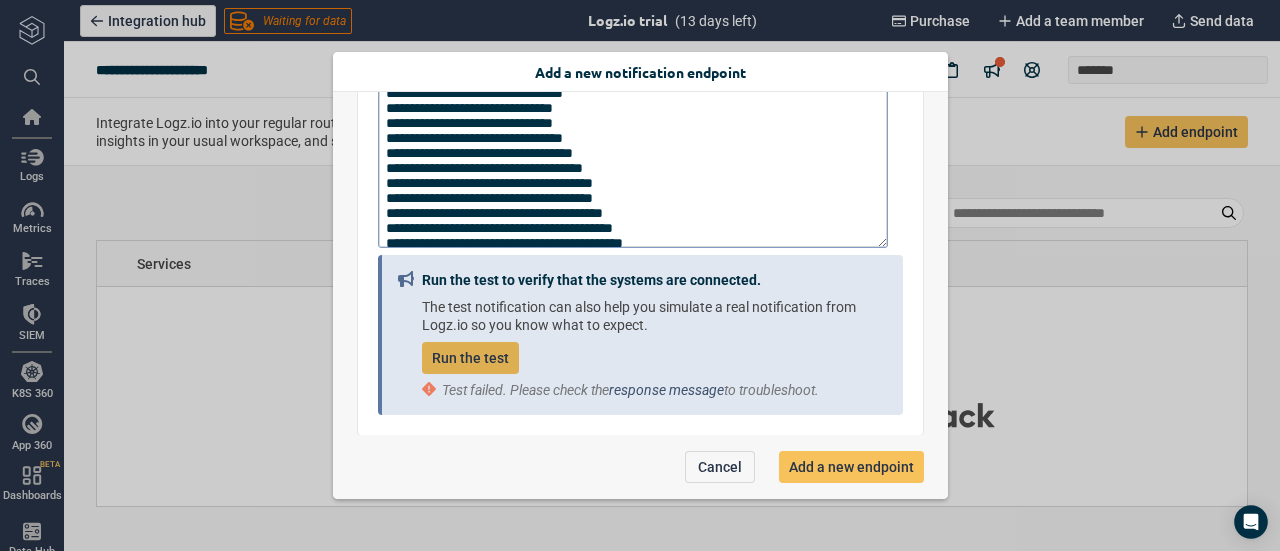 click on "response message" at bounding box center [666, 390] 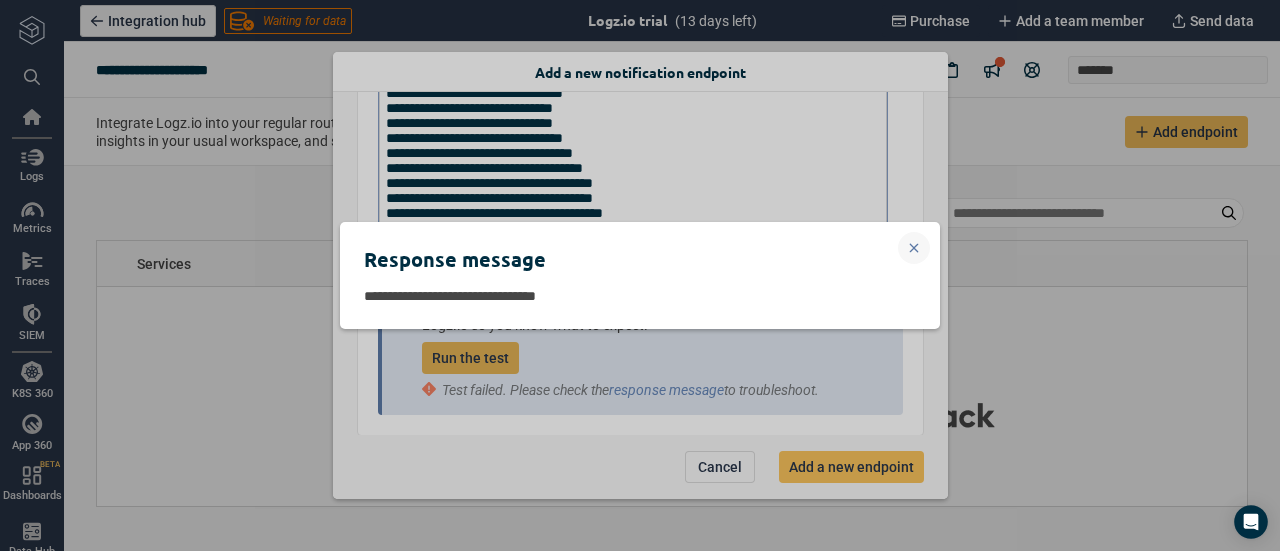 click 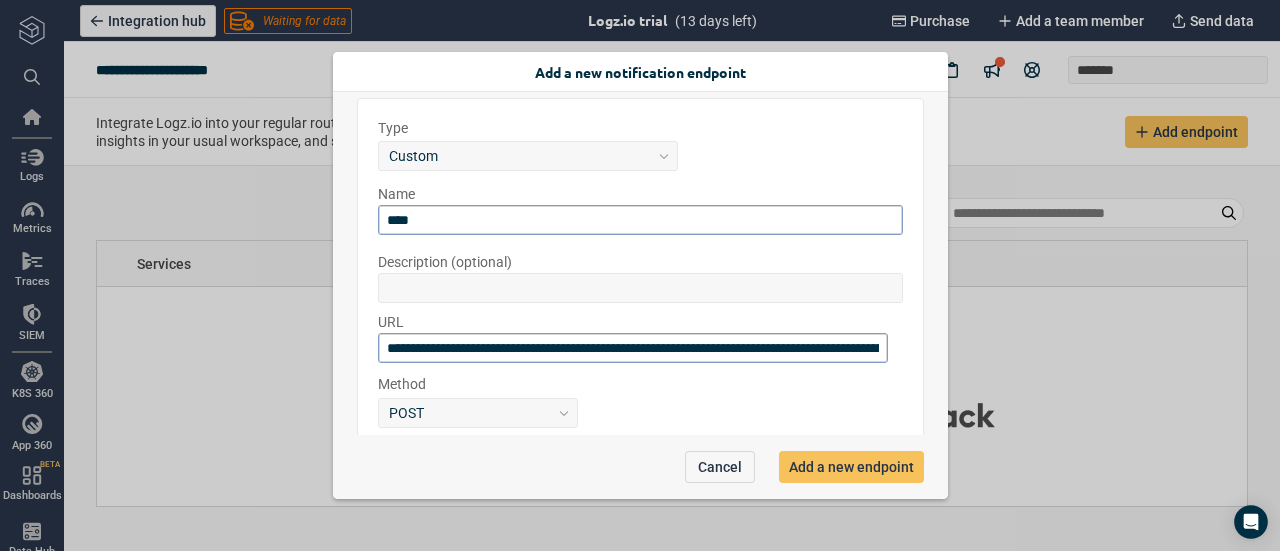scroll, scrollTop: 4, scrollLeft: 0, axis: vertical 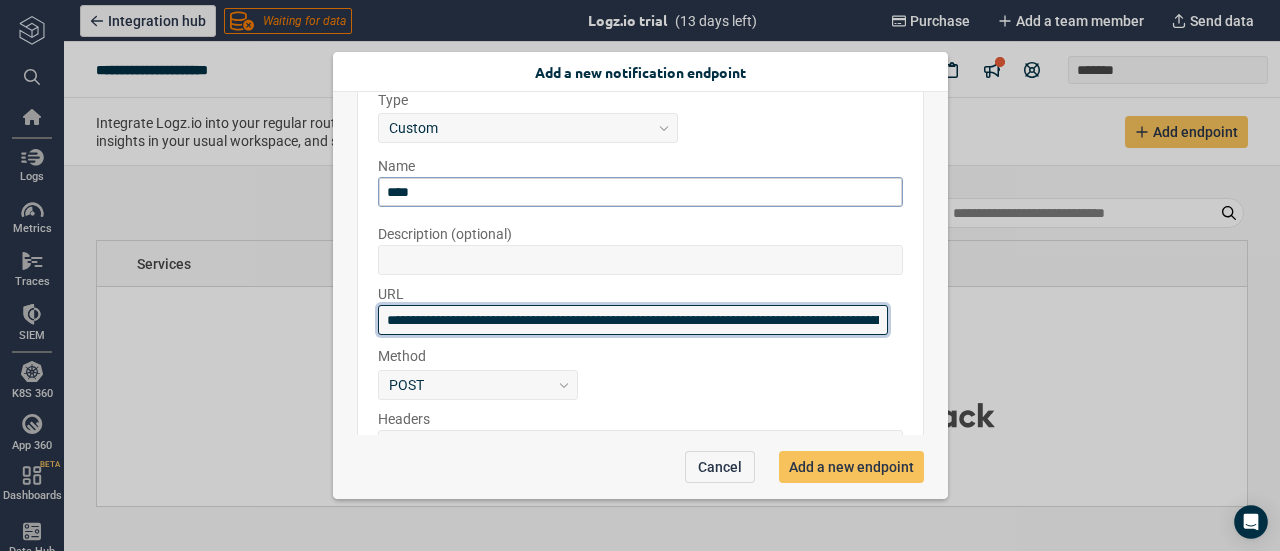 click on "**********" at bounding box center [633, 320] 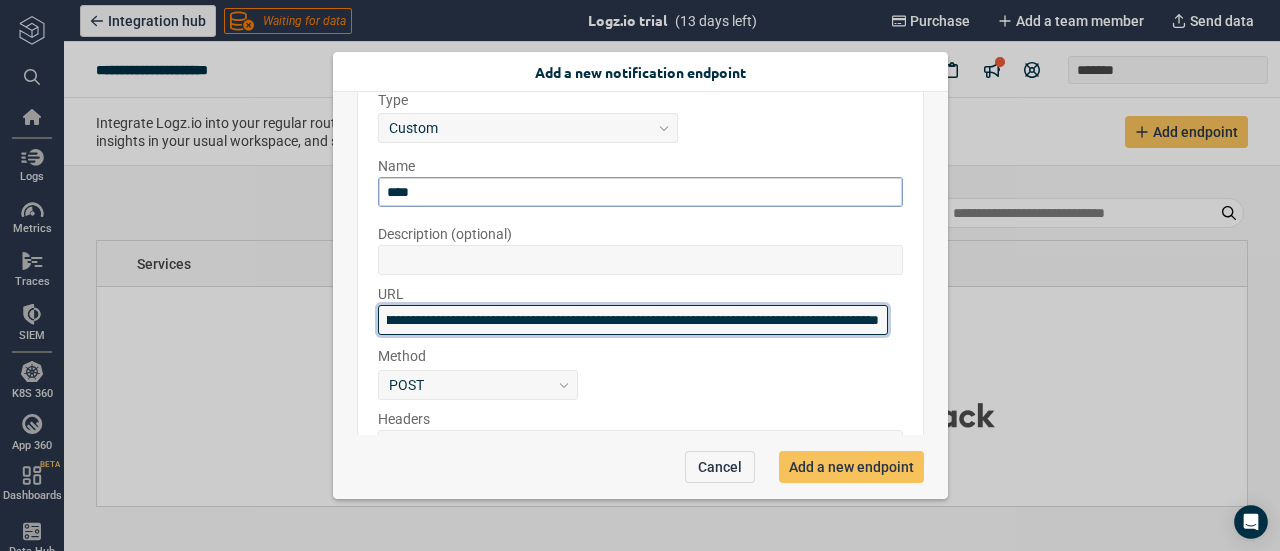 scroll, scrollTop: 0, scrollLeft: 1184, axis: horizontal 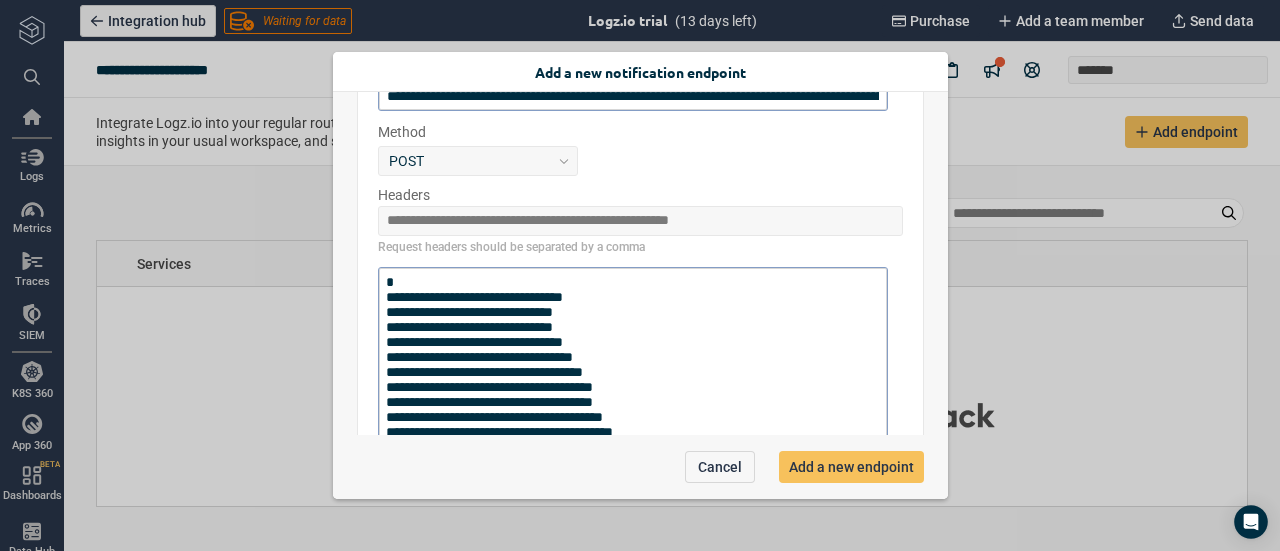 click on "POST" at bounding box center (640, 161) 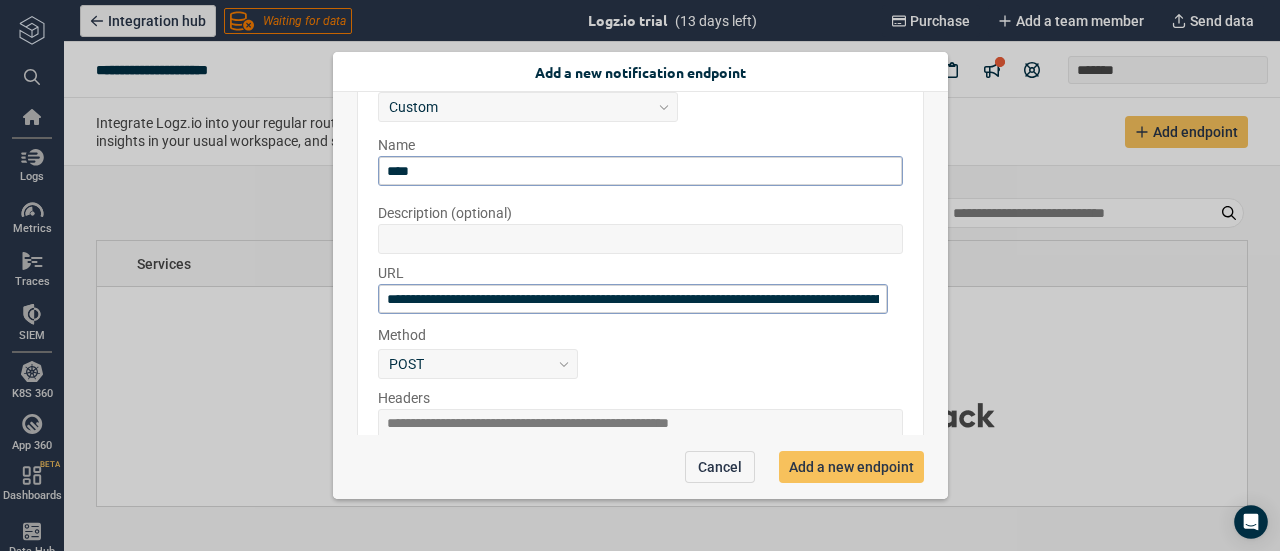 scroll, scrollTop: 131, scrollLeft: 0, axis: vertical 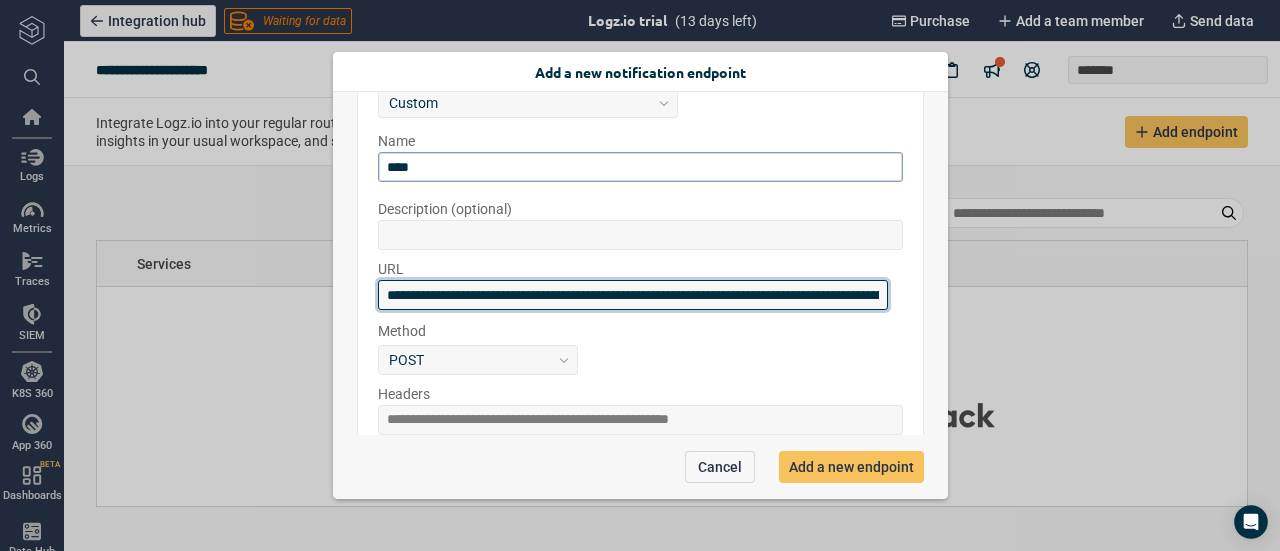 click on "**********" at bounding box center (633, 295) 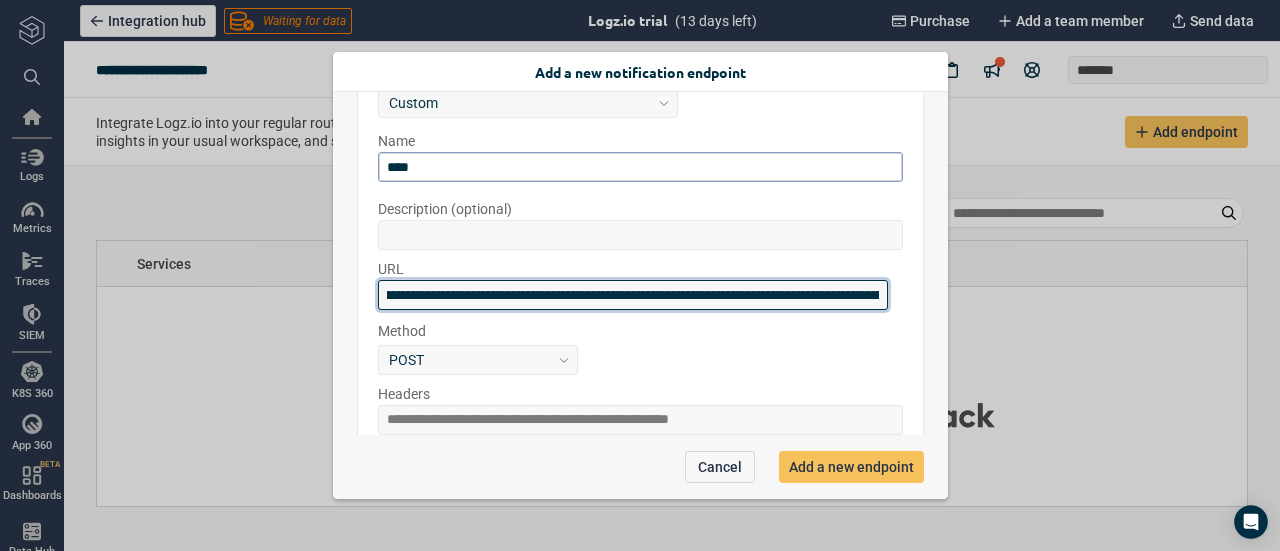 scroll, scrollTop: 0, scrollLeft: 0, axis: both 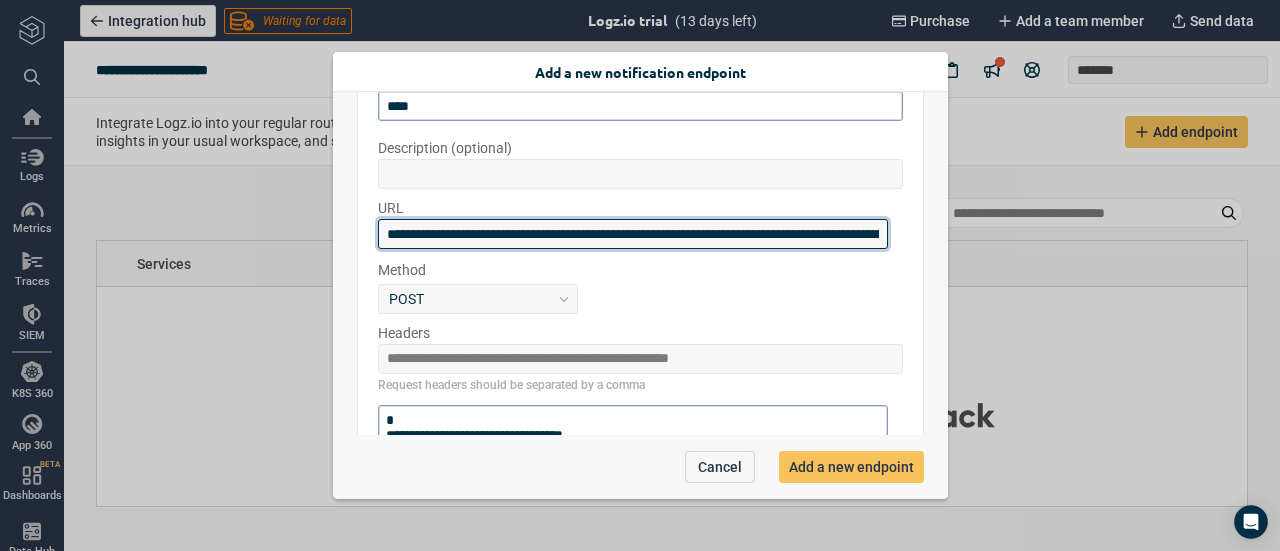 click on "**********" at bounding box center (633, 234) 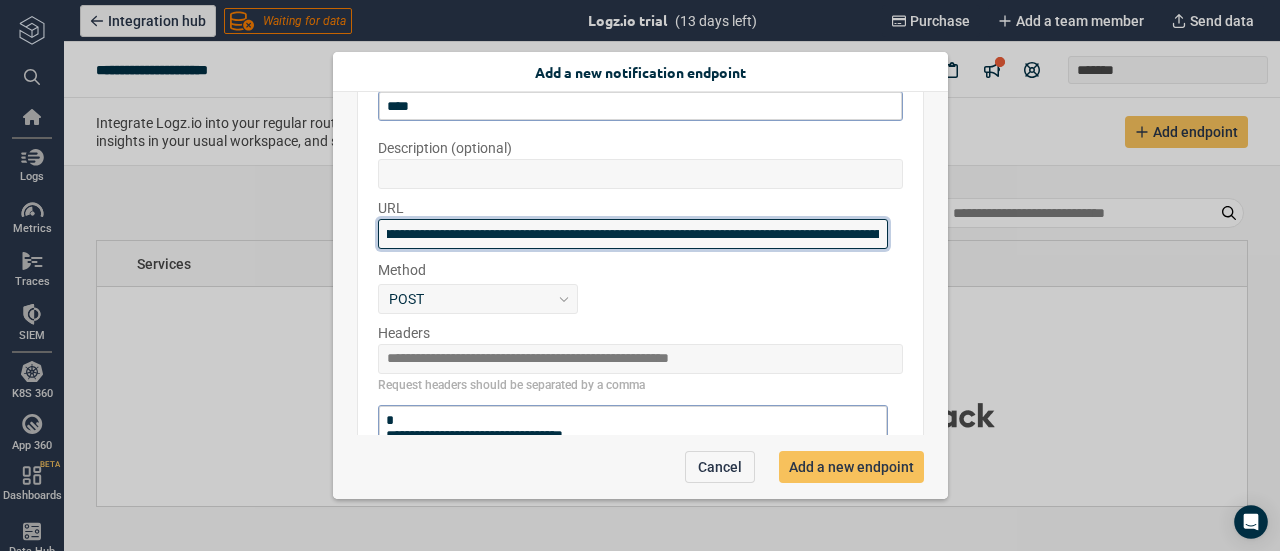 scroll, scrollTop: 0, scrollLeft: 260, axis: horizontal 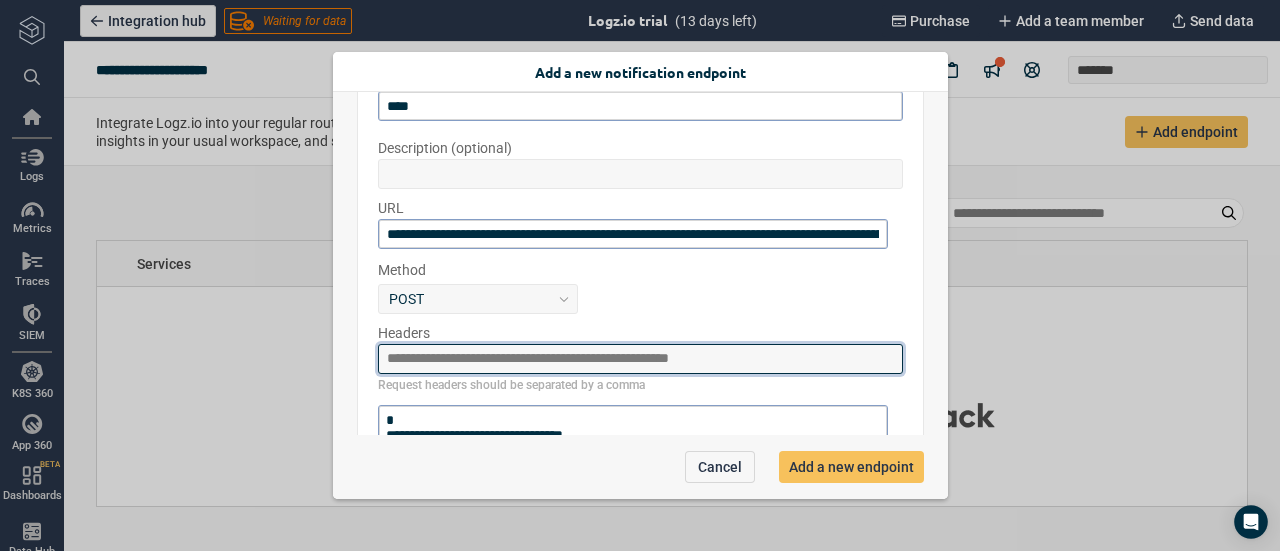 click at bounding box center (640, 359) 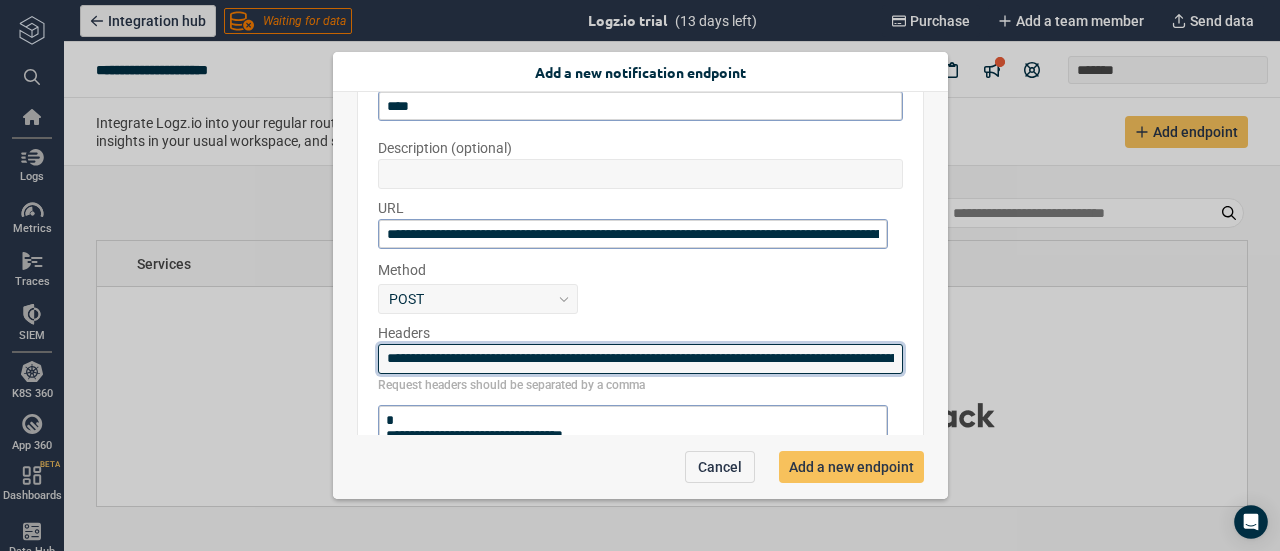scroll, scrollTop: 0, scrollLeft: 535, axis: horizontal 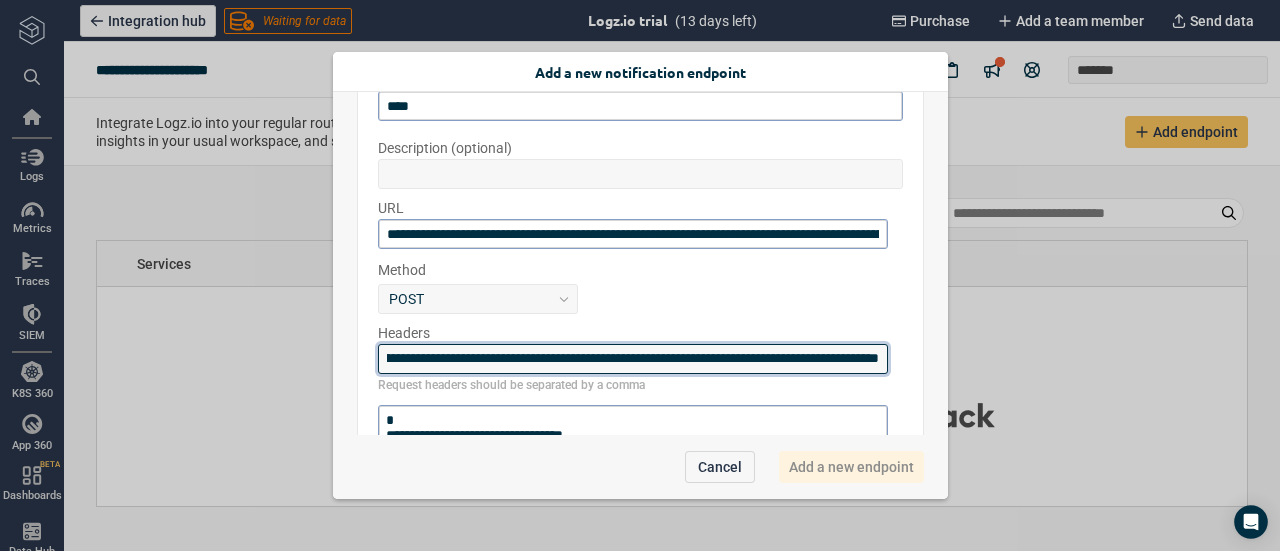 type on "**********" 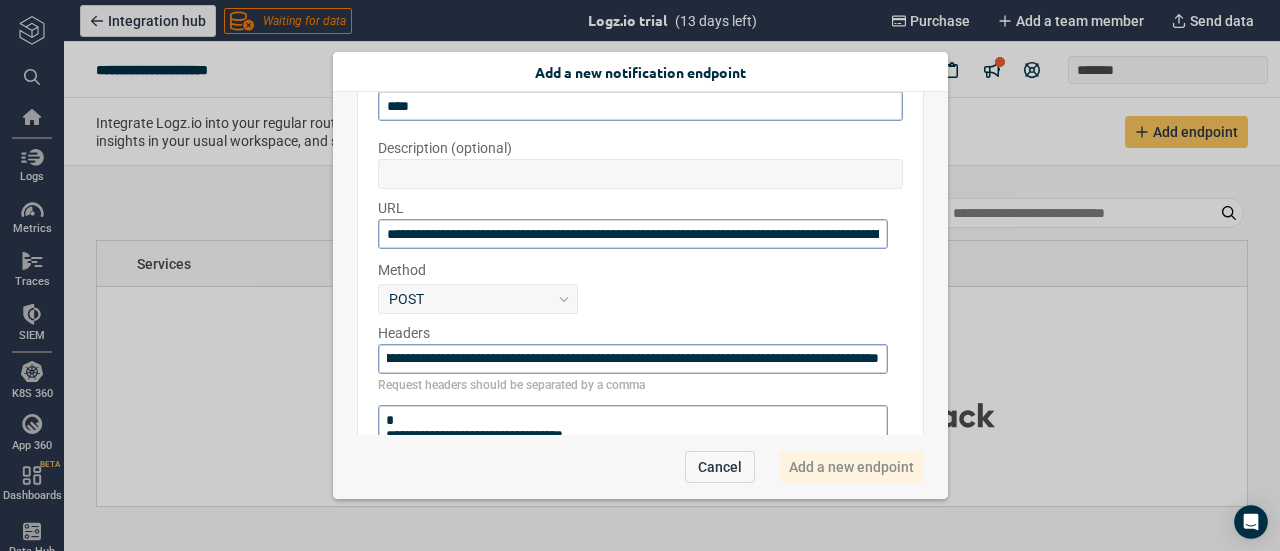 scroll, scrollTop: 0, scrollLeft: 0, axis: both 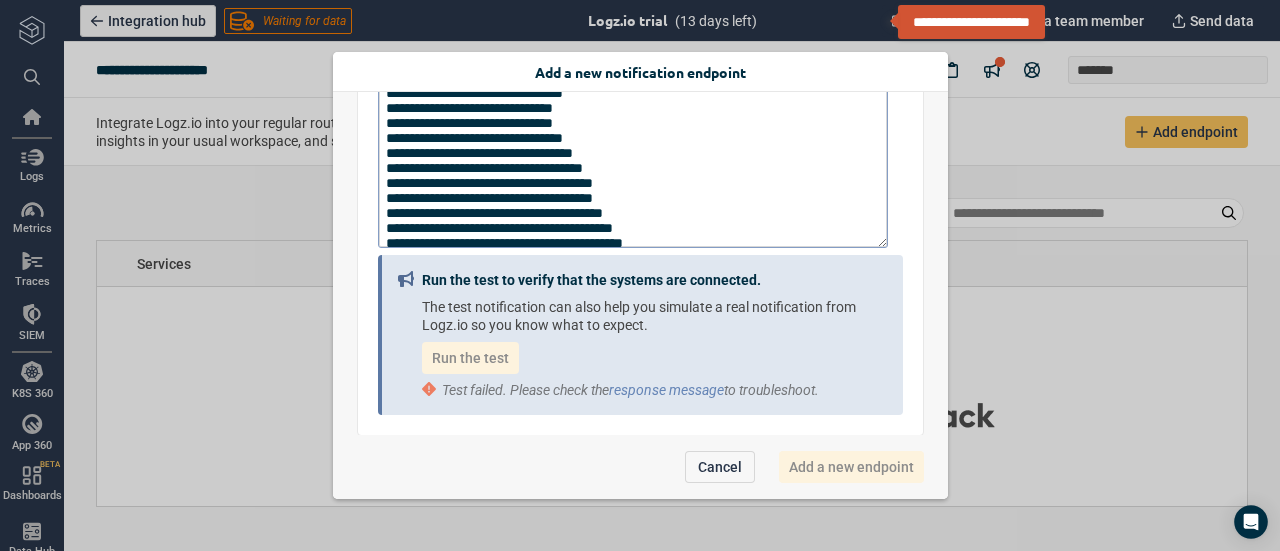 click on "The test notification can also help you simulate a real notification from Logz.io so you know what to expect. Run the test Test failed. Please check the   response message   to troubleshoot." at bounding box center [652, 348] 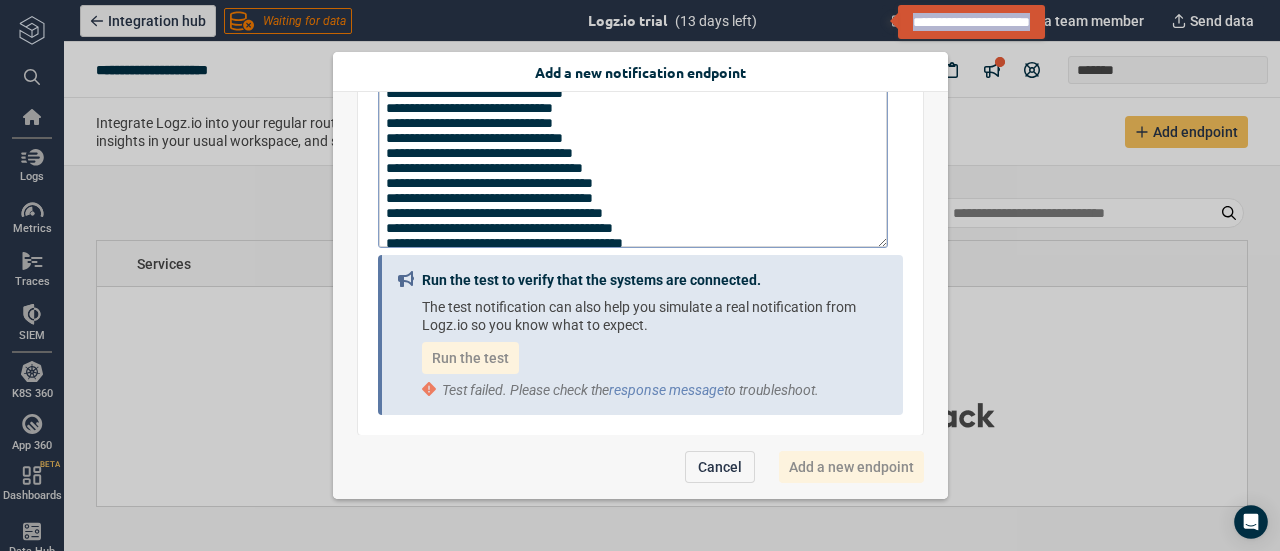 drag, startPoint x: 914, startPoint y: 25, endPoint x: 1064, endPoint y: 19, distance: 150.11995 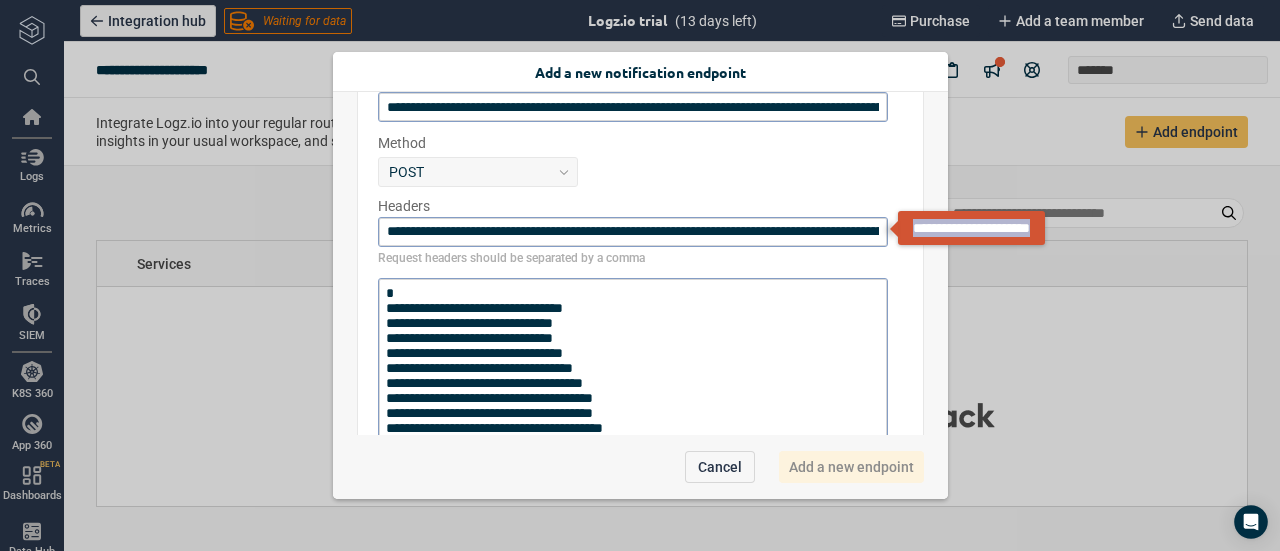 scroll, scrollTop: 321, scrollLeft: 0, axis: vertical 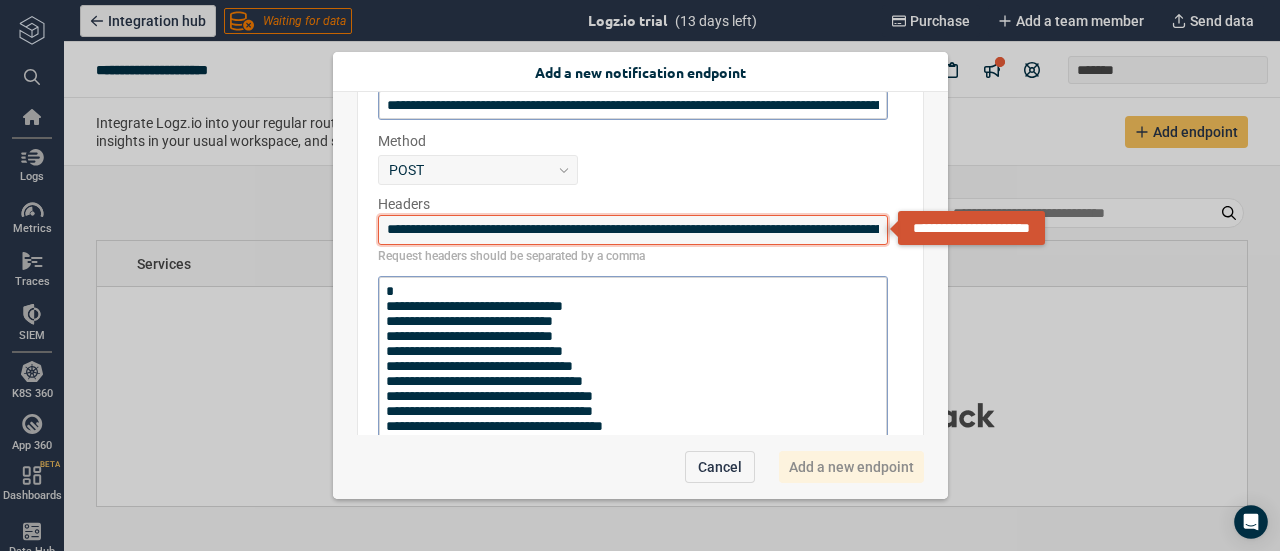 click on "**********" at bounding box center (633, 230) 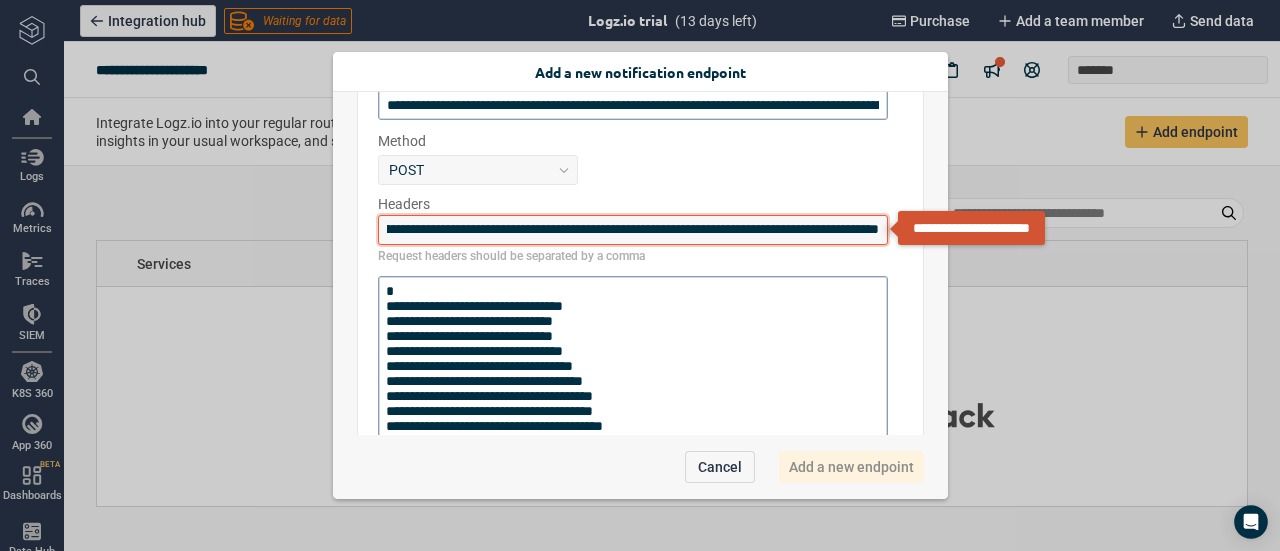 scroll, scrollTop: 0, scrollLeft: 535, axis: horizontal 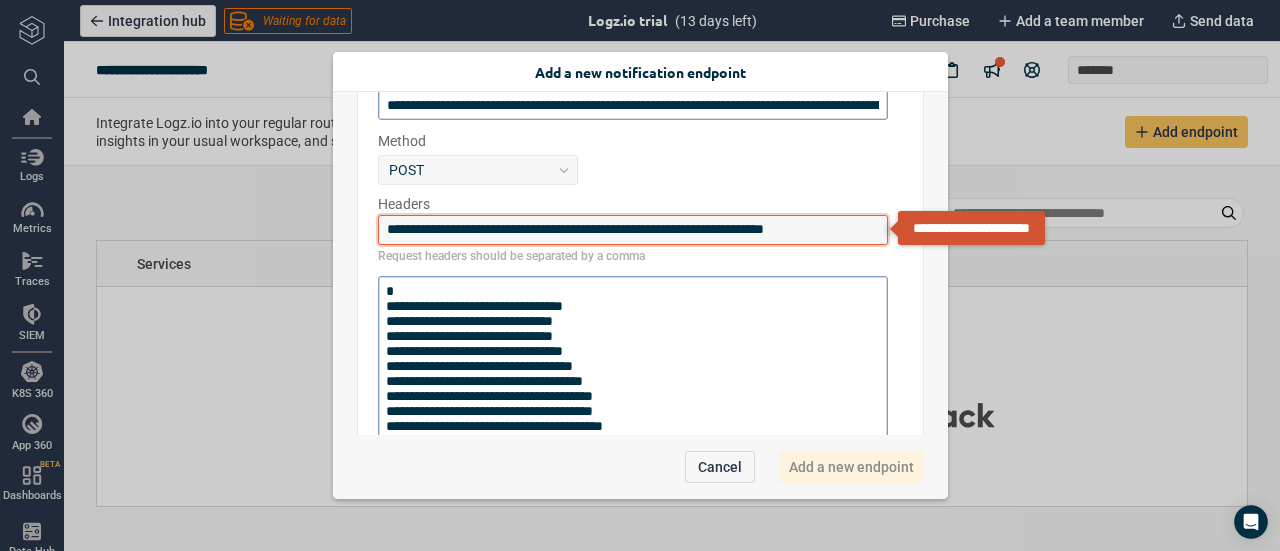 type on "*" 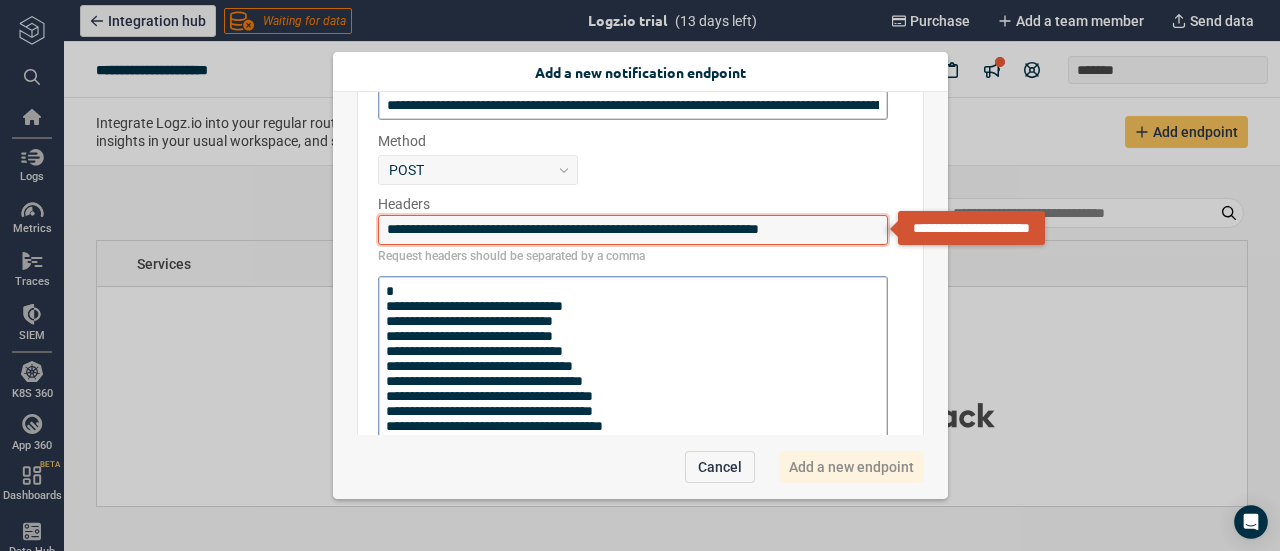 scroll, scrollTop: 0, scrollLeft: 29, axis: horizontal 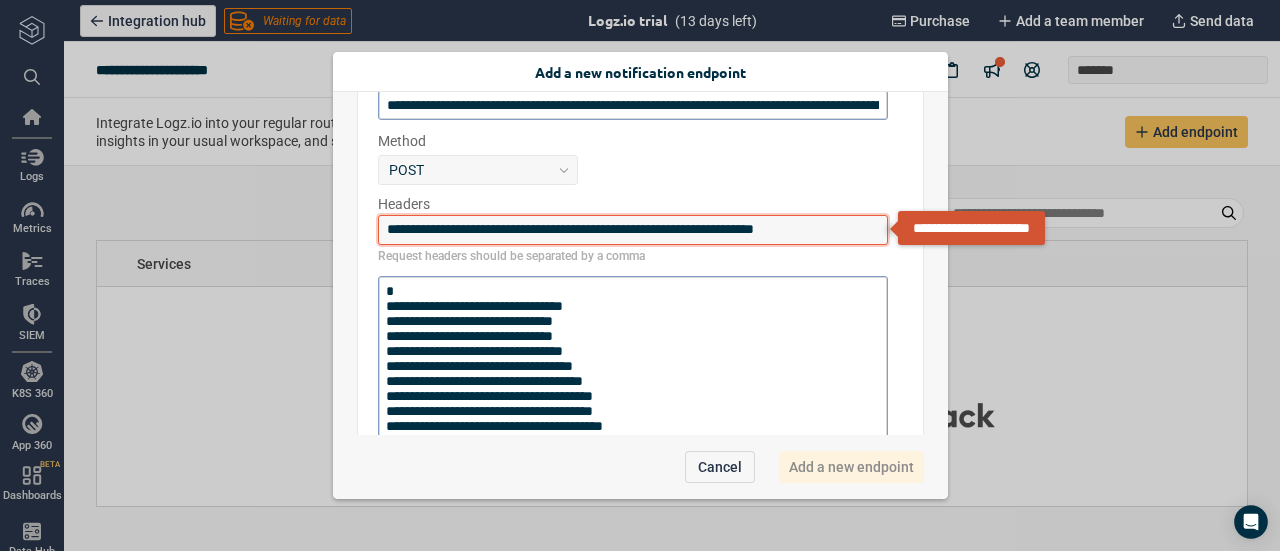 type on "*" 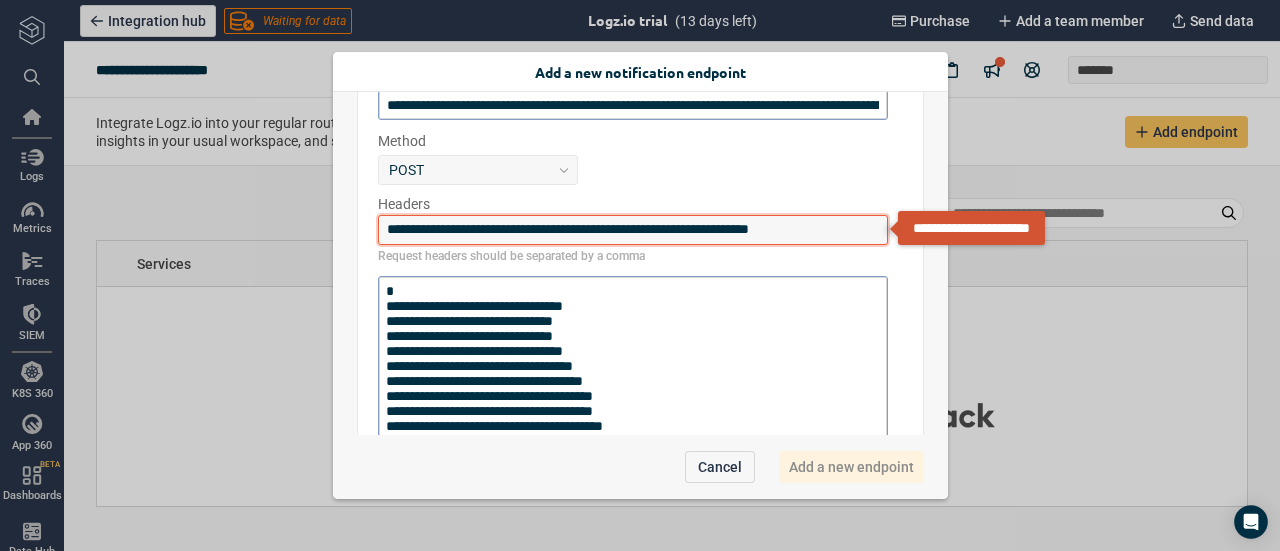 type on "*" 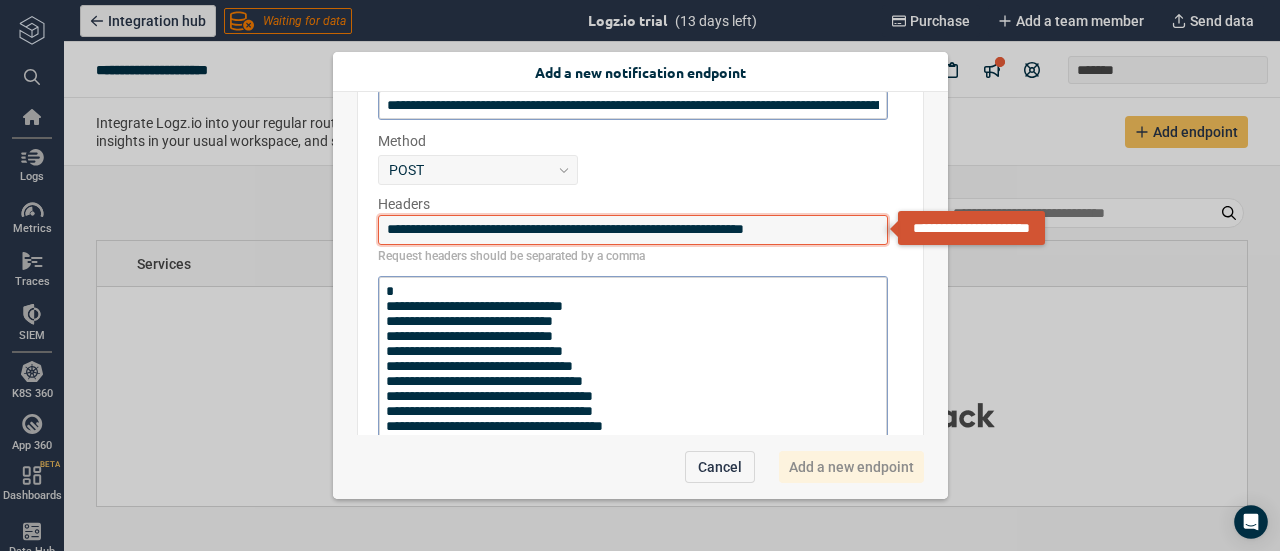 type on "*" 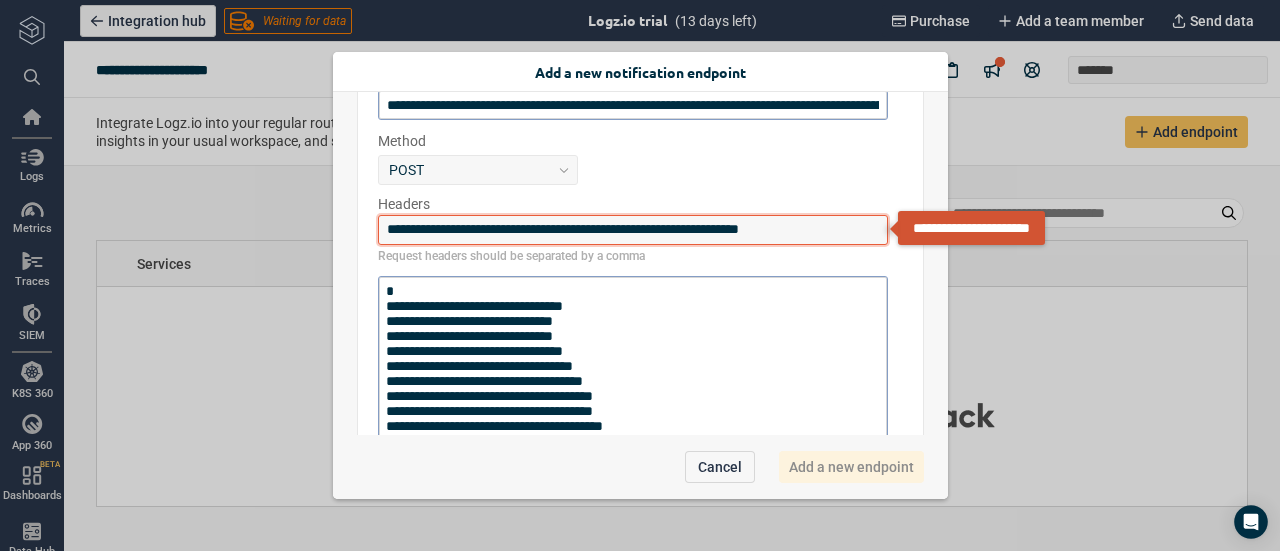 scroll, scrollTop: 0, scrollLeft: 0, axis: both 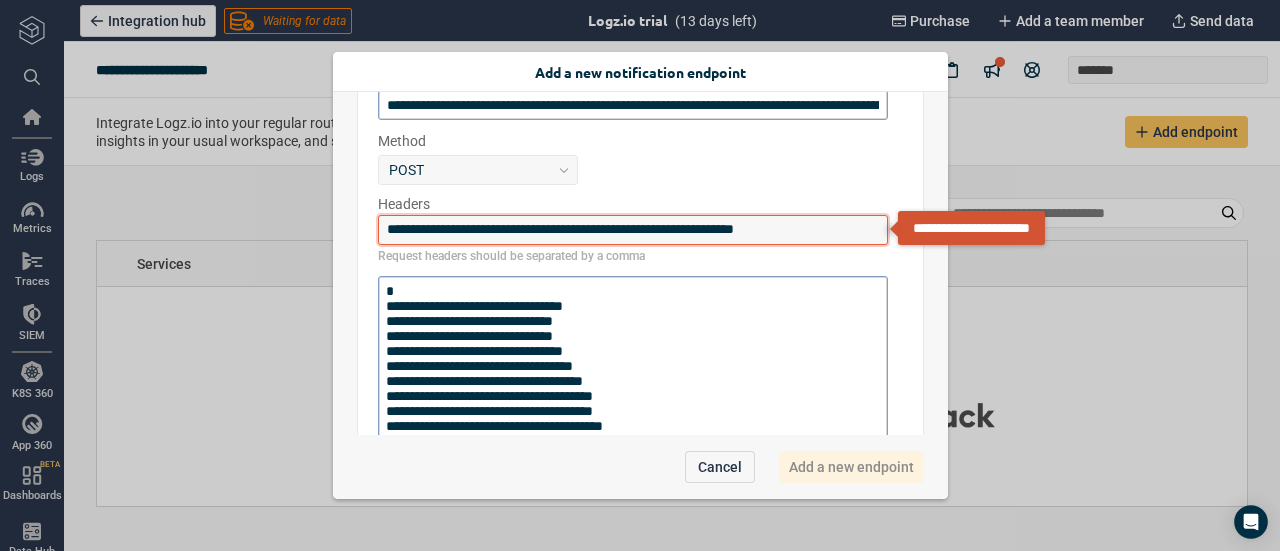 type on "**********" 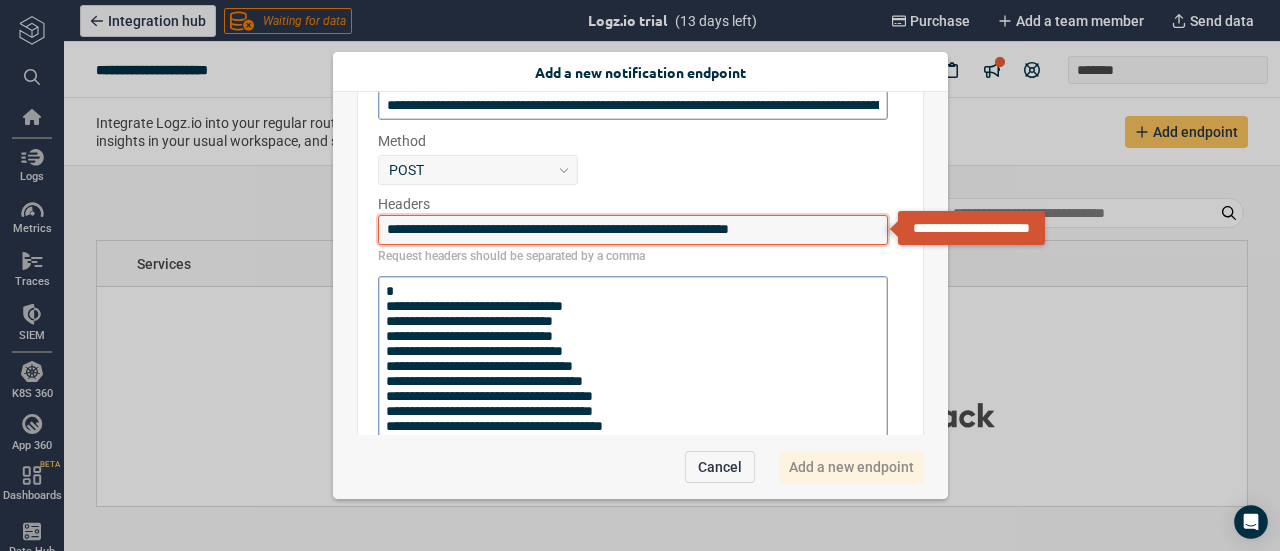 click on "**********" at bounding box center [633, 230] 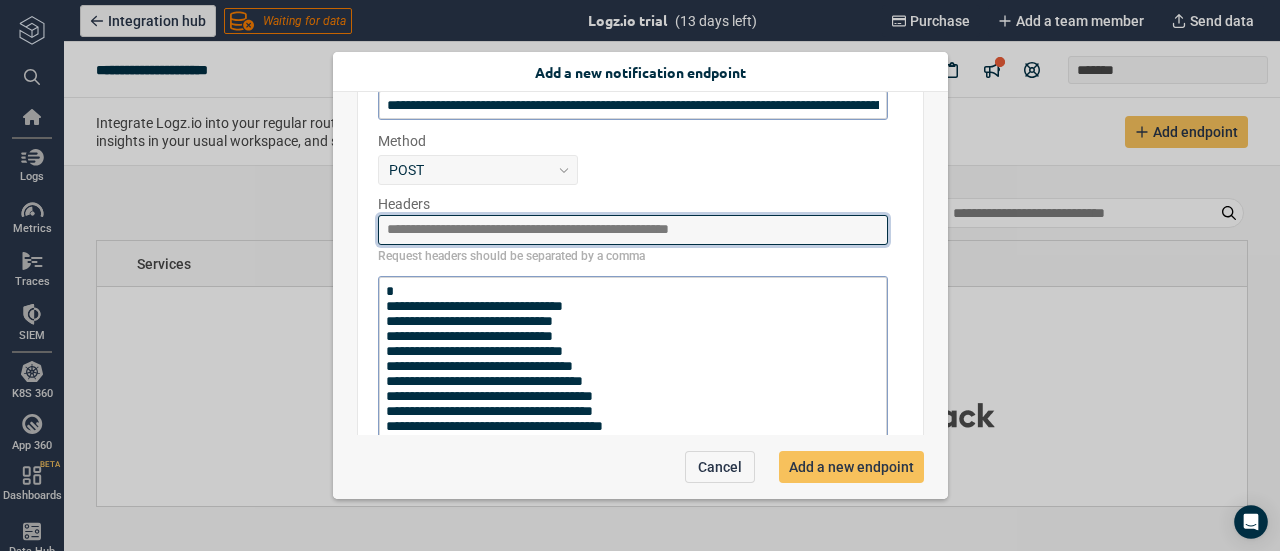 type 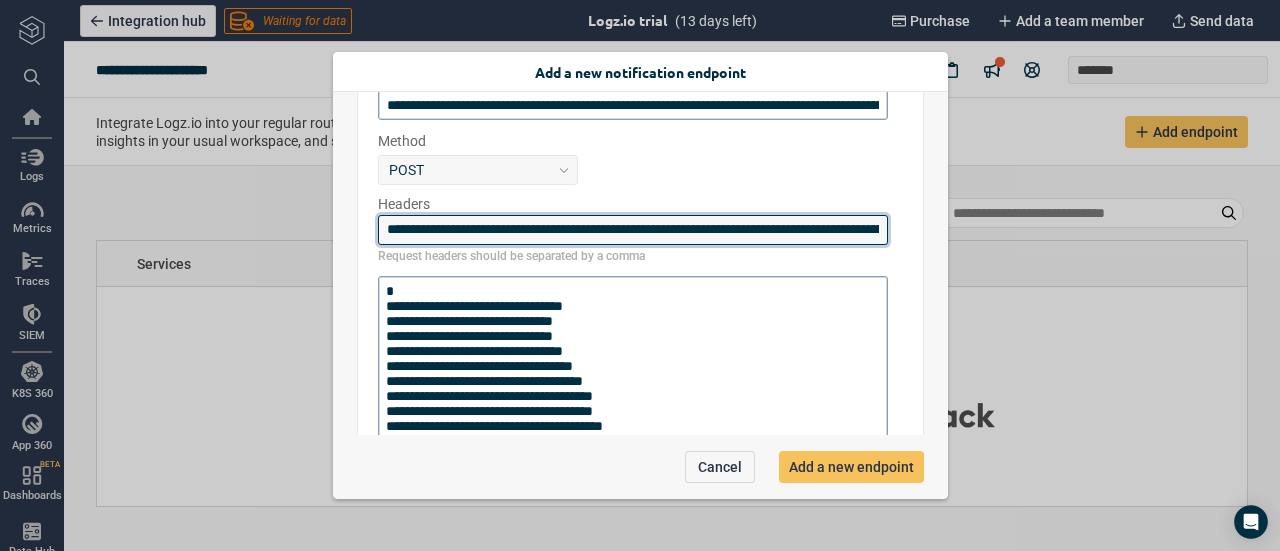scroll, scrollTop: 0, scrollLeft: 540, axis: horizontal 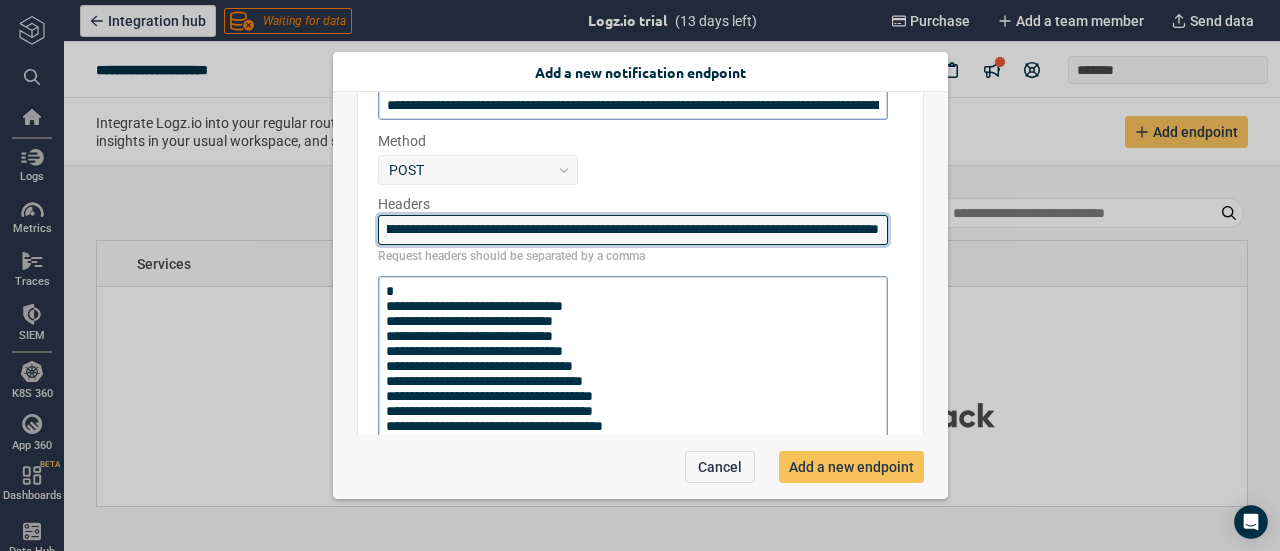 type on "**********" 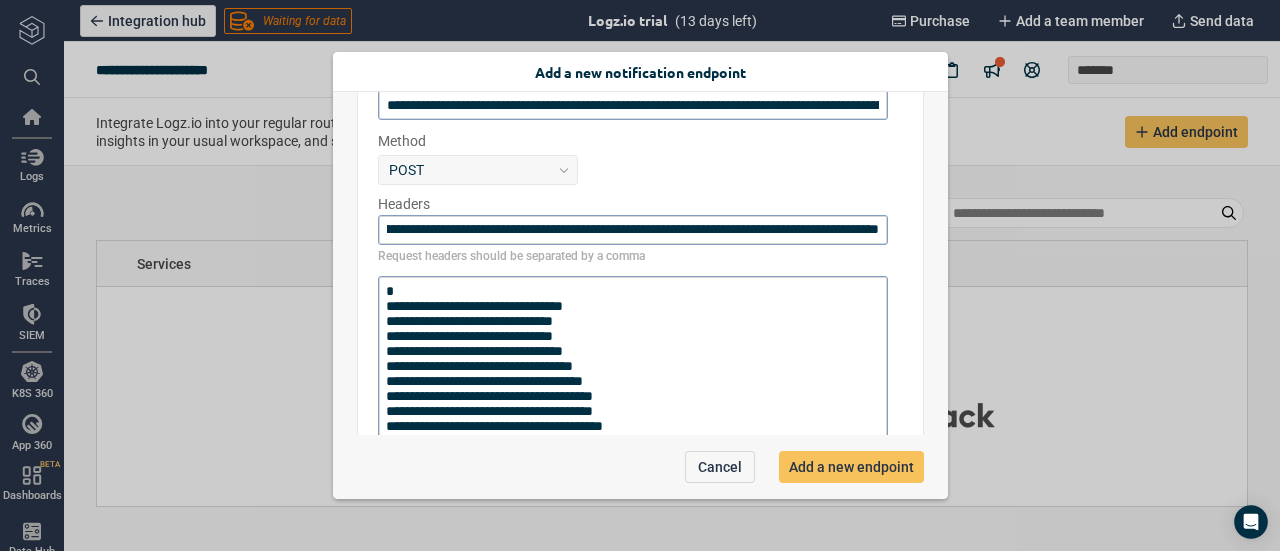 scroll, scrollTop: 0, scrollLeft: 0, axis: both 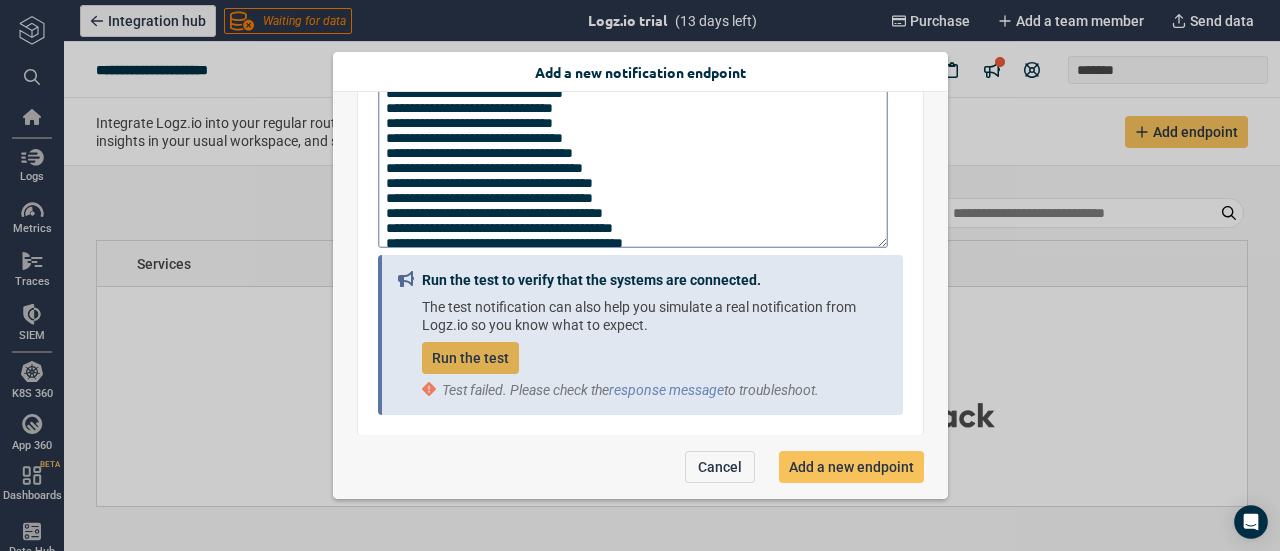 click on "Run the test" at bounding box center (470, 358) 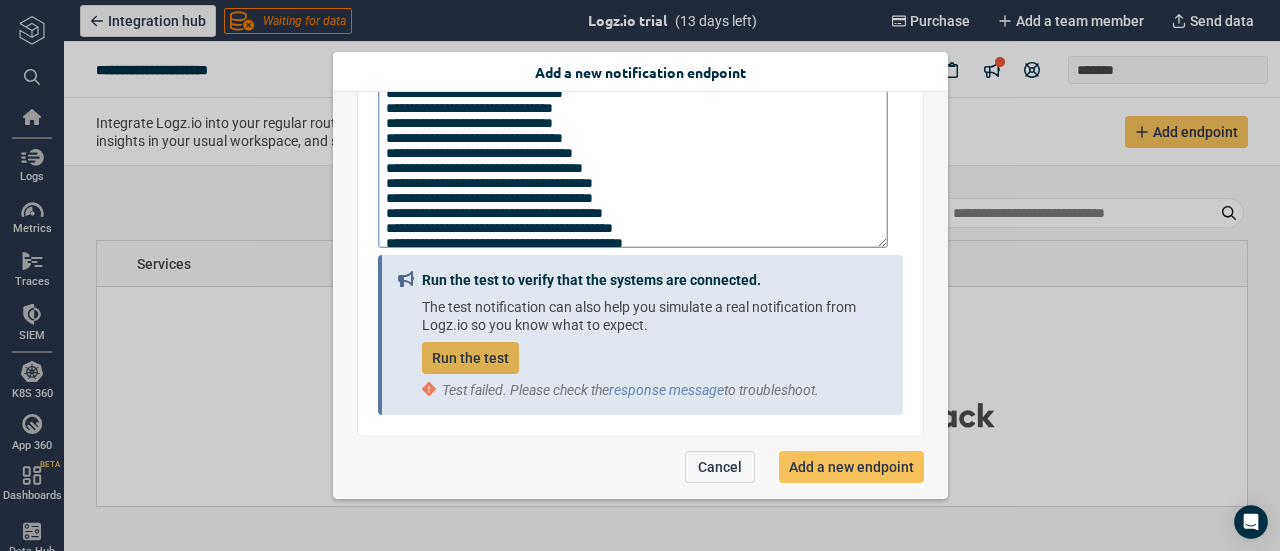 click on "Run the test" at bounding box center [470, 358] 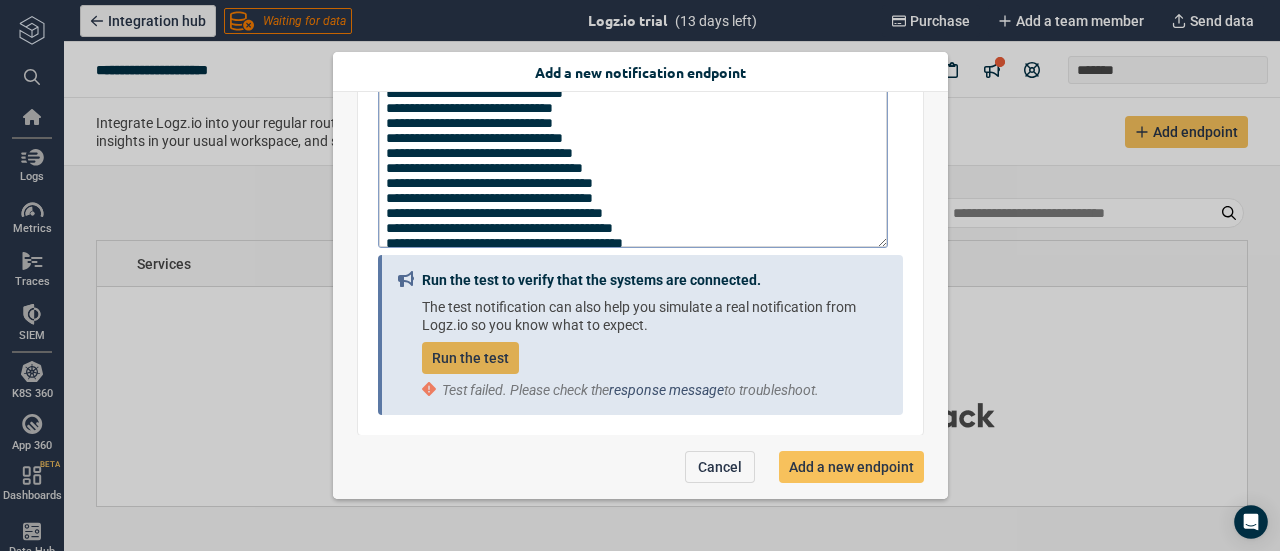 click on "response message" at bounding box center [666, 390] 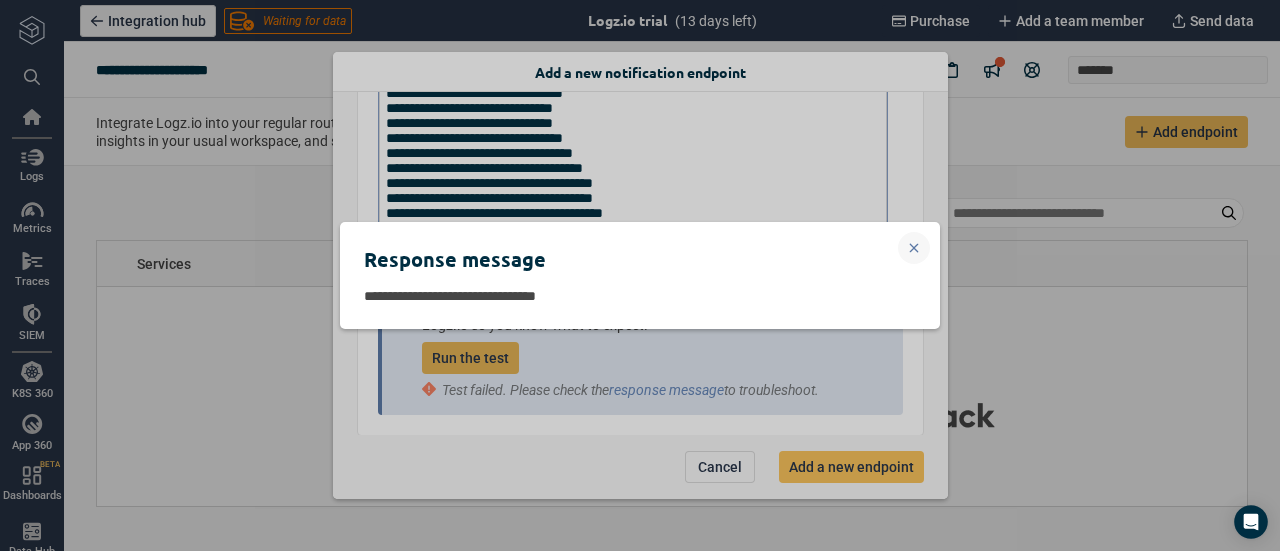 click 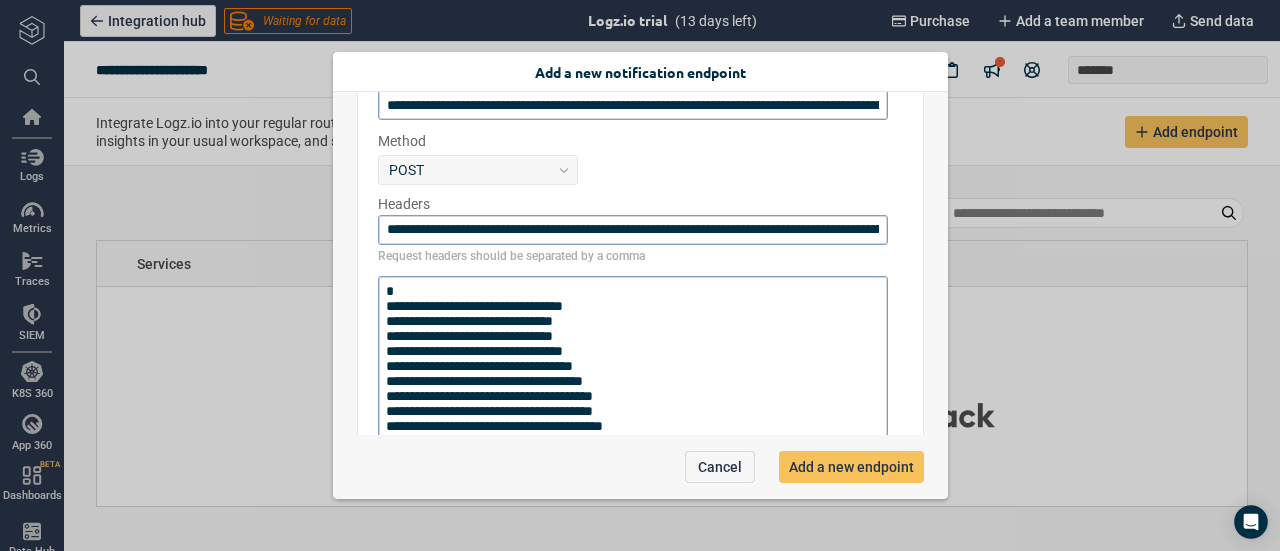 scroll, scrollTop: 306, scrollLeft: 0, axis: vertical 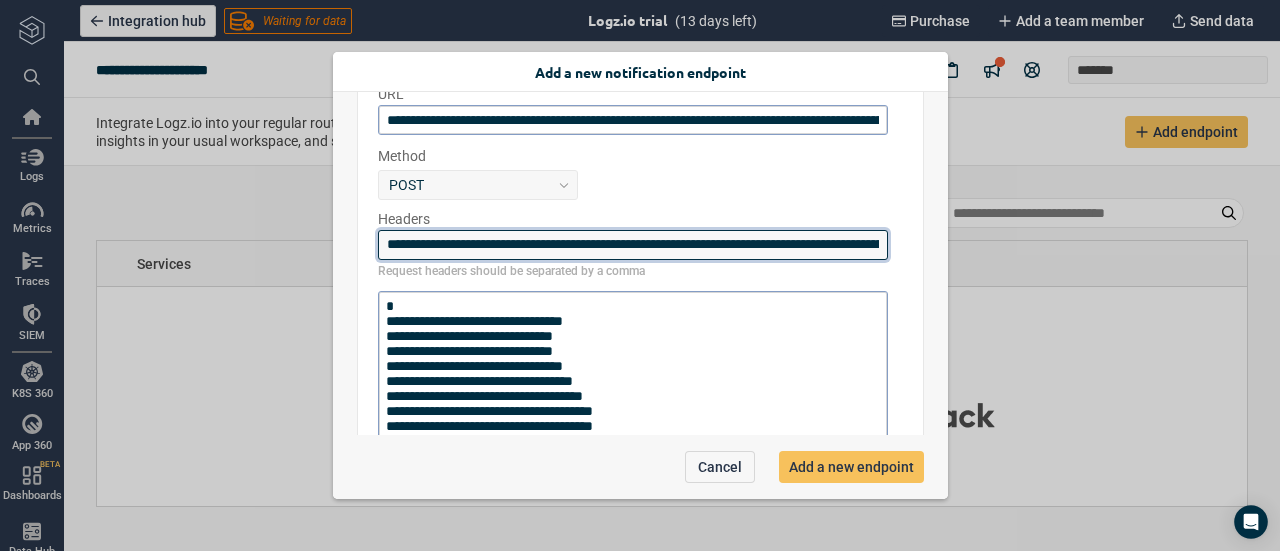drag, startPoint x: 384, startPoint y: 243, endPoint x: 610, endPoint y: 259, distance: 226.56566 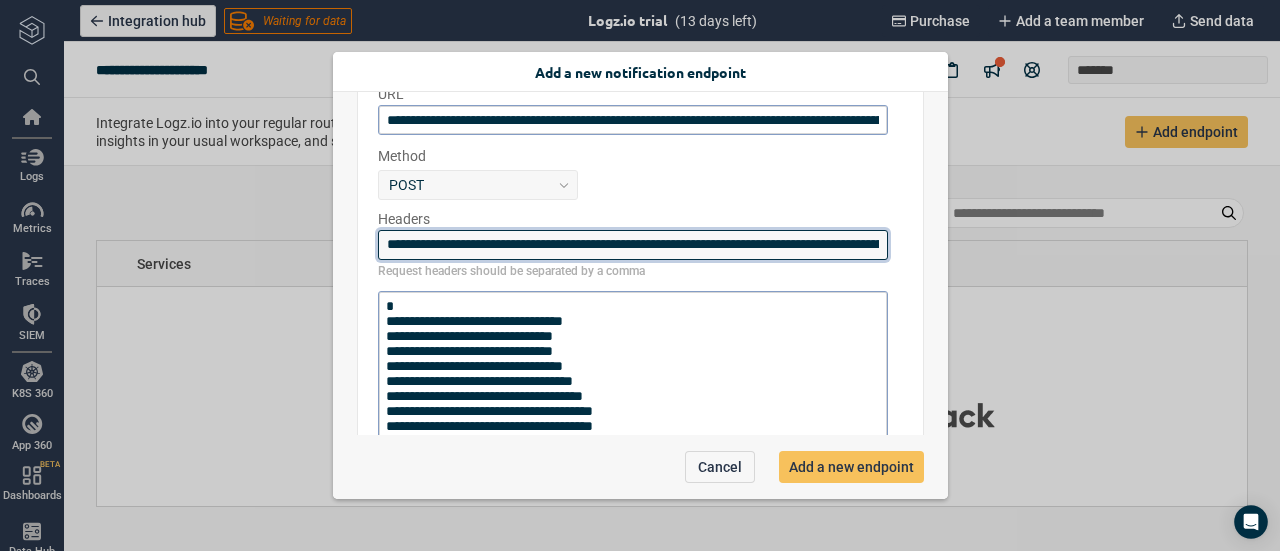 type on "*" 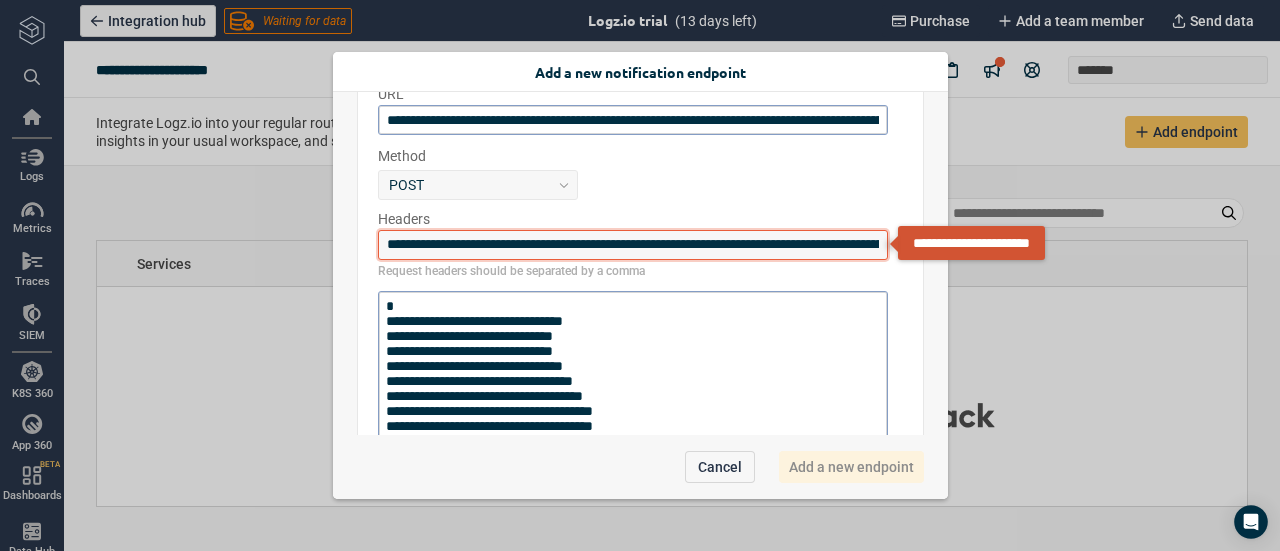 type on "*" 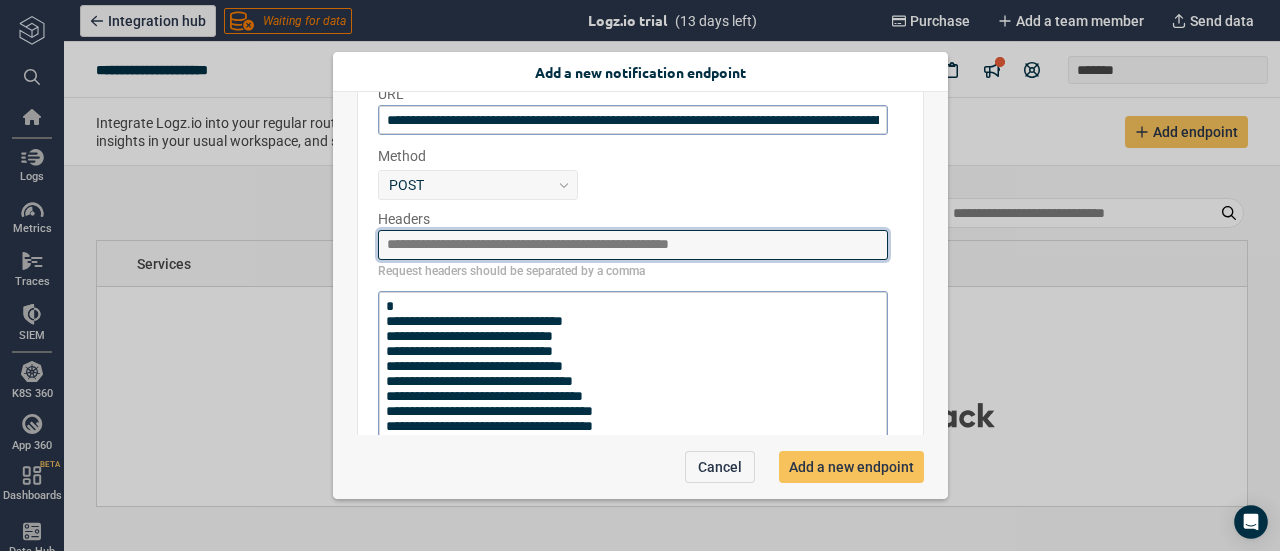 type 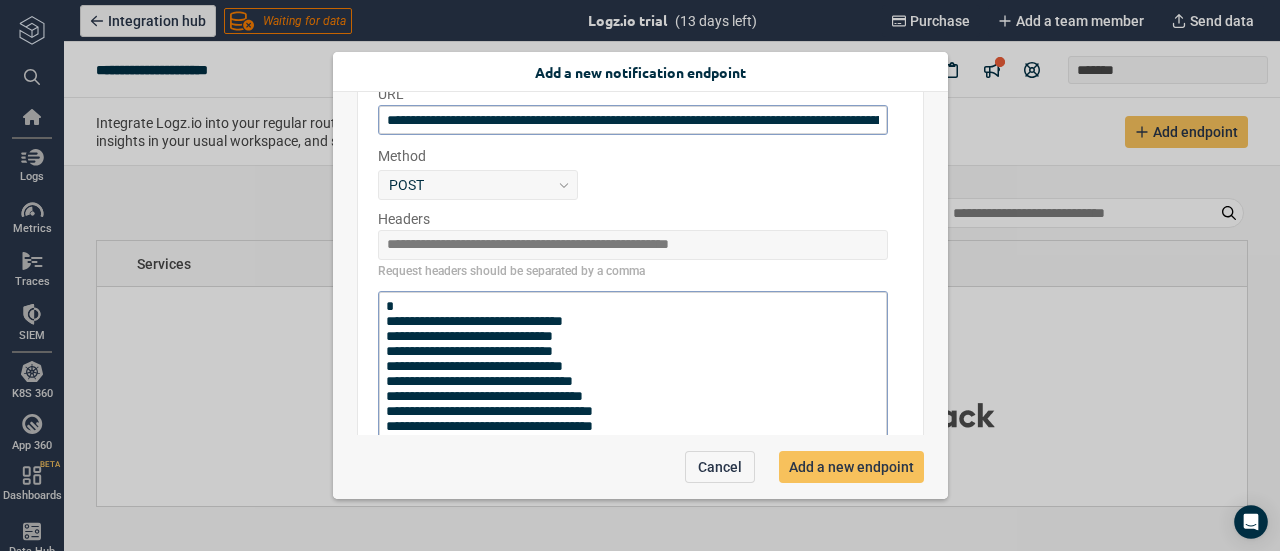 click on "**********" at bounding box center (640, 267) 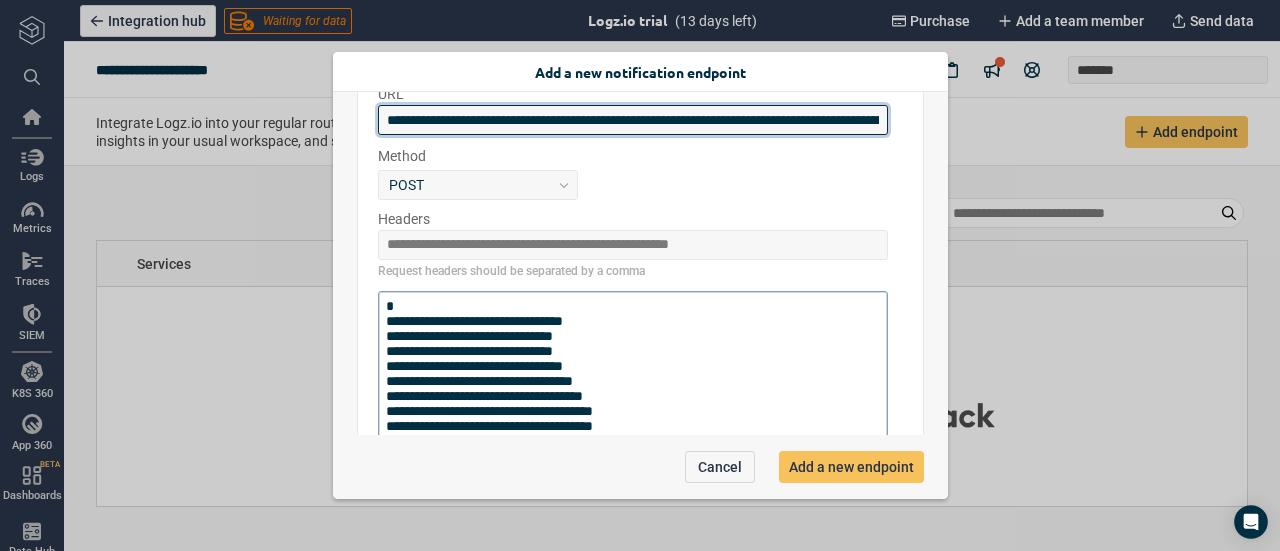 click on "**********" at bounding box center (633, 120) 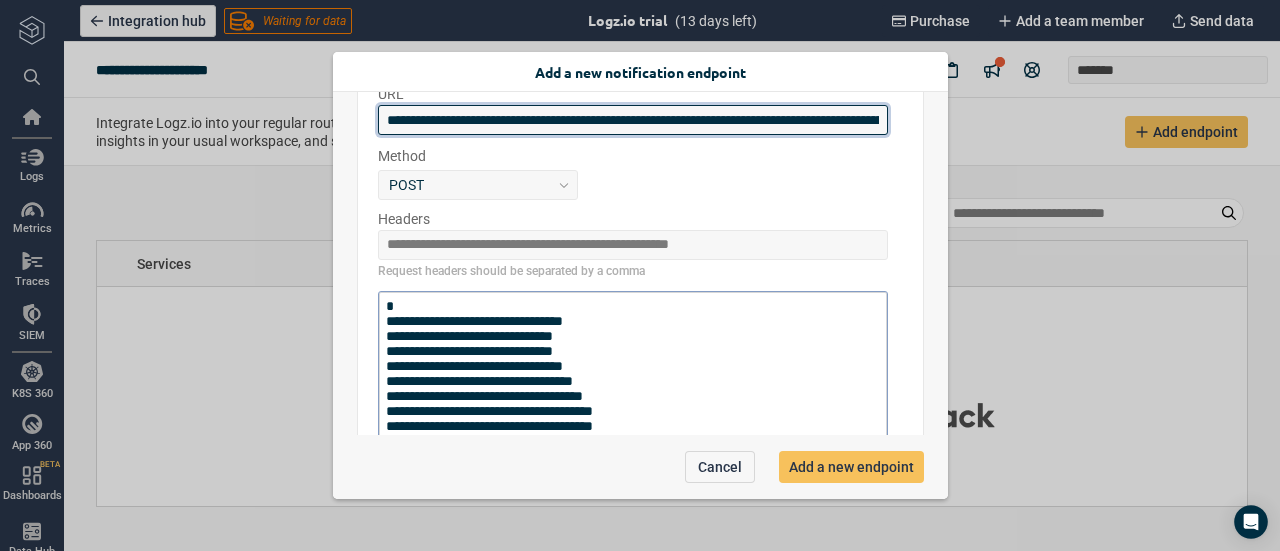 type on "*" 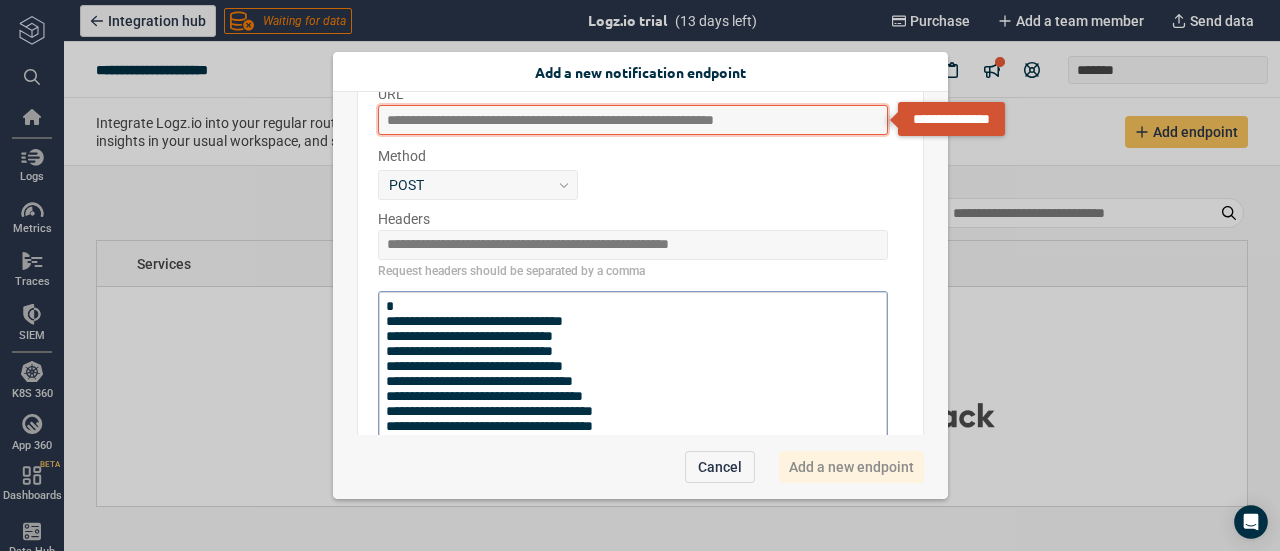 type 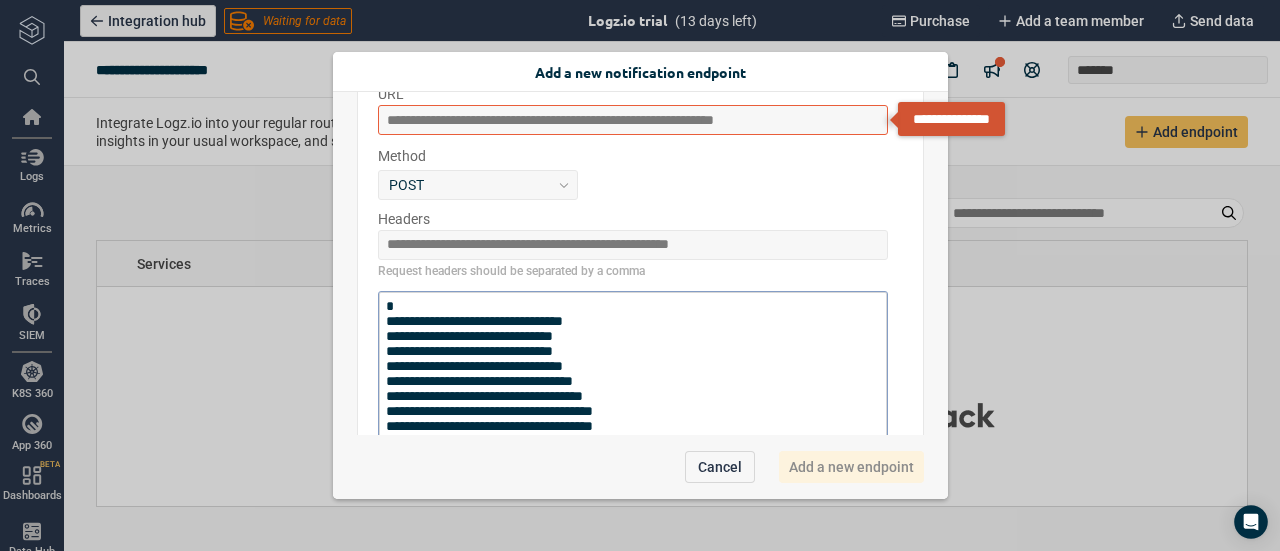 click on "POST" at bounding box center [640, 185] 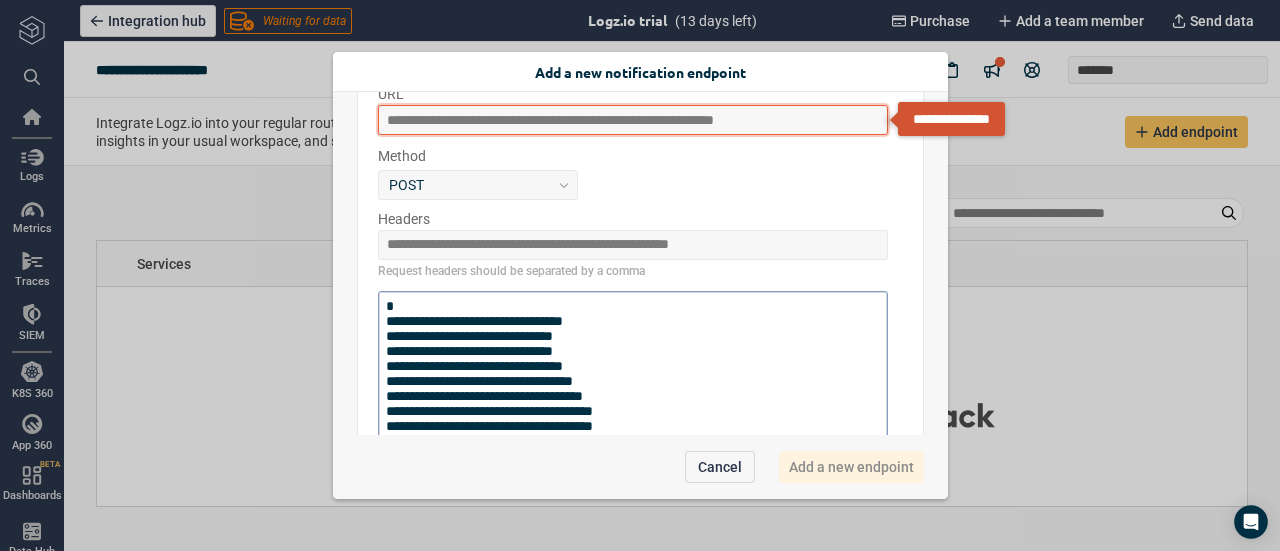 click at bounding box center (633, 120) 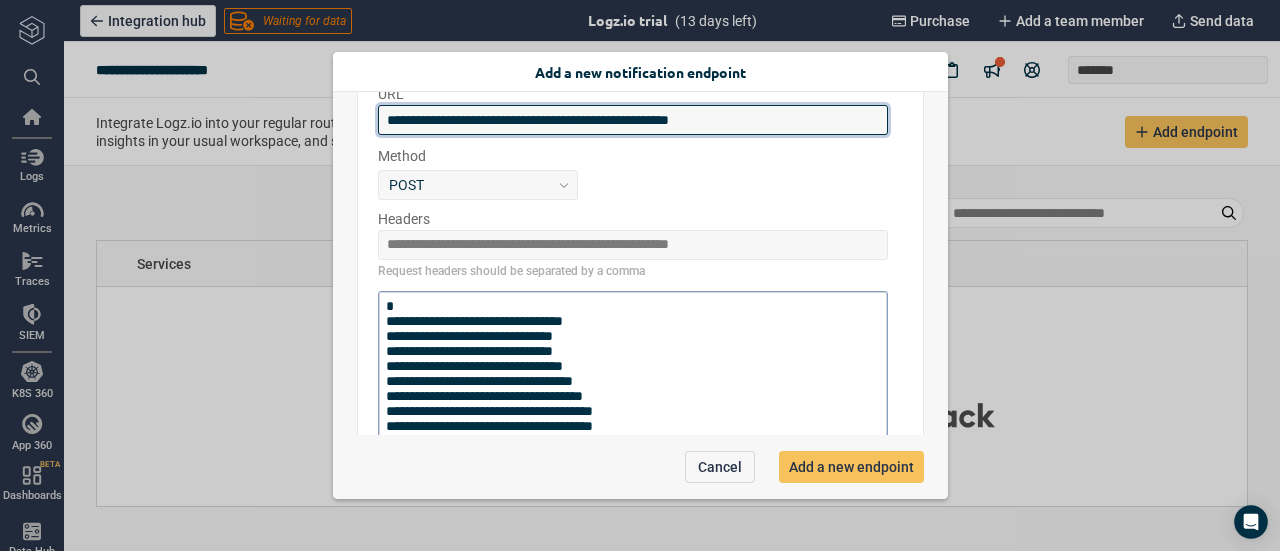 type on "*" 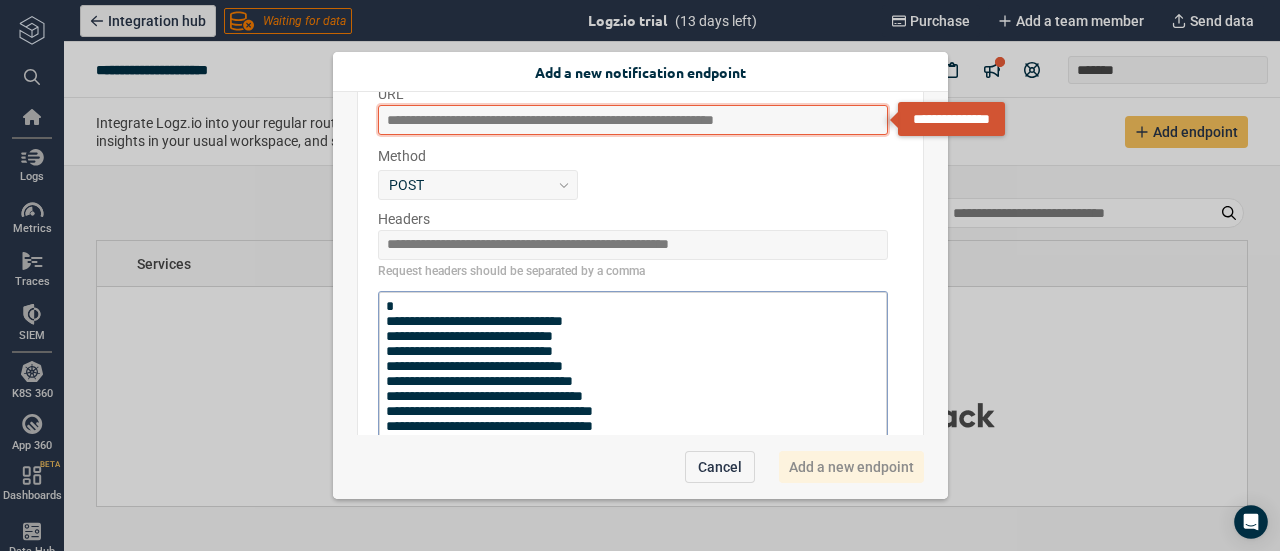 click at bounding box center (633, 120) 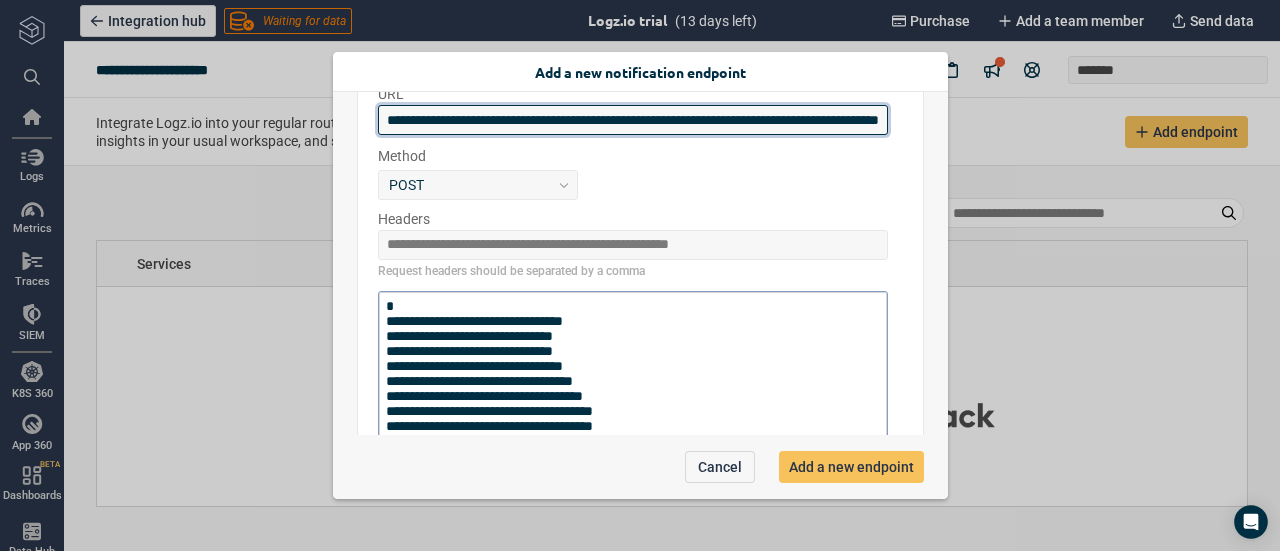 scroll, scrollTop: 0, scrollLeft: 144, axis: horizontal 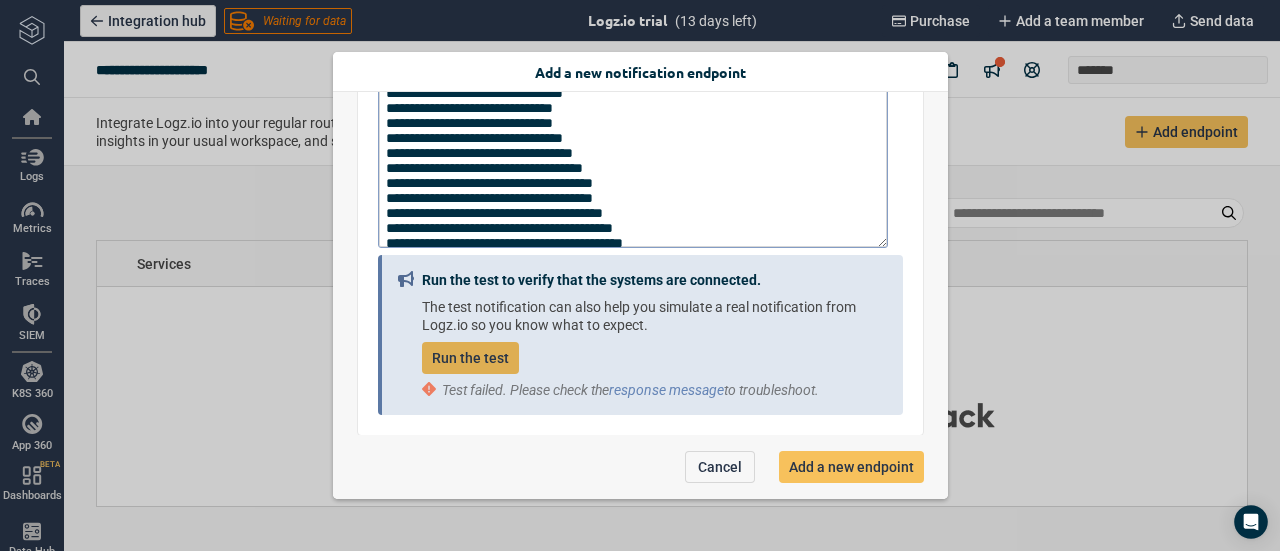 click on "Run the test" at bounding box center [470, 358] 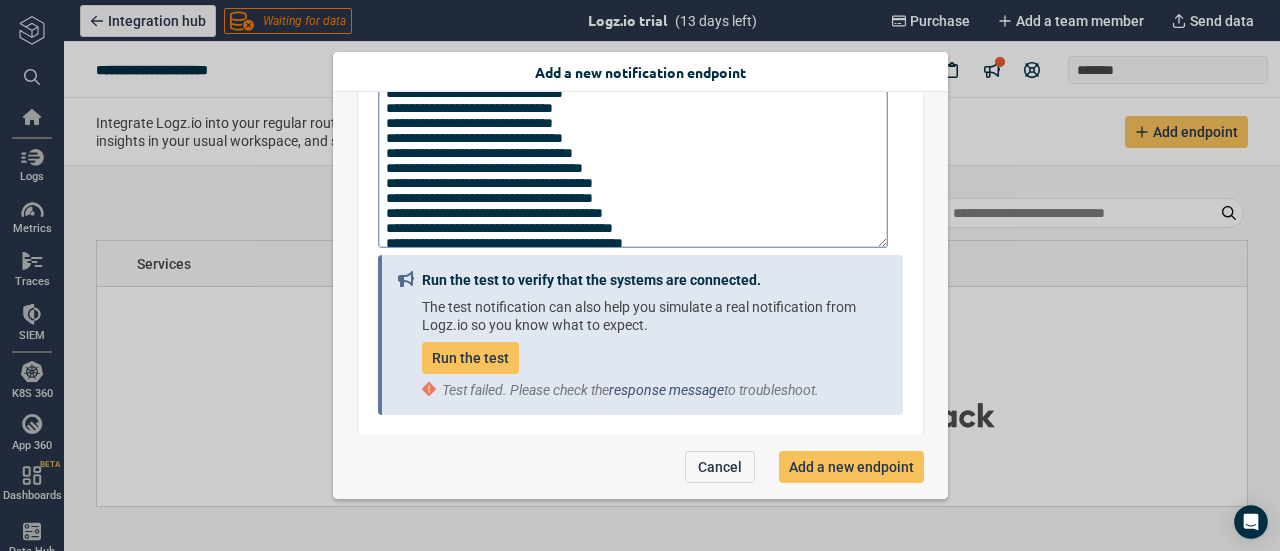 click on "response message" at bounding box center [666, 390] 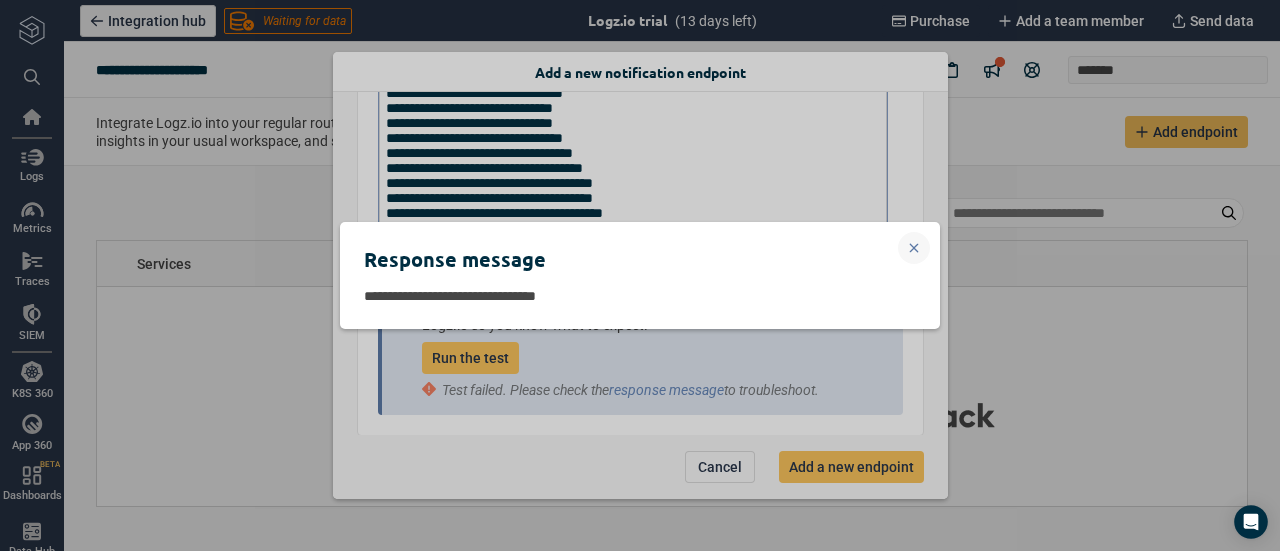 click 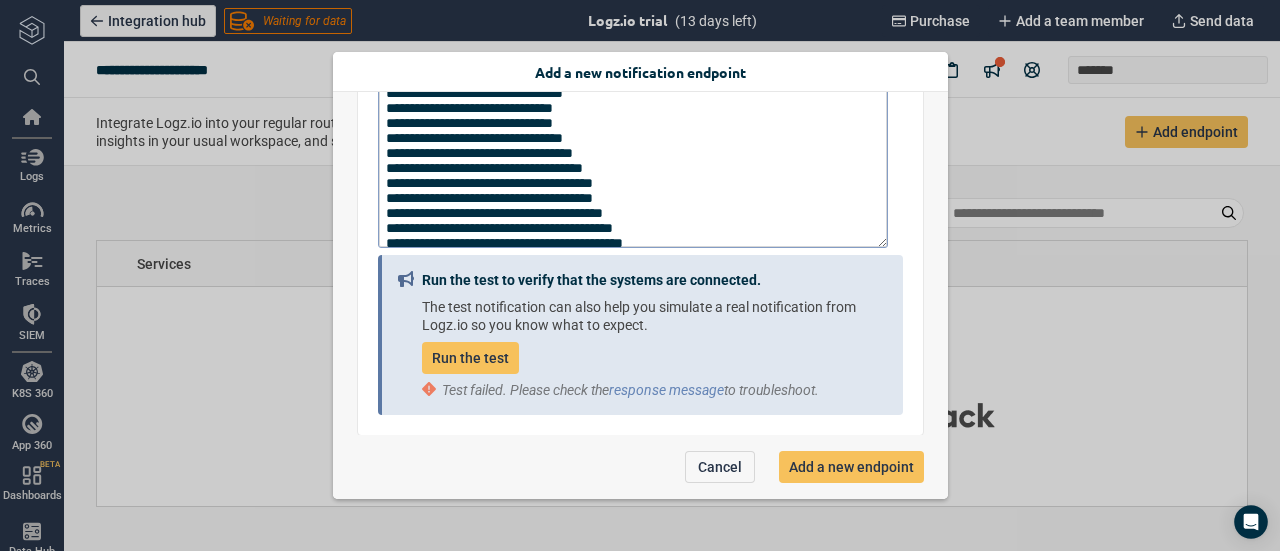 click on "Run the test" at bounding box center (470, 358) 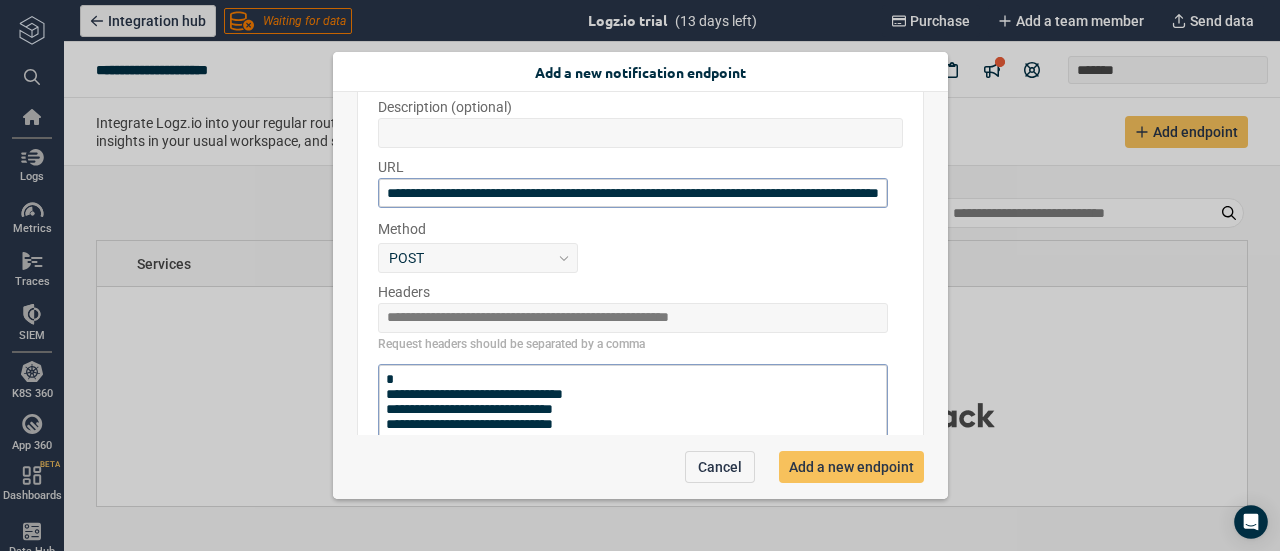 scroll, scrollTop: 220, scrollLeft: 0, axis: vertical 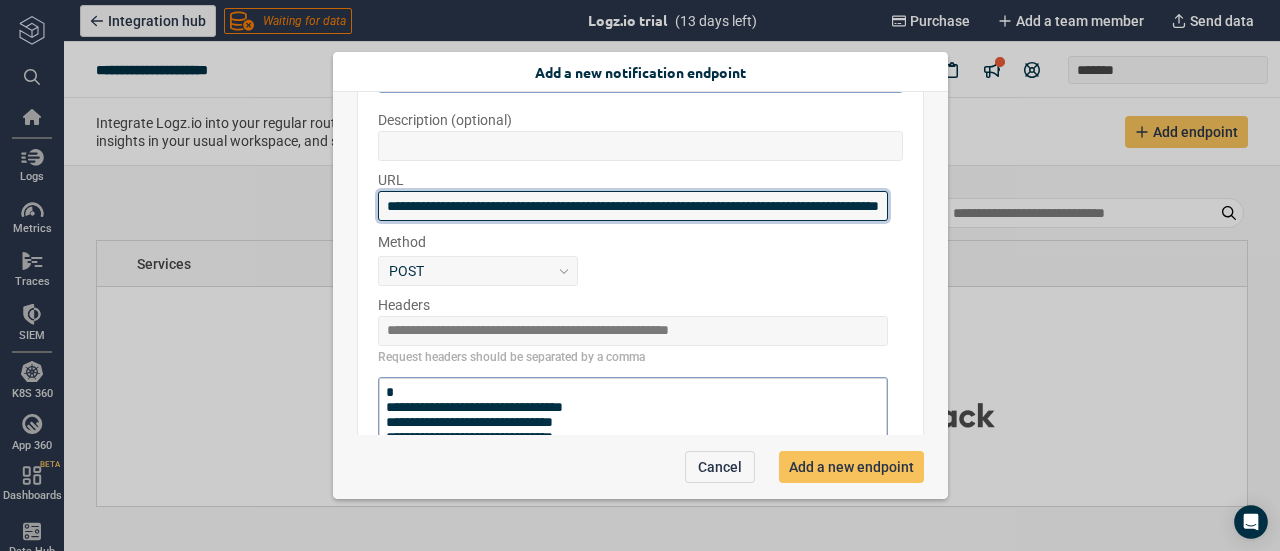 drag, startPoint x: 384, startPoint y: 200, endPoint x: 904, endPoint y: 203, distance: 520.00867 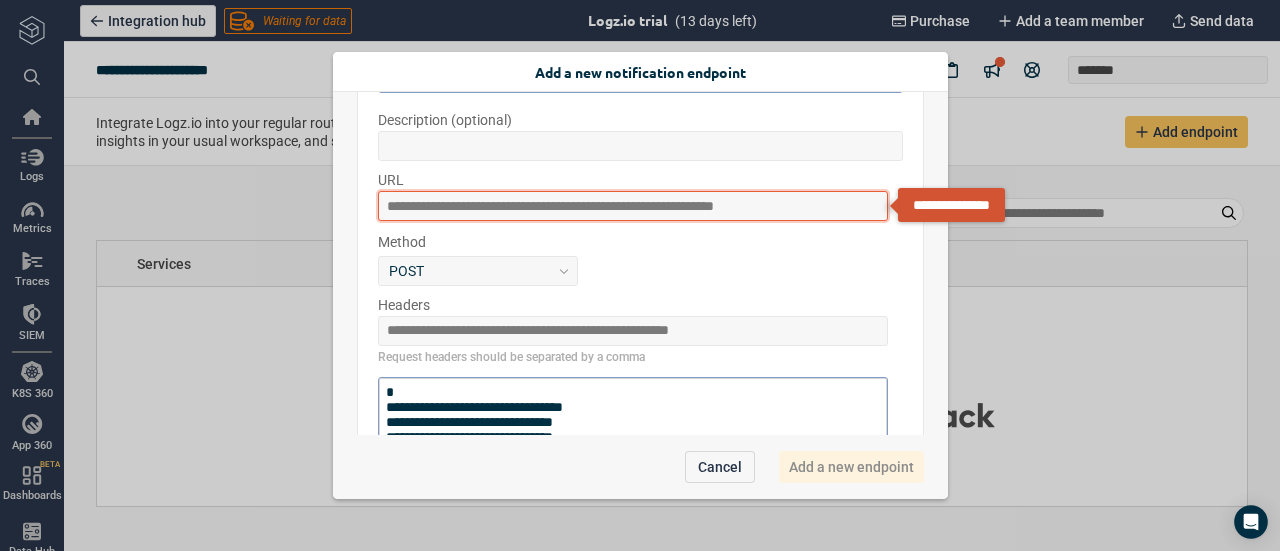 scroll, scrollTop: 0, scrollLeft: 0, axis: both 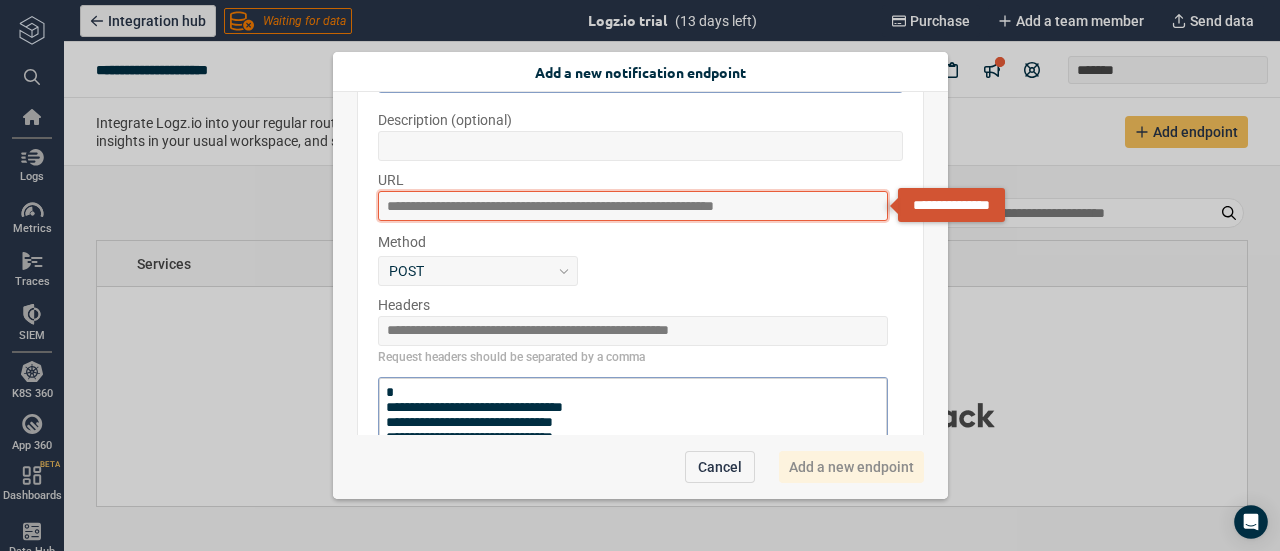 click at bounding box center [633, 206] 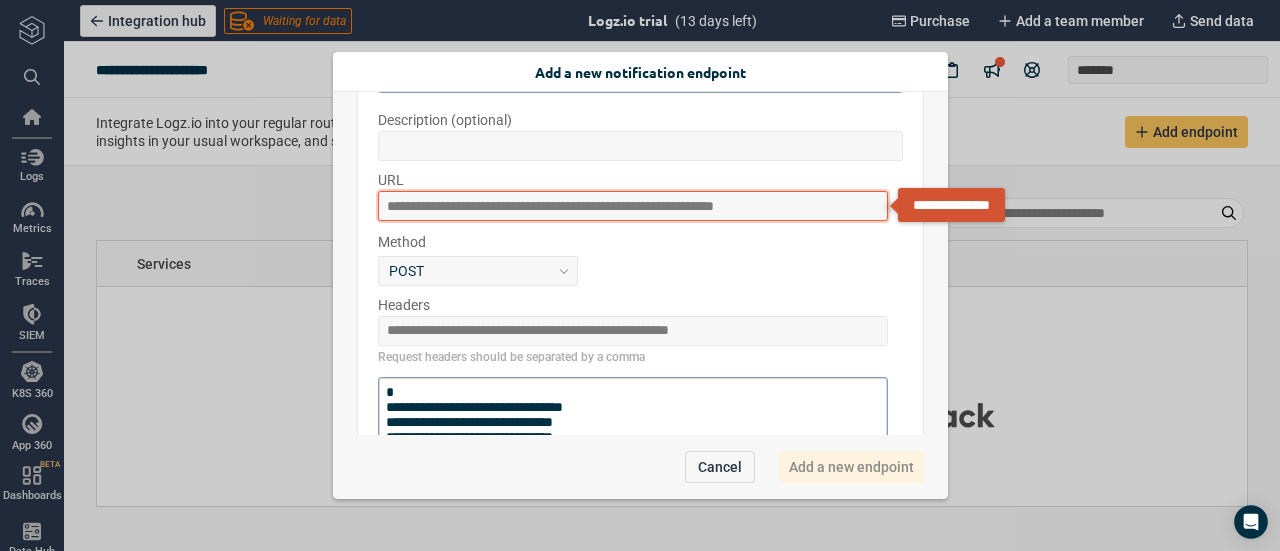 paste on "**********" 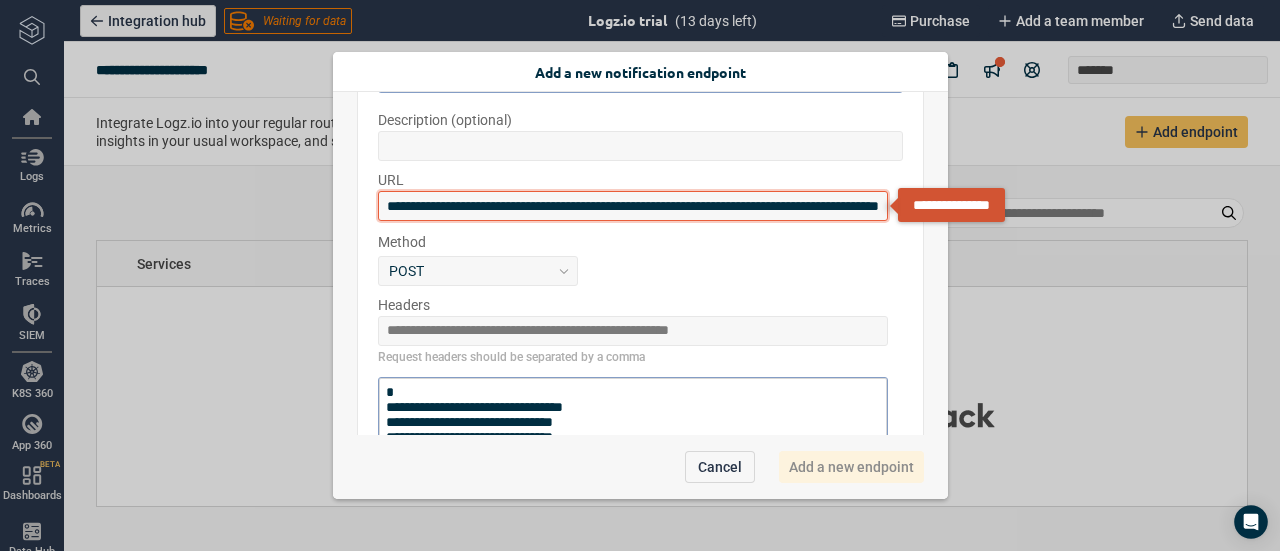 scroll, scrollTop: 0, scrollLeft: 144, axis: horizontal 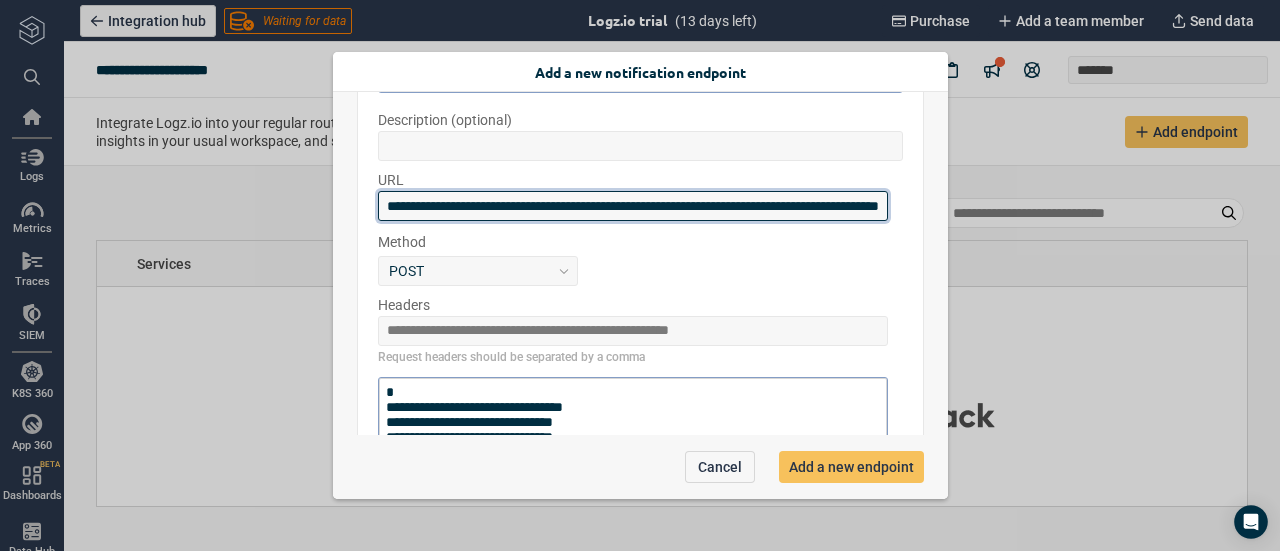 type on "**********" 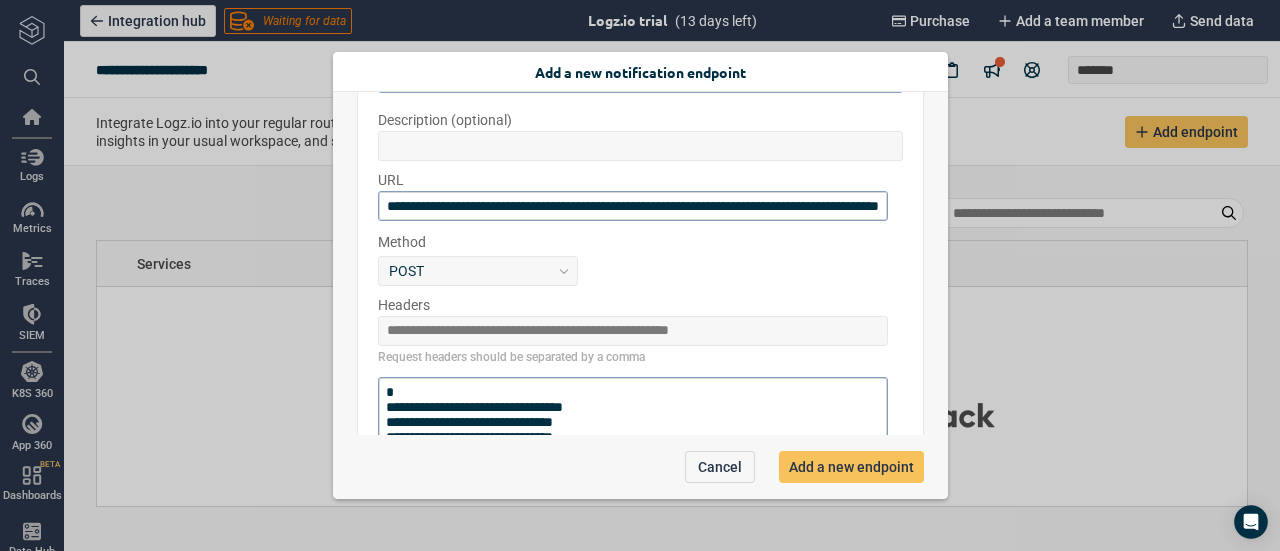 click on "POST" at bounding box center (640, 271) 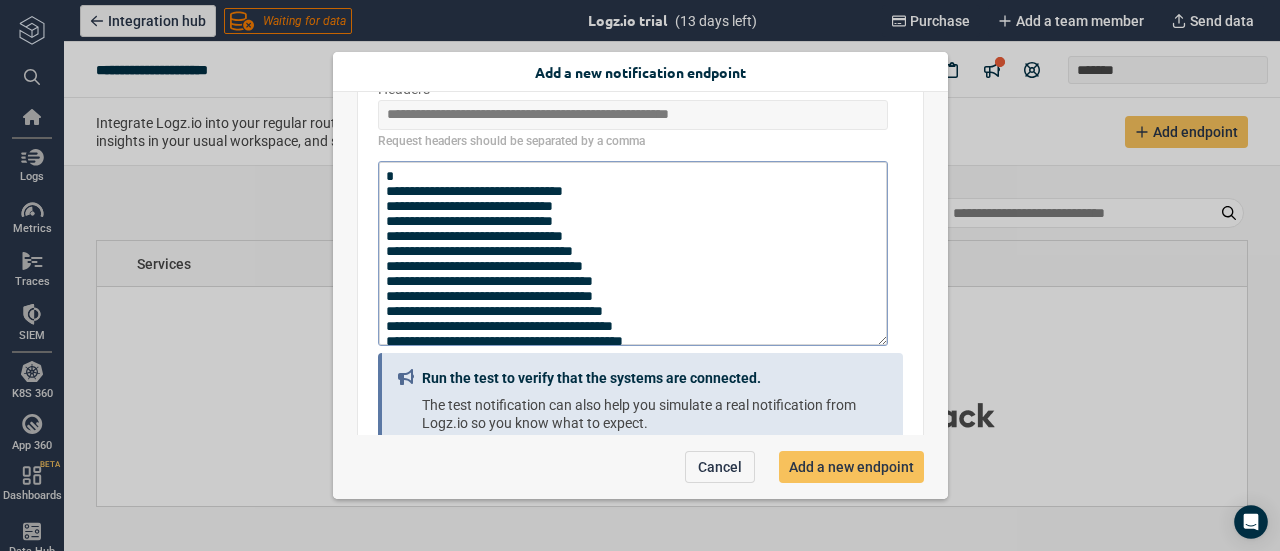 scroll, scrollTop: 534, scrollLeft: 0, axis: vertical 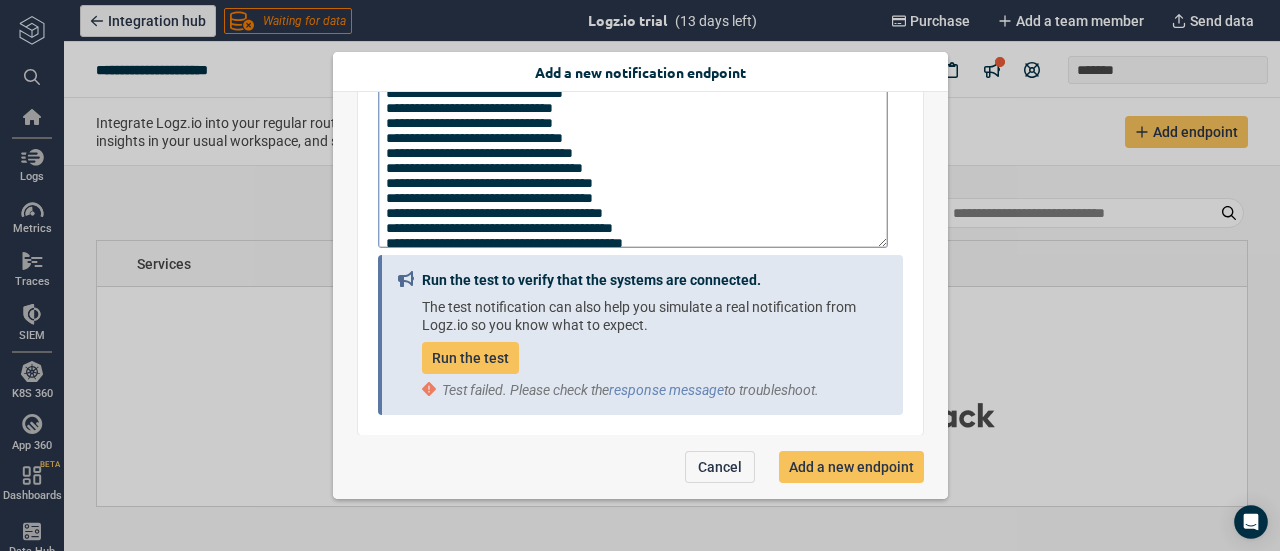 click on "Run the test" at bounding box center (470, 358) 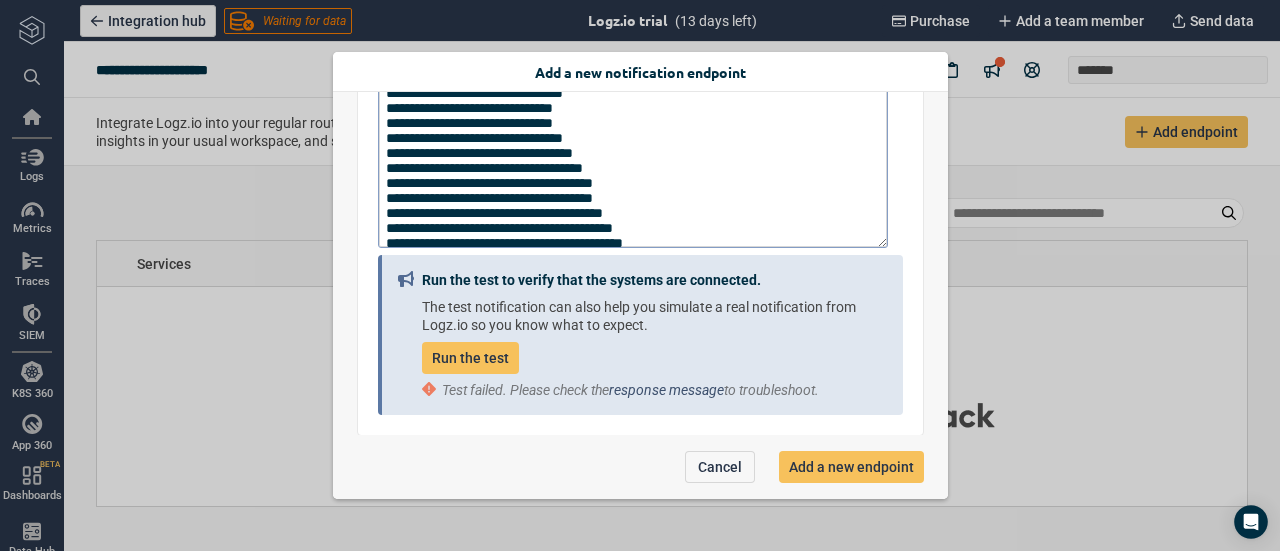 click on "response message" at bounding box center [666, 390] 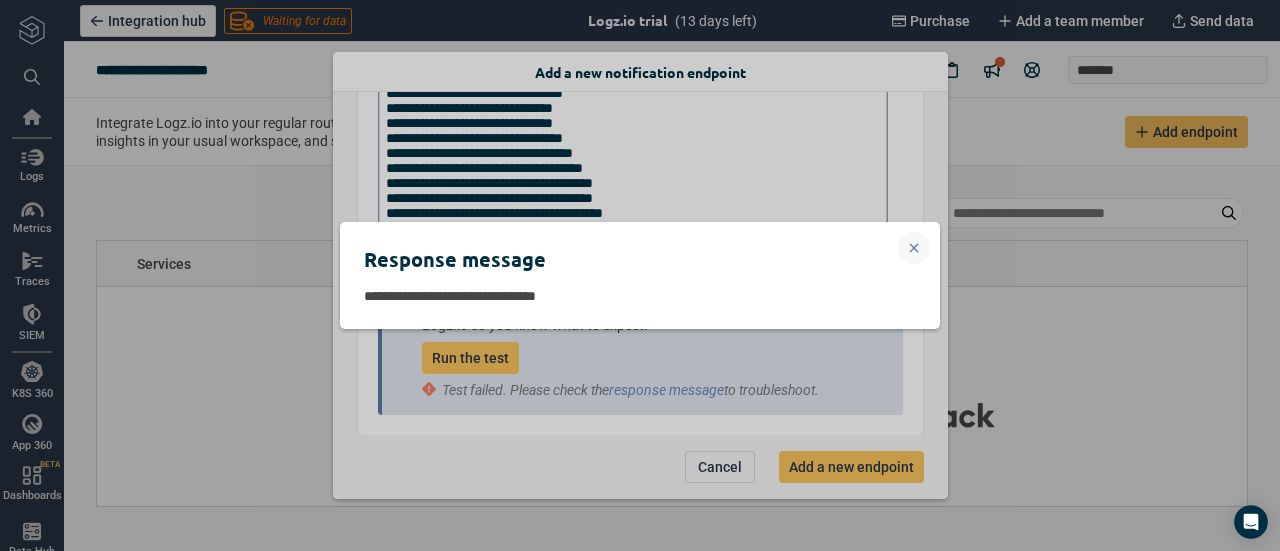 click 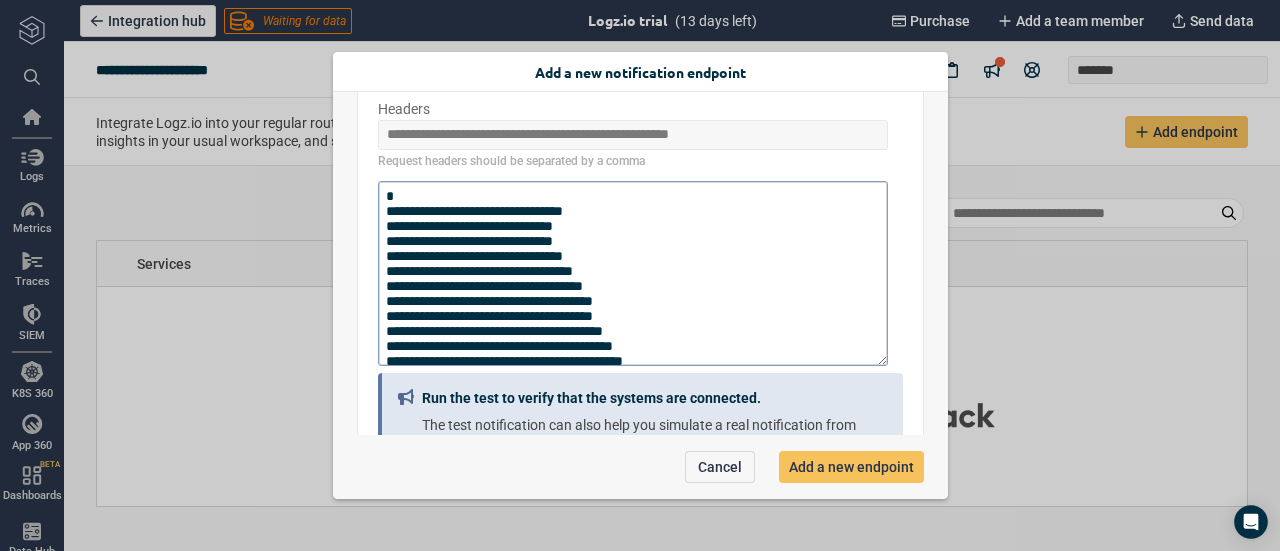 scroll, scrollTop: 447, scrollLeft: 0, axis: vertical 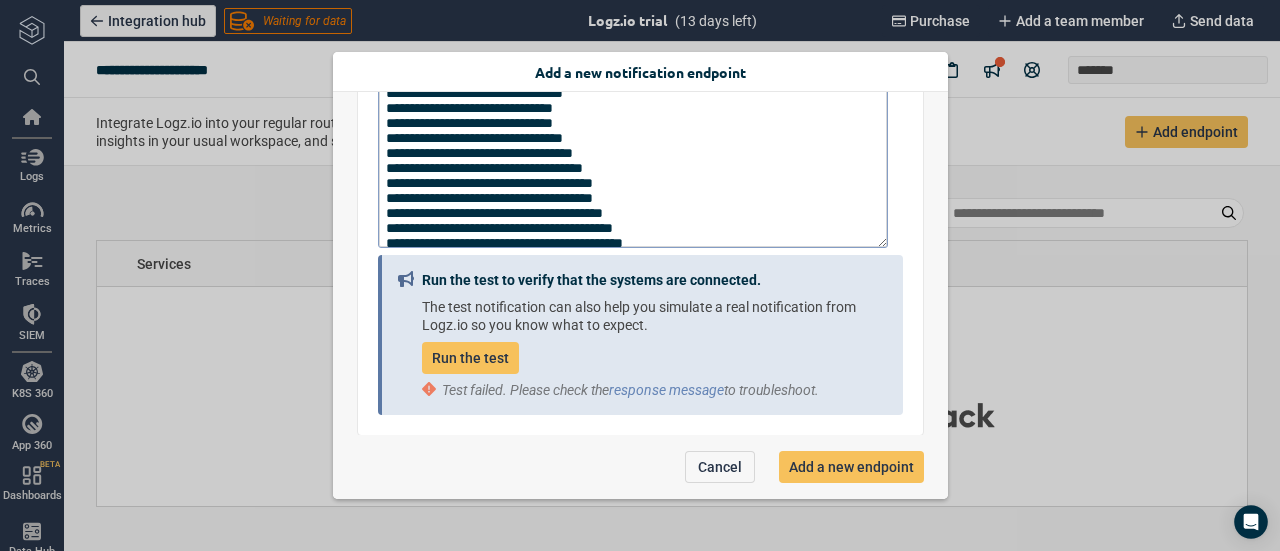 click on "Run the test" at bounding box center (470, 358) 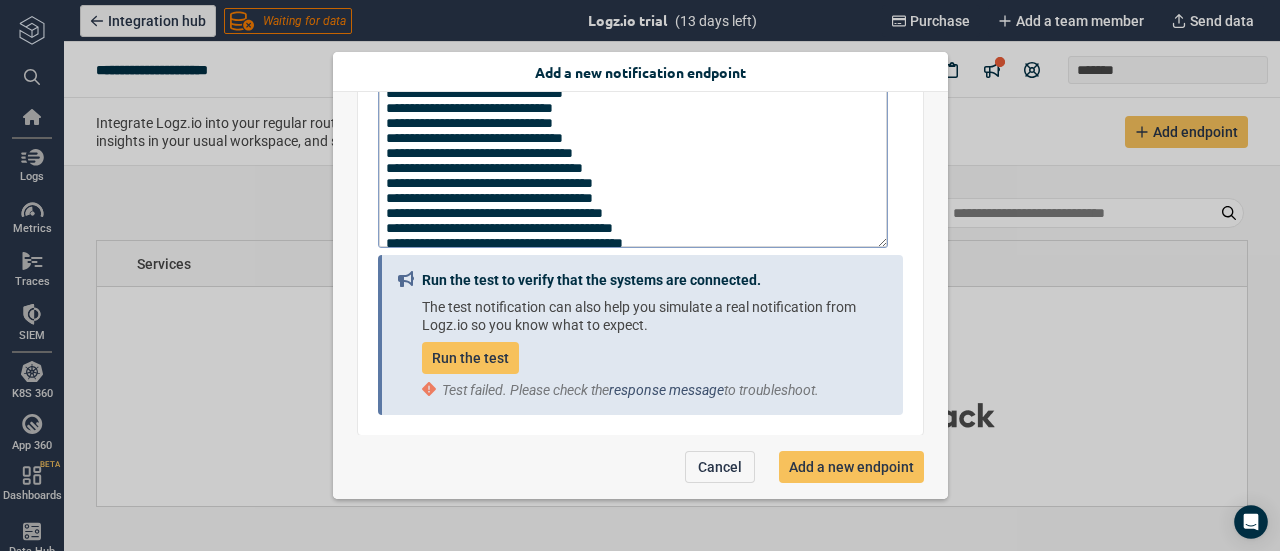 click on "response message" at bounding box center [666, 390] 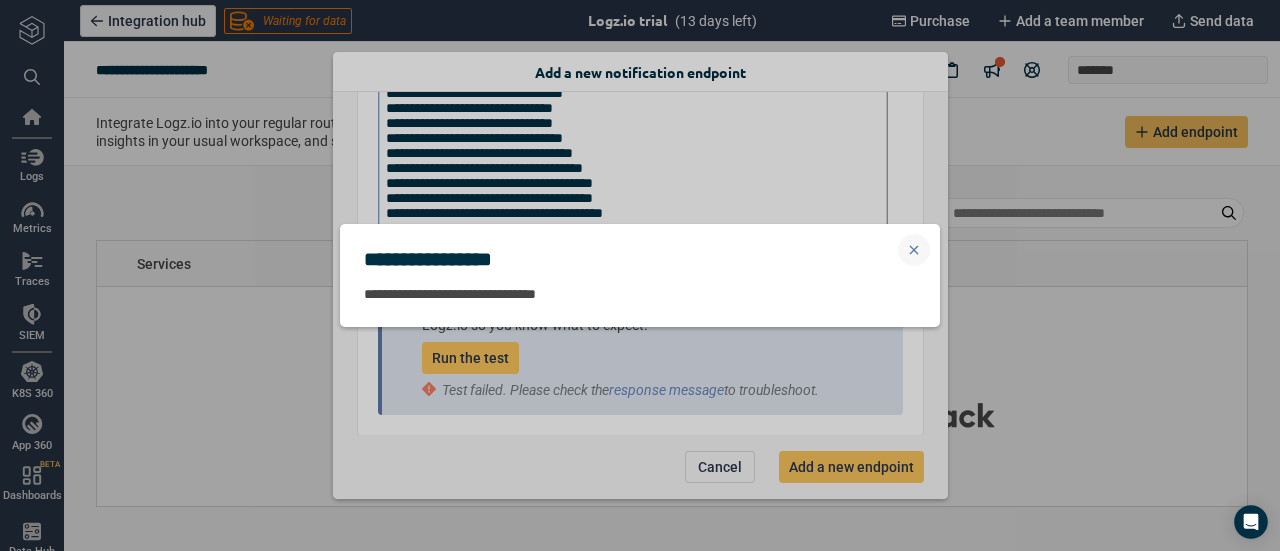 click 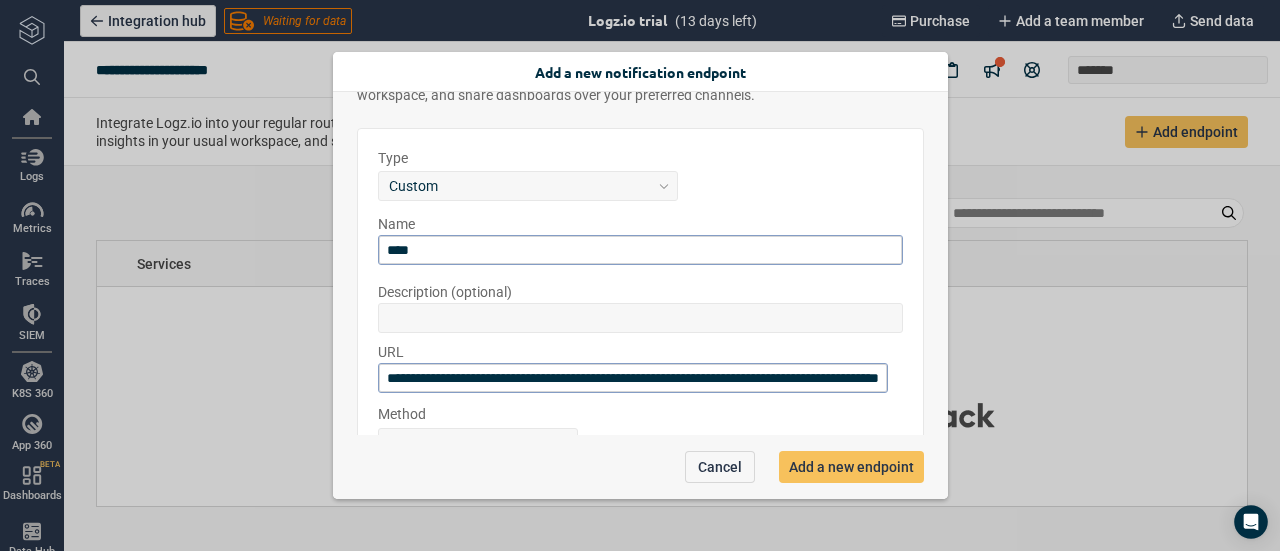 scroll, scrollTop: 38, scrollLeft: 0, axis: vertical 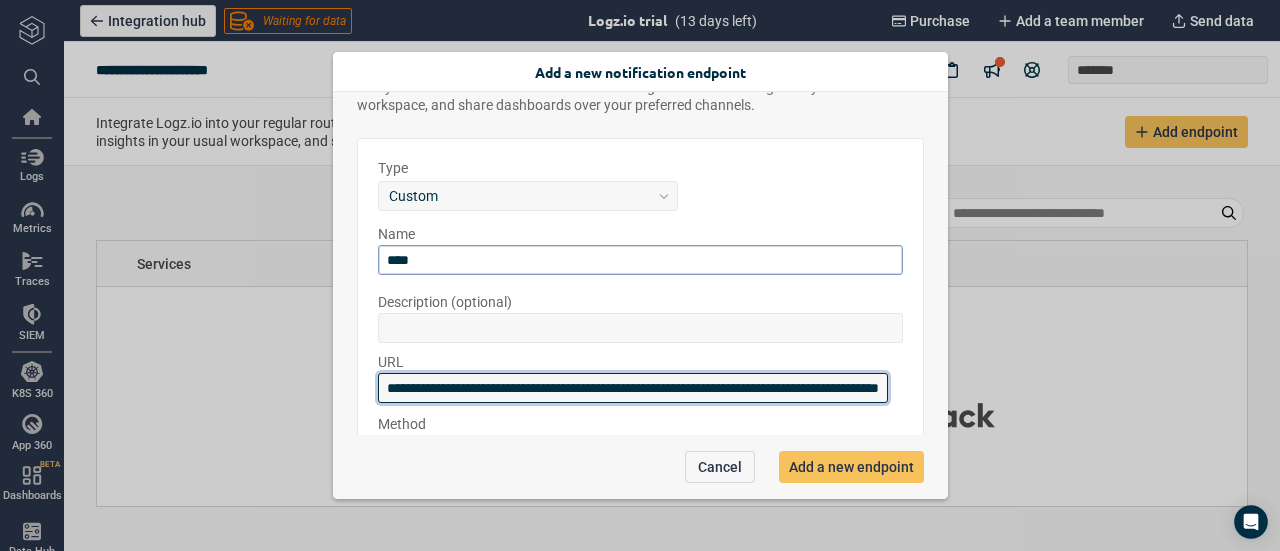 click on "**********" at bounding box center [633, 388] 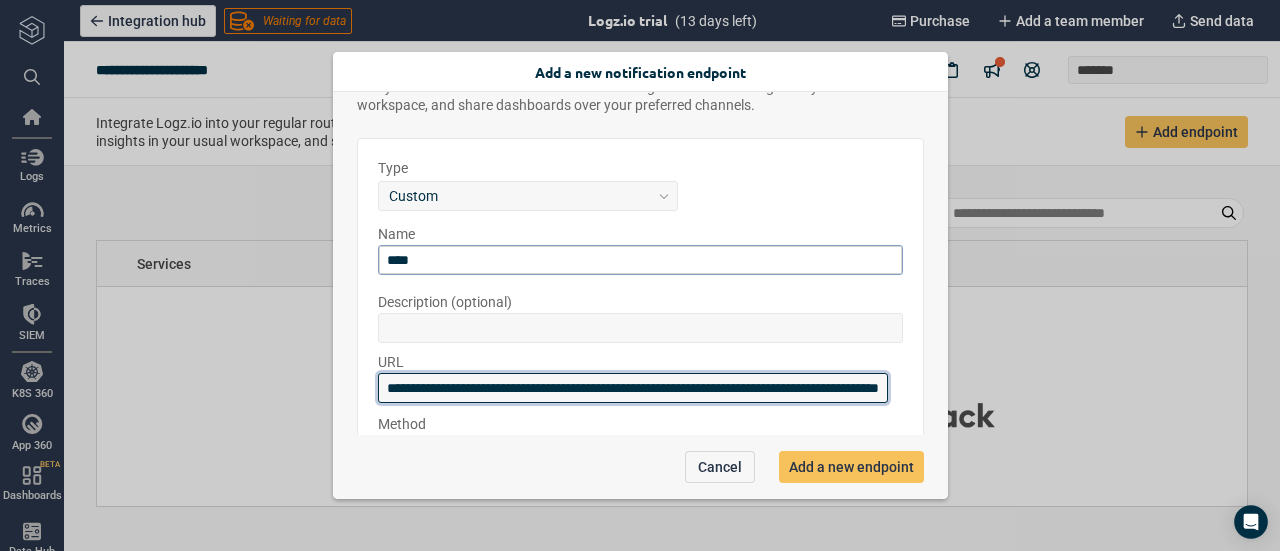 type on "*" 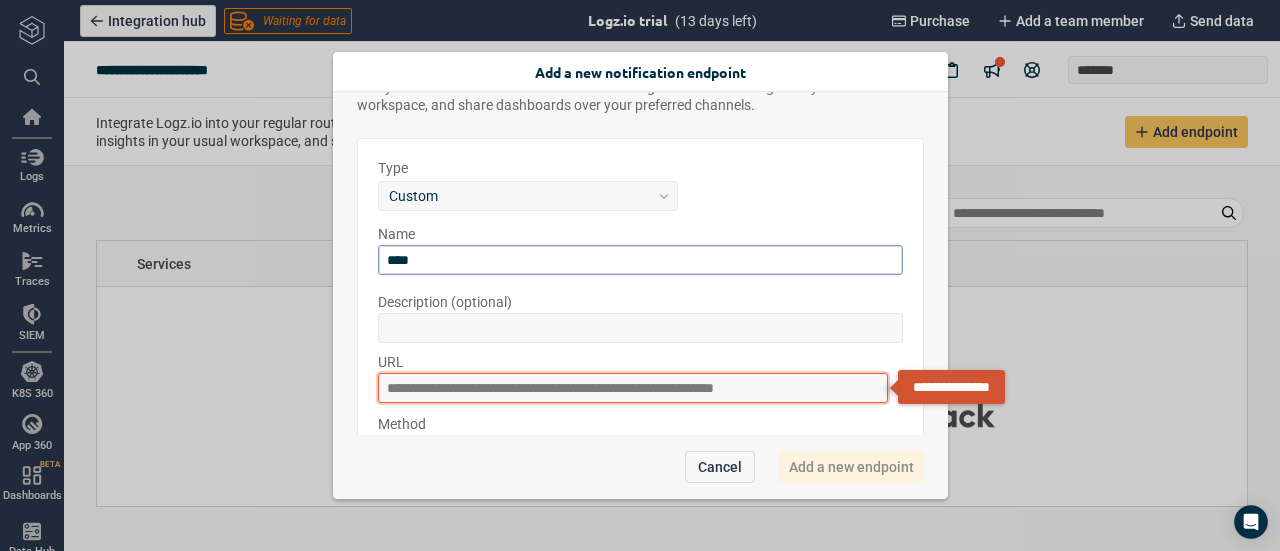 paste on "**********" 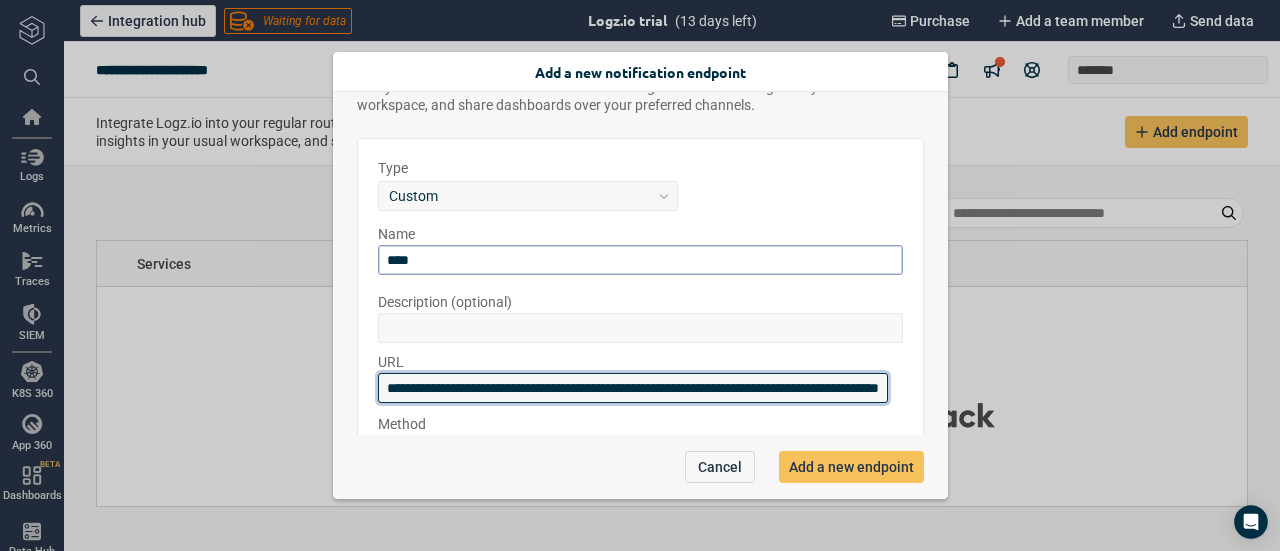 scroll, scrollTop: 0, scrollLeft: 144, axis: horizontal 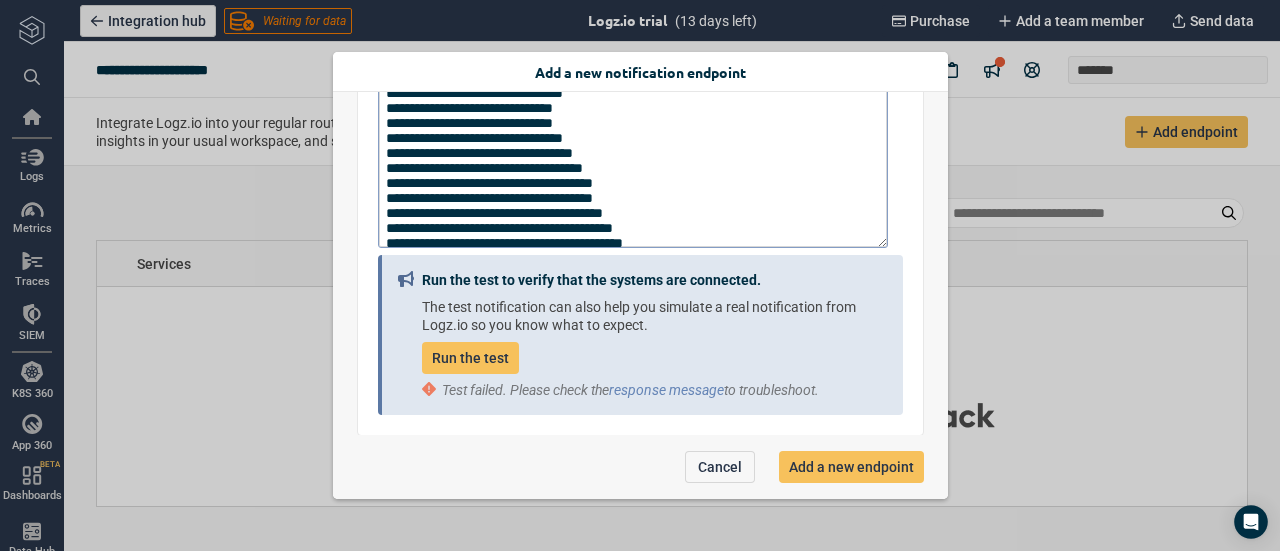 click on "Run the test" at bounding box center [470, 358] 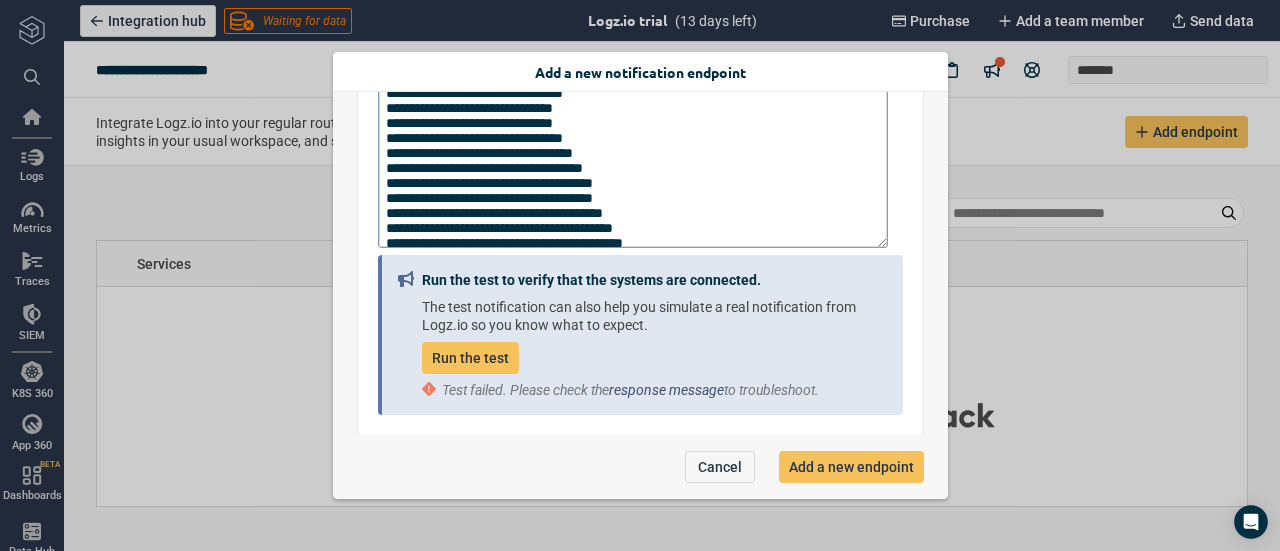 click on "response message" at bounding box center [666, 390] 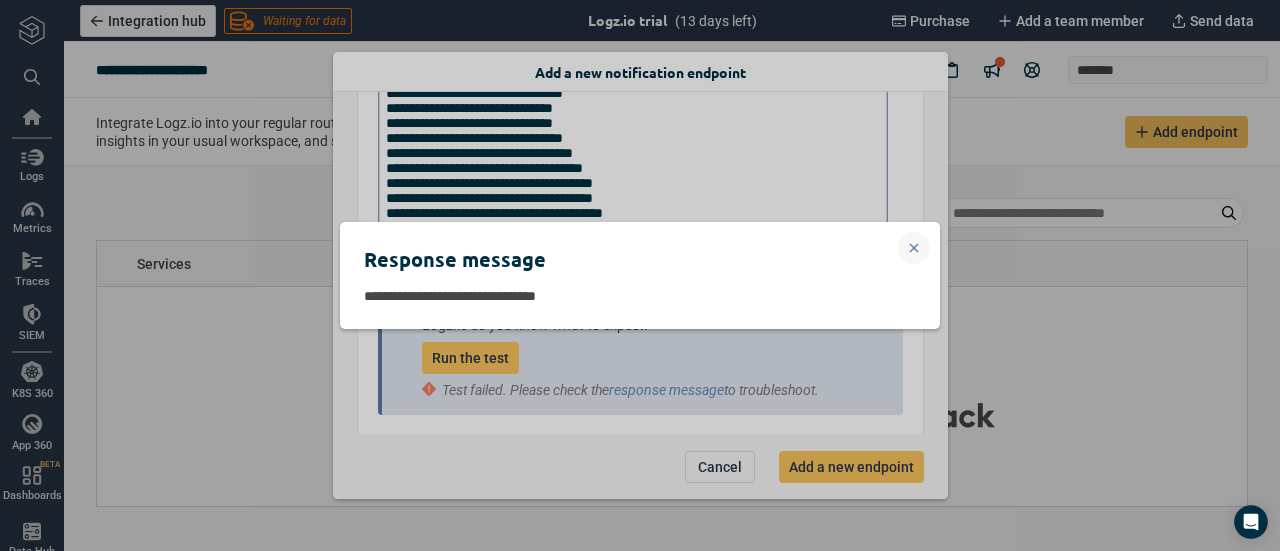 click 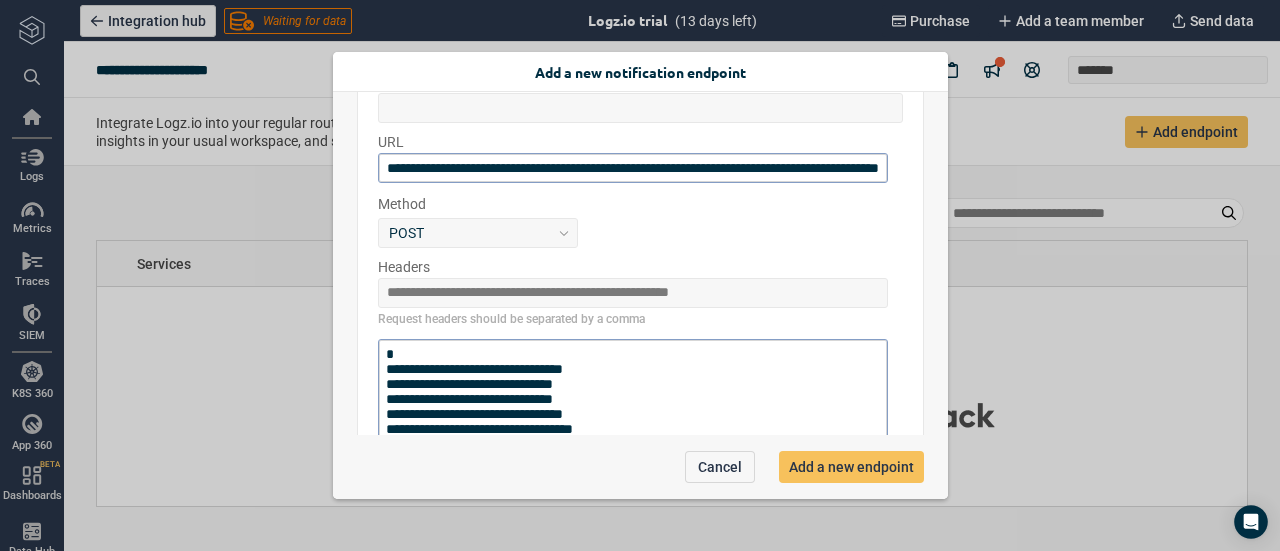 scroll, scrollTop: 256, scrollLeft: 0, axis: vertical 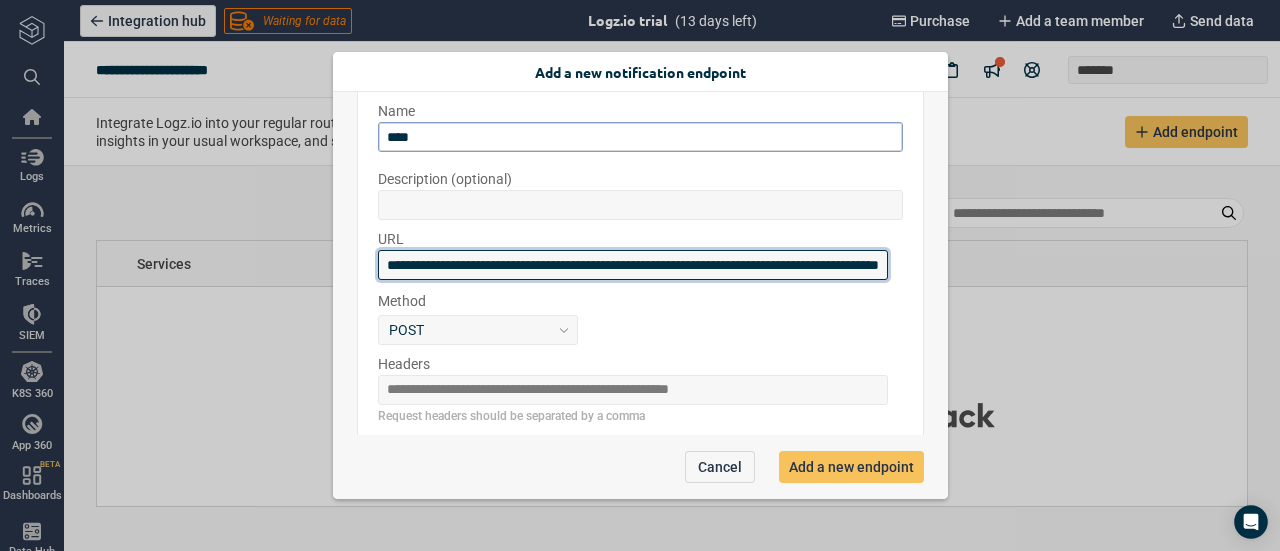 click on "**********" at bounding box center (633, 265) 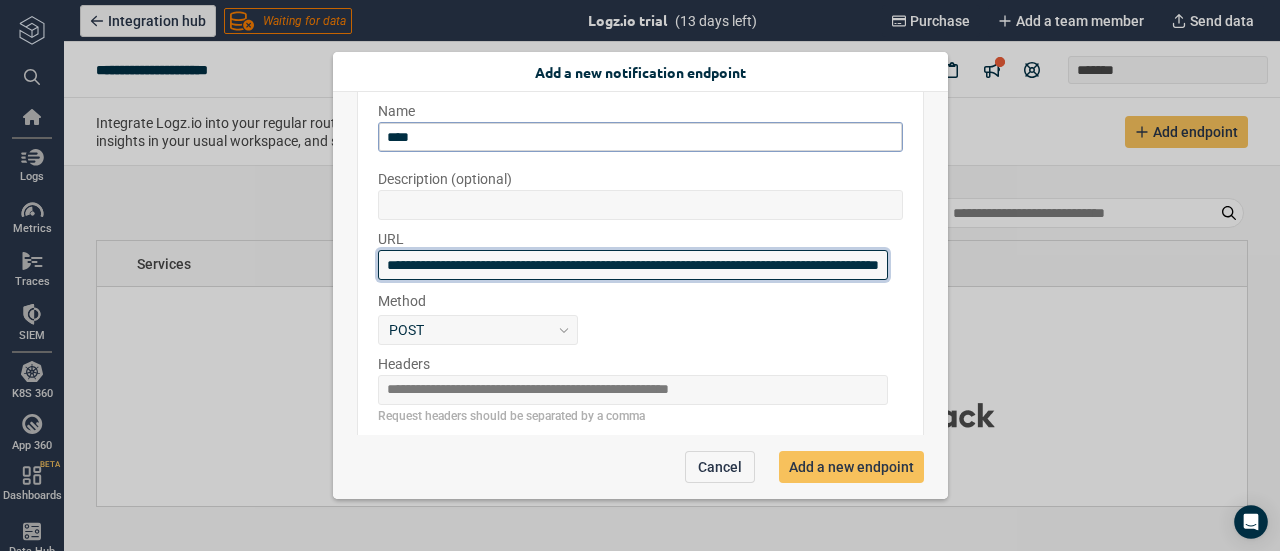 type on "*" 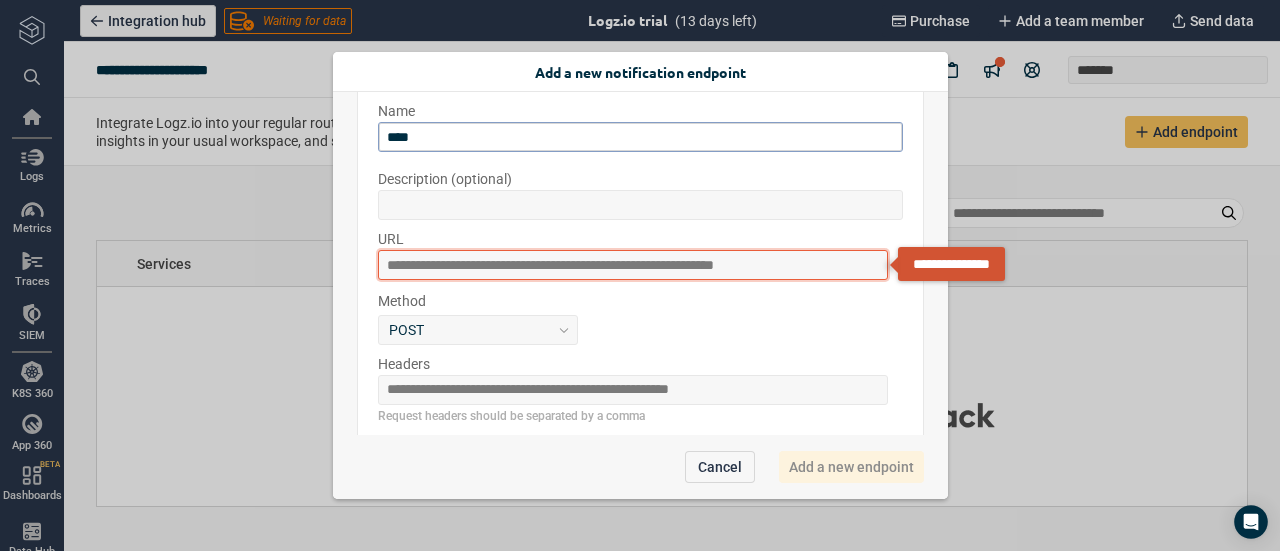 paste on "**********" 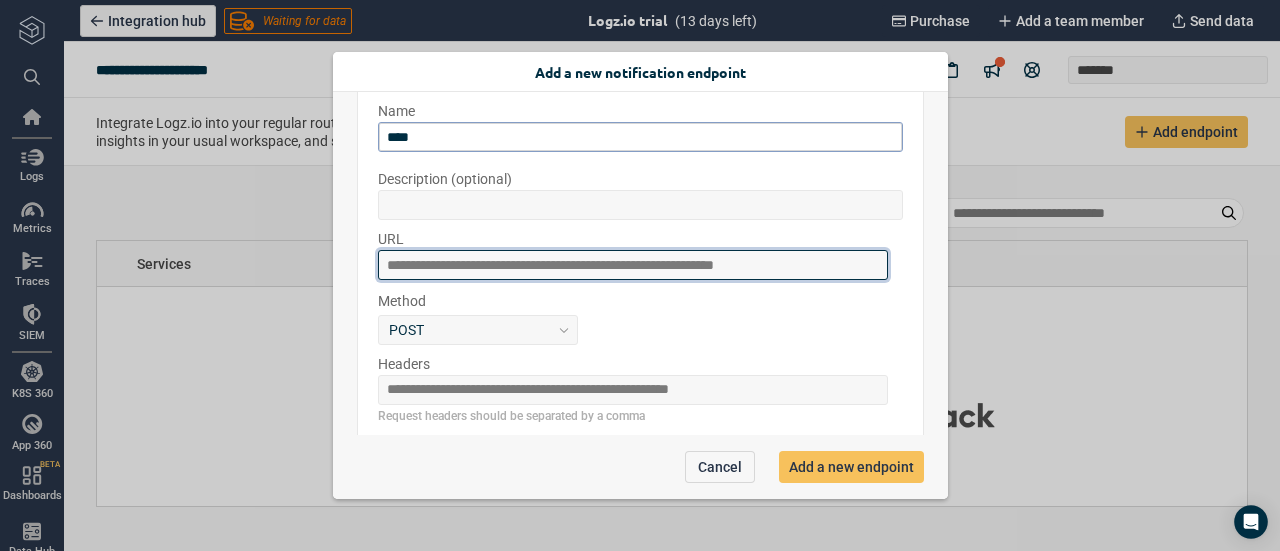 type on "*" 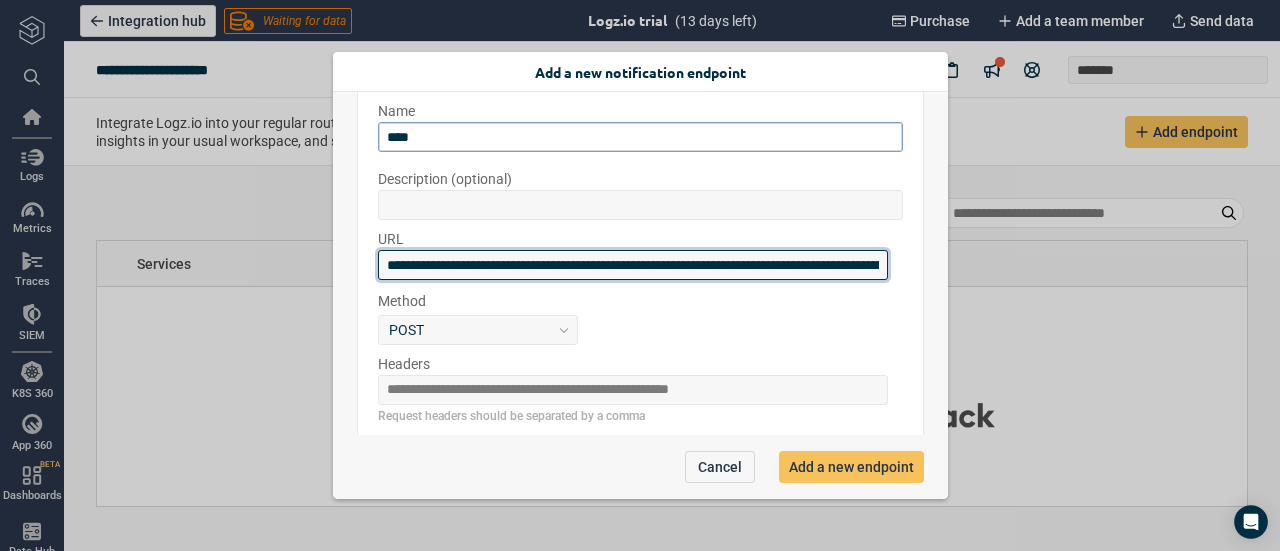 scroll, scrollTop: 0, scrollLeft: 1183, axis: horizontal 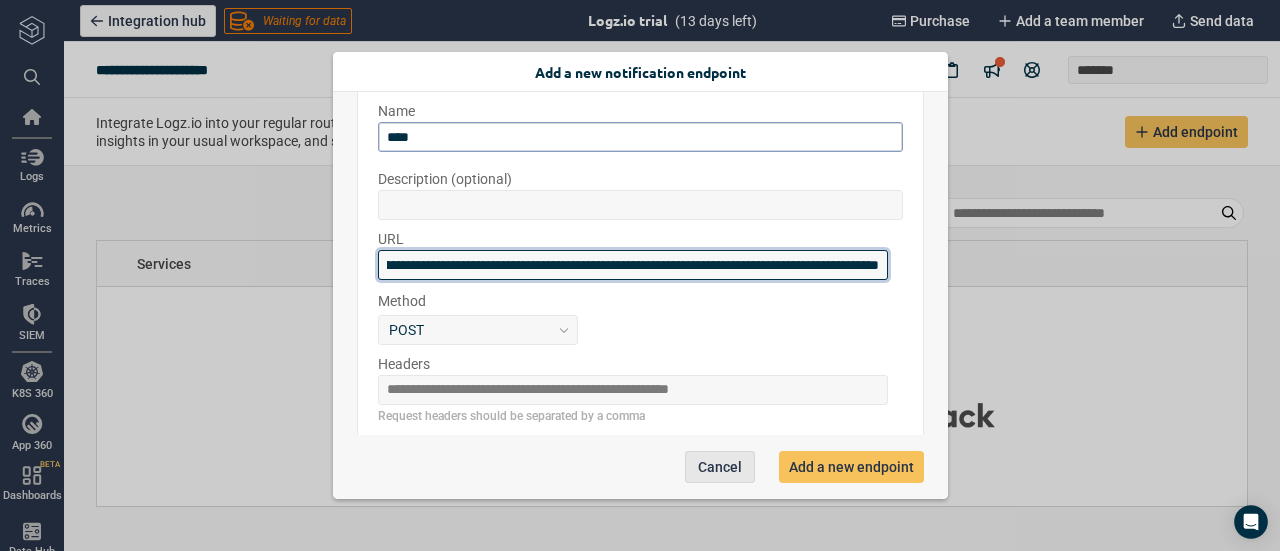 type on "**********" 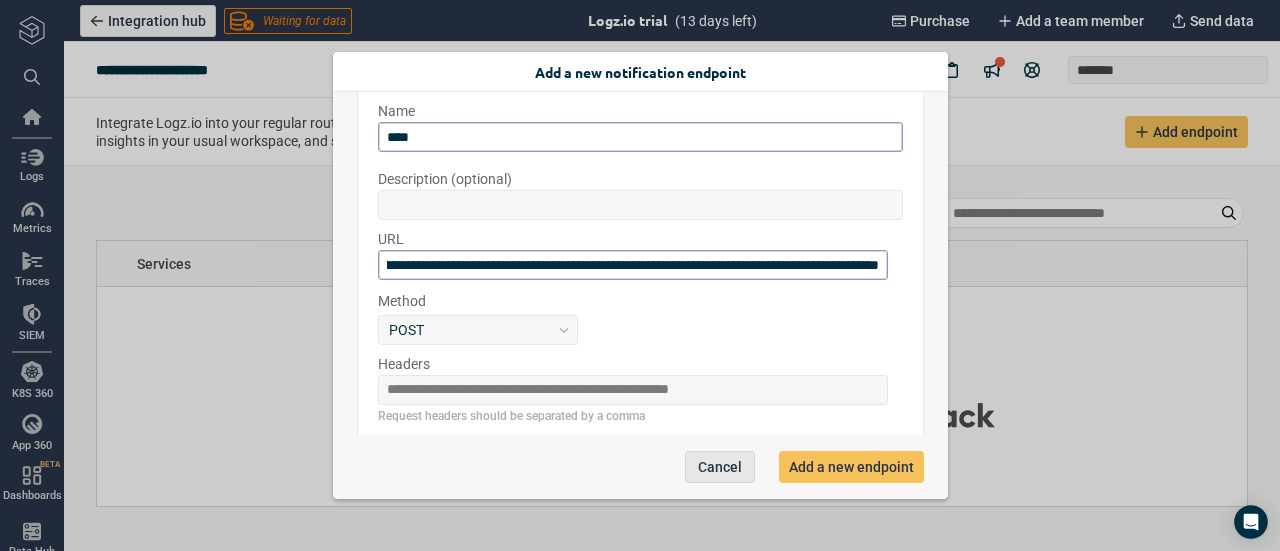type on "*" 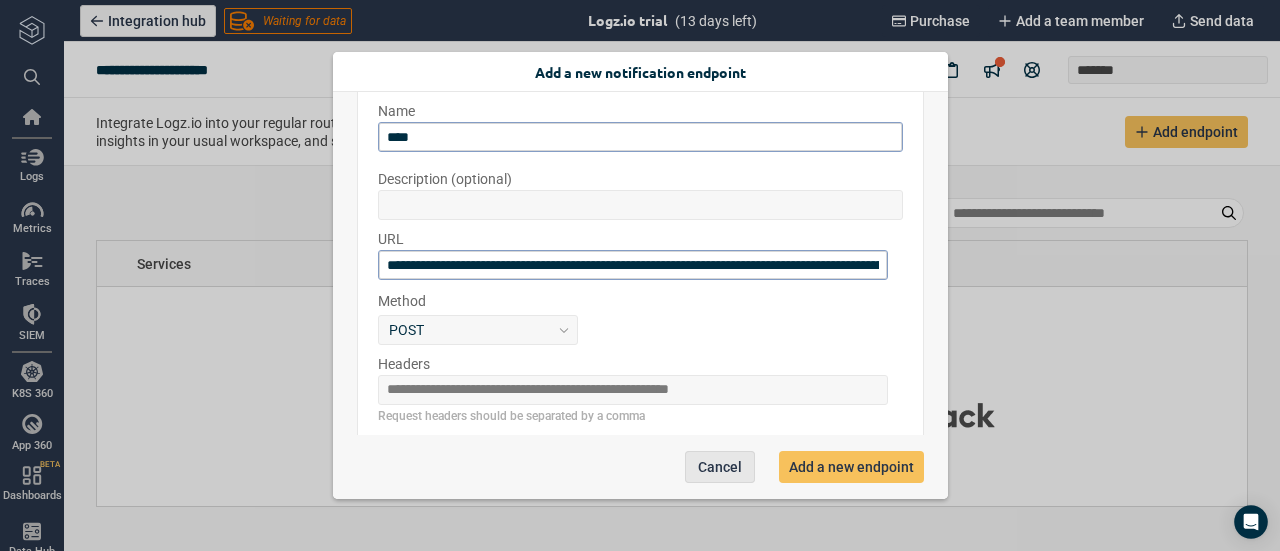 click on "Cancel" at bounding box center [720, 467] 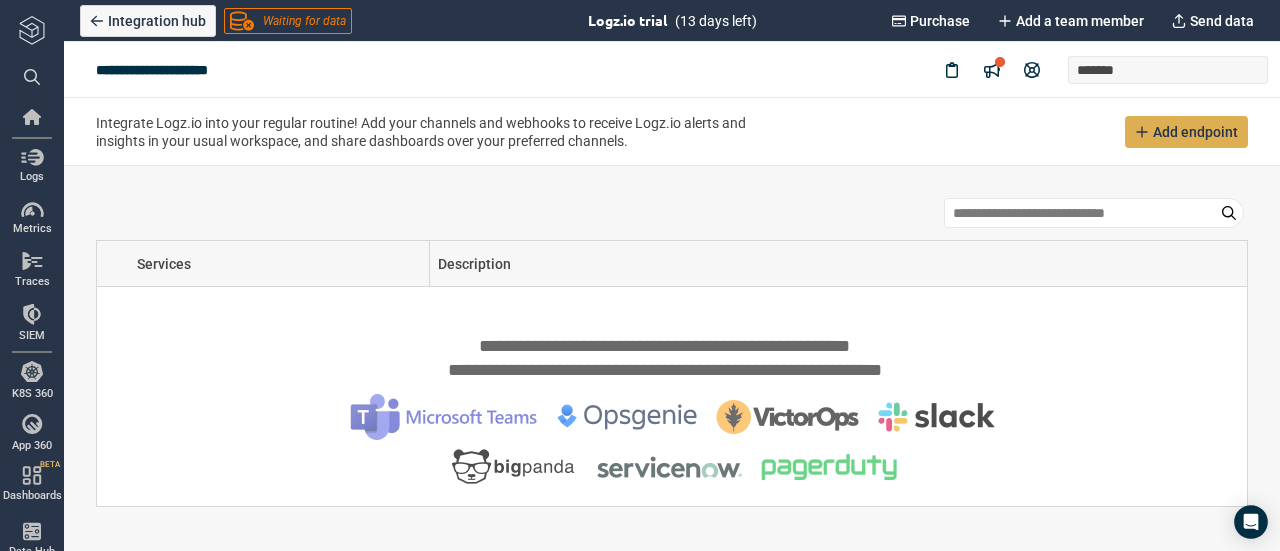 click on "Add endpoint" at bounding box center (1195, 132) 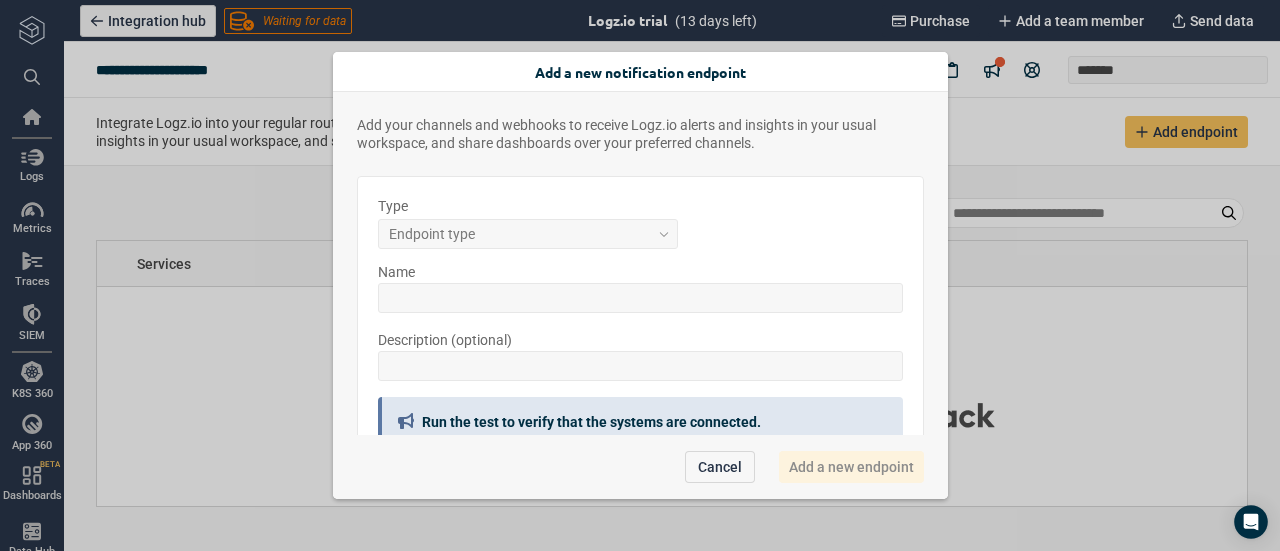 click on "Type Endpoint type" at bounding box center [640, 223] 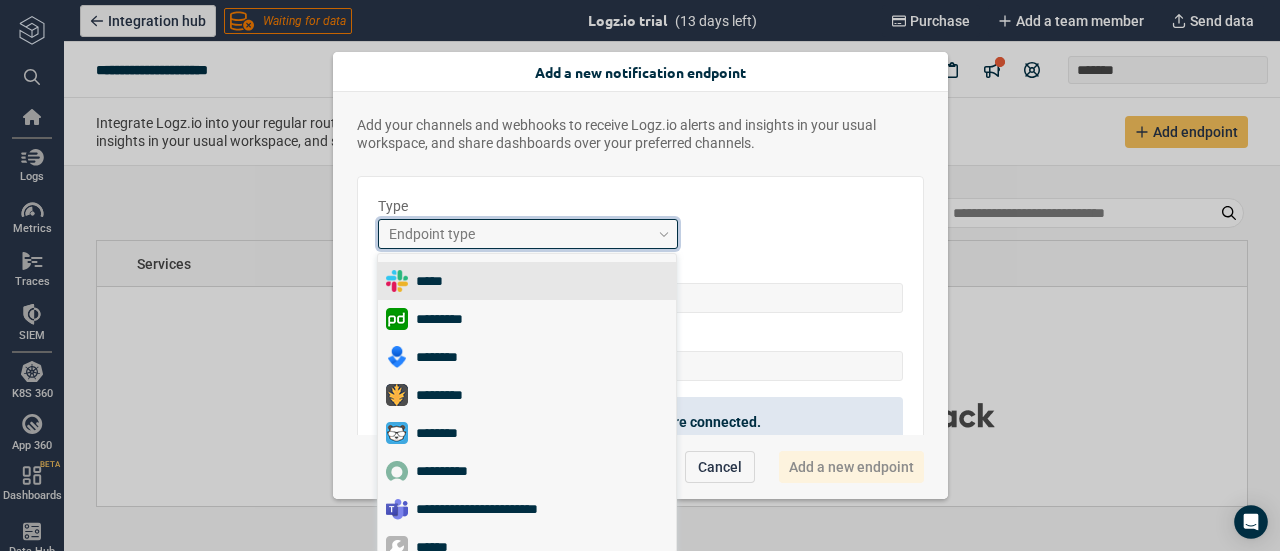 scroll, scrollTop: 1, scrollLeft: 0, axis: vertical 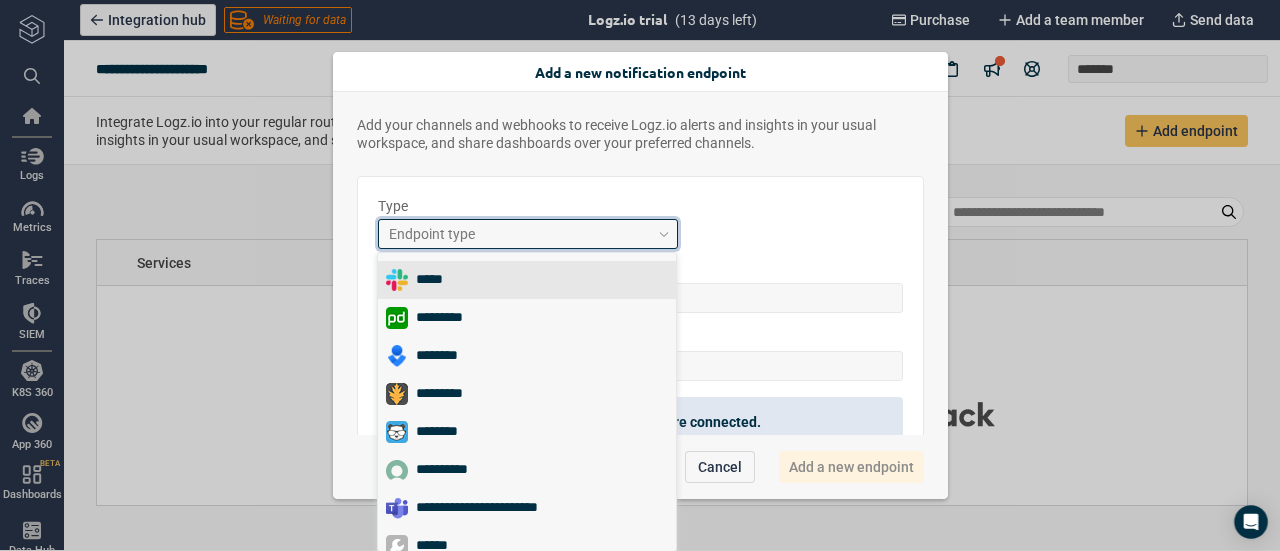 click on "Endpoint type" at bounding box center [519, 234] 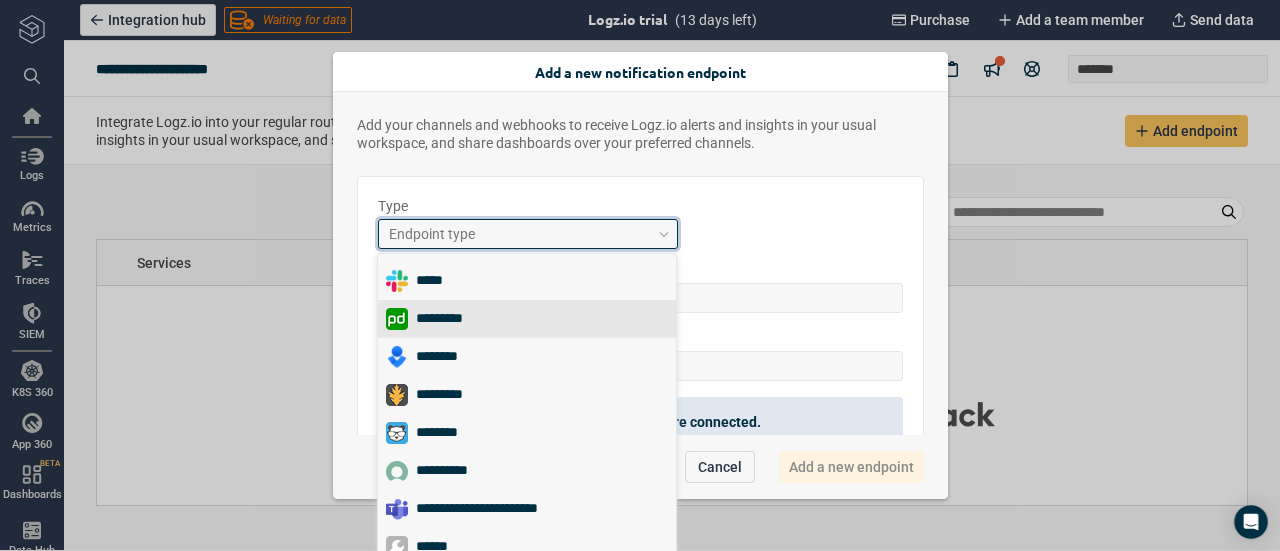 scroll, scrollTop: 14, scrollLeft: 0, axis: vertical 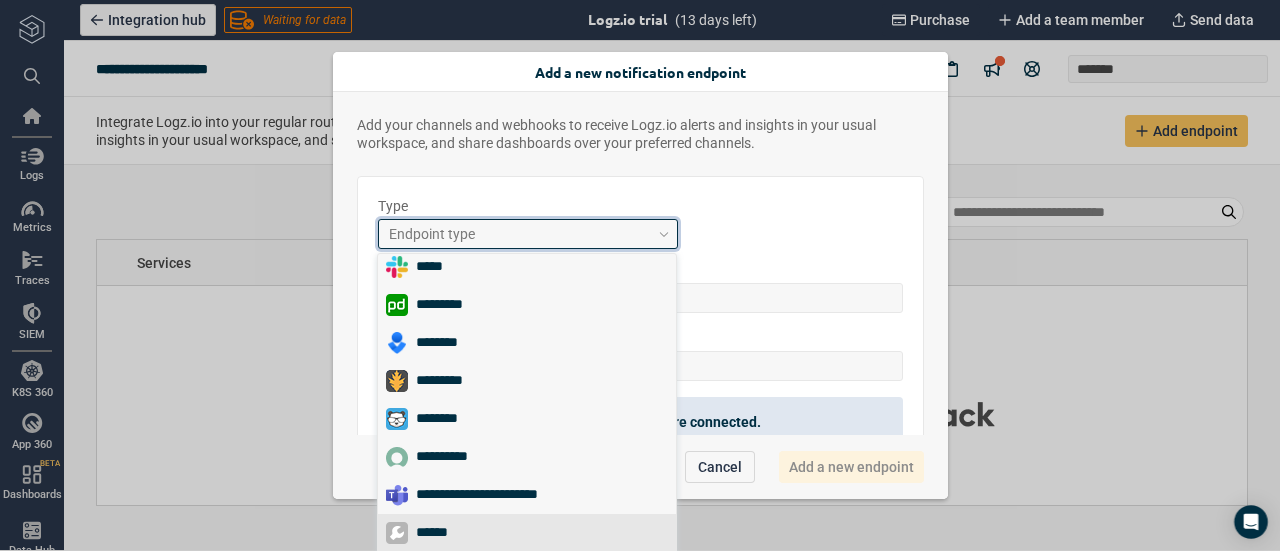 click on "******" at bounding box center (440, 533) 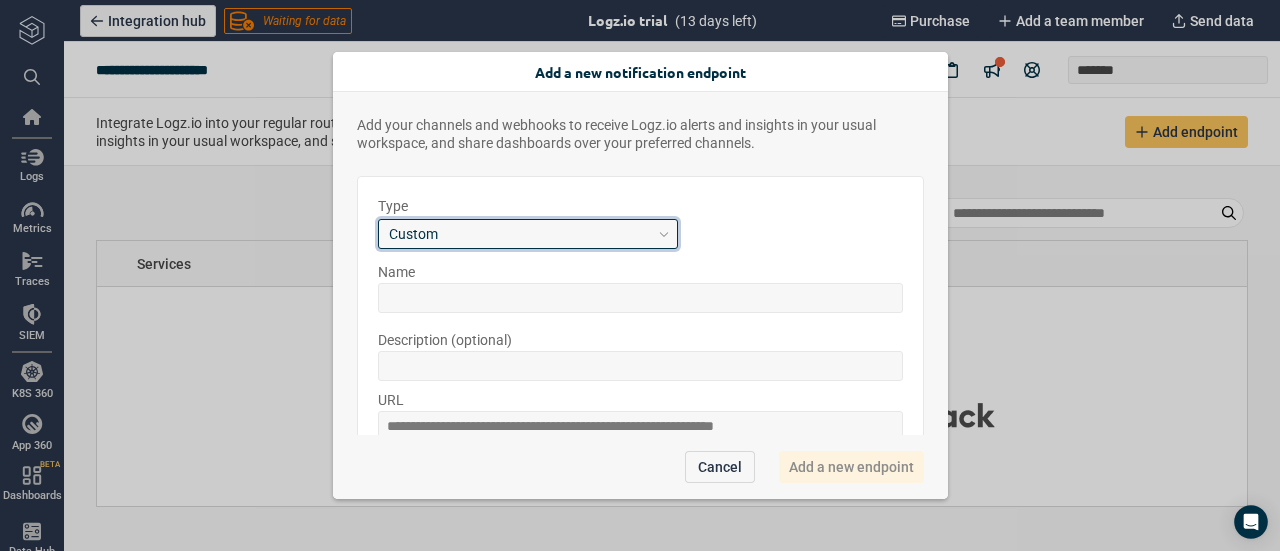 scroll, scrollTop: 0, scrollLeft: 0, axis: both 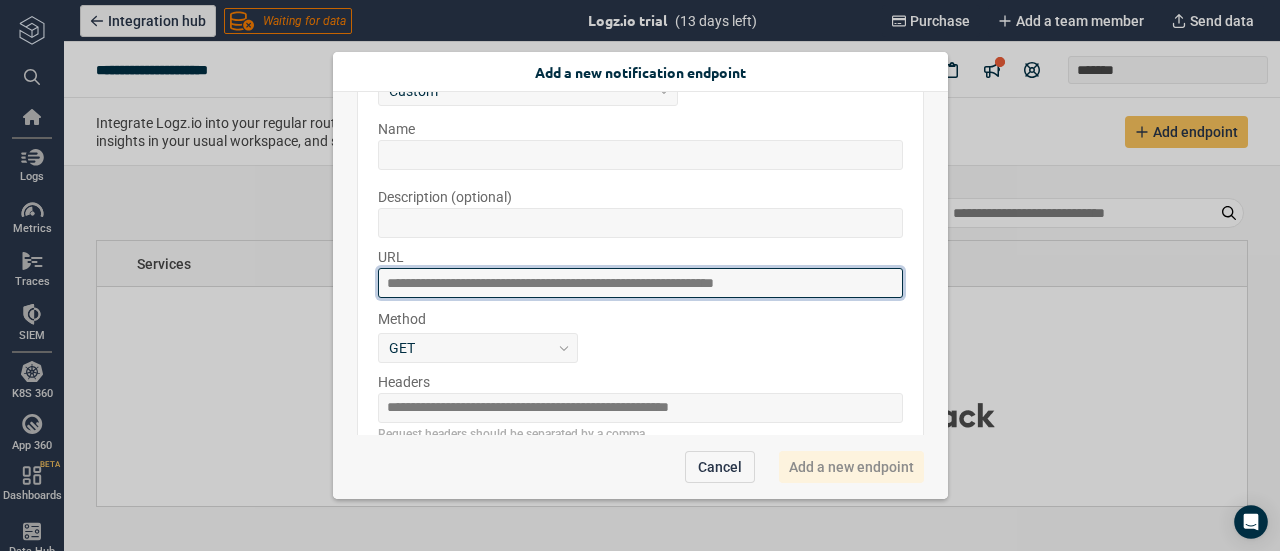 click at bounding box center (640, 283) 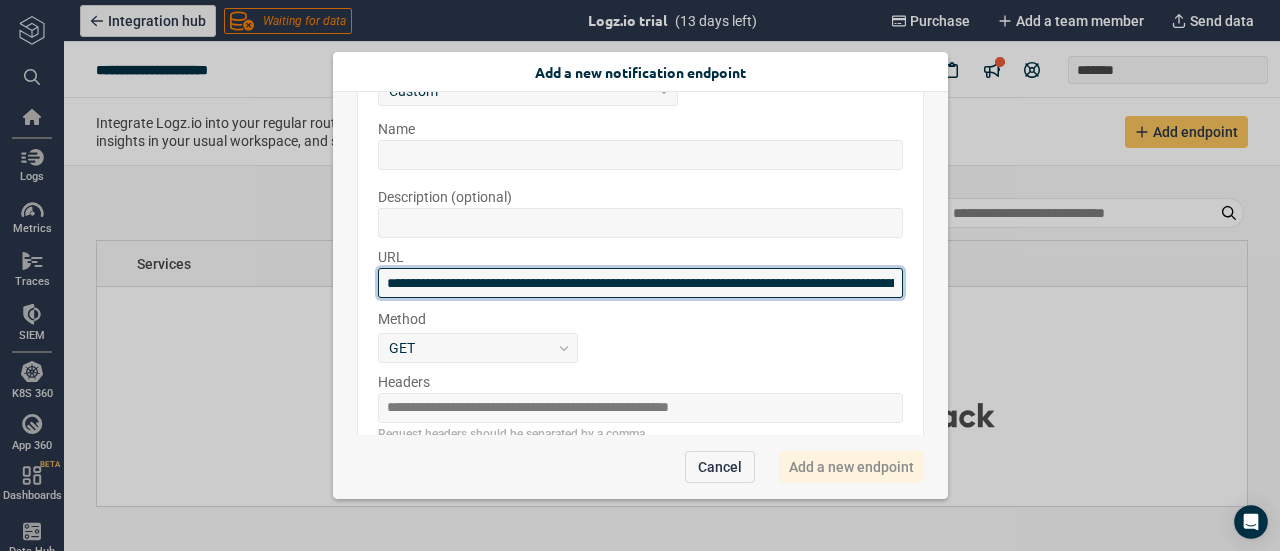 scroll, scrollTop: 0, scrollLeft: 1183, axis: horizontal 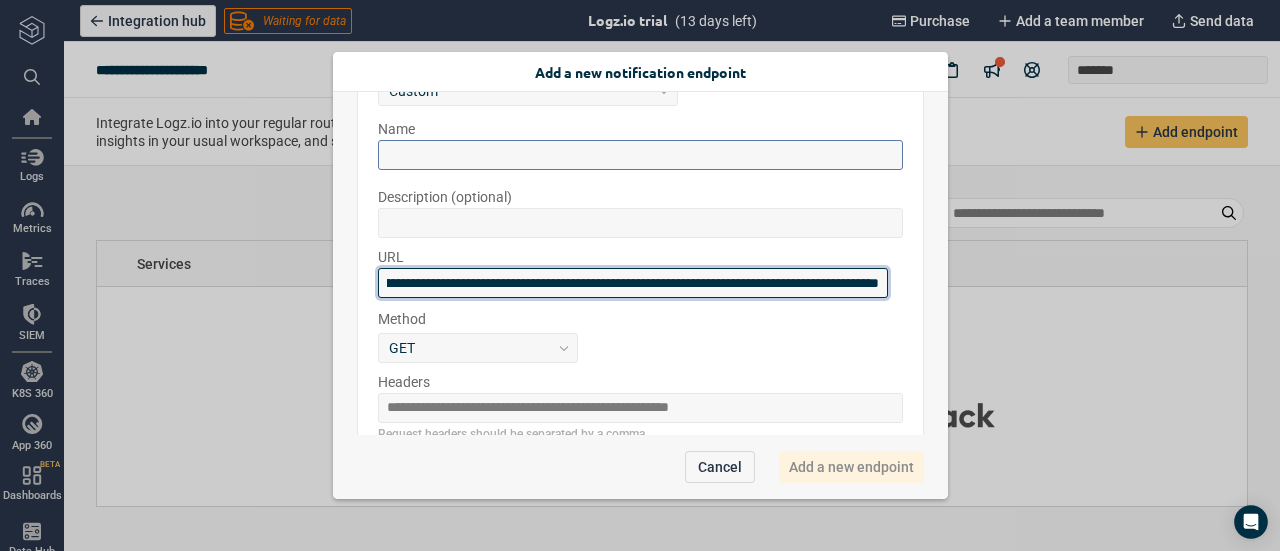 type on "**********" 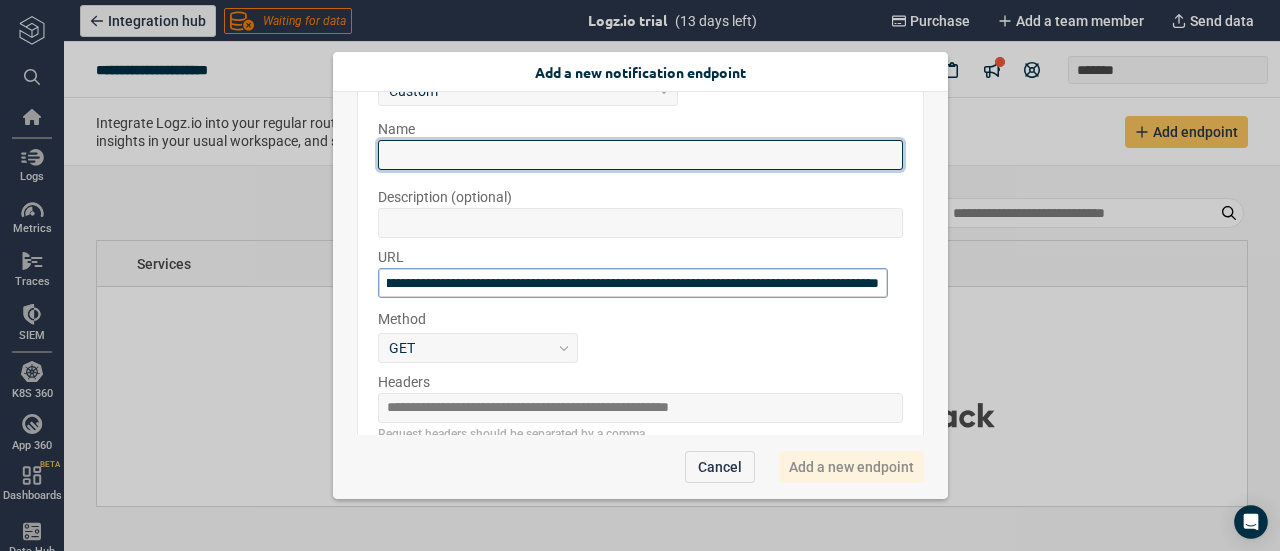 click at bounding box center (640, 155) 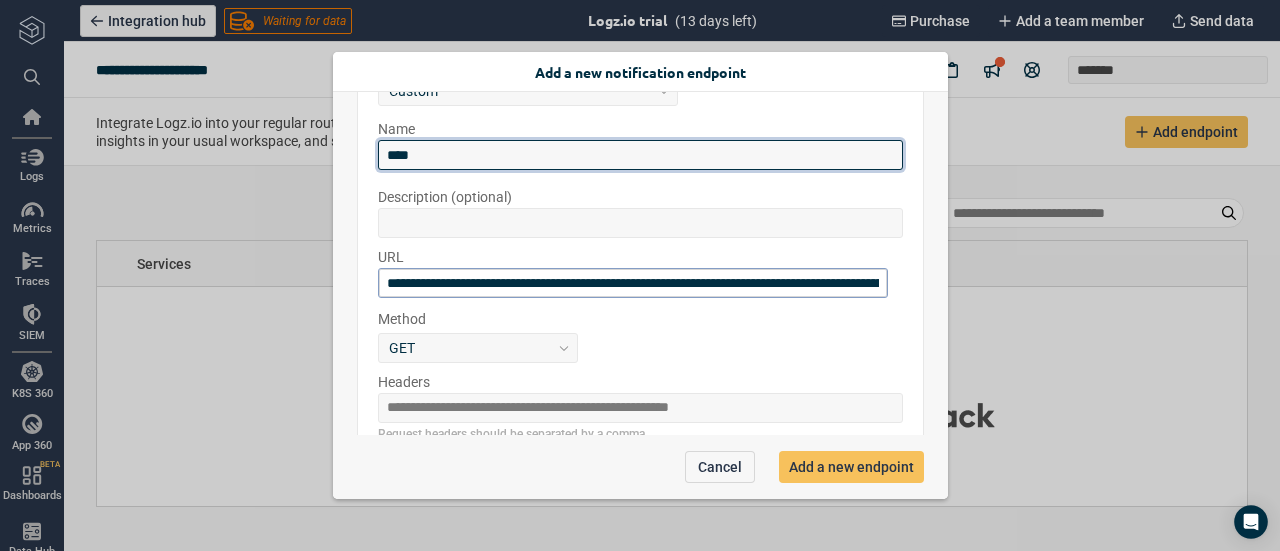 type on "****" 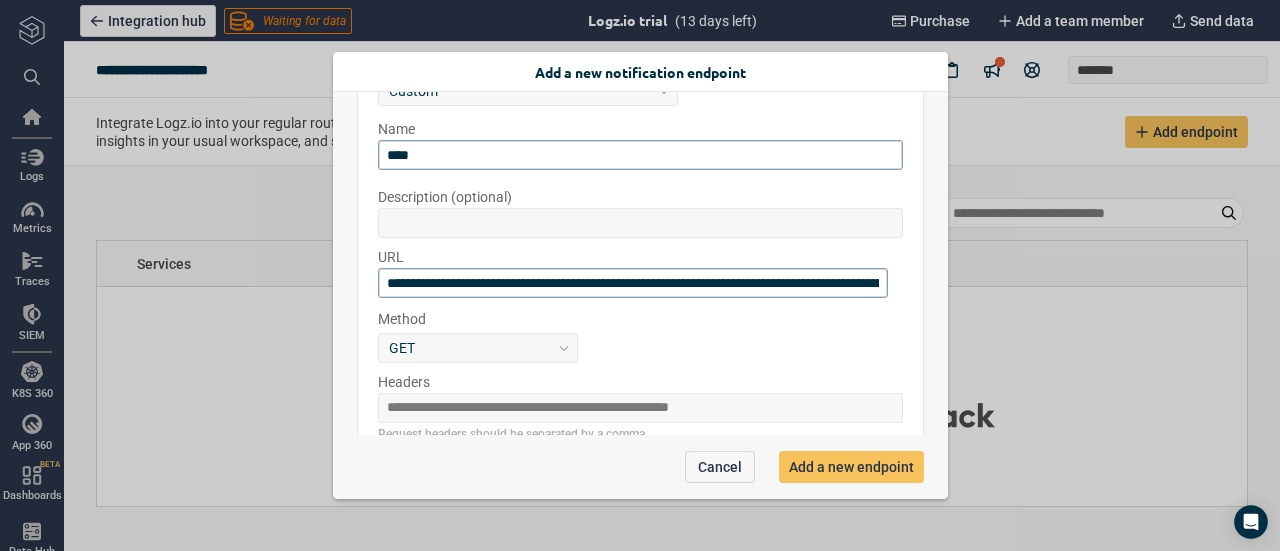 scroll, scrollTop: 333, scrollLeft: 0, axis: vertical 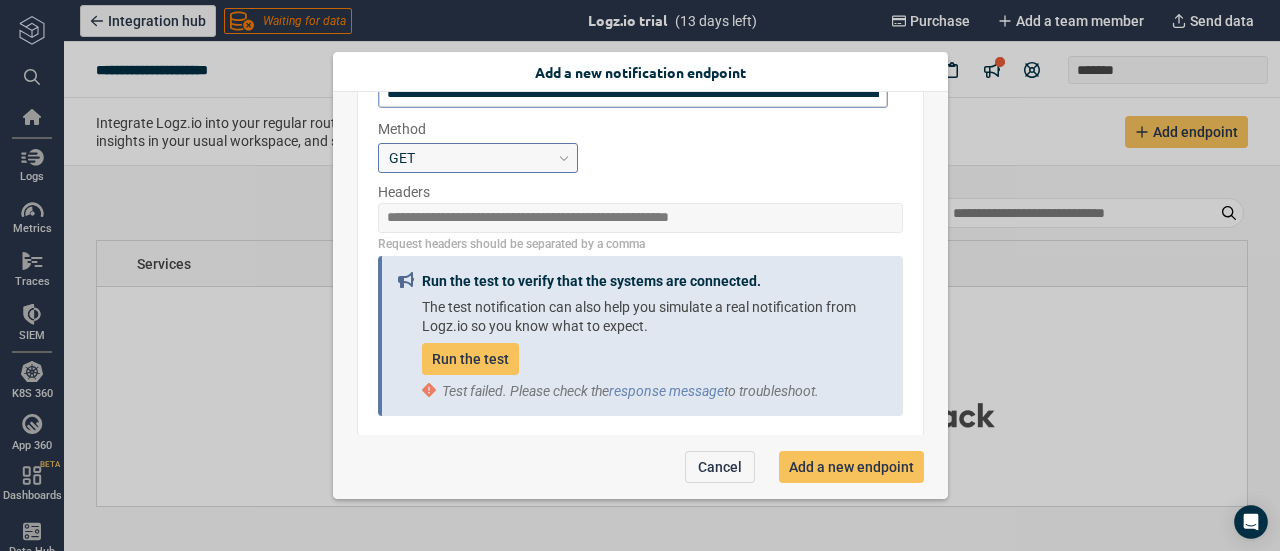 click on "GET" at bounding box center (469, 157) 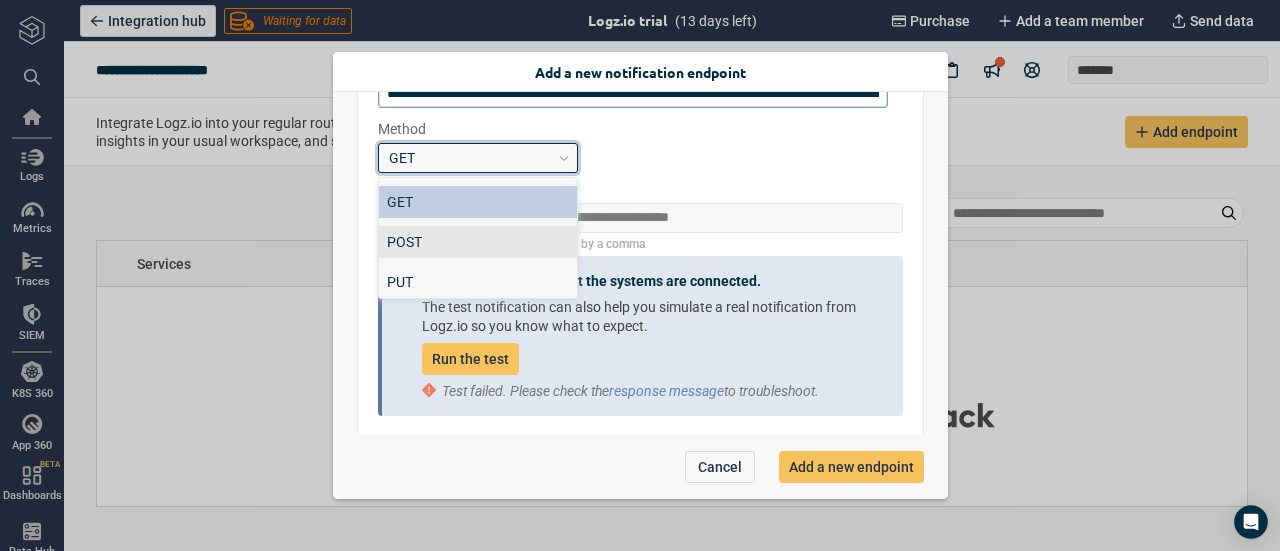 click on "POST" at bounding box center [478, 242] 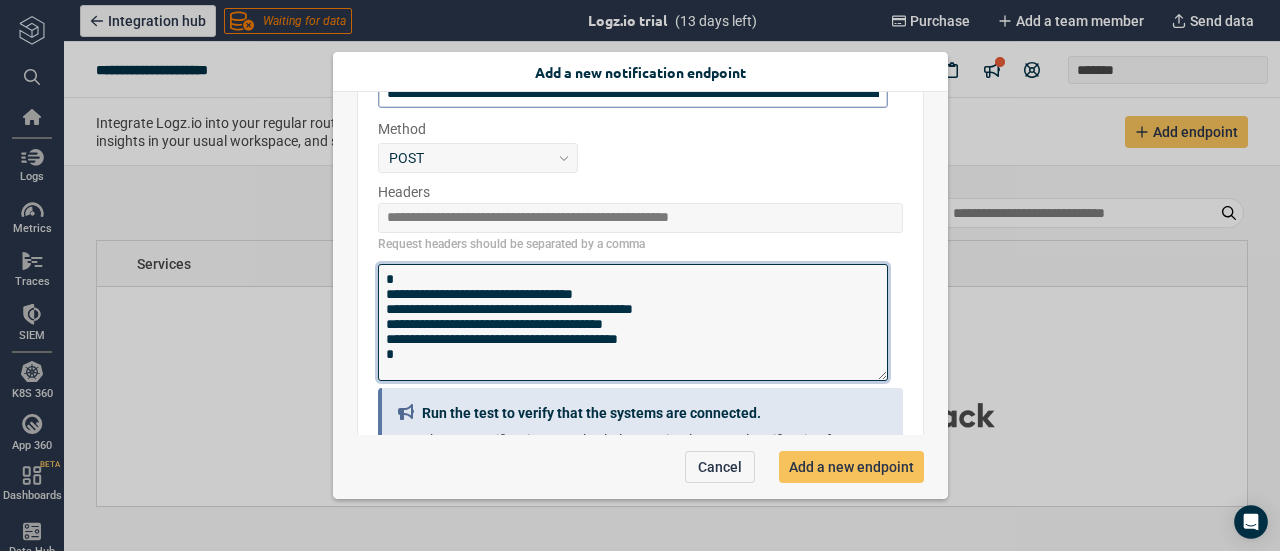 drag, startPoint x: 385, startPoint y: 277, endPoint x: 464, endPoint y: 395, distance: 142.00352 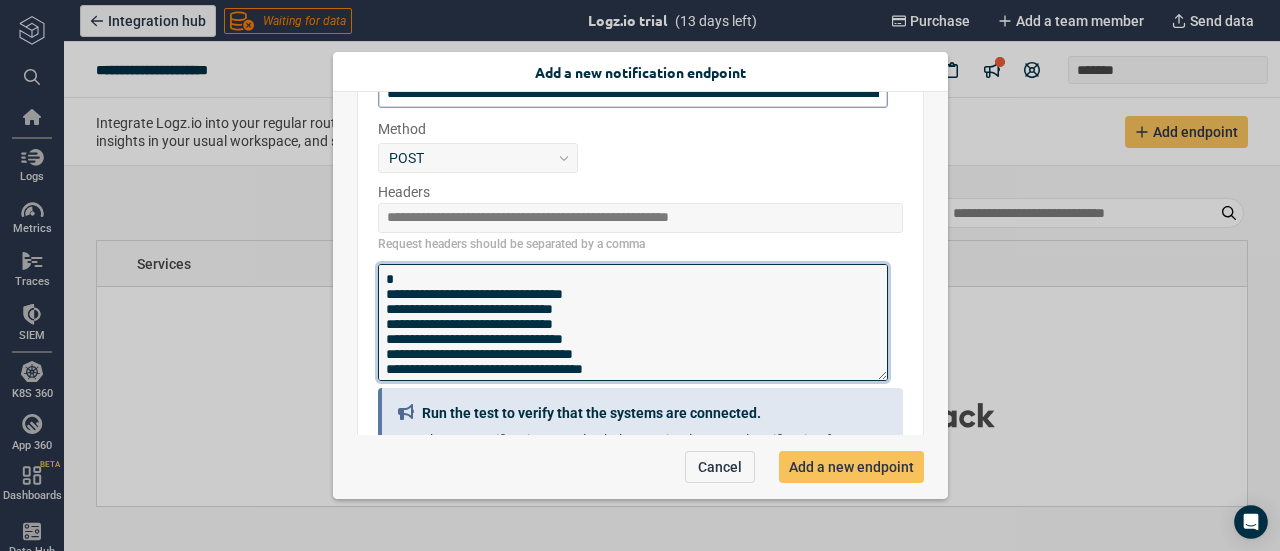 scroll, scrollTop: 230, scrollLeft: 0, axis: vertical 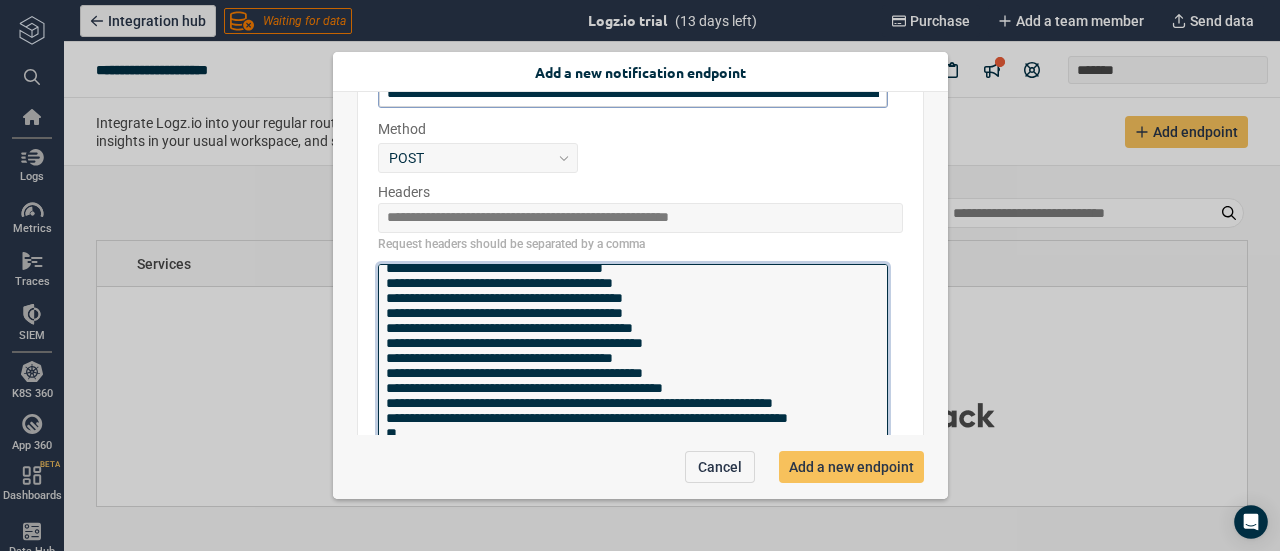 type on "**********" 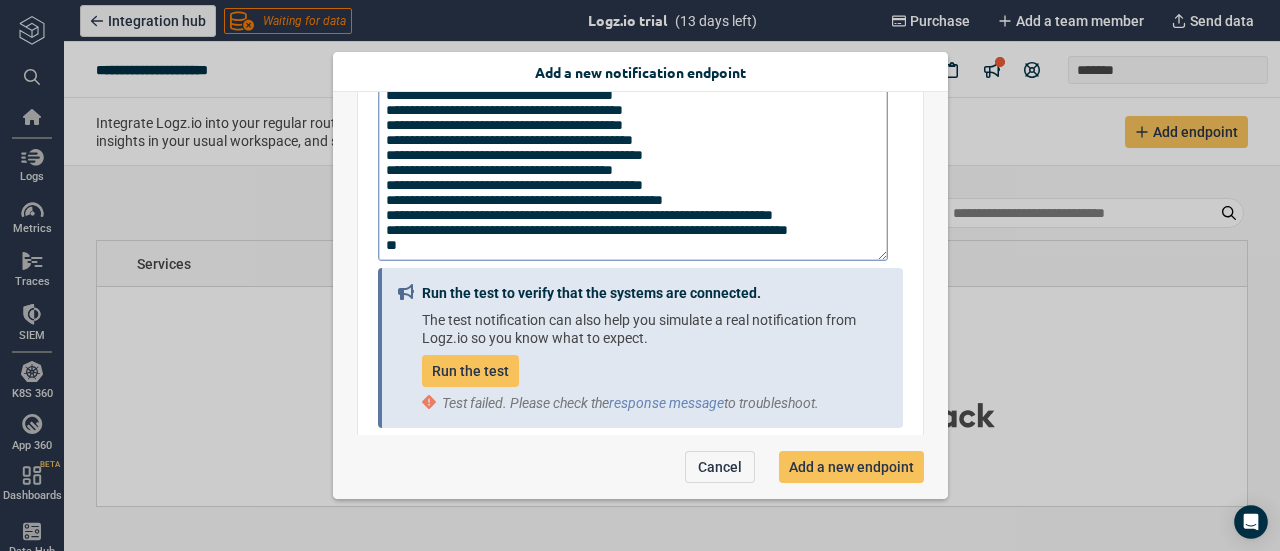 scroll, scrollTop: 534, scrollLeft: 0, axis: vertical 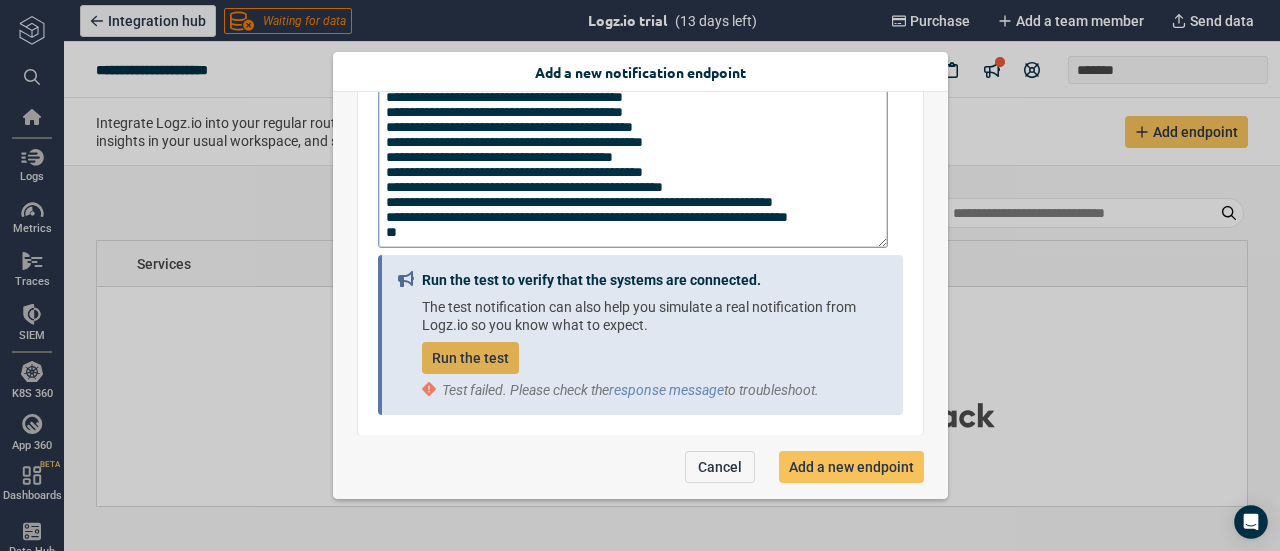 click on "Run the test" at bounding box center (470, 358) 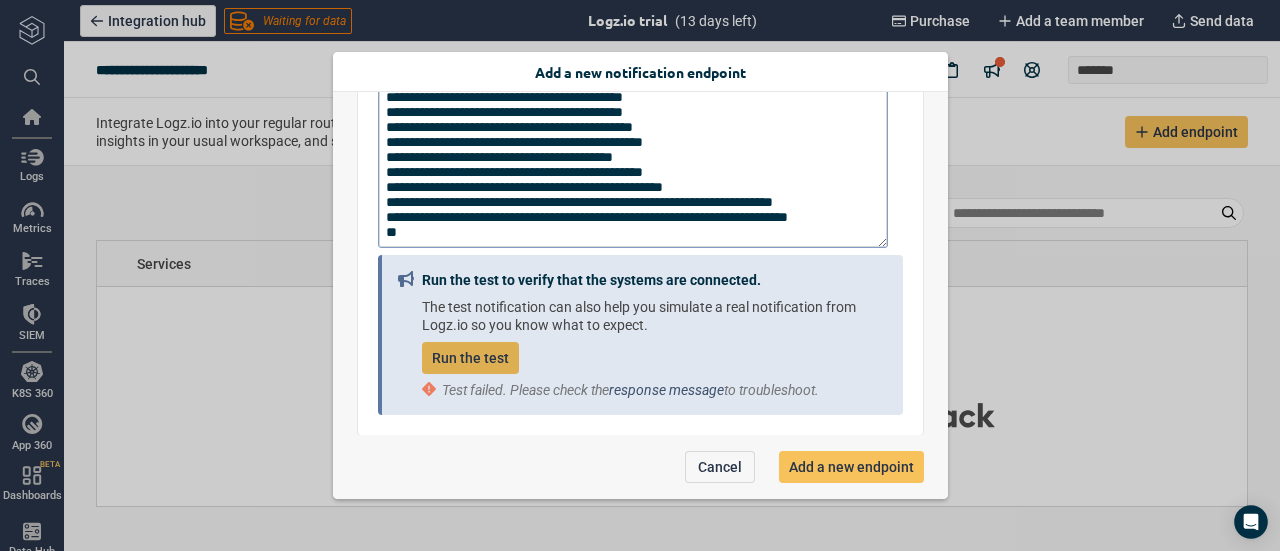 click on "response message" at bounding box center [666, 390] 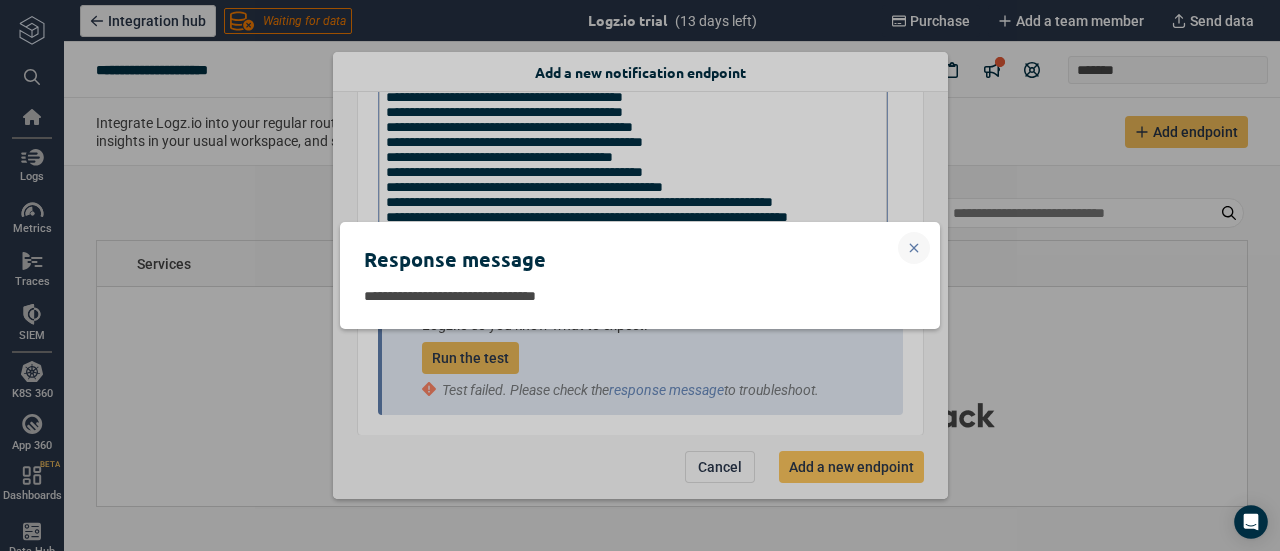 click 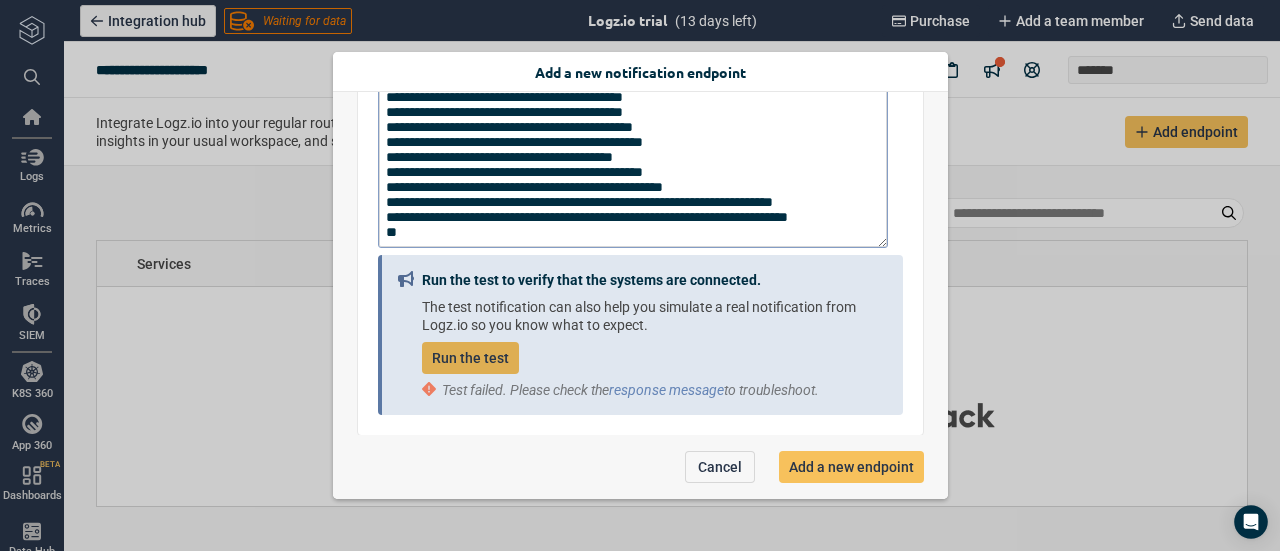click on "The test notification can also help you simulate a real notification from Logz.io so you know what to expect." at bounding box center (652, 316) 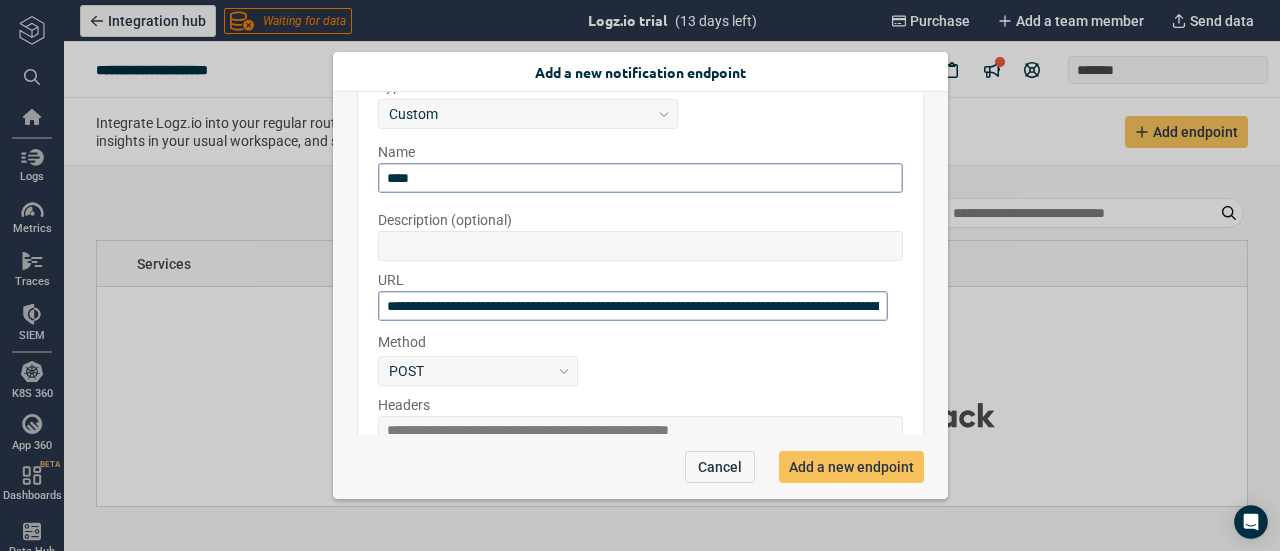 scroll, scrollTop: 122, scrollLeft: 0, axis: vertical 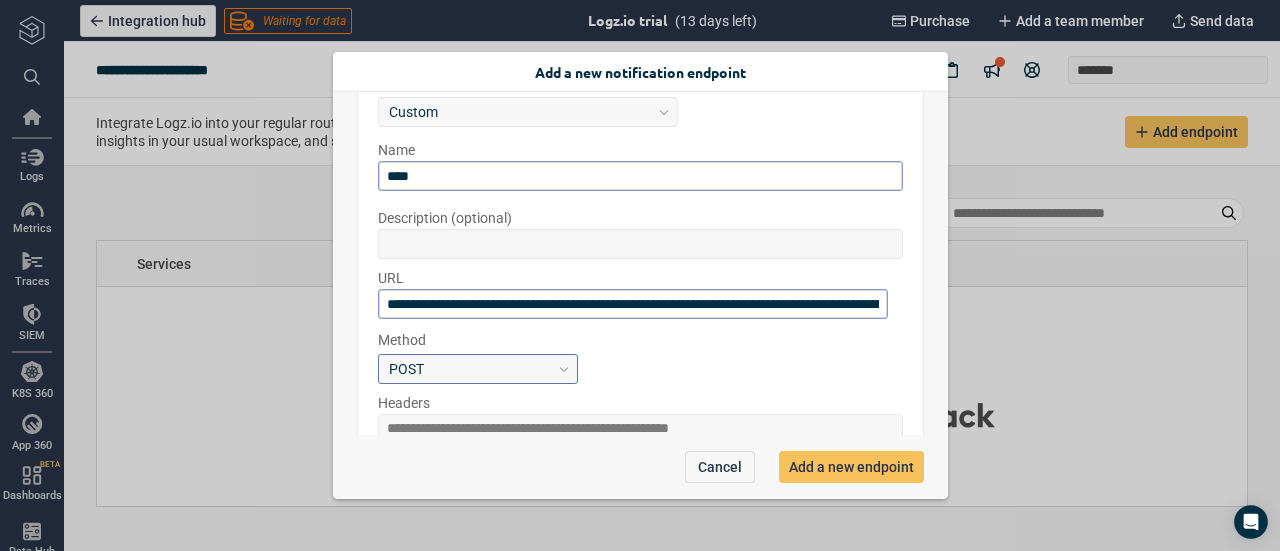 click on "POST" at bounding box center [469, 368] 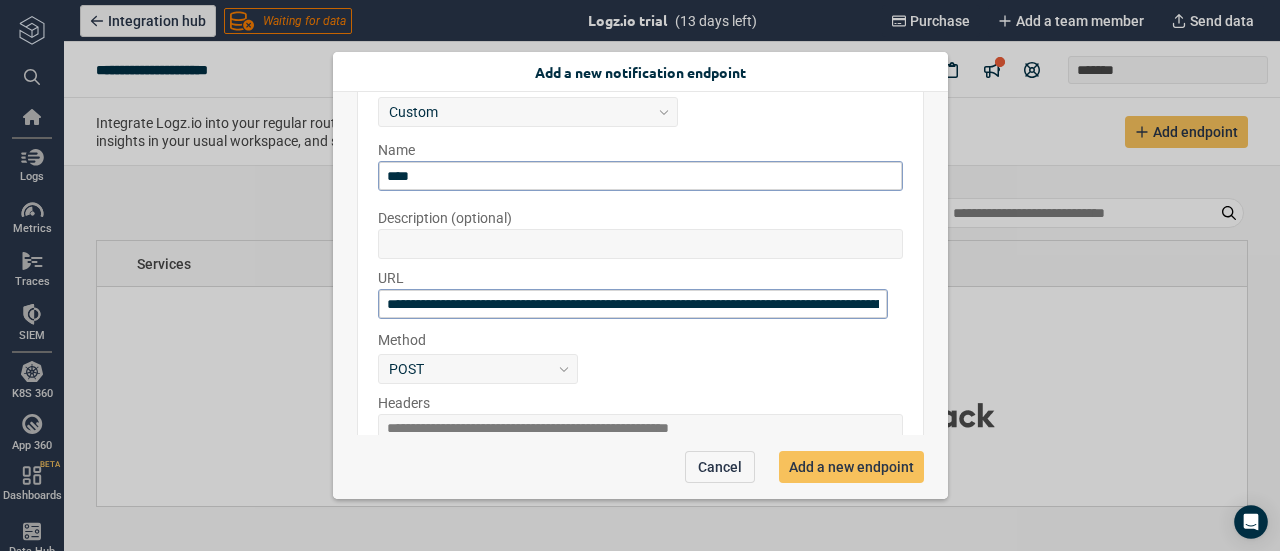 click on "**********" at bounding box center (640, 263) 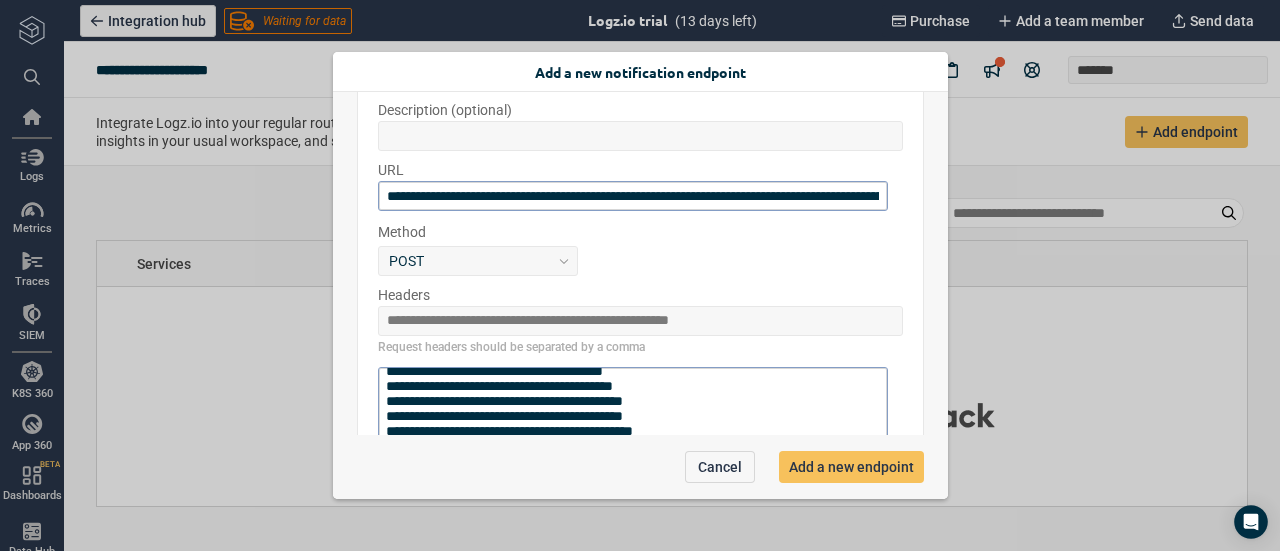 scroll, scrollTop: 255, scrollLeft: 0, axis: vertical 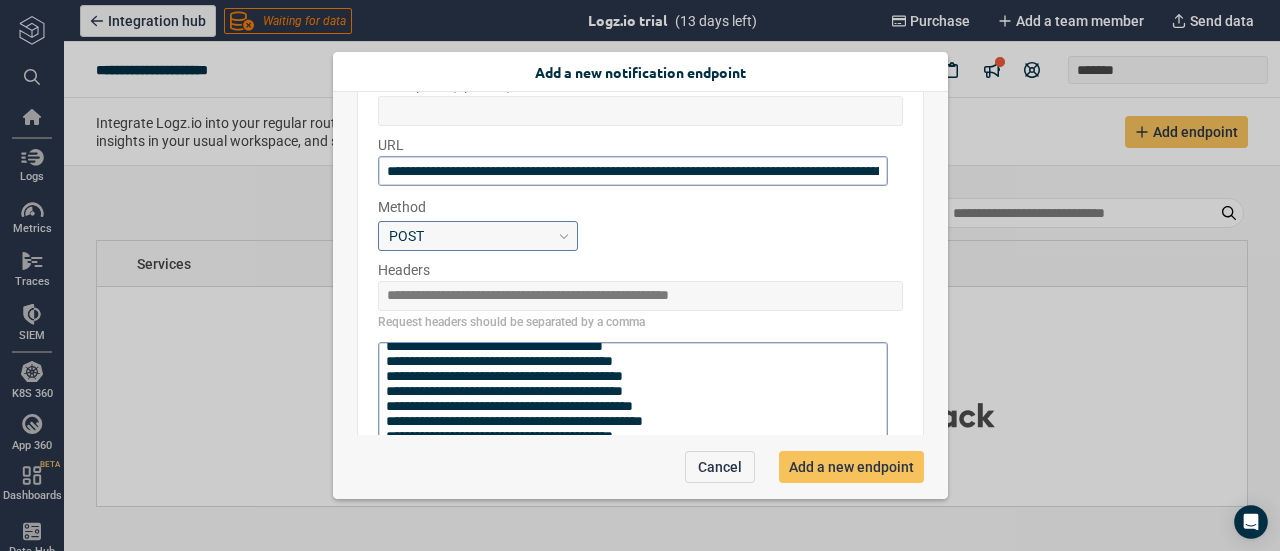 click on "POST" at bounding box center (469, 235) 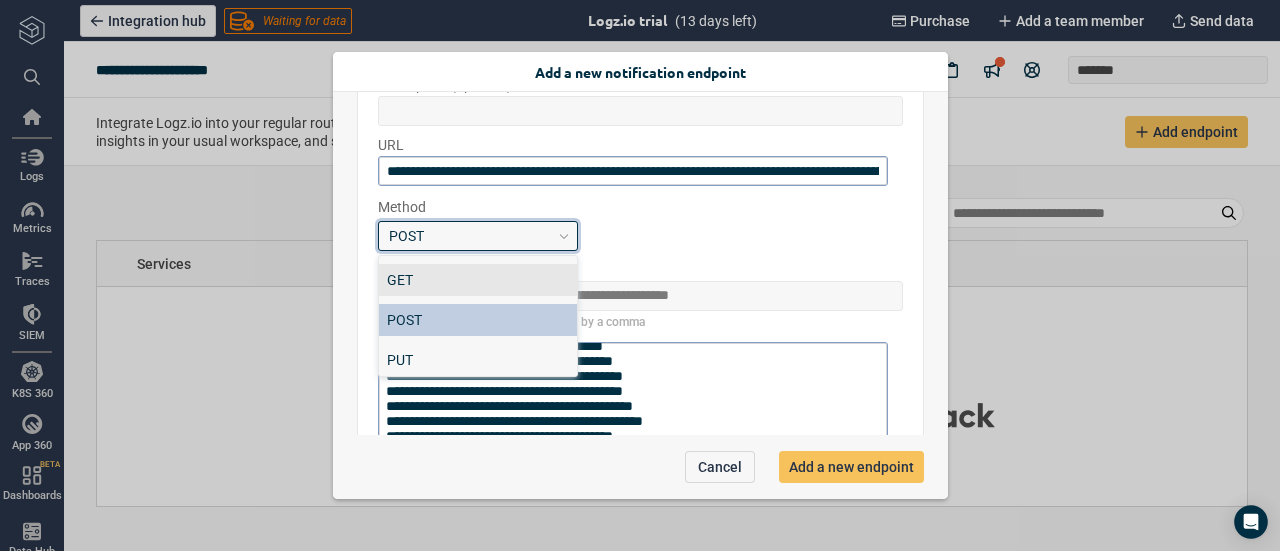 click on "option POST, selected.    option GET focused, 1 of 3. 3 results available. Use Up and Down to choose options, press Enter to select the currently focused option, press Escape to exit the menu, press Tab to select the option and exit the menu. POST GET POST PUT" at bounding box center (640, 236) 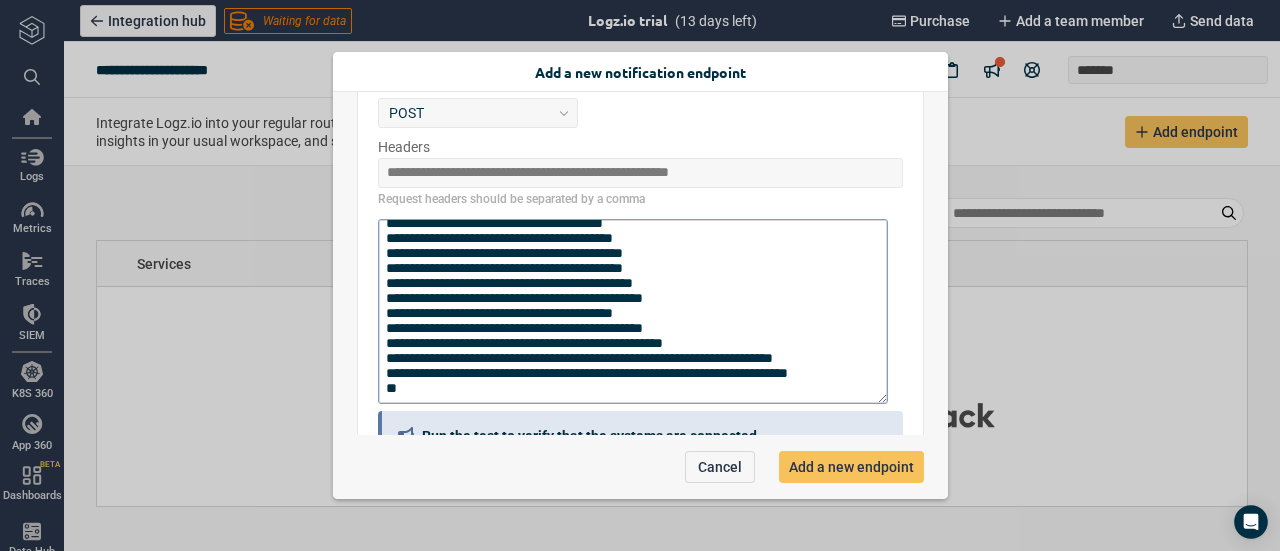 scroll, scrollTop: 392, scrollLeft: 0, axis: vertical 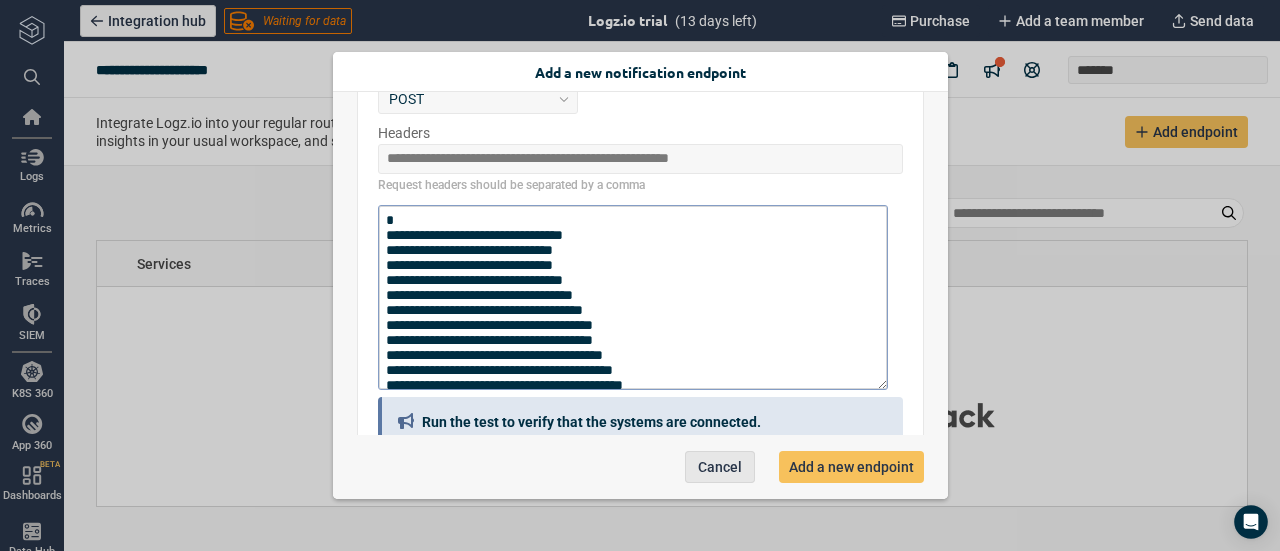 type on "*" 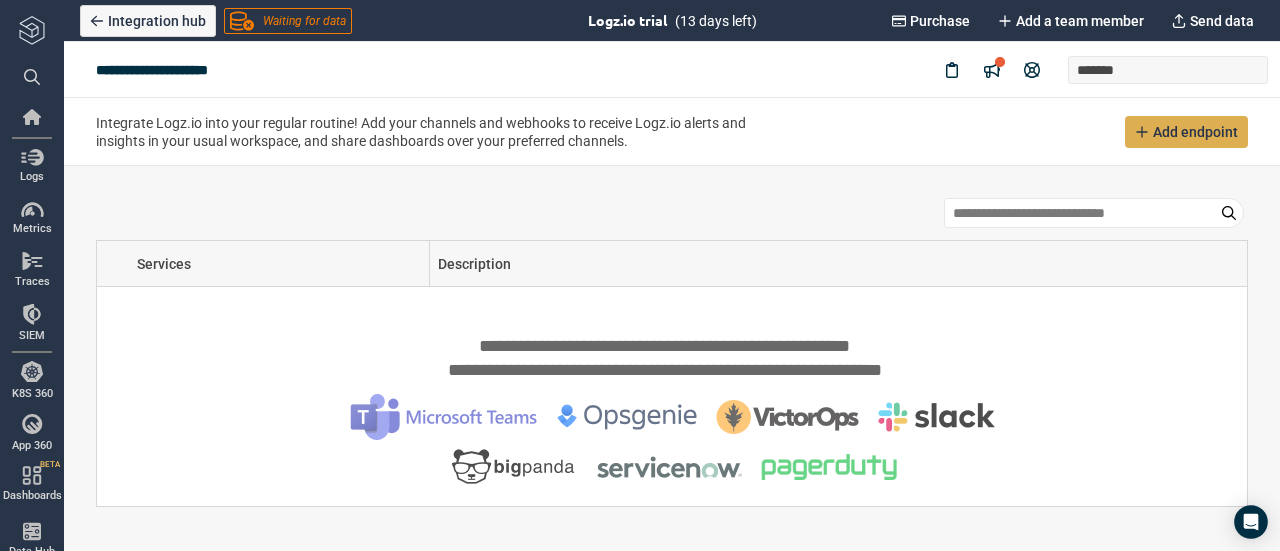 click on "Add endpoint" at bounding box center (1195, 132) 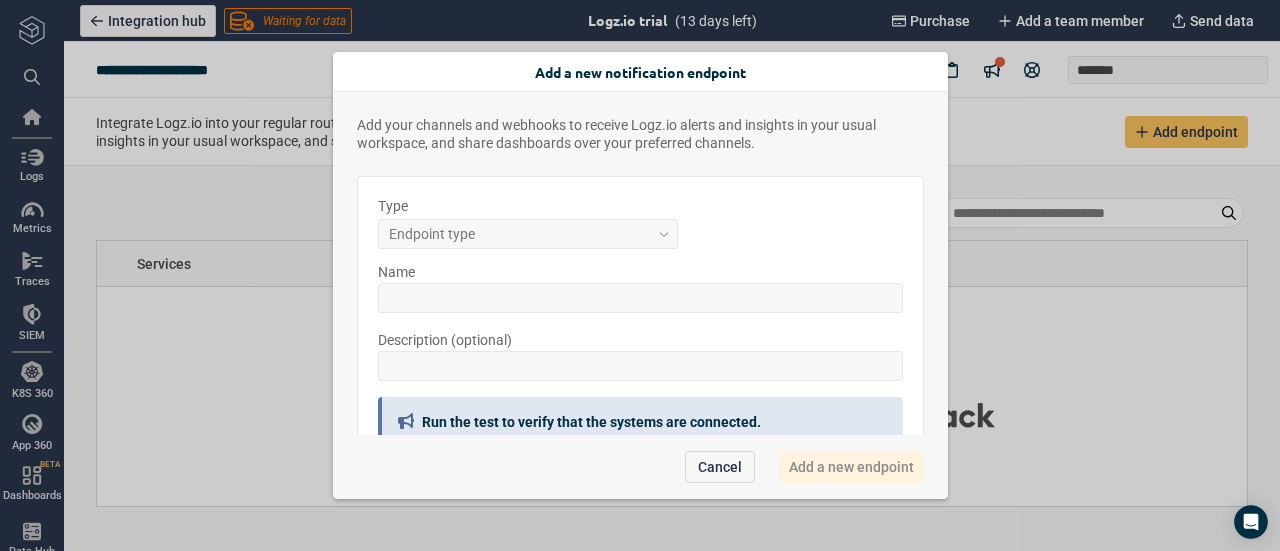 scroll, scrollTop: 141, scrollLeft: 0, axis: vertical 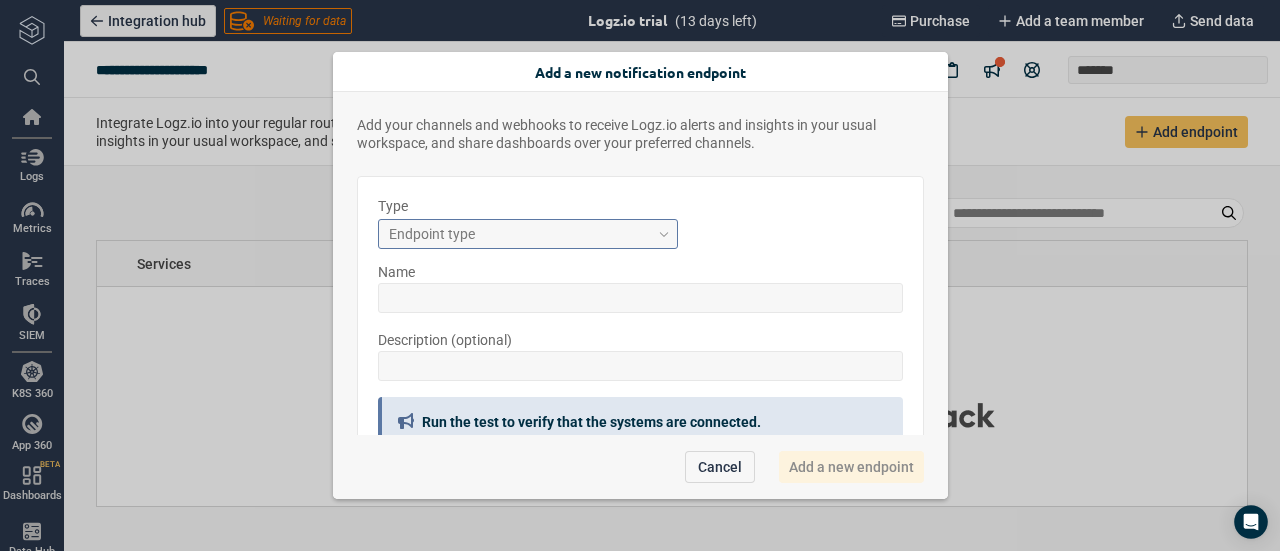 click on "Endpoint type" at bounding box center [519, 234] 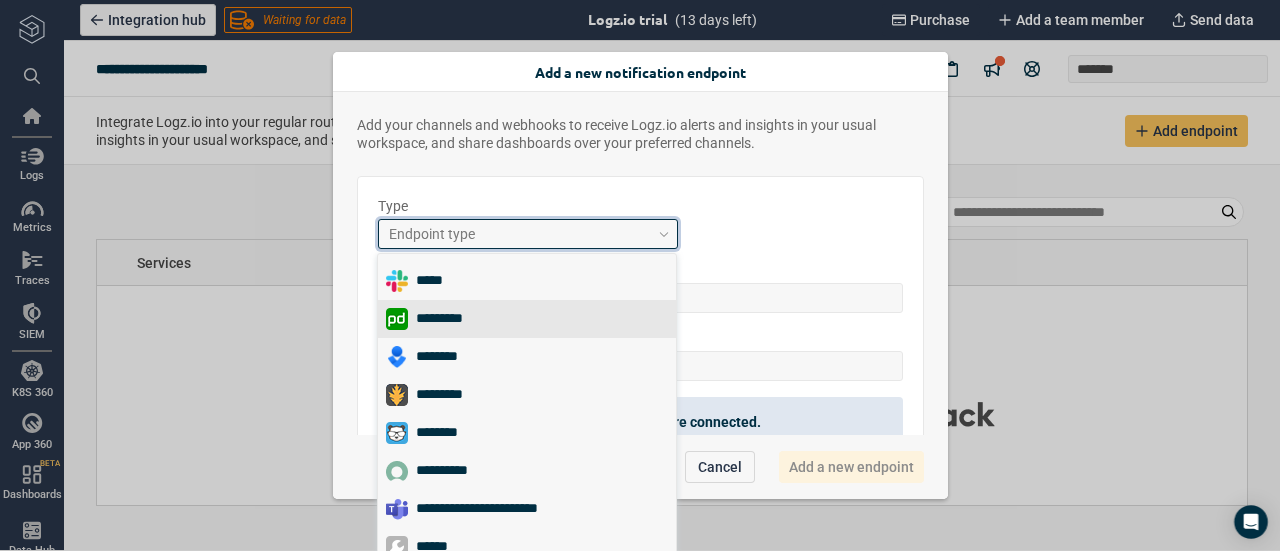 scroll, scrollTop: 14, scrollLeft: 0, axis: vertical 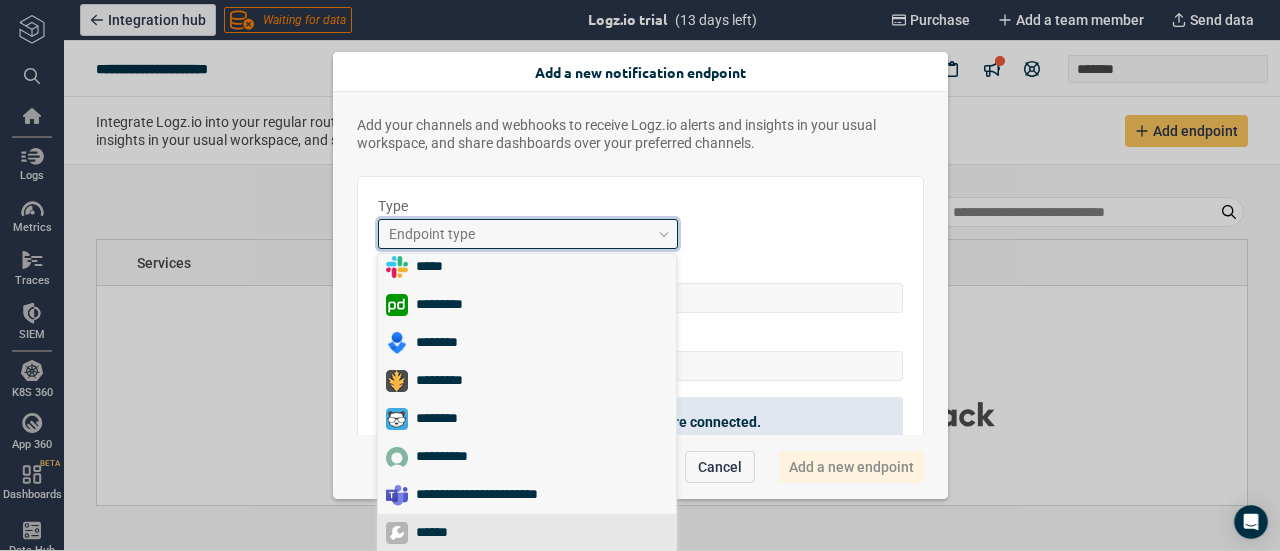 click on "******" at bounding box center [527, 533] 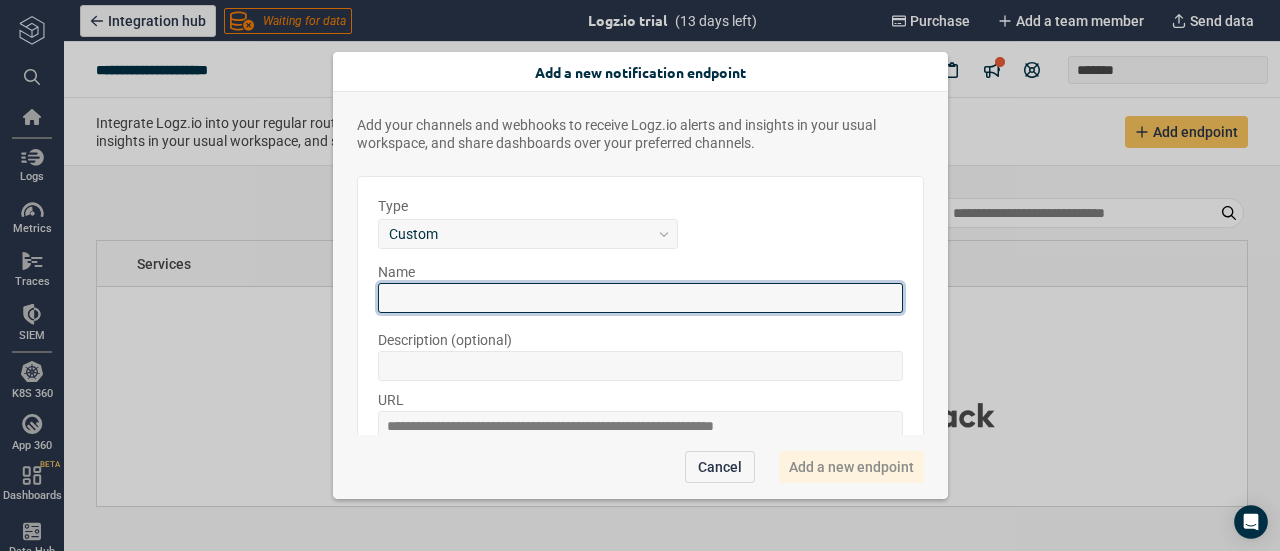 click at bounding box center (640, 298) 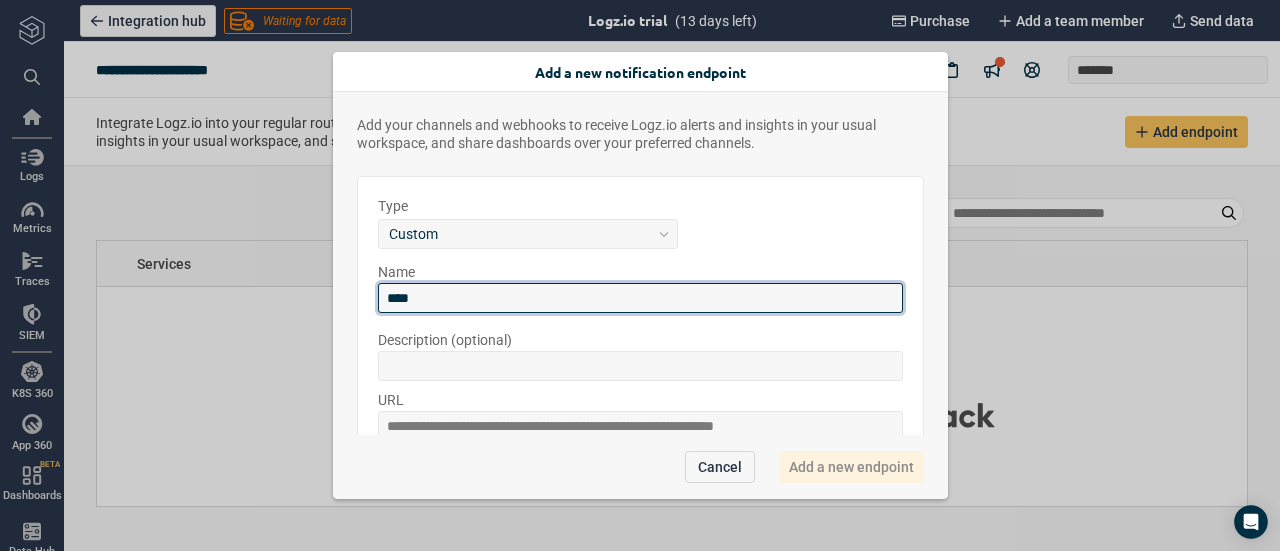 type on "****" 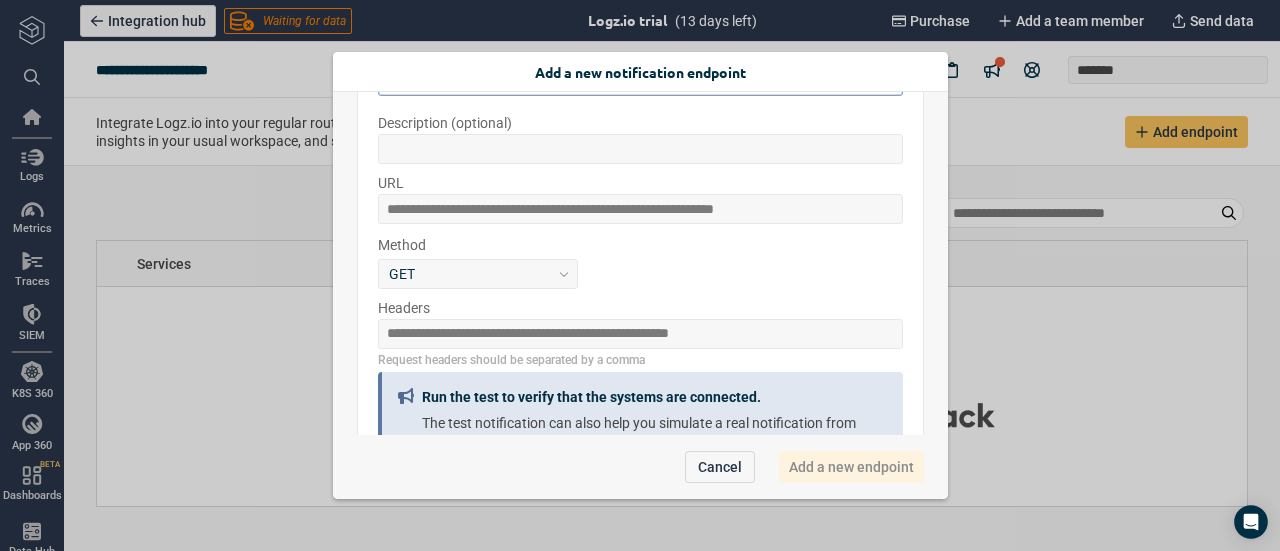 scroll, scrollTop: 218, scrollLeft: 0, axis: vertical 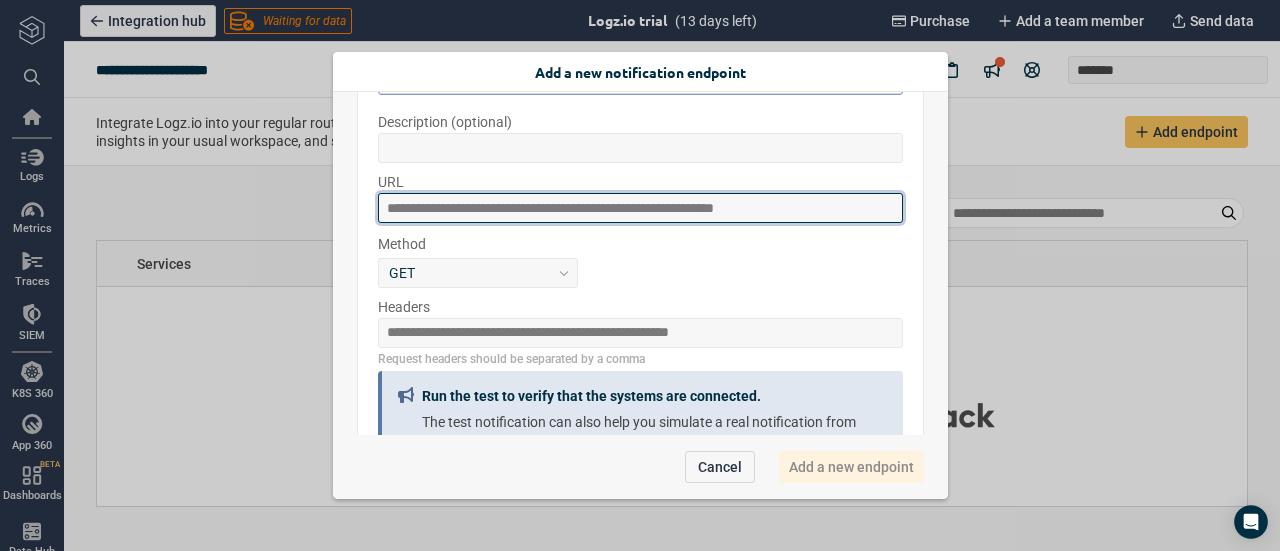 click at bounding box center [640, 208] 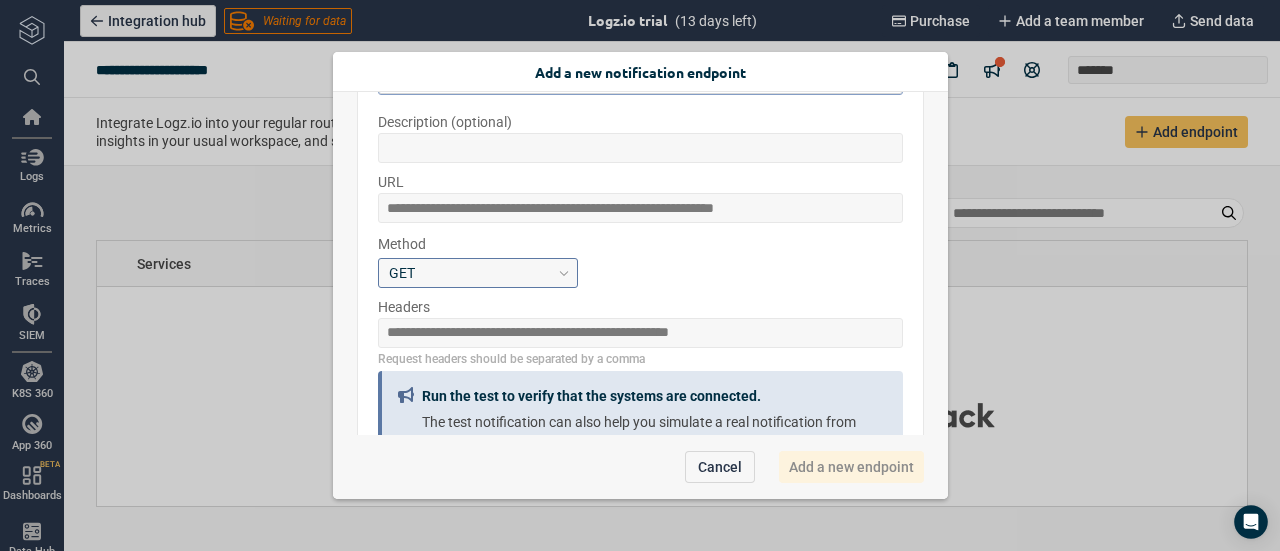 click on "GET" at bounding box center (469, 272) 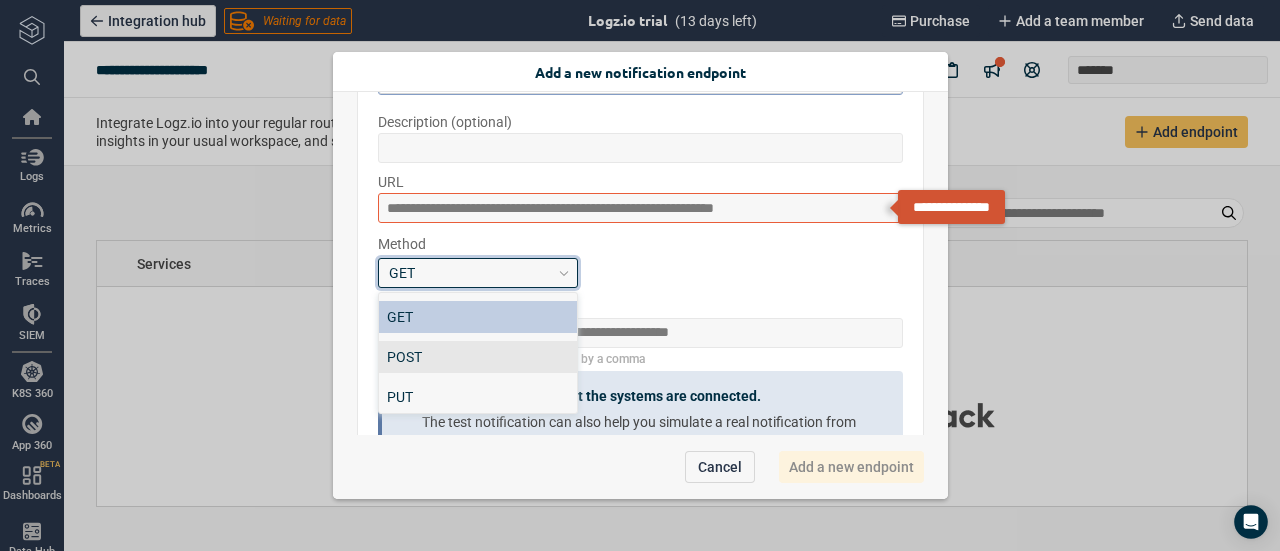click on "POST" at bounding box center [478, 357] 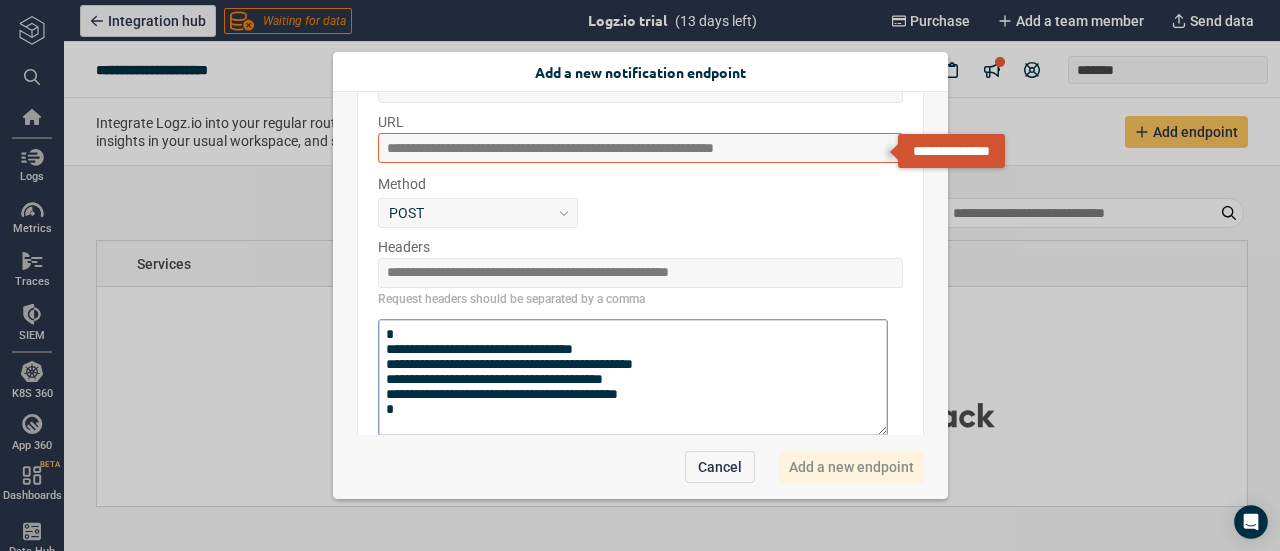scroll, scrollTop: 274, scrollLeft: 0, axis: vertical 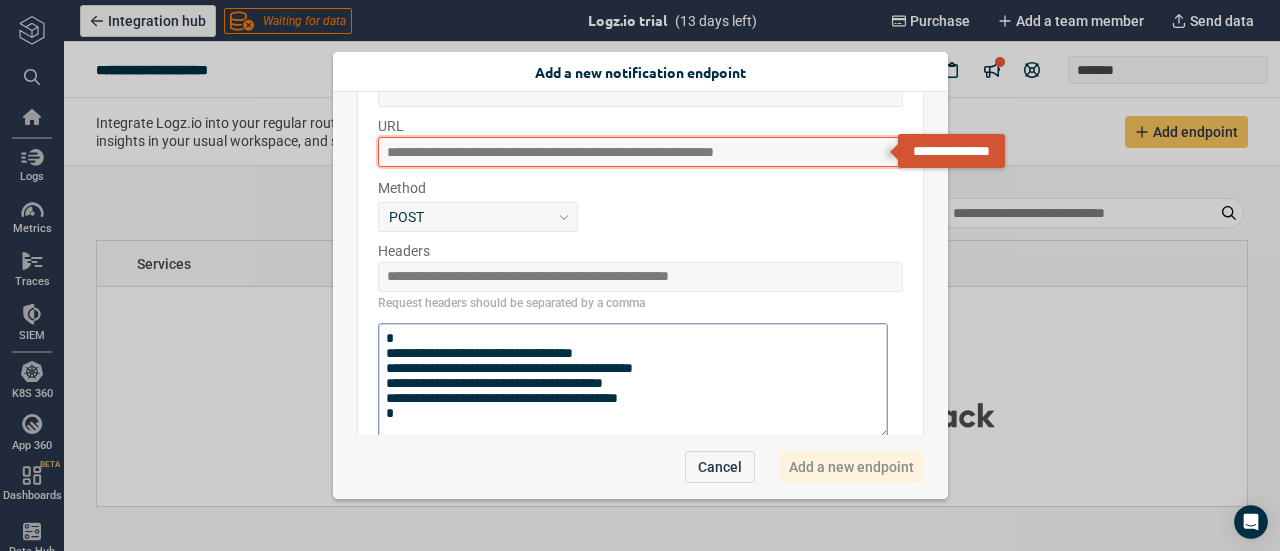 click at bounding box center (640, 152) 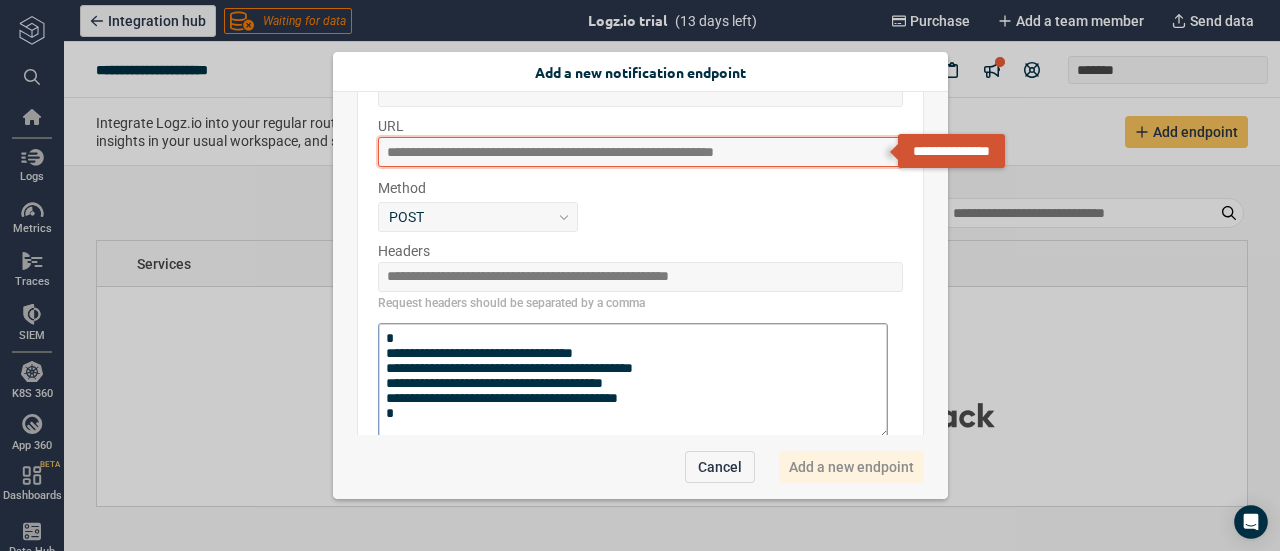 click at bounding box center (640, 152) 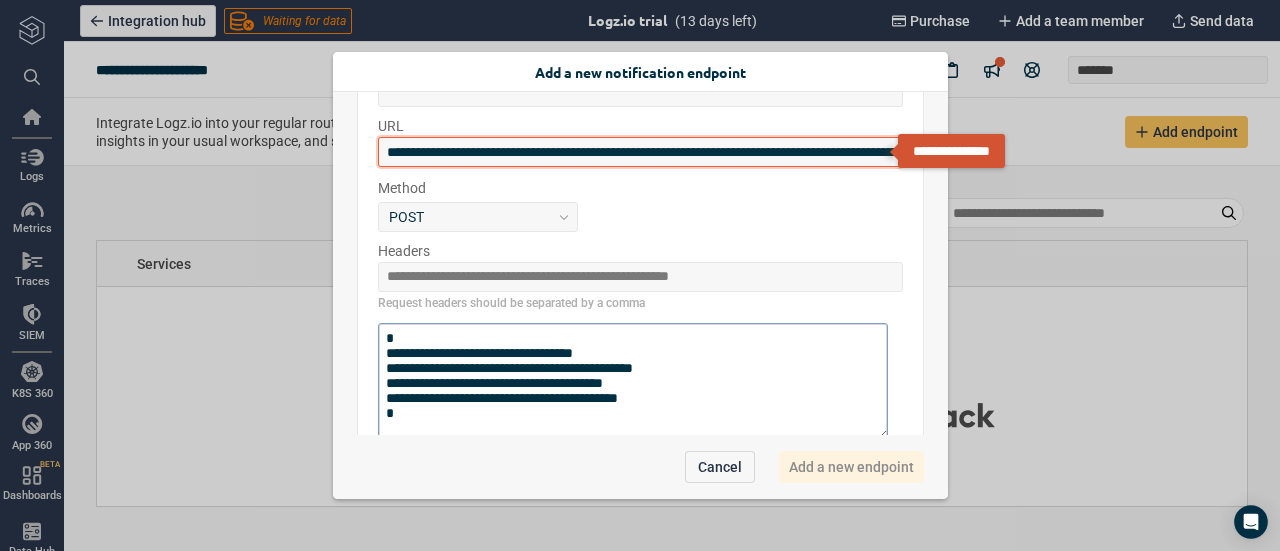 scroll, scrollTop: 0, scrollLeft: 1183, axis: horizontal 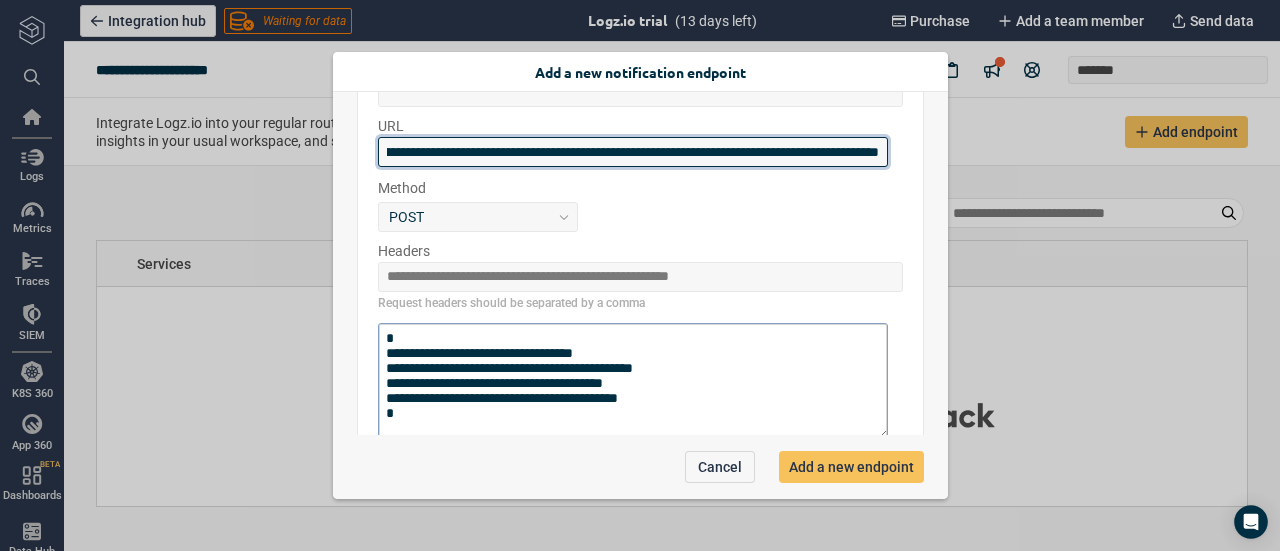 type on "**********" 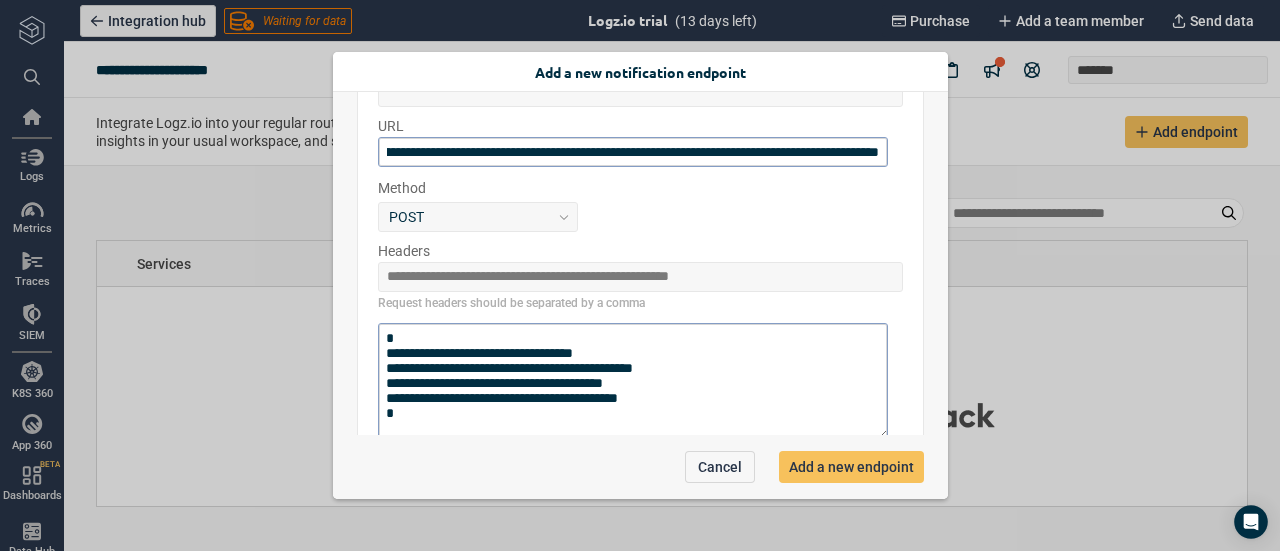 scroll, scrollTop: 0, scrollLeft: 0, axis: both 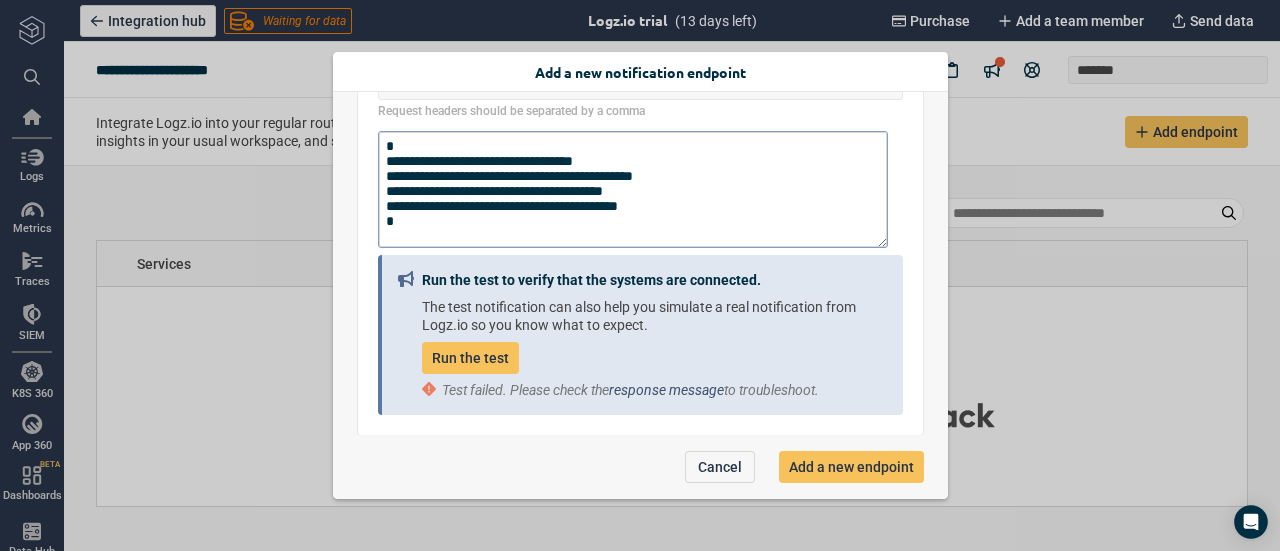 click on "response message" at bounding box center (666, 390) 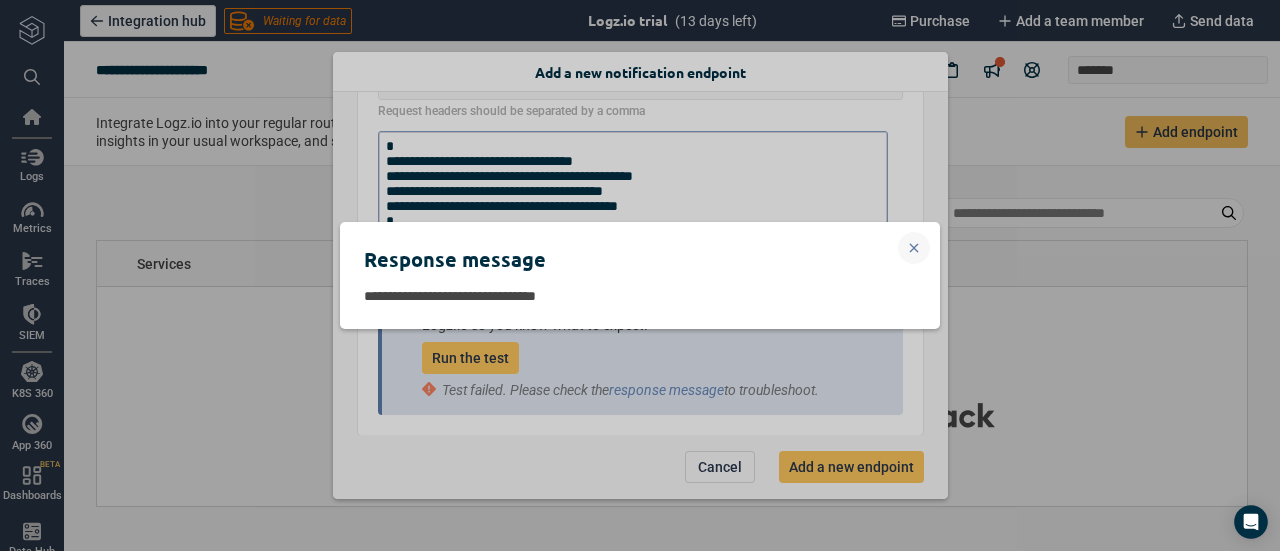 click at bounding box center [914, 248] 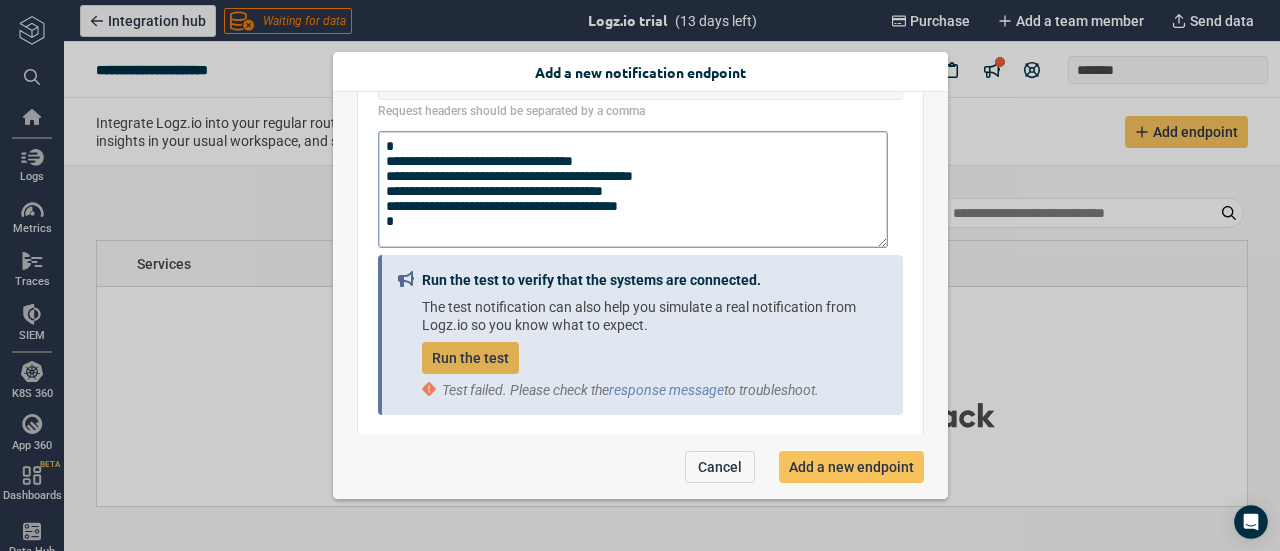 click on "Run the test" at bounding box center (470, 358) 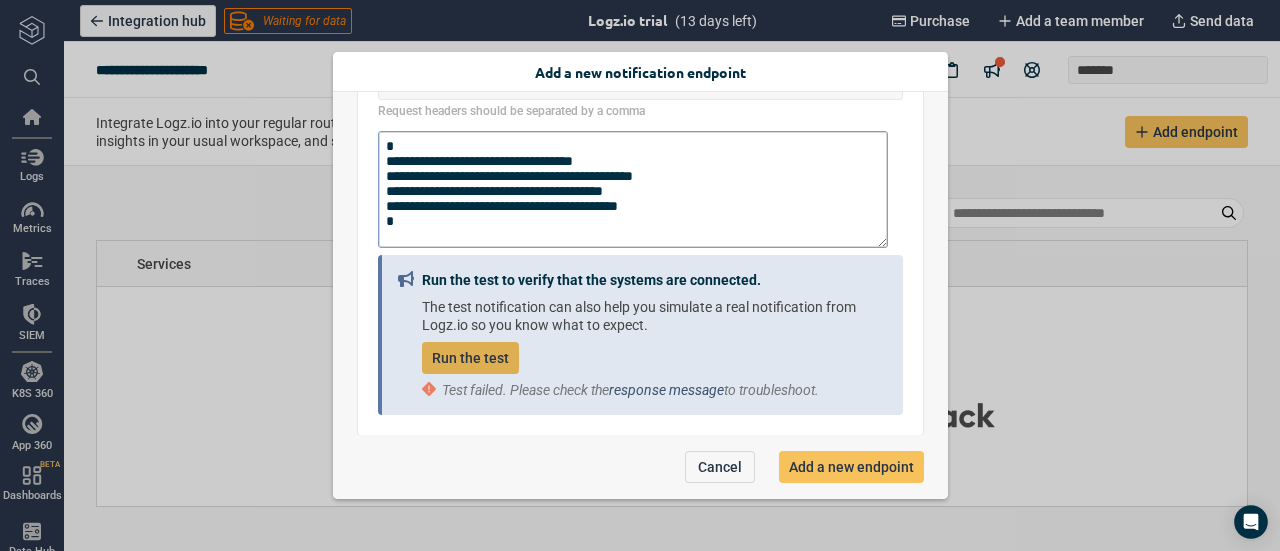 click on "response message" at bounding box center [666, 390] 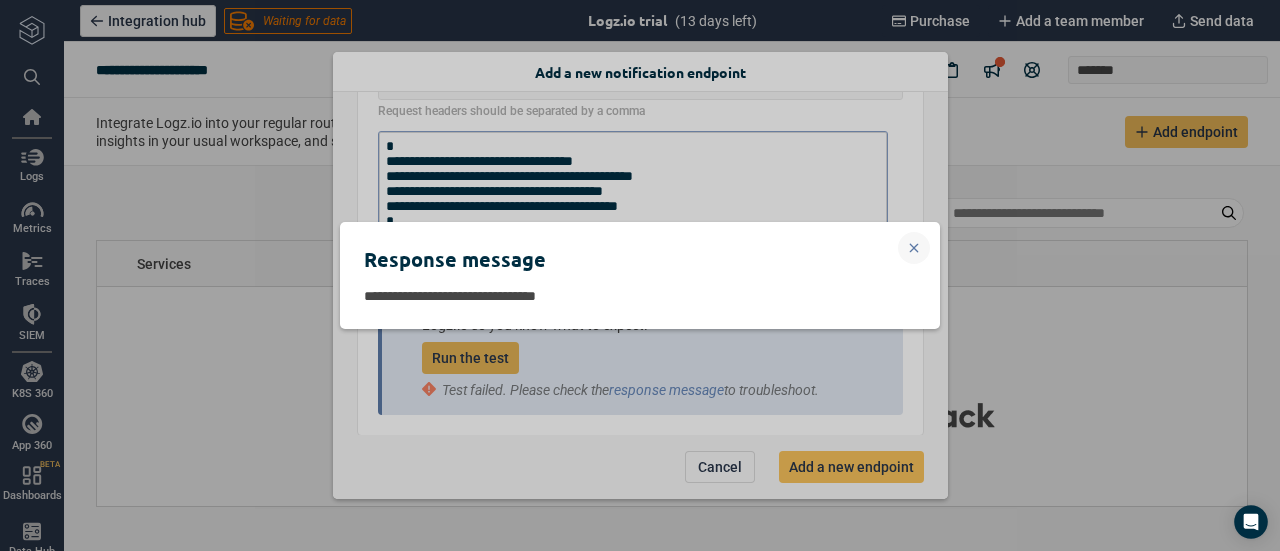 click 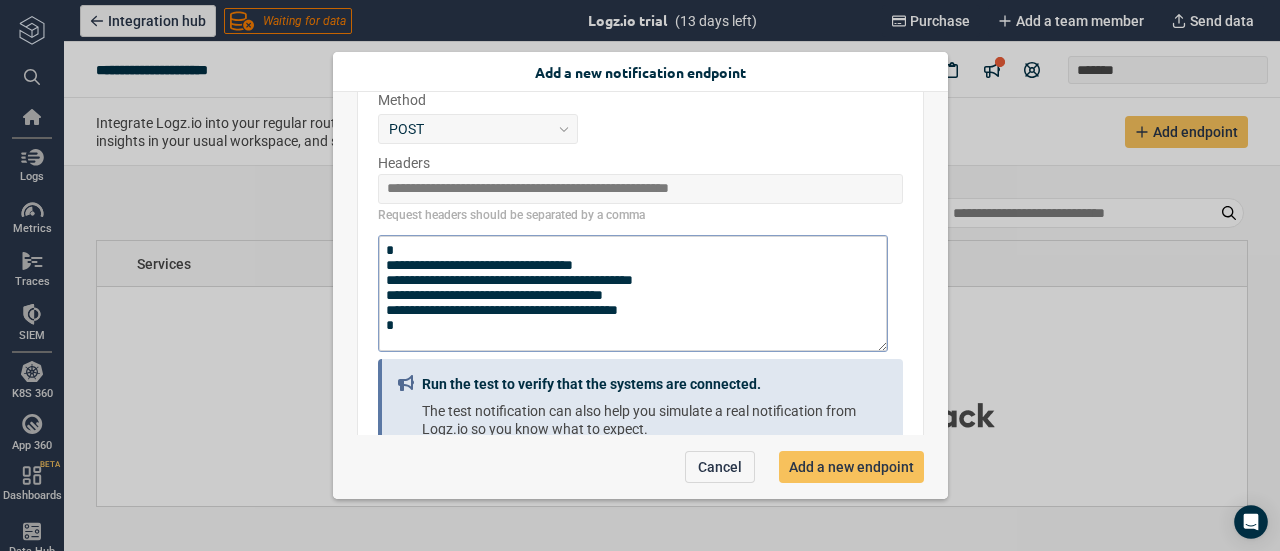 scroll, scrollTop: 361, scrollLeft: 0, axis: vertical 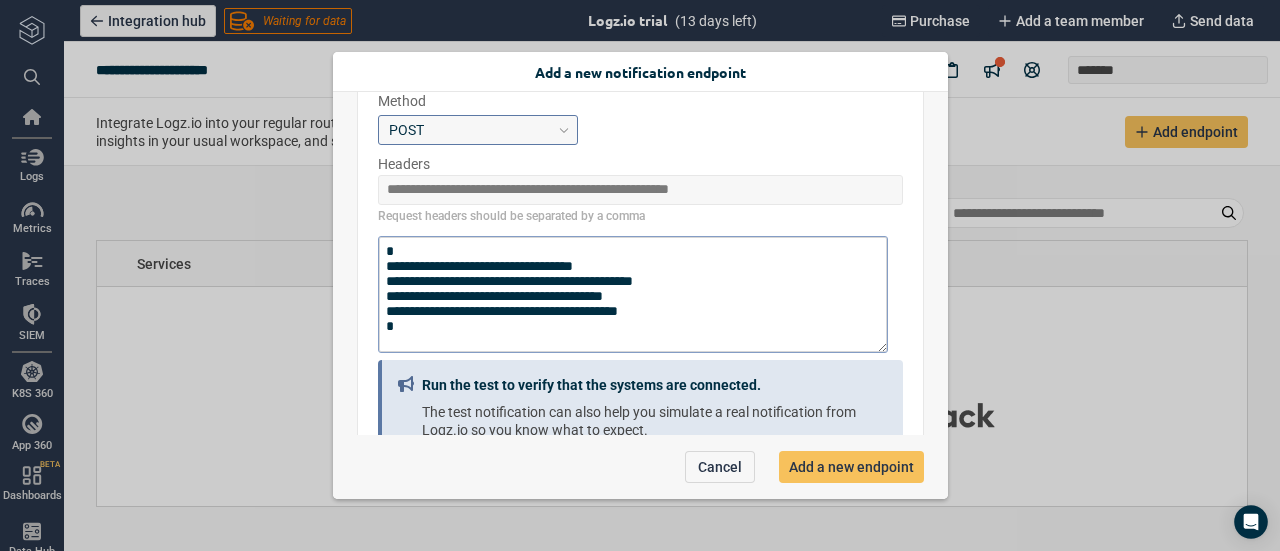 click on "POST" at bounding box center (406, 130) 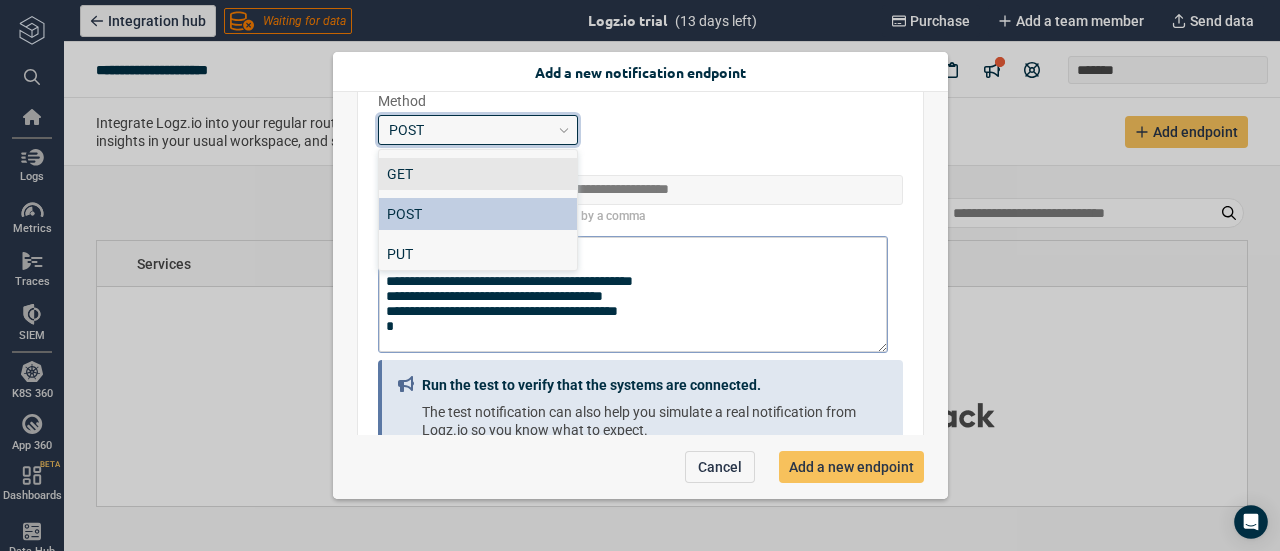 click on "GET" at bounding box center (478, 174) 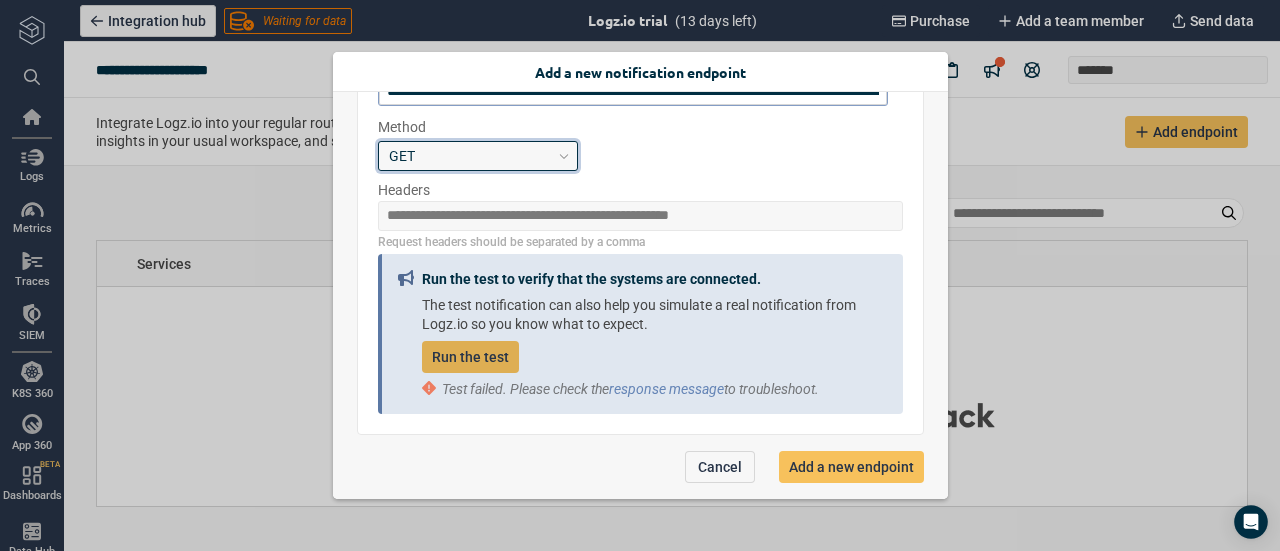 scroll, scrollTop: 333, scrollLeft: 0, axis: vertical 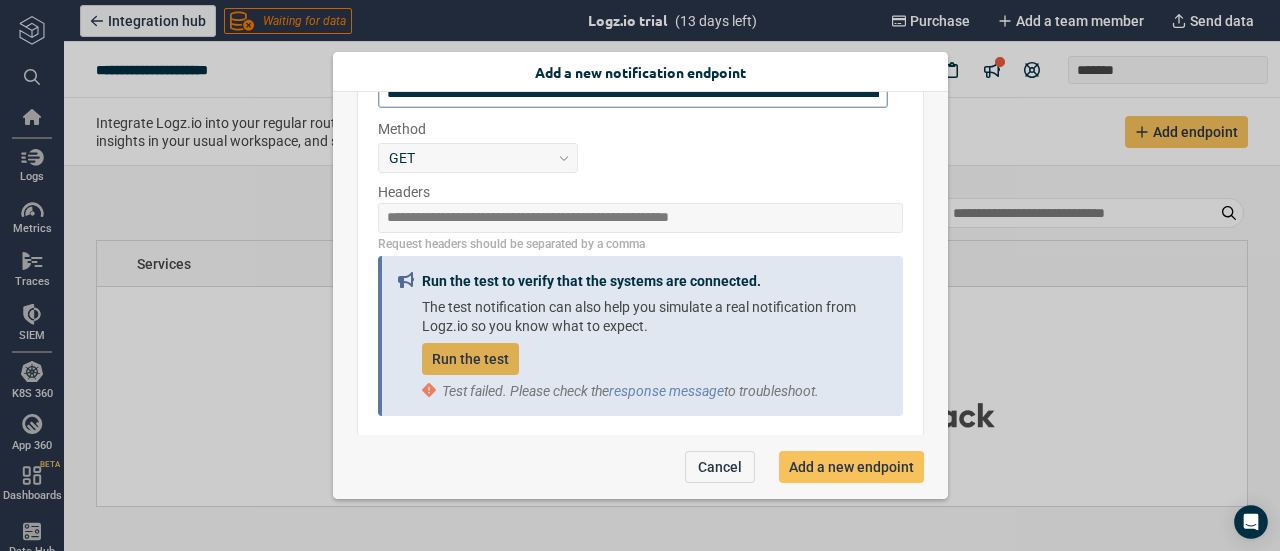 click on "Run the test" at bounding box center [470, 359] 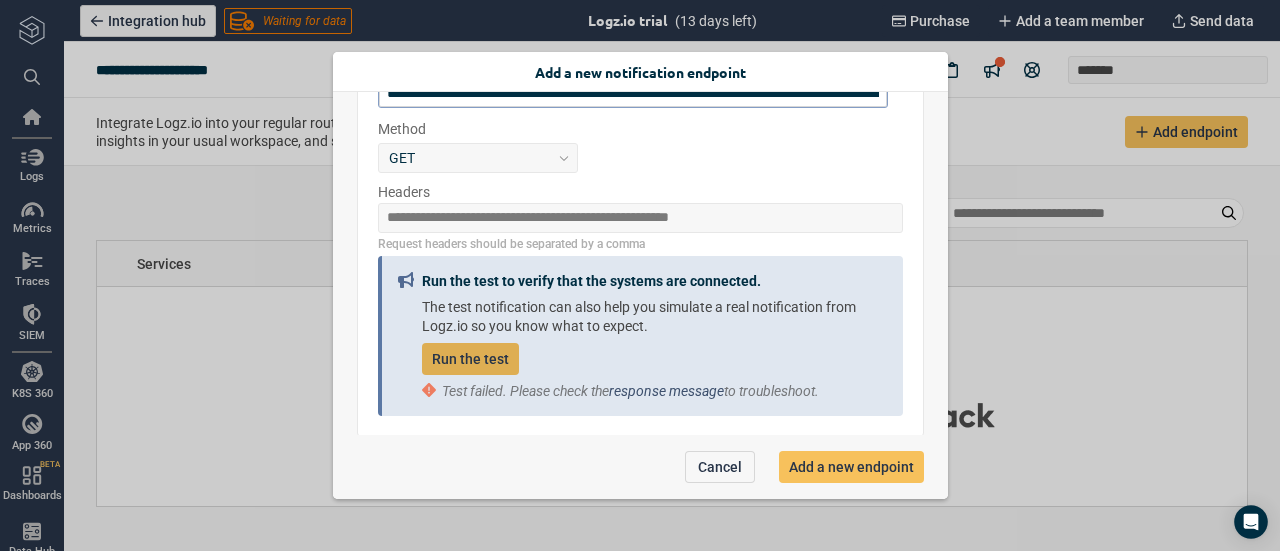 click on "response message" at bounding box center (666, 391) 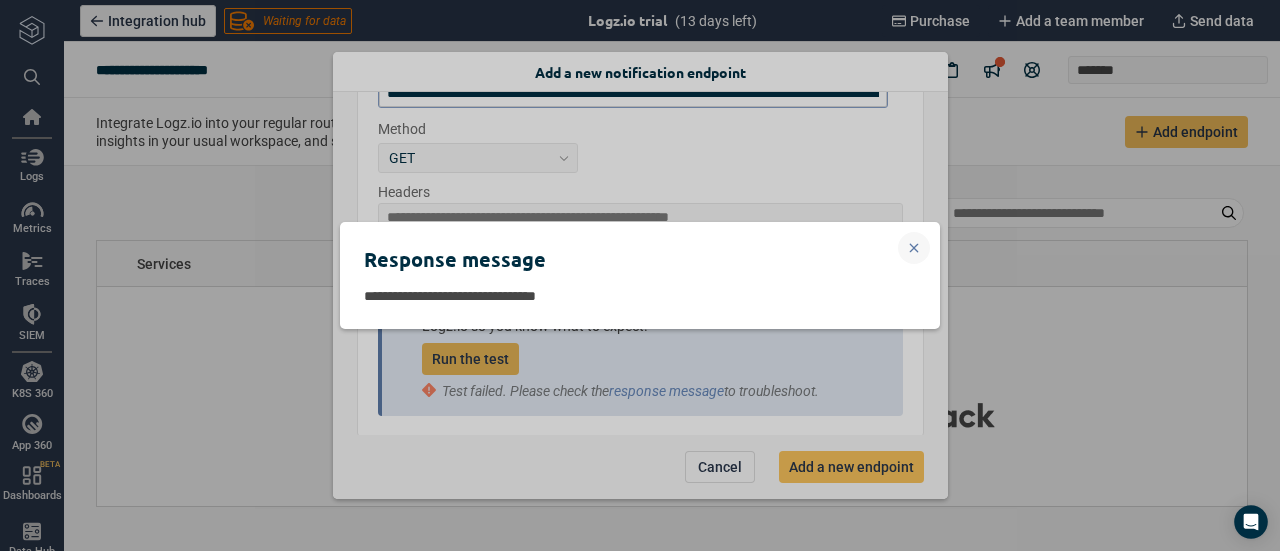 click at bounding box center (914, 248) 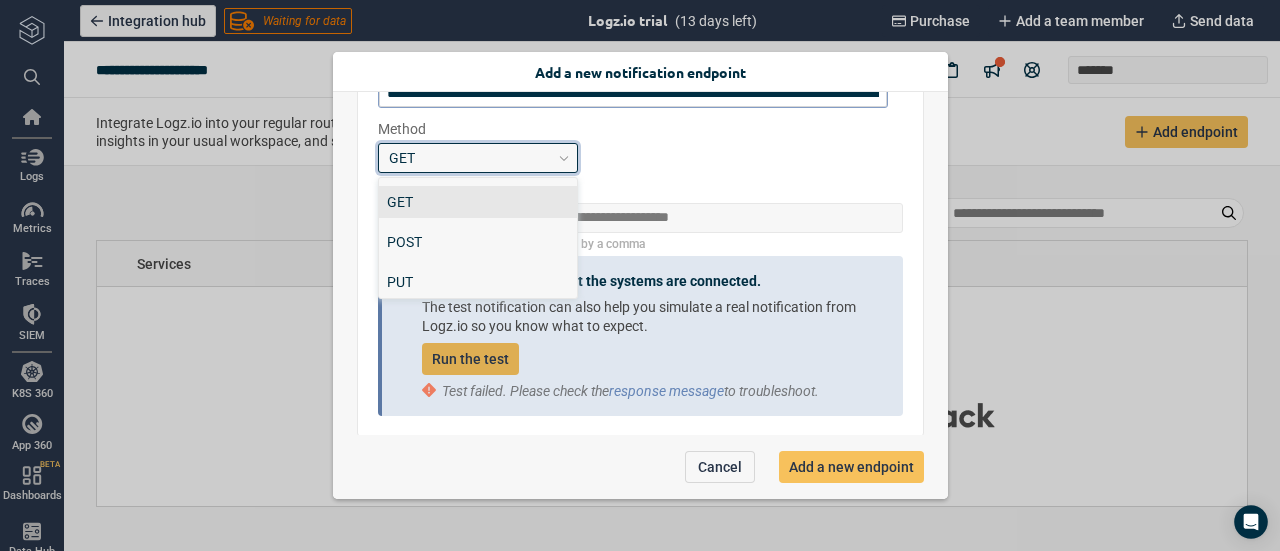 click on "GET" at bounding box center (469, 157) 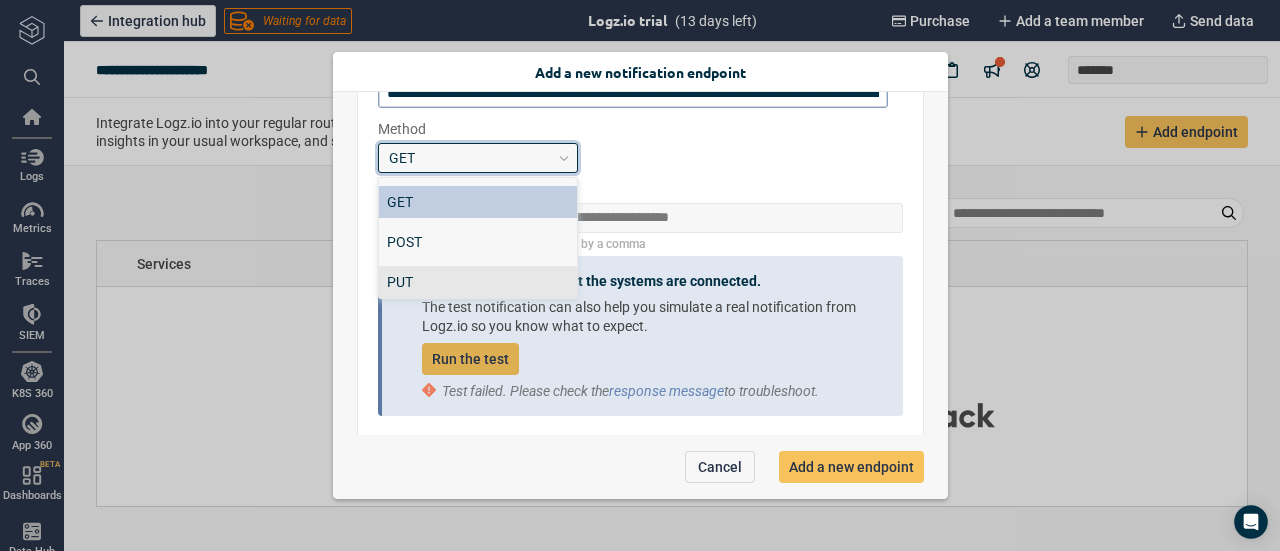 click on "PUT" at bounding box center [478, 282] 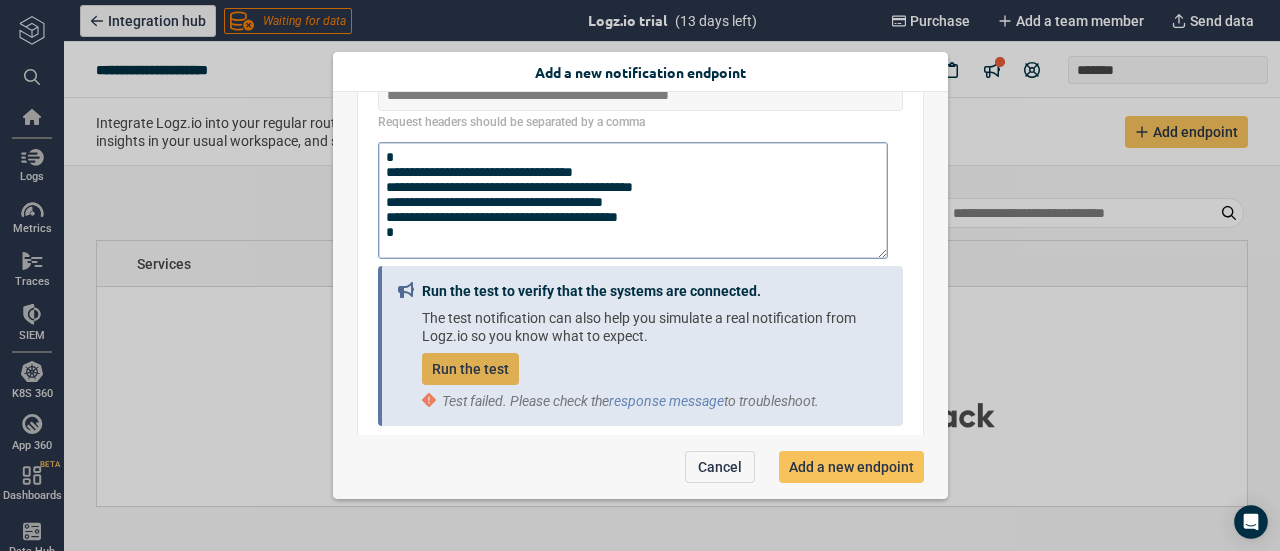 scroll, scrollTop: 466, scrollLeft: 0, axis: vertical 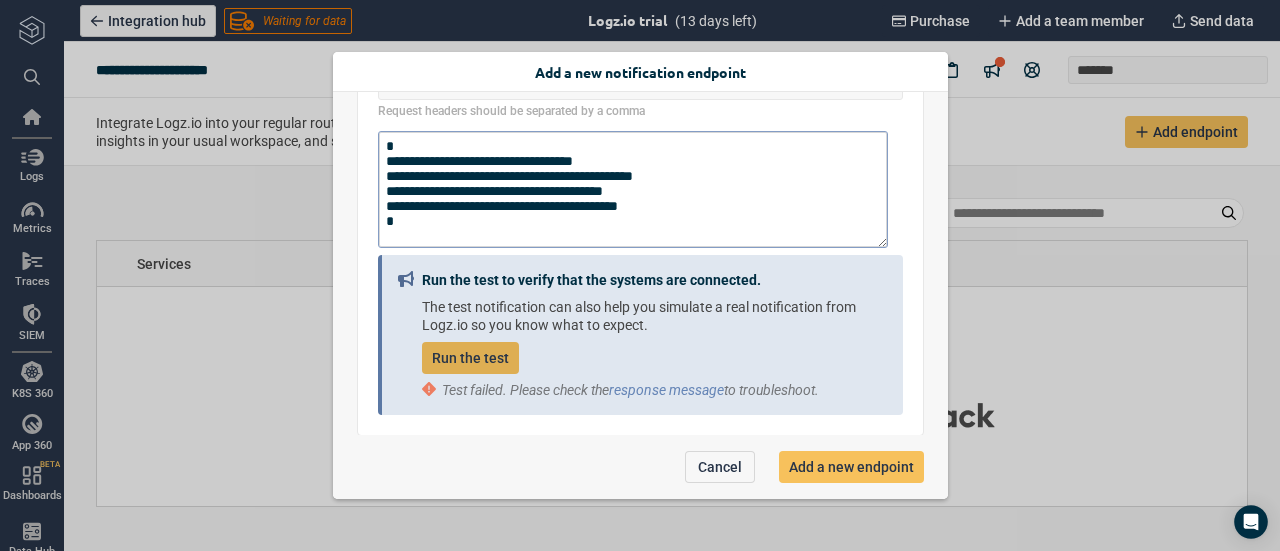 click on "Run the test" at bounding box center [470, 358] 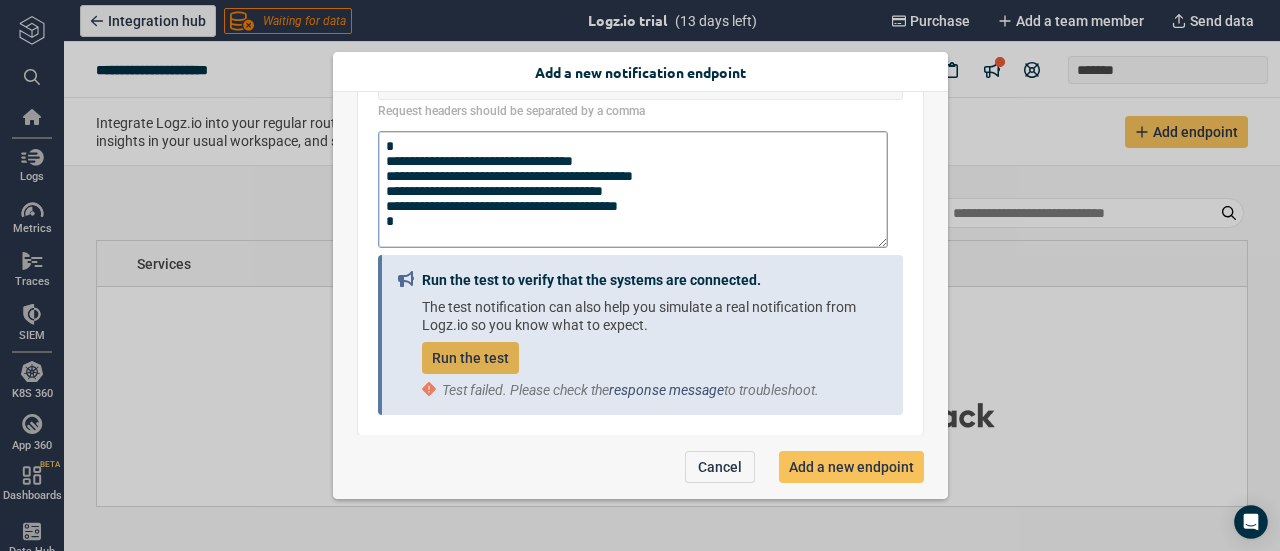 click on "response message" at bounding box center [666, 390] 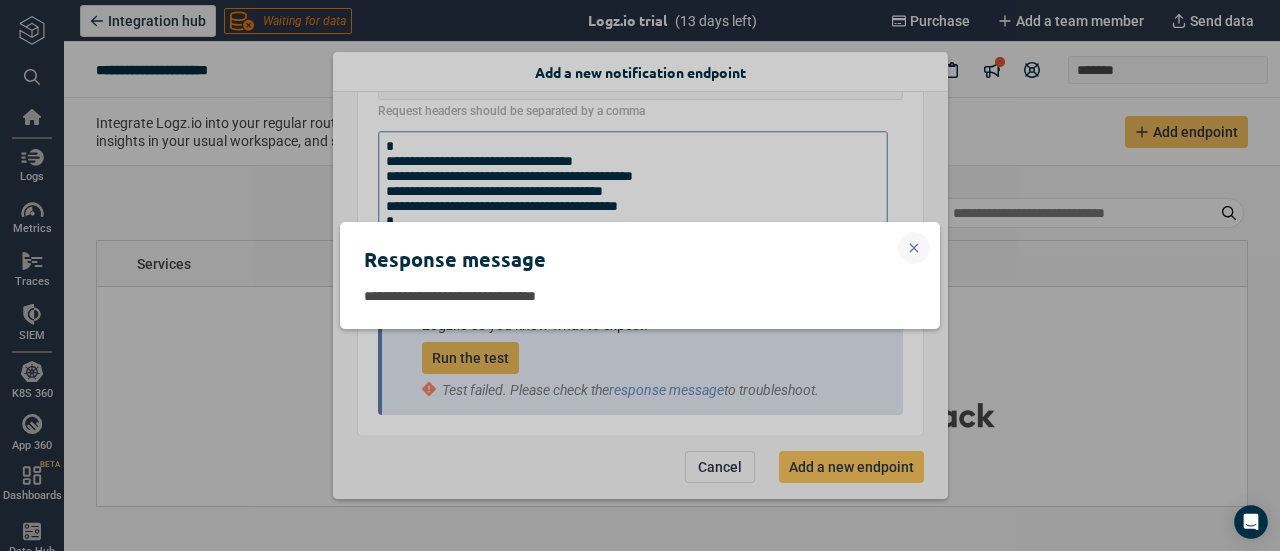 click 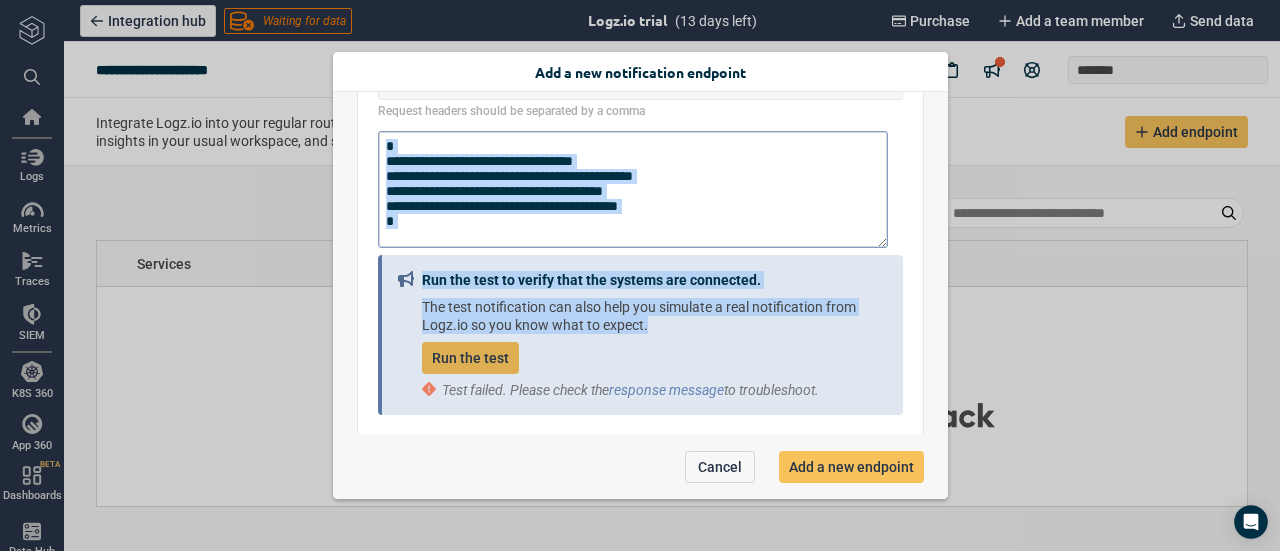 drag, startPoint x: 948, startPoint y: 342, endPoint x: 938, endPoint y: 249, distance: 93.53609 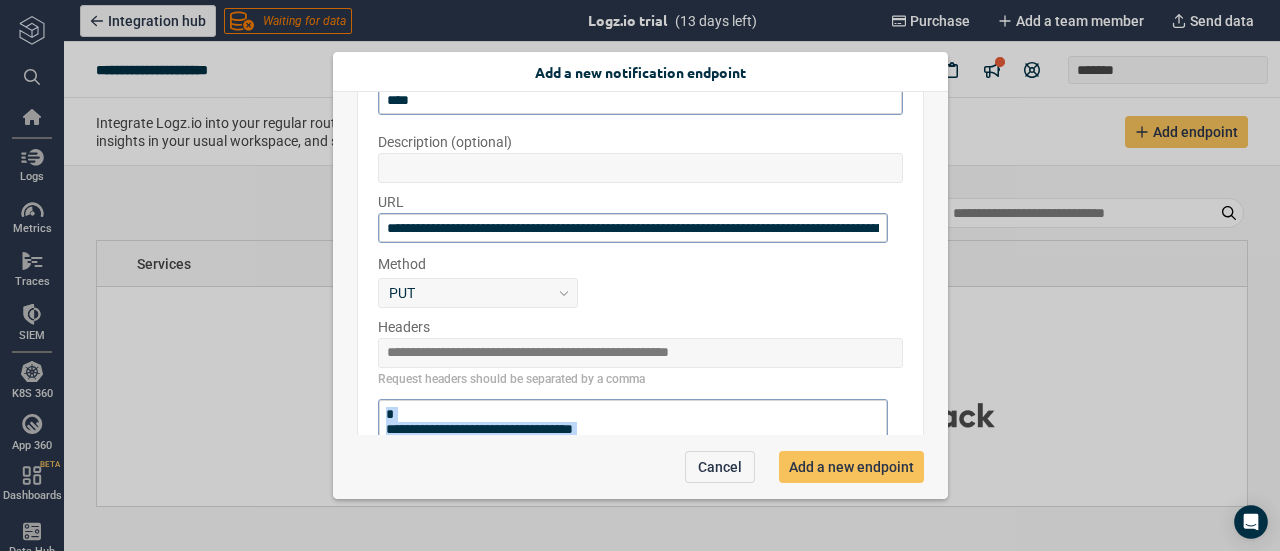 scroll, scrollTop: 166, scrollLeft: 0, axis: vertical 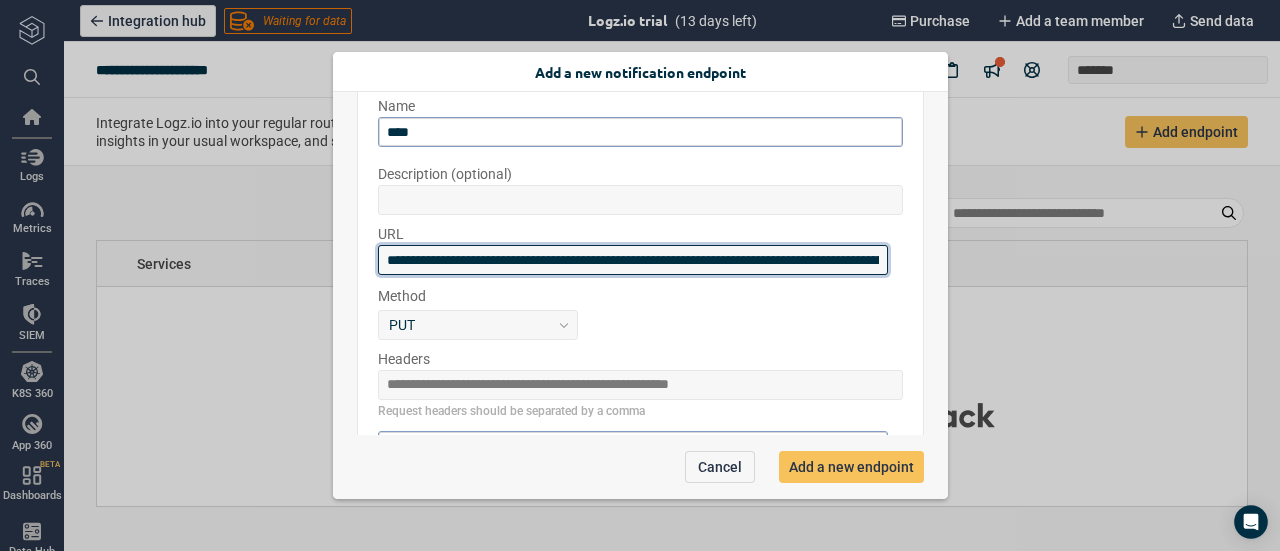 click on "**********" at bounding box center [633, 260] 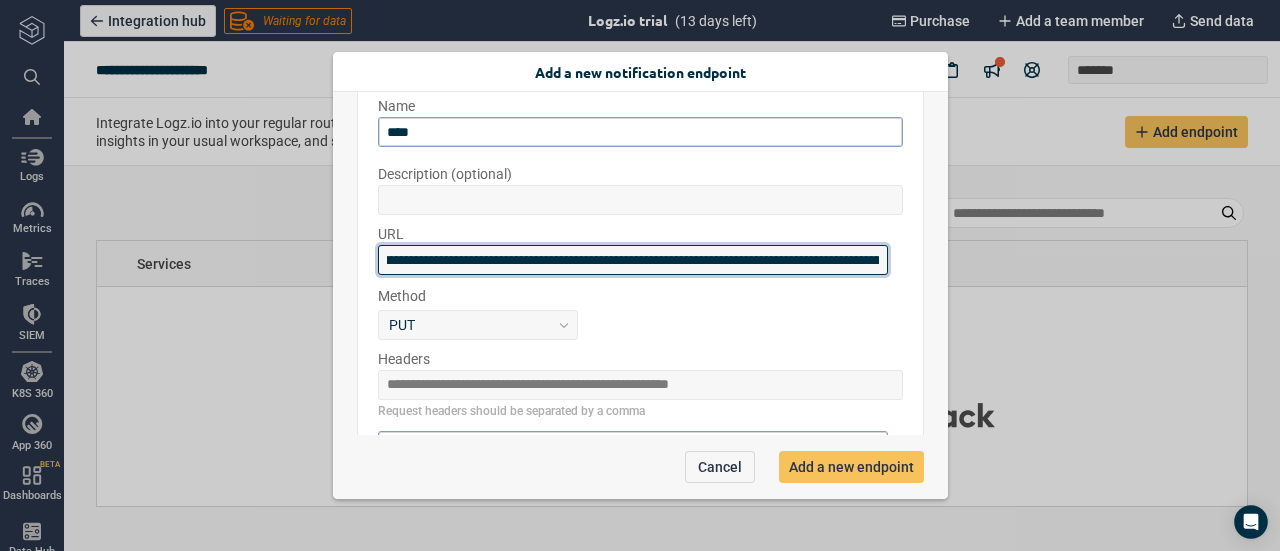 scroll, scrollTop: 0, scrollLeft: 404, axis: horizontal 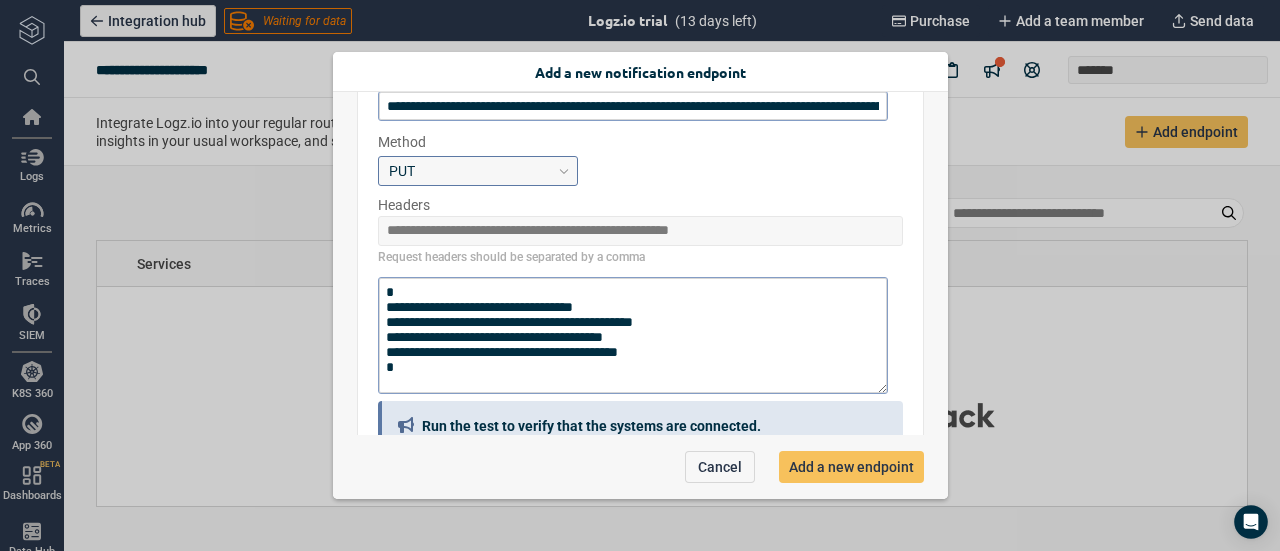 click on "PUT" at bounding box center (469, 170) 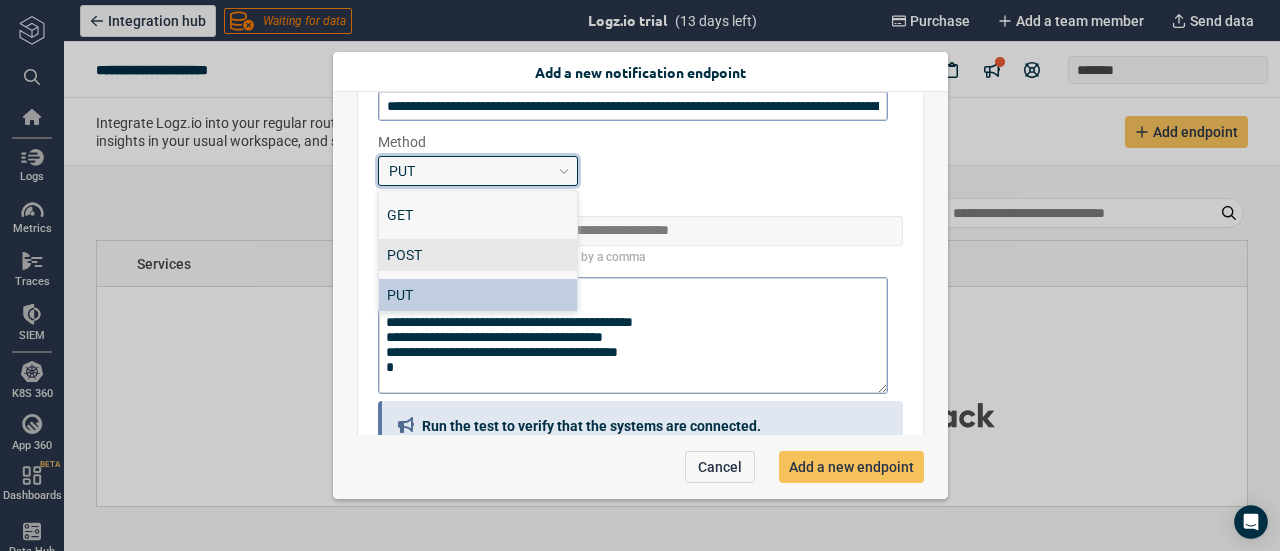 click on "POST" at bounding box center (478, 255) 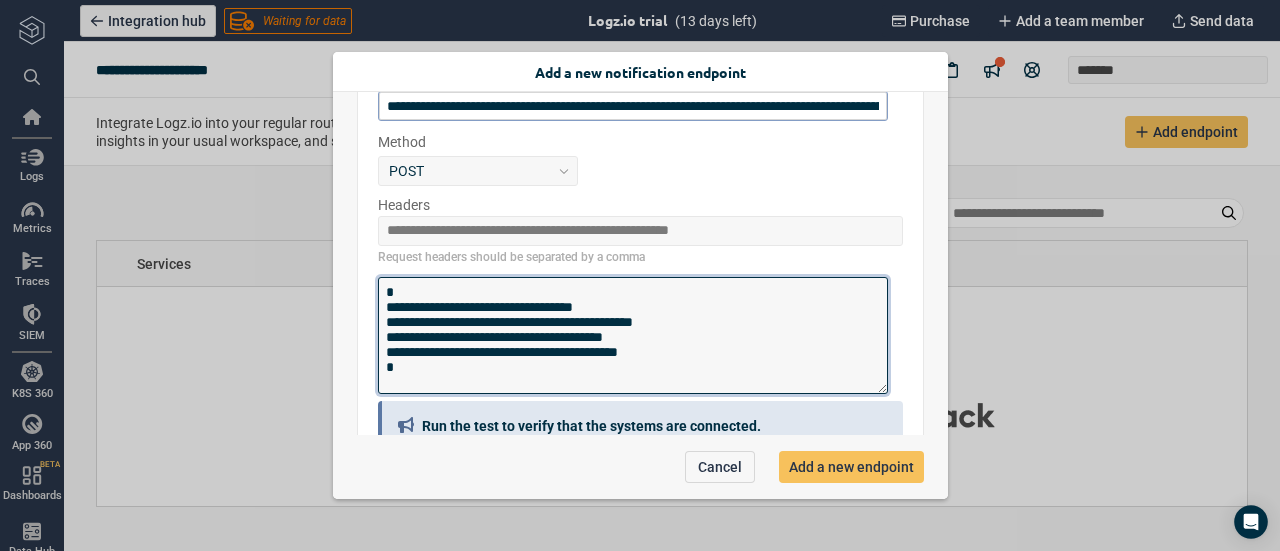 drag, startPoint x: 384, startPoint y: 291, endPoint x: 482, endPoint y: 413, distance: 156.48642 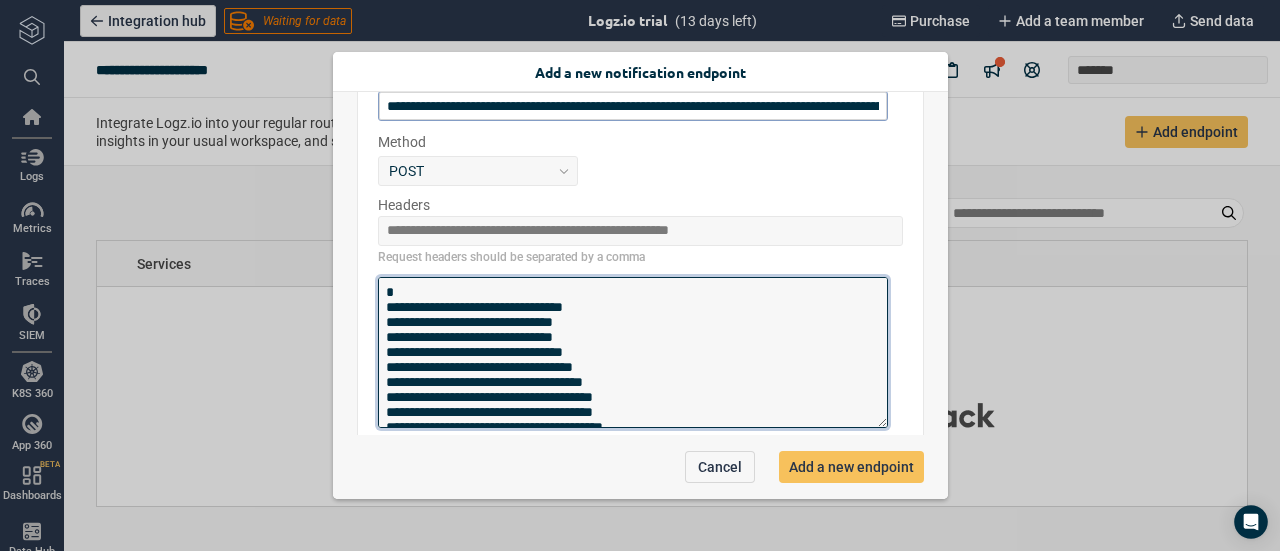 scroll, scrollTop: 213, scrollLeft: 0, axis: vertical 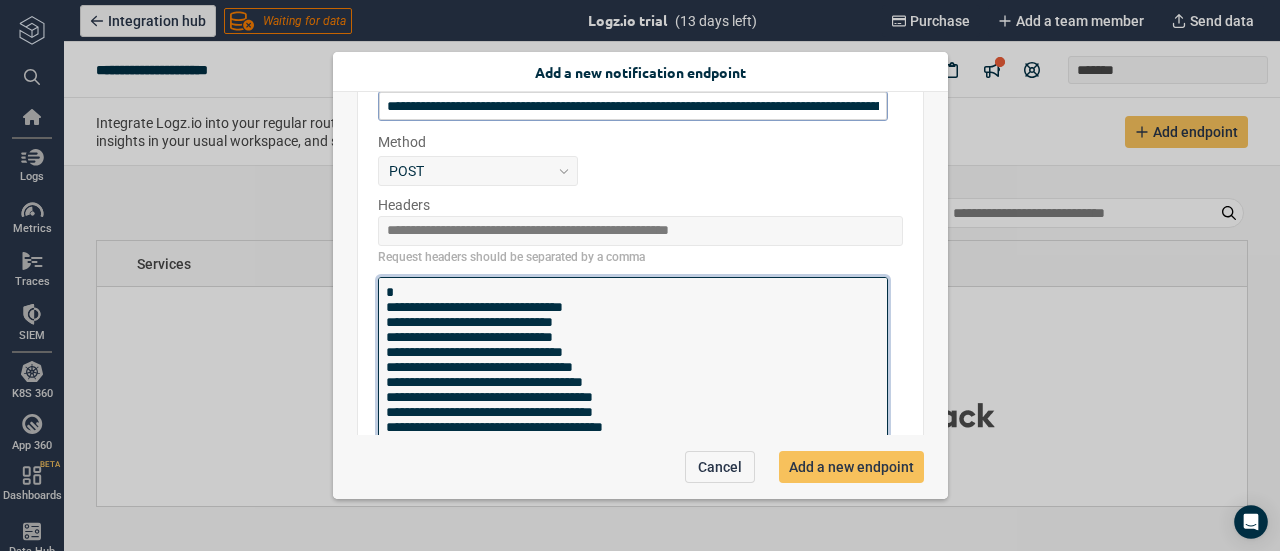 type on "**********" 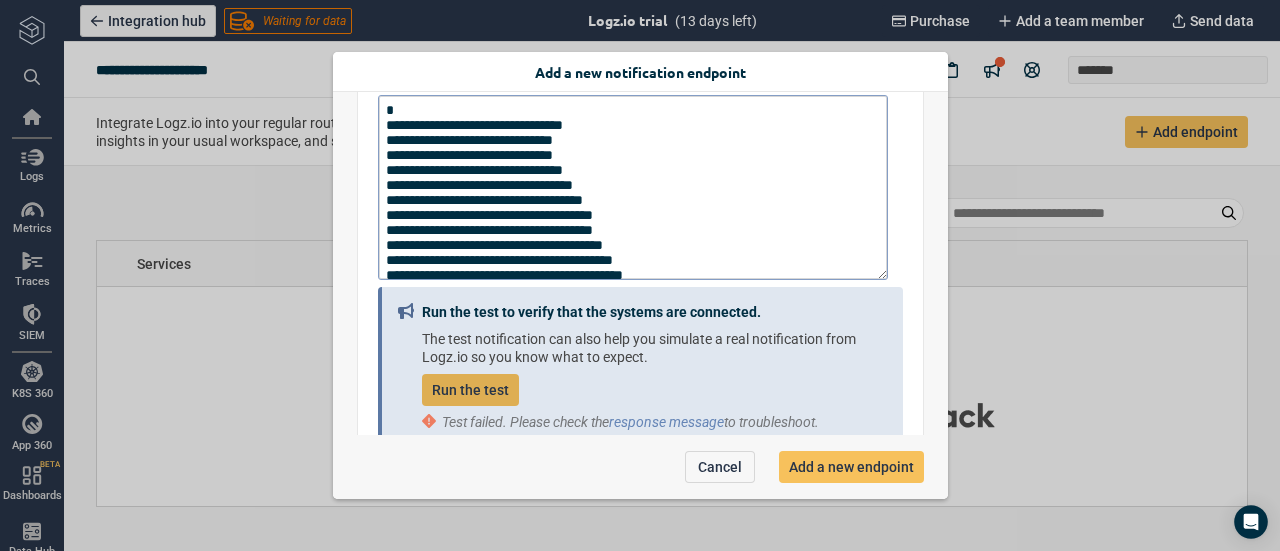 scroll, scrollTop: 534, scrollLeft: 0, axis: vertical 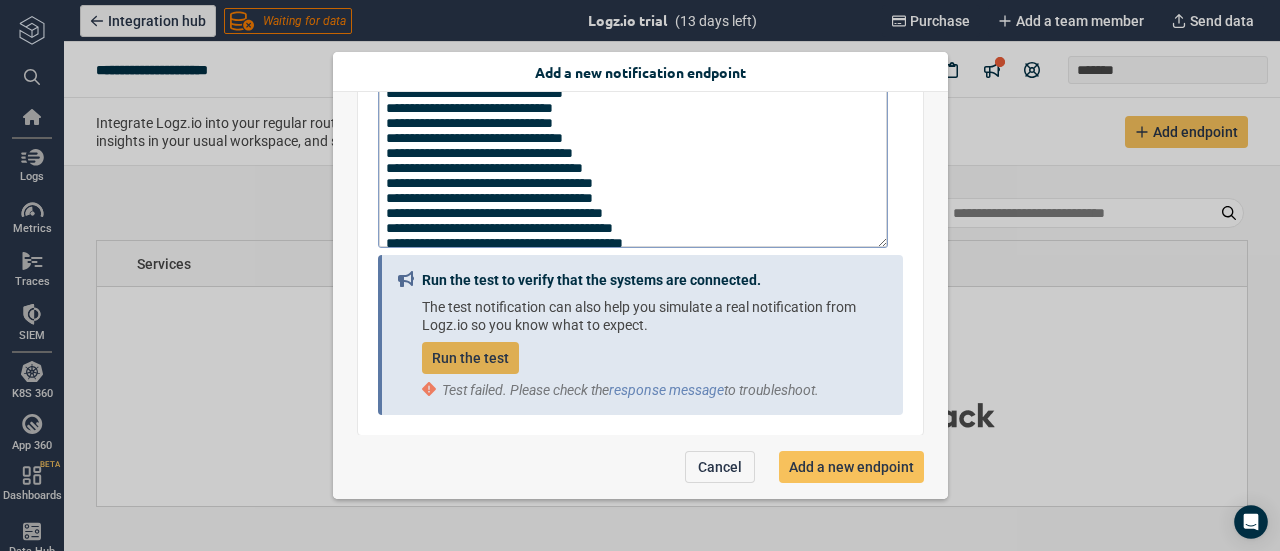 click on "Run the test" at bounding box center (470, 358) 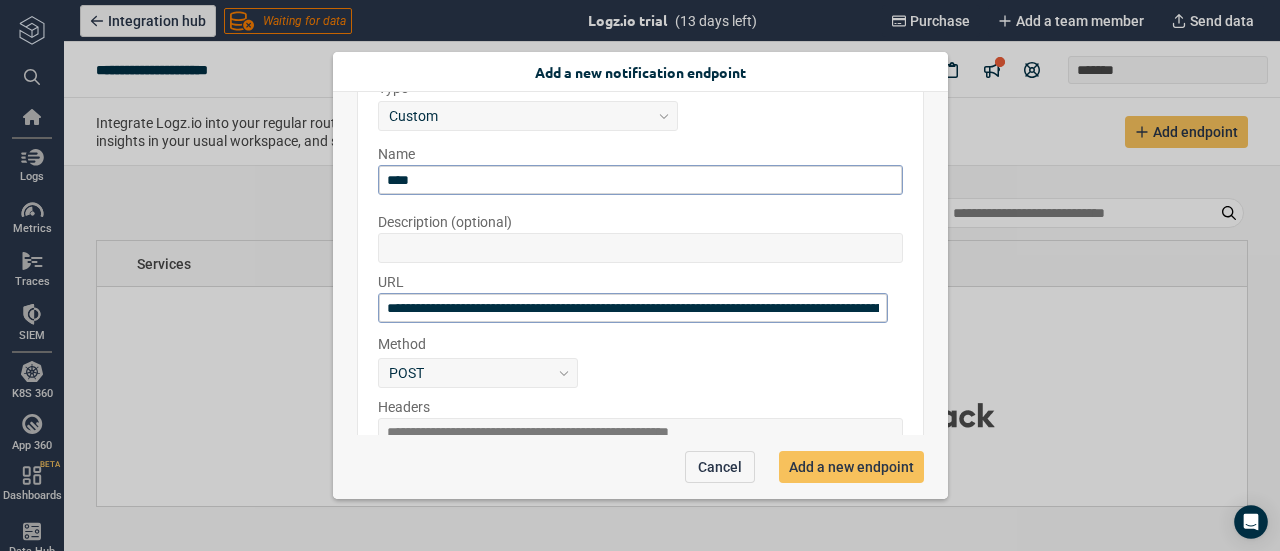 scroll, scrollTop: 120, scrollLeft: 0, axis: vertical 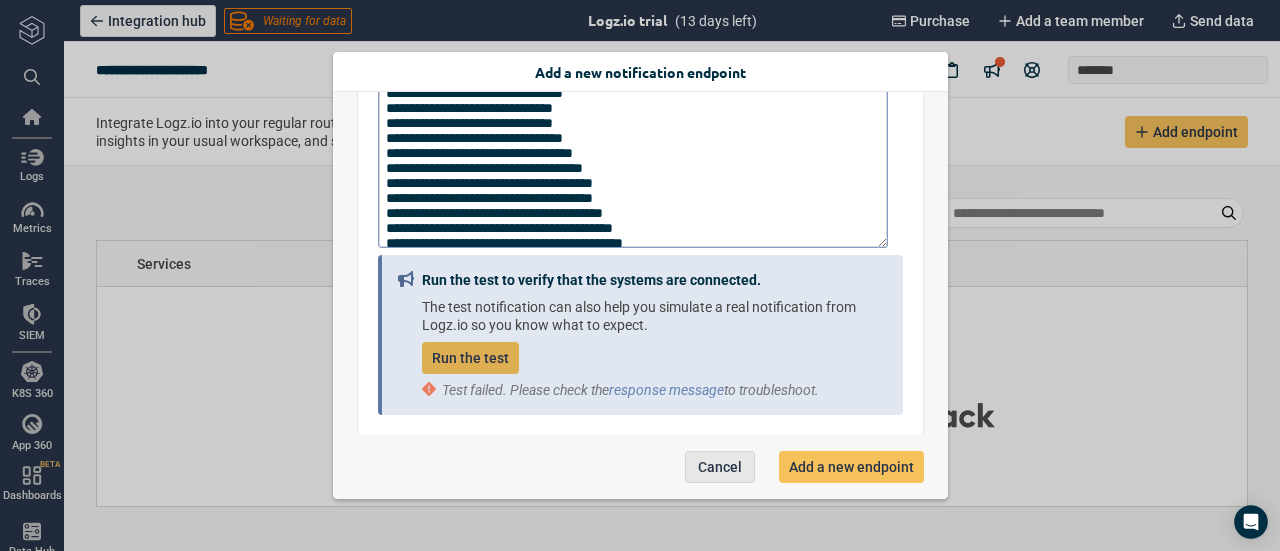 click on "Cancel" at bounding box center [720, 467] 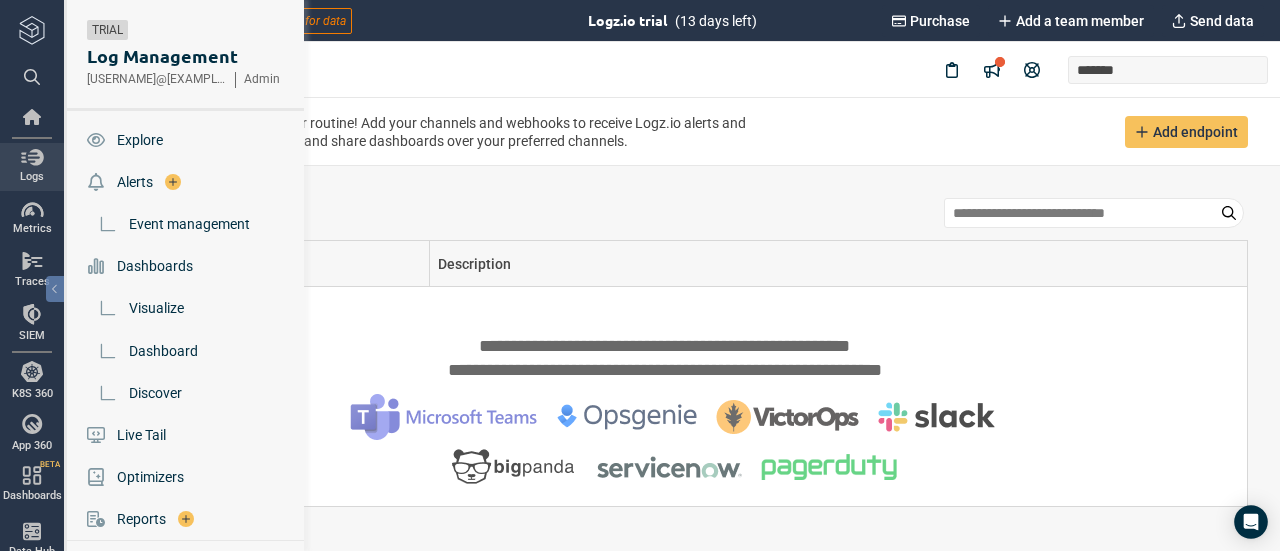 click at bounding box center [32, 157] 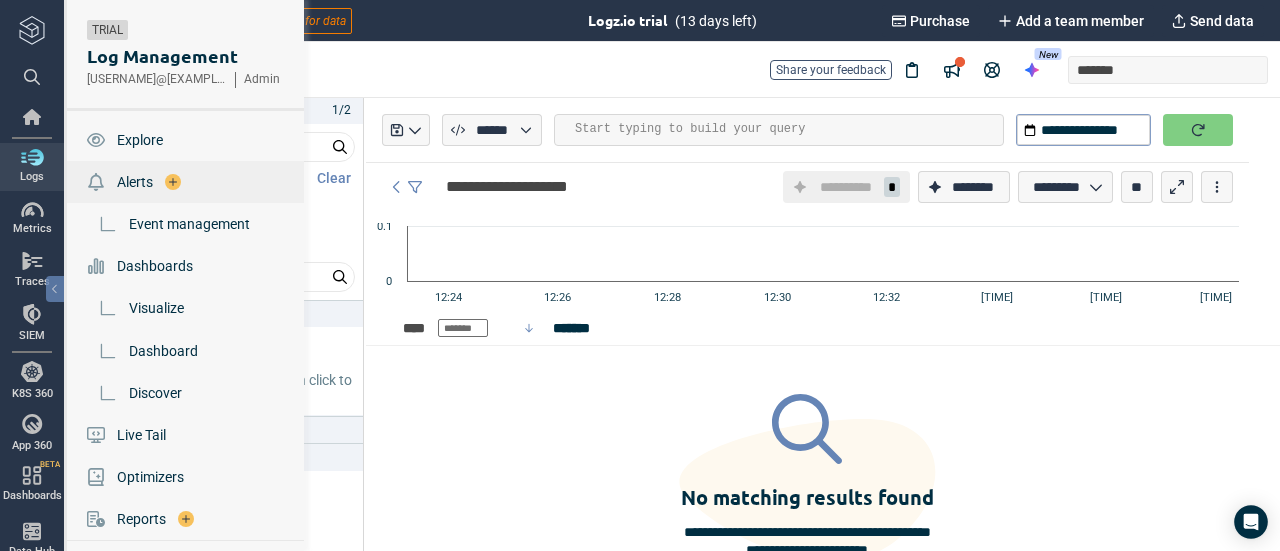 click on "Alerts" at bounding box center (135, 182) 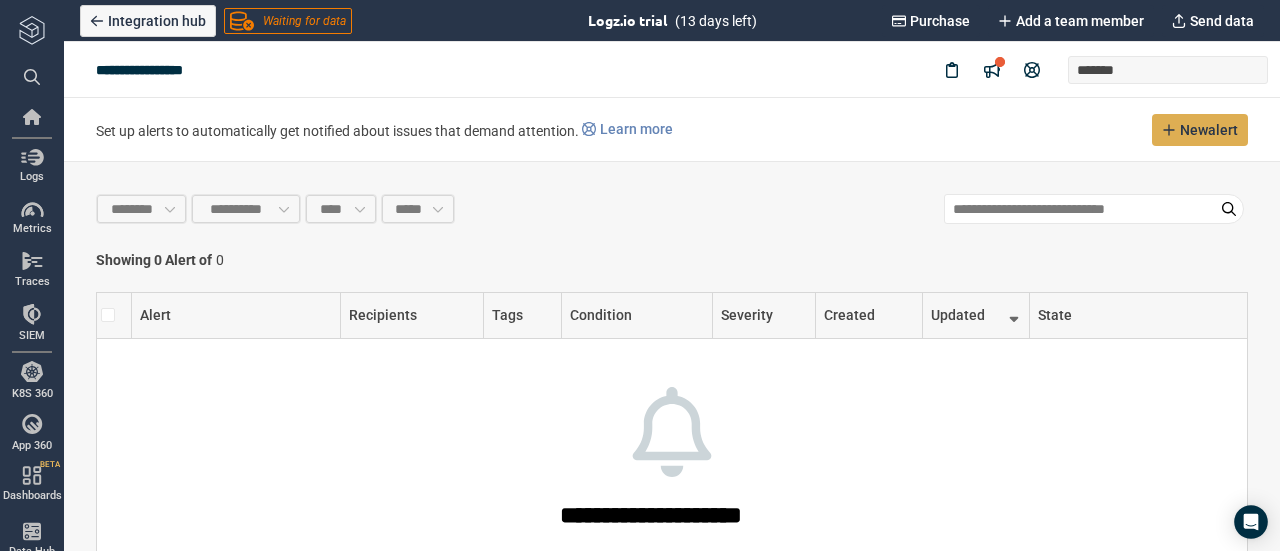 click on "New  alert" at bounding box center (1209, 130) 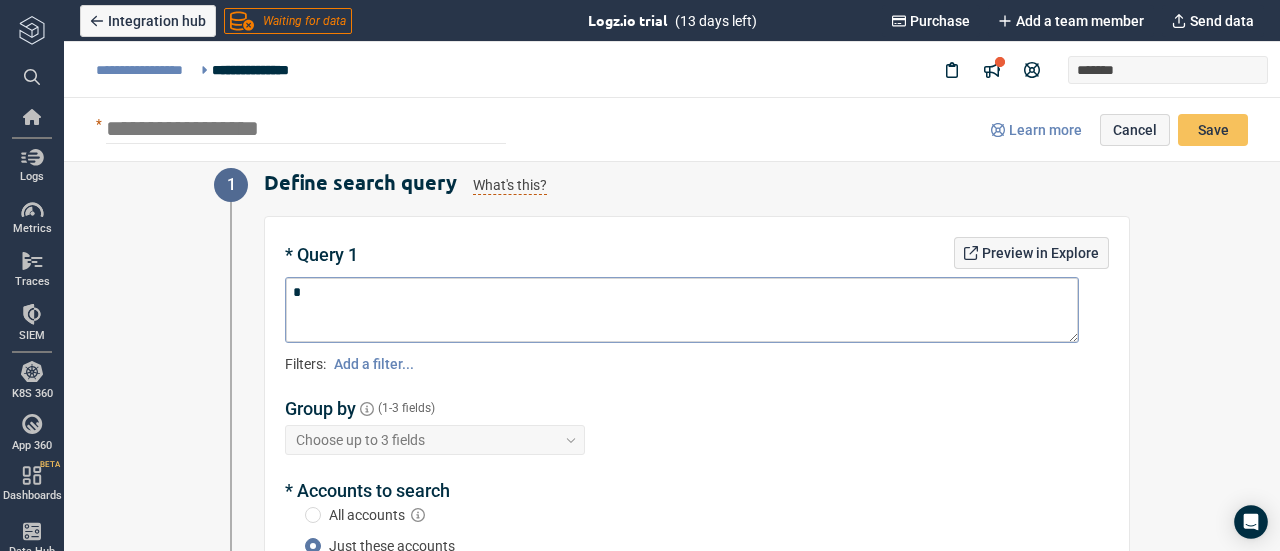 scroll, scrollTop: 0, scrollLeft: 0, axis: both 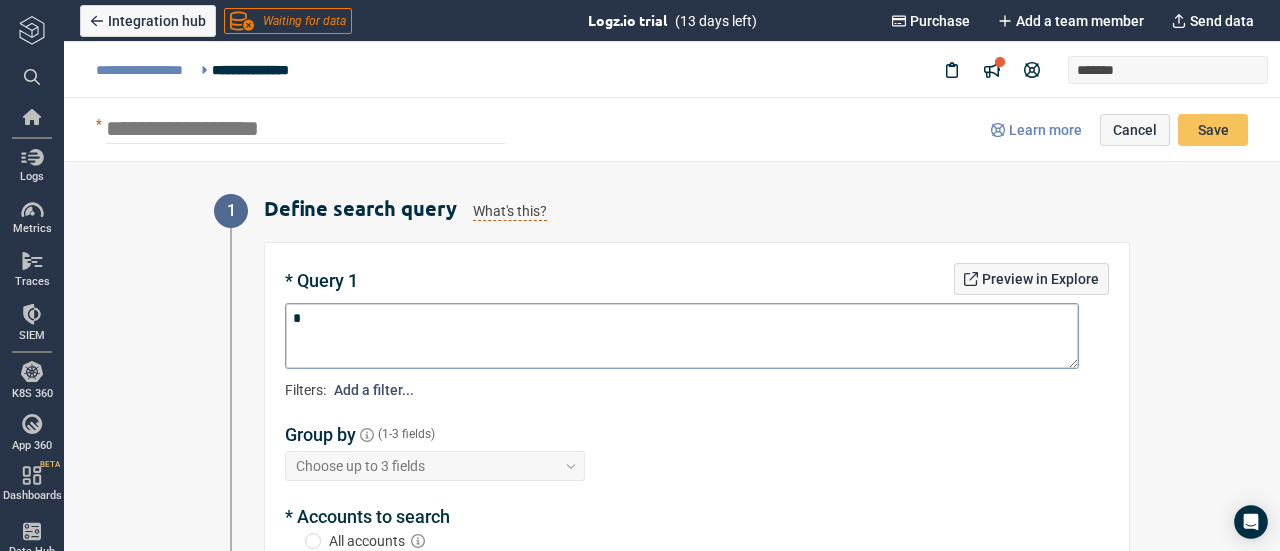 click on "Add a filter..." at bounding box center [374, 390] 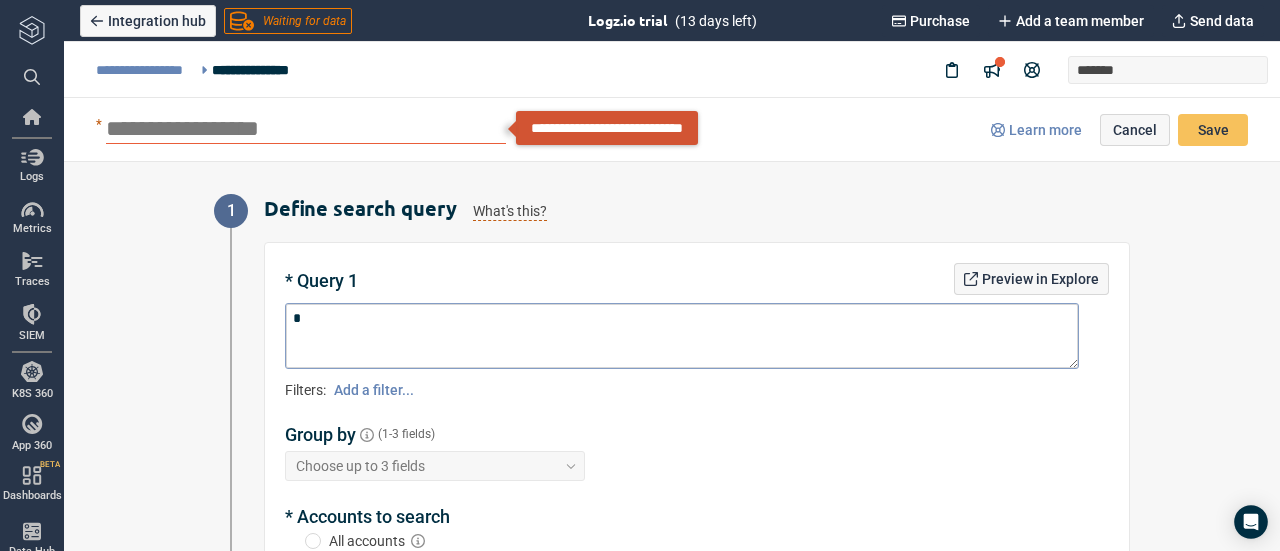 click on "1 Define search query What's this? * Query 1 Preview in Explore * Filters: Add a filter... Group by (1-3 fields) Choose up to 3 fields * Accounts to search All accounts Just these accounts Siemens Add another query 2 Set trigger conditions What's this? * Trigger conditions When the number of logs in the last ** minutes is  > * it's Medium severity Add threshold 3 Schedule What's this? When do you want to run this  alert ? Always On Schedule 4 Alert Metadata Description Tags Add tags 5 AI Agent Analysis Beta What's this? Minimize time to remediation (TTR) with AI Agent analysis and send the report to the AI Agent analysis endpoint. Configure endpoint Activate AI Agent Analysis Add a clear alert description to help the AI Agent provide more accurate analysis. Adding a description is mandatory to activate AI Agent Analysis. Instructions Add Instructions AI Agent uses AI. Check for mistakes Docs | FAQ 6 Select notification recipients   (Optional) What's this? Recipients Select...  New recipients" at bounding box center [672, 356] 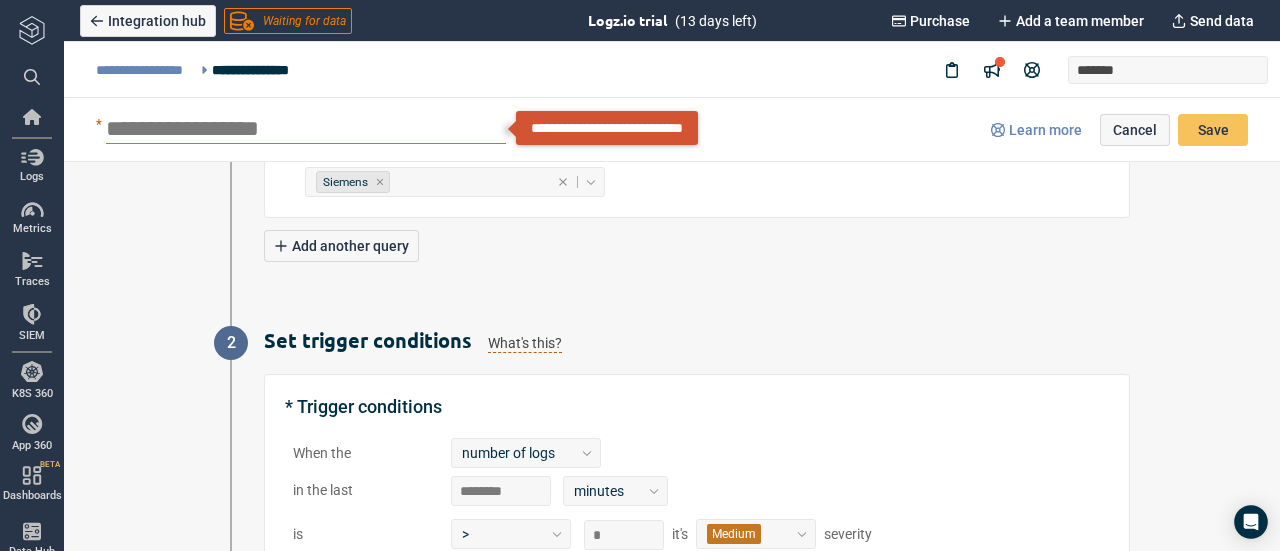 scroll, scrollTop: 422, scrollLeft: 0, axis: vertical 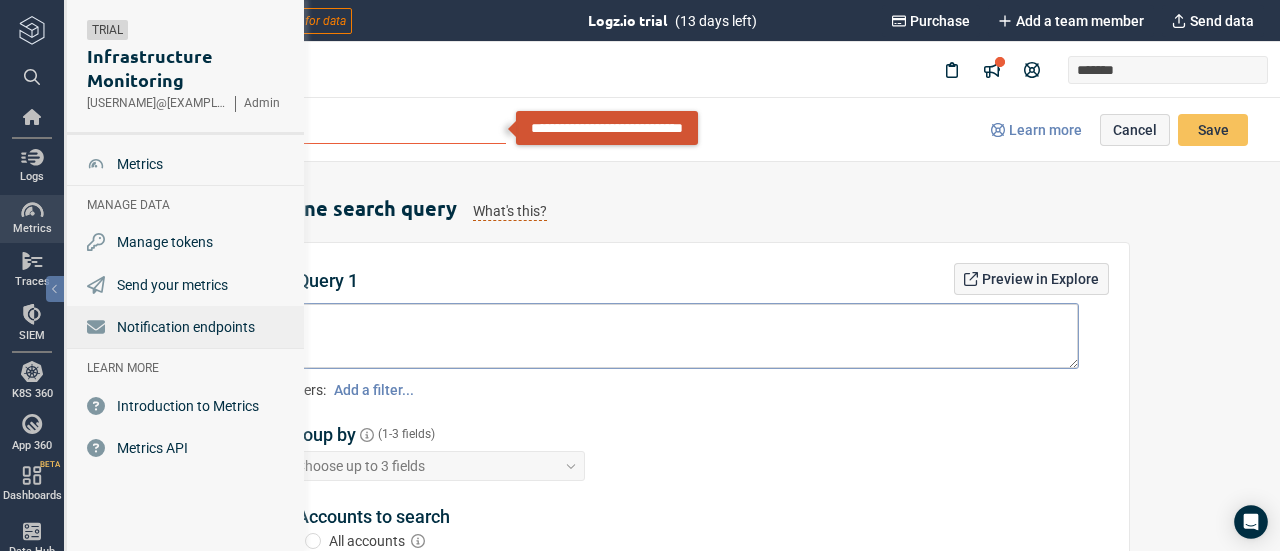 click on "Notification endpoints" at bounding box center (187, 327) 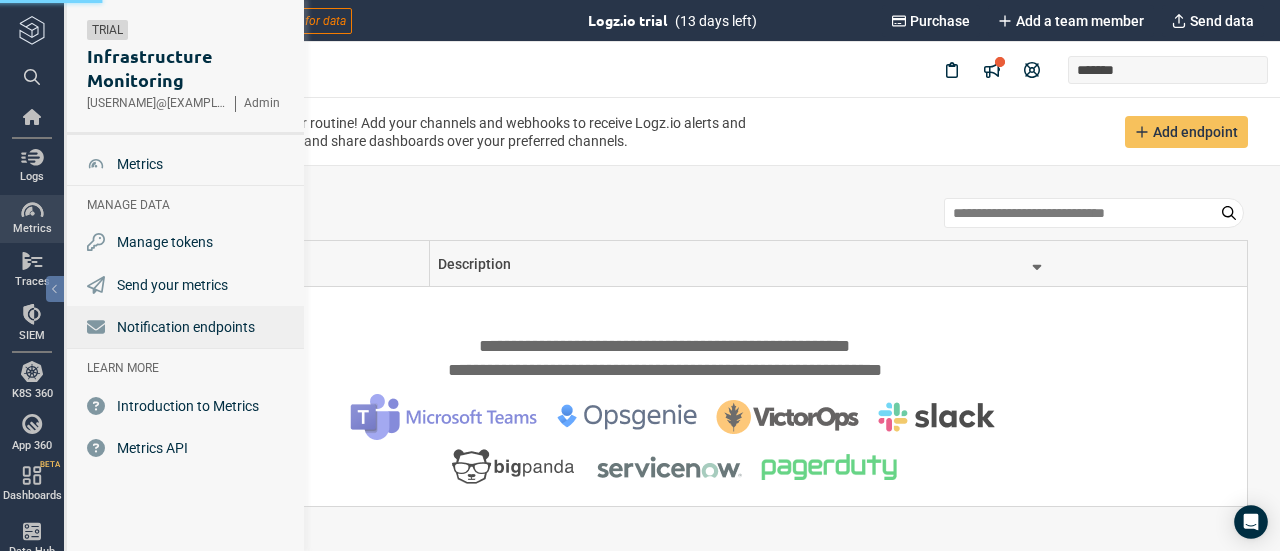 type on "*" 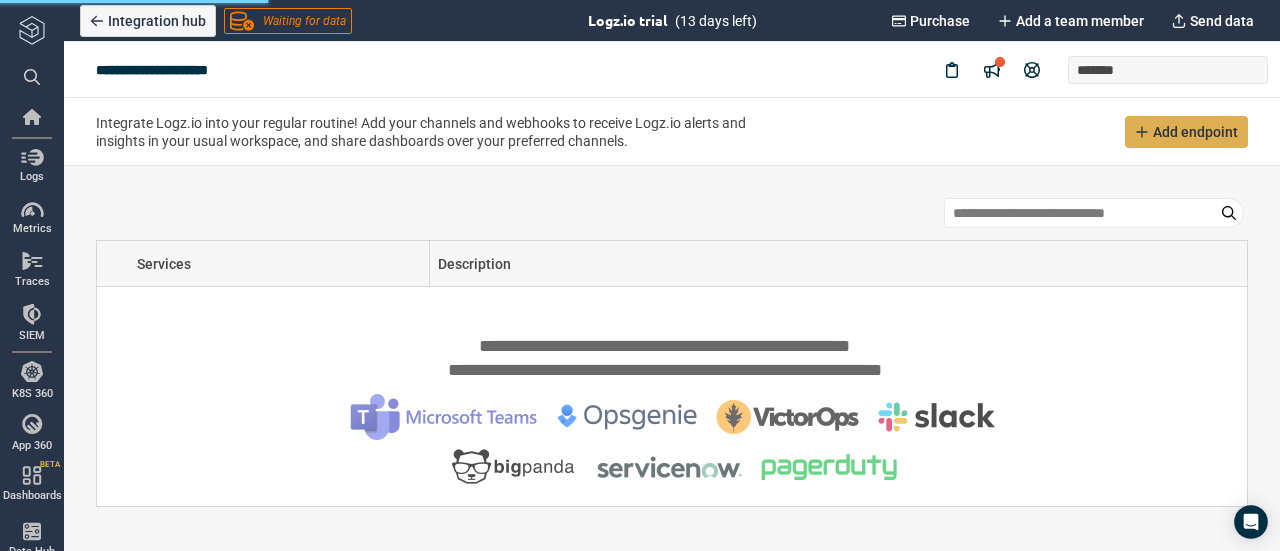click on "Add endpoint" at bounding box center [1195, 132] 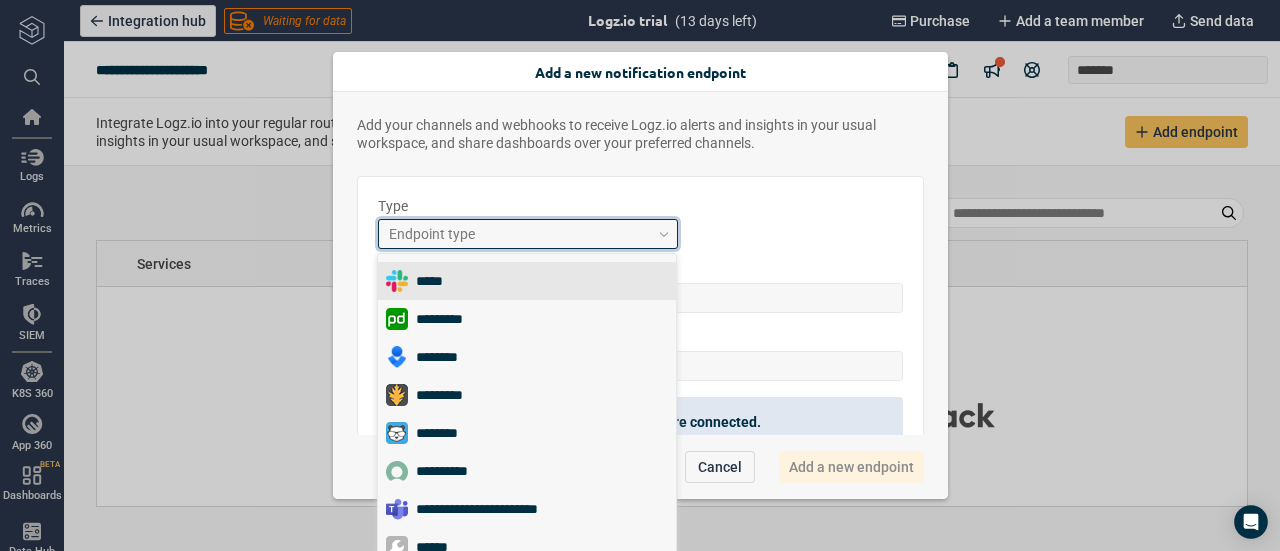 scroll, scrollTop: 1, scrollLeft: 0, axis: vertical 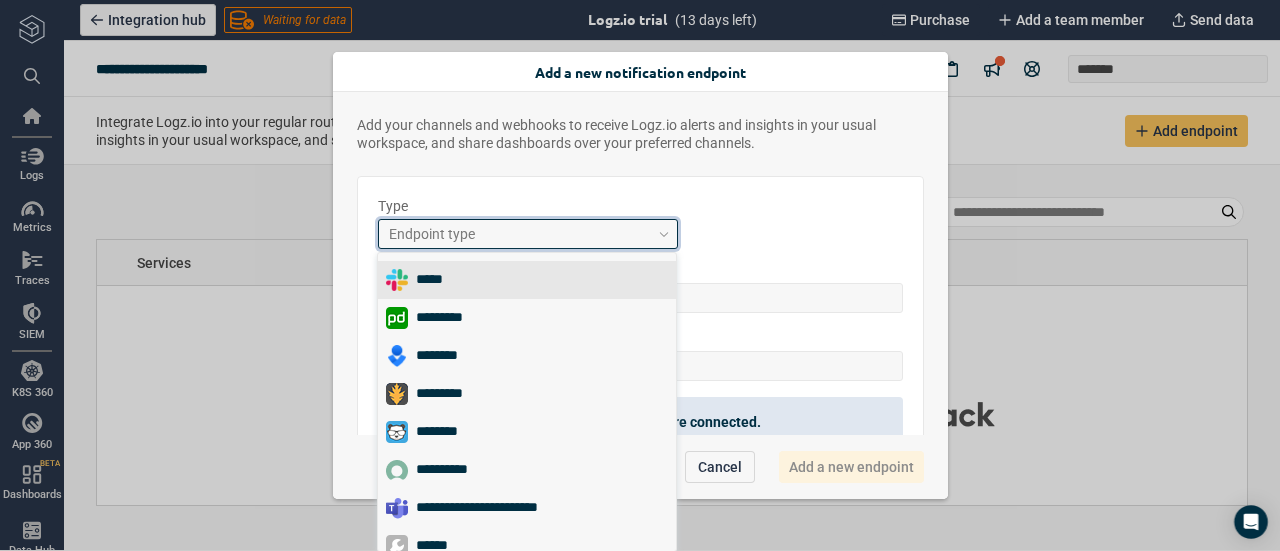 click on "Endpoint type" at bounding box center [519, 234] 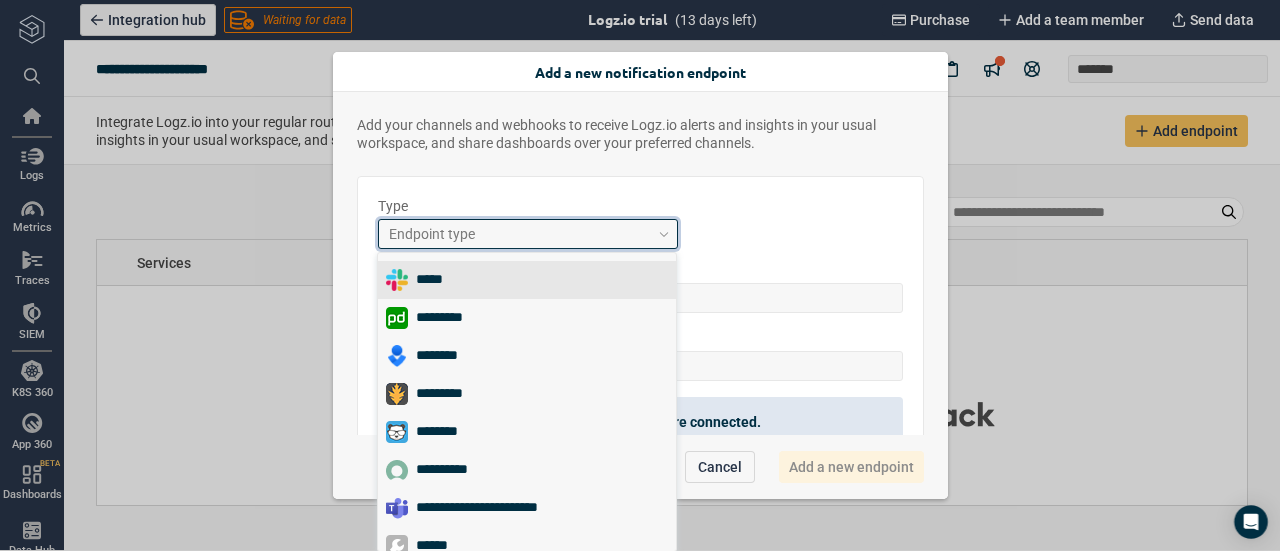 scroll, scrollTop: 14, scrollLeft: 0, axis: vertical 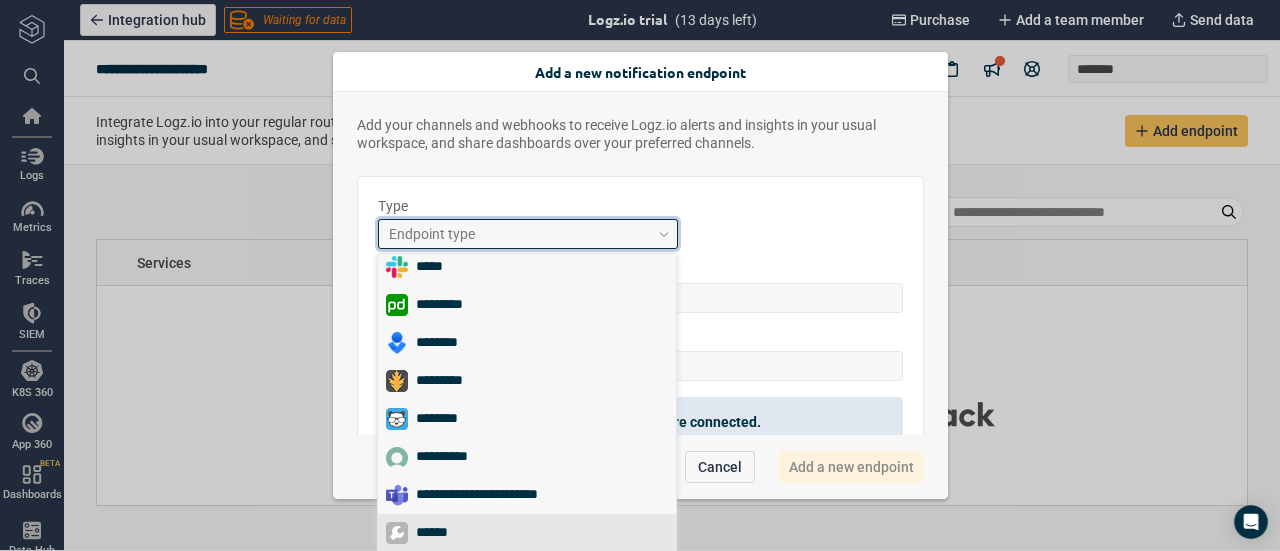 click on "******" at bounding box center (425, 533) 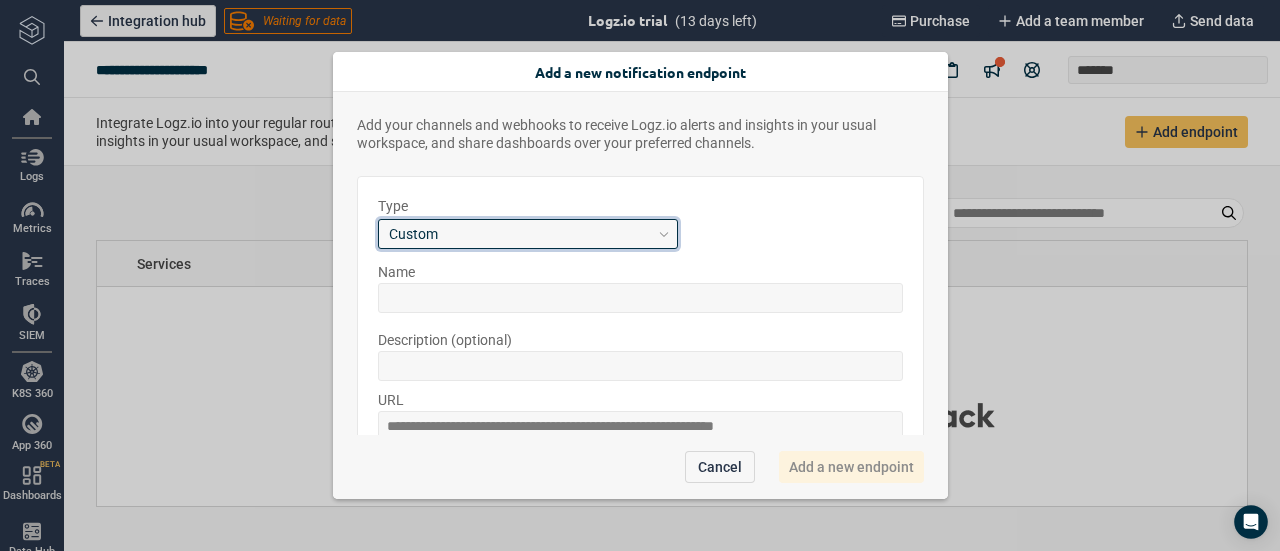 scroll, scrollTop: 0, scrollLeft: 0, axis: both 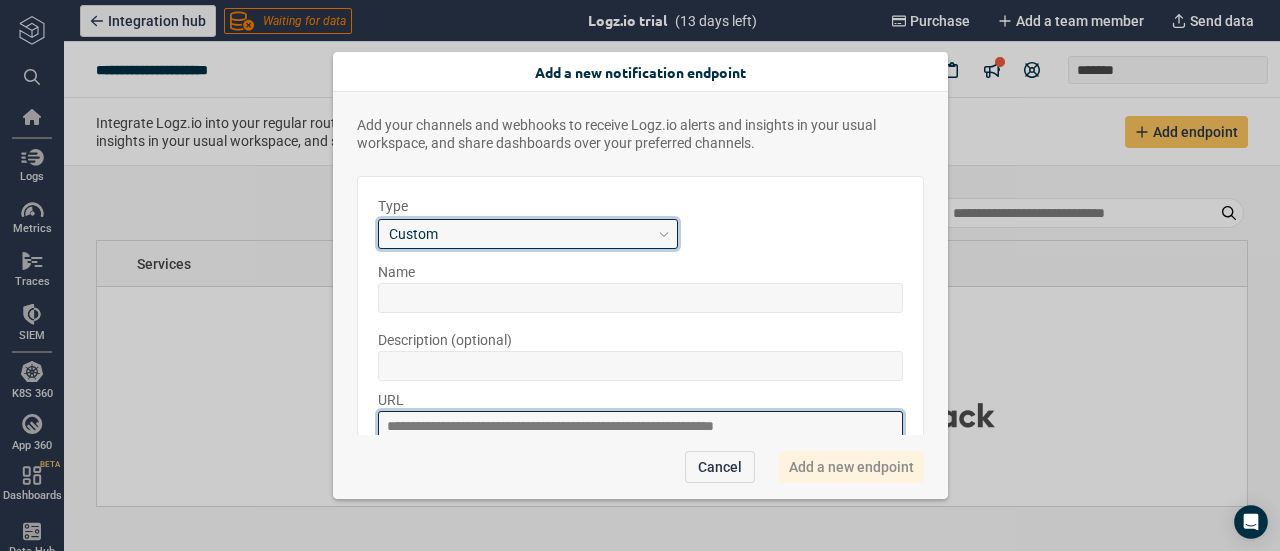 click at bounding box center (640, 426) 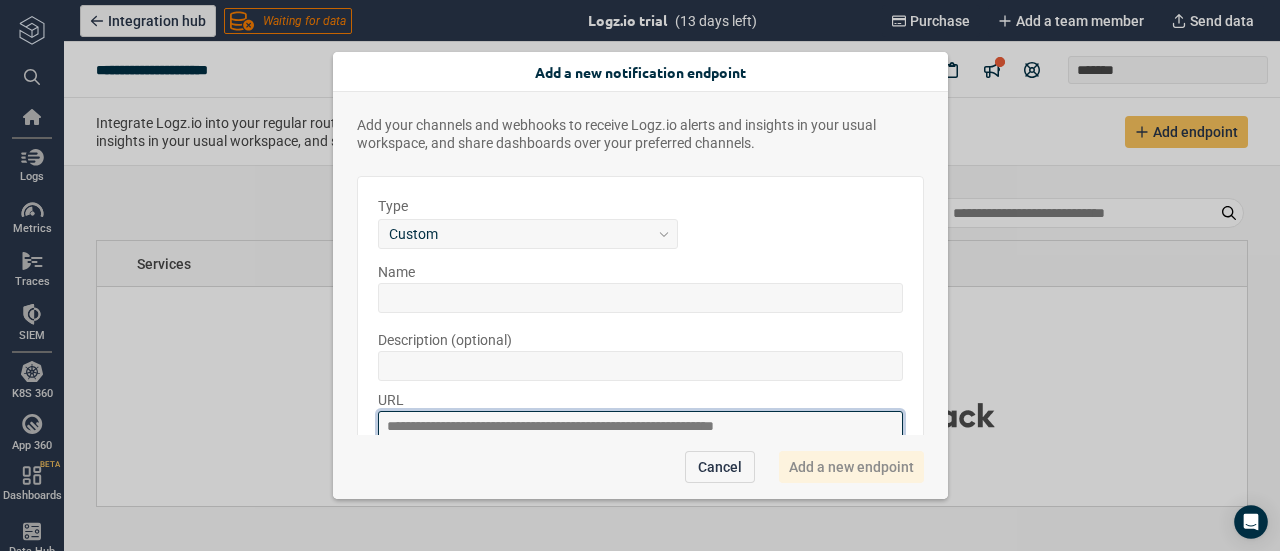 click at bounding box center (640, 426) 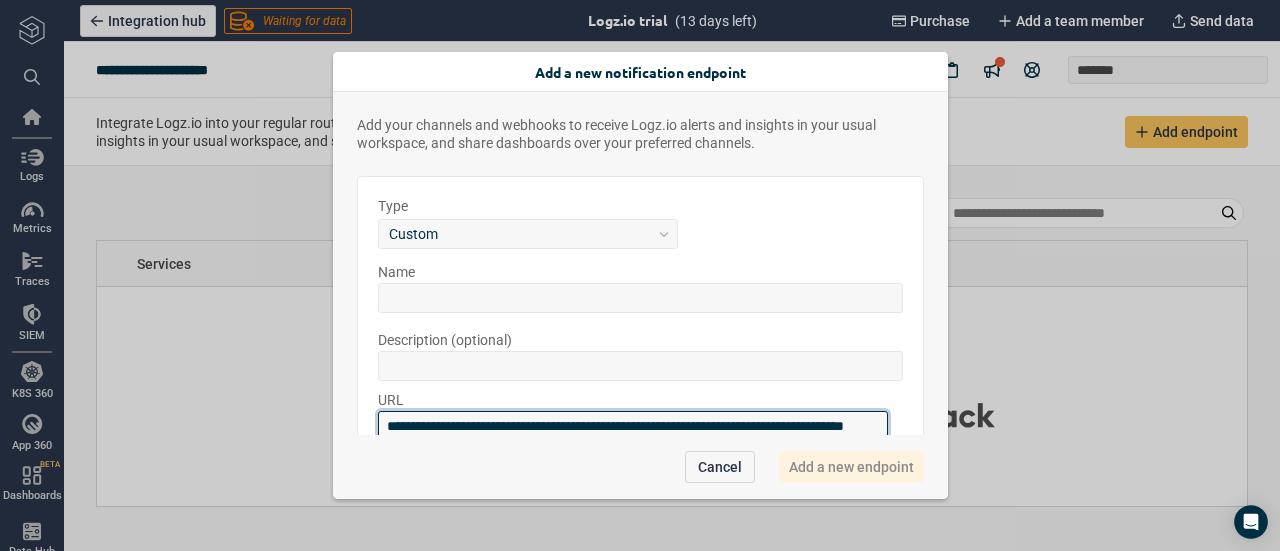 scroll, scrollTop: 0, scrollLeft: 103, axis: horizontal 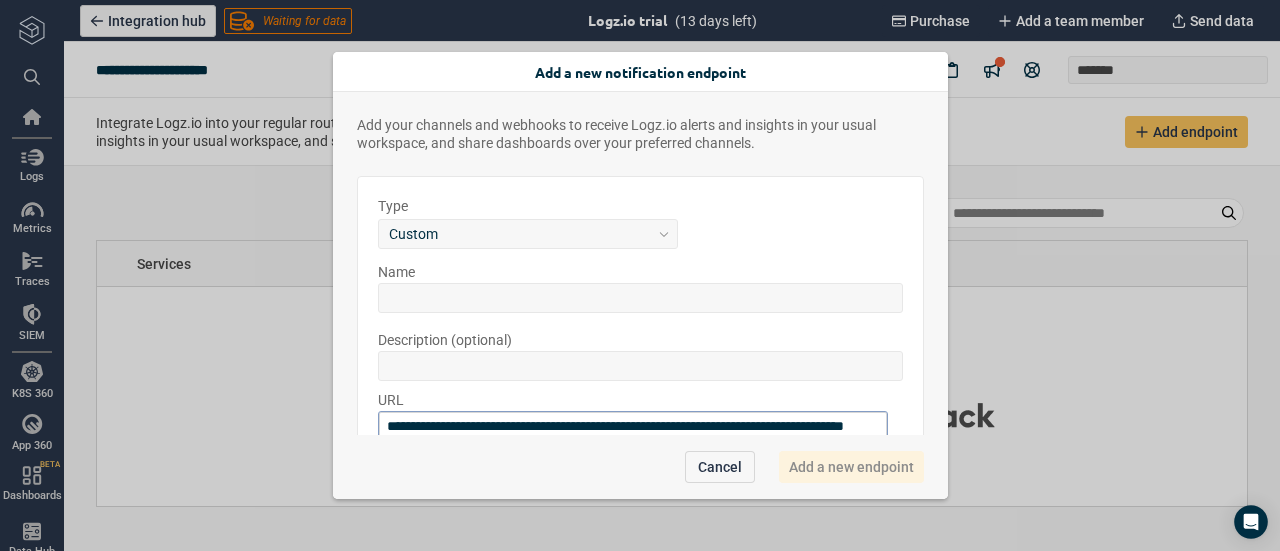 click on "Add your channels and webhooks to receive Logz.io alerts and insights in your usual workspace, and share dashboards over your preferred channels." at bounding box center [640, 134] 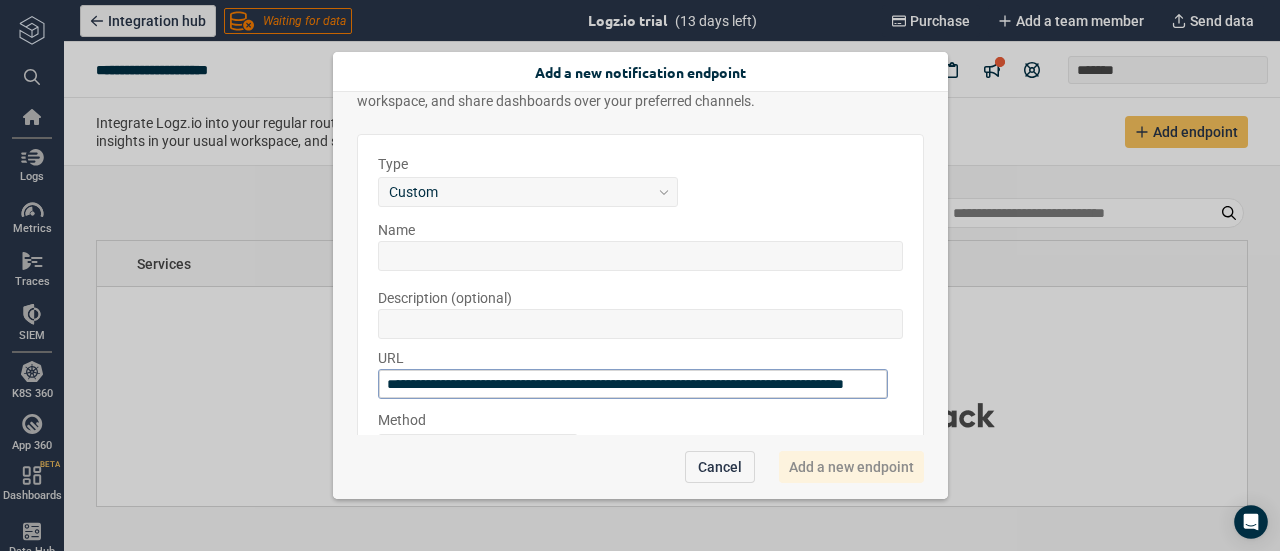 scroll, scrollTop: 43, scrollLeft: 0, axis: vertical 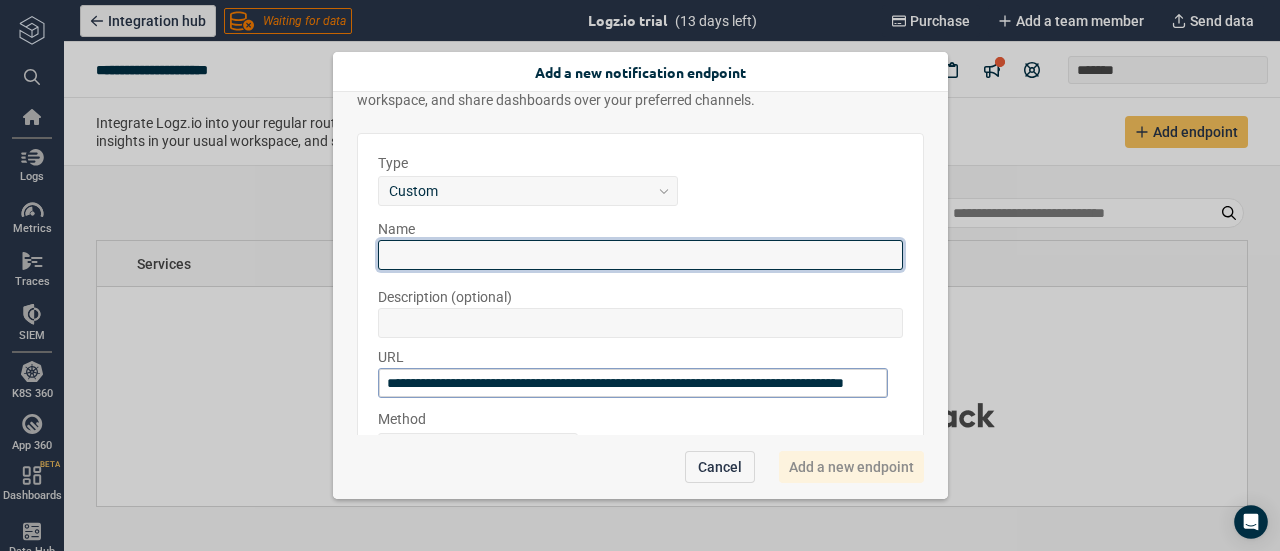 click at bounding box center [640, 255] 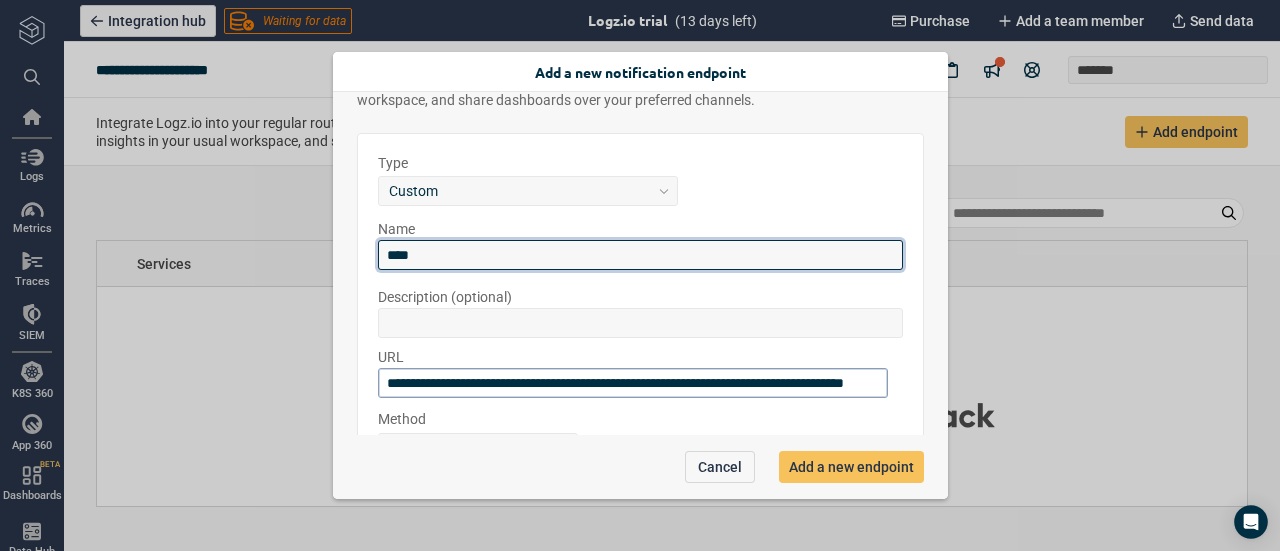 type on "****" 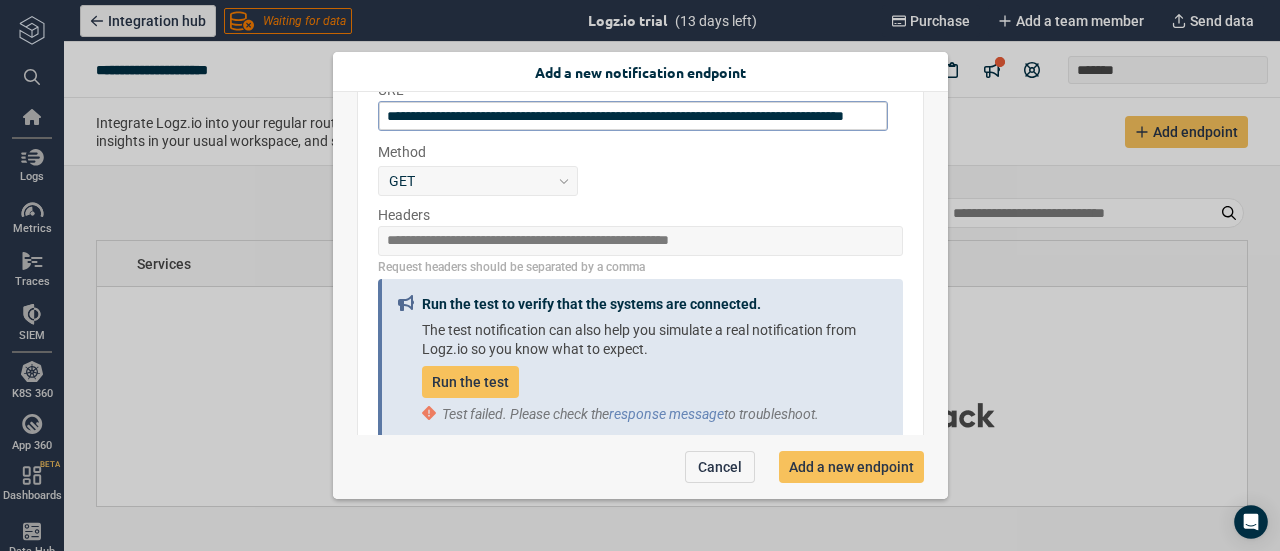 scroll, scrollTop: 333, scrollLeft: 0, axis: vertical 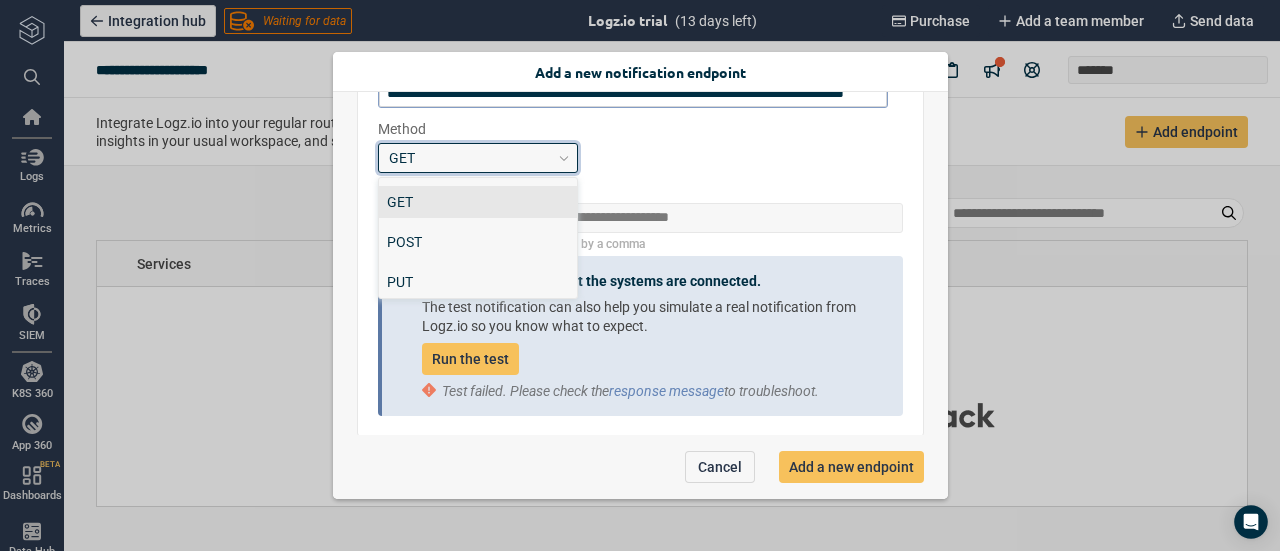 click on "GET" at bounding box center [469, 157] 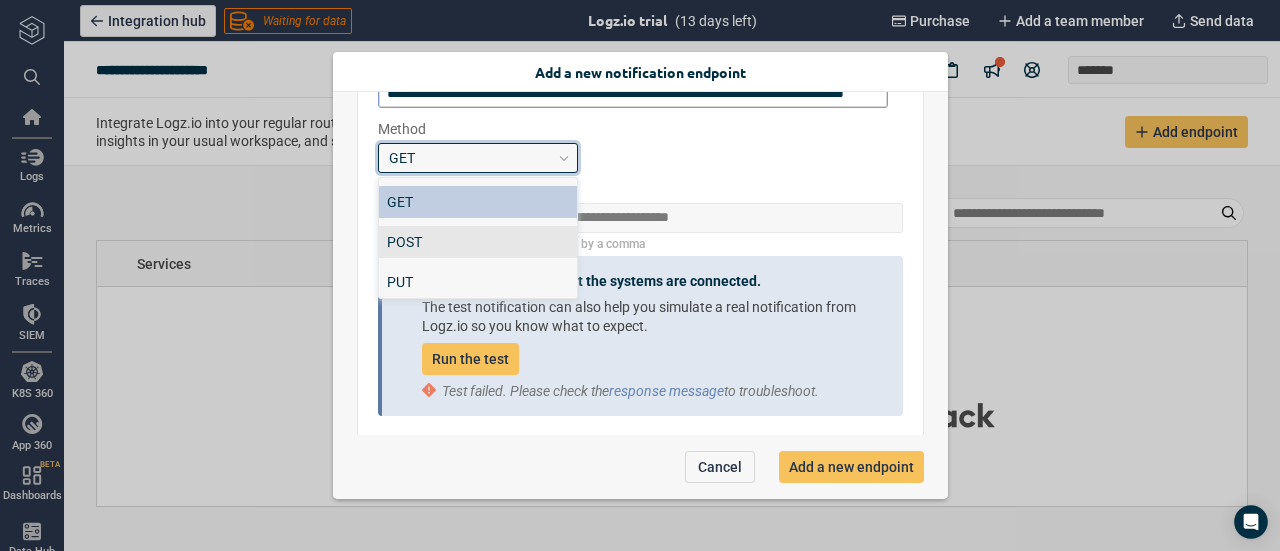 click on "POST" at bounding box center [478, 242] 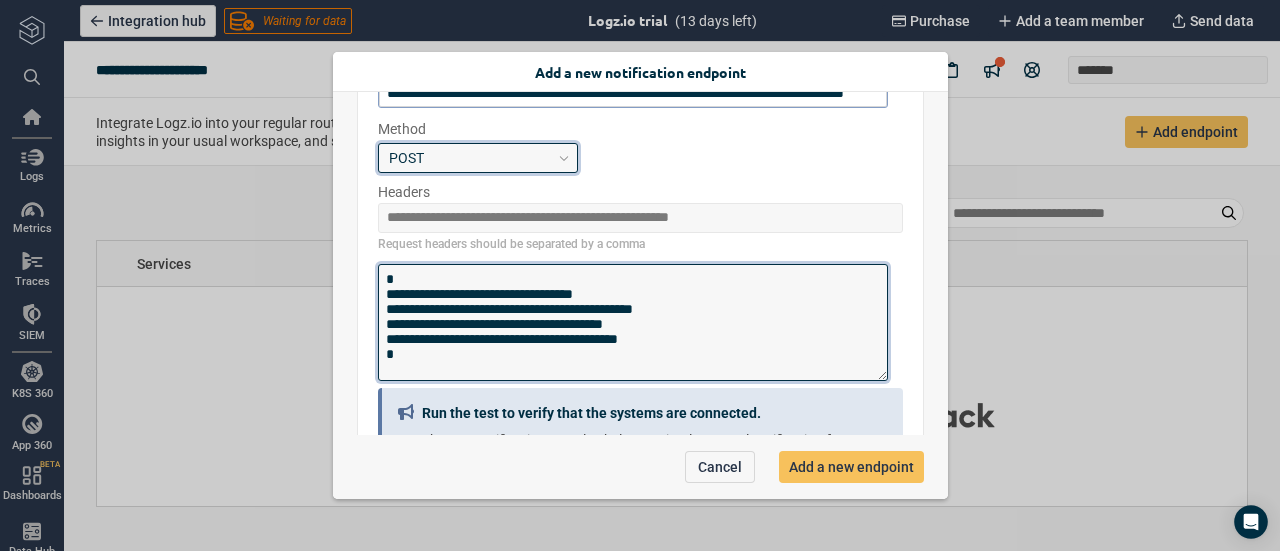click on "**********" at bounding box center [633, 322] 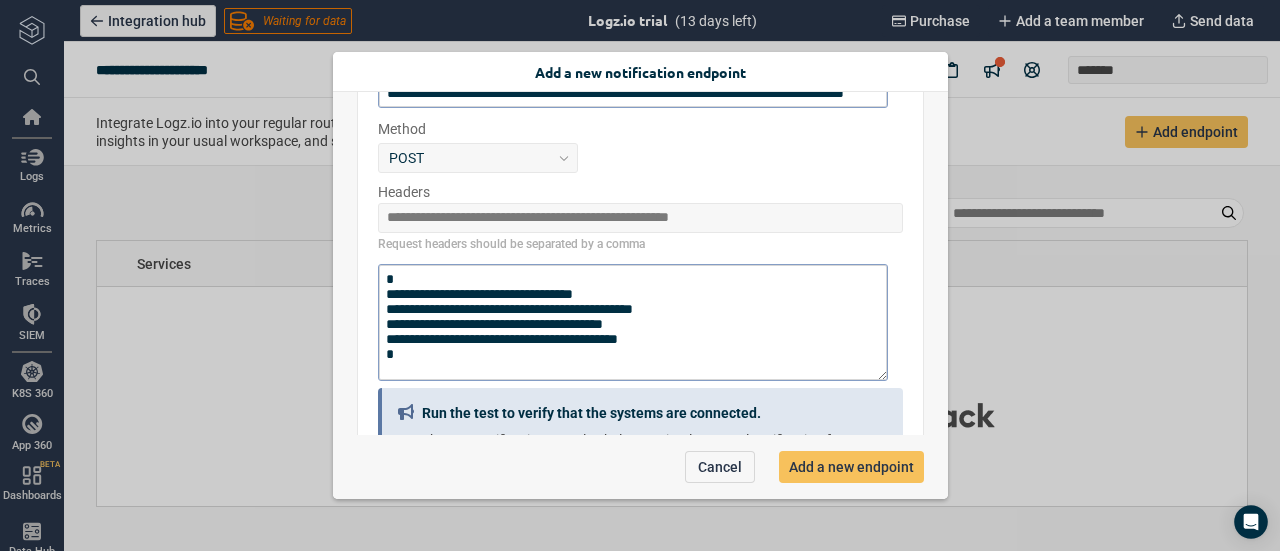 scroll, scrollTop: 466, scrollLeft: 0, axis: vertical 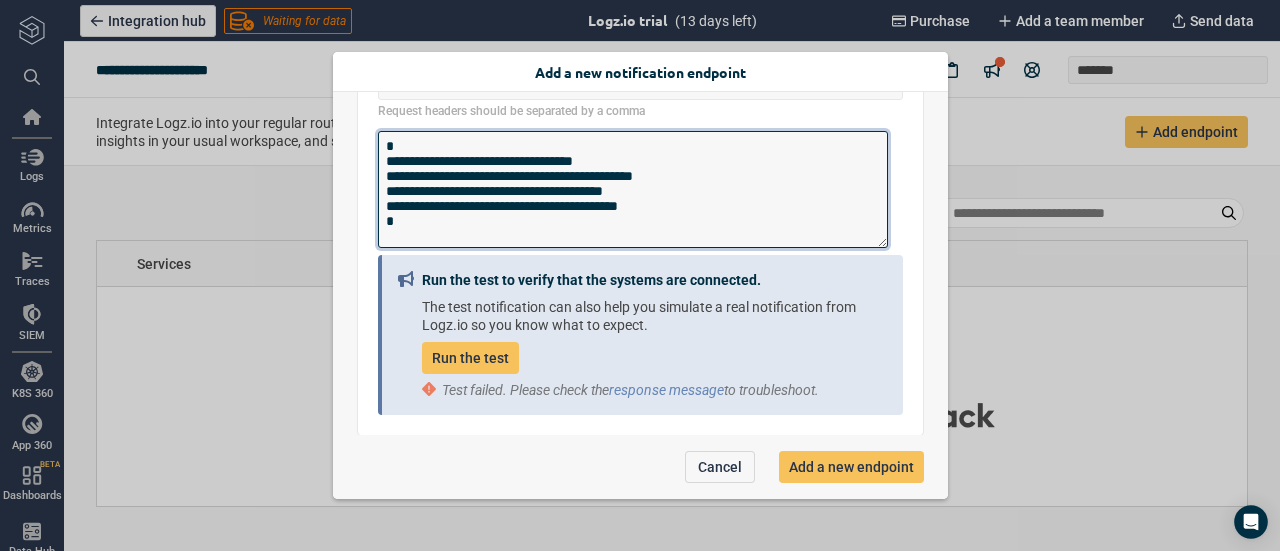 drag, startPoint x: 402, startPoint y: 234, endPoint x: 374, endPoint y: 131, distance: 106.738 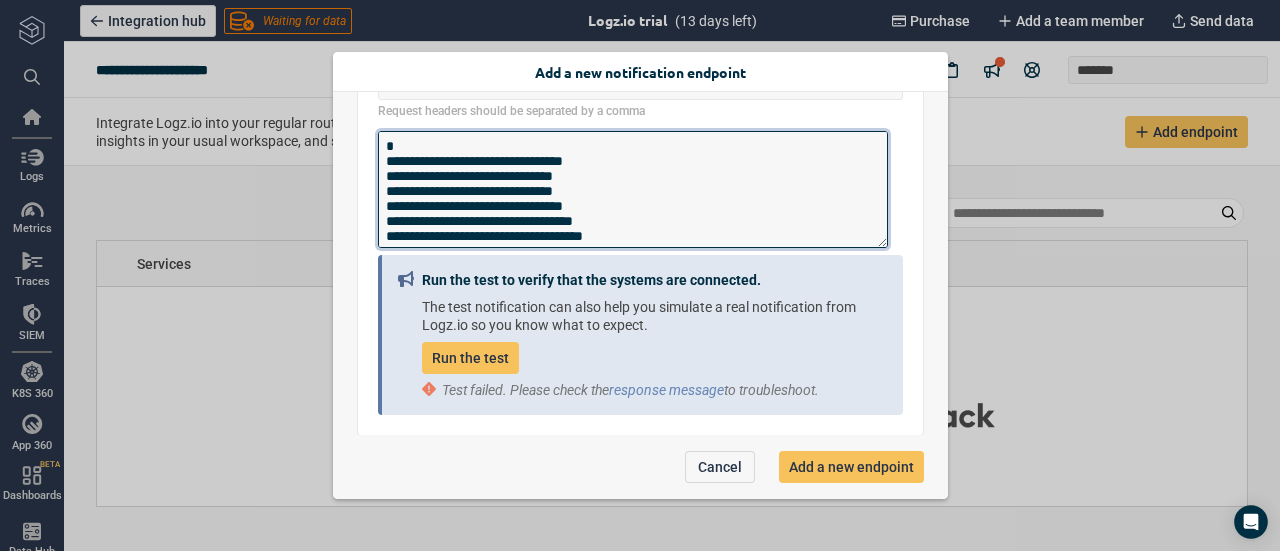 scroll, scrollTop: 213, scrollLeft: 0, axis: vertical 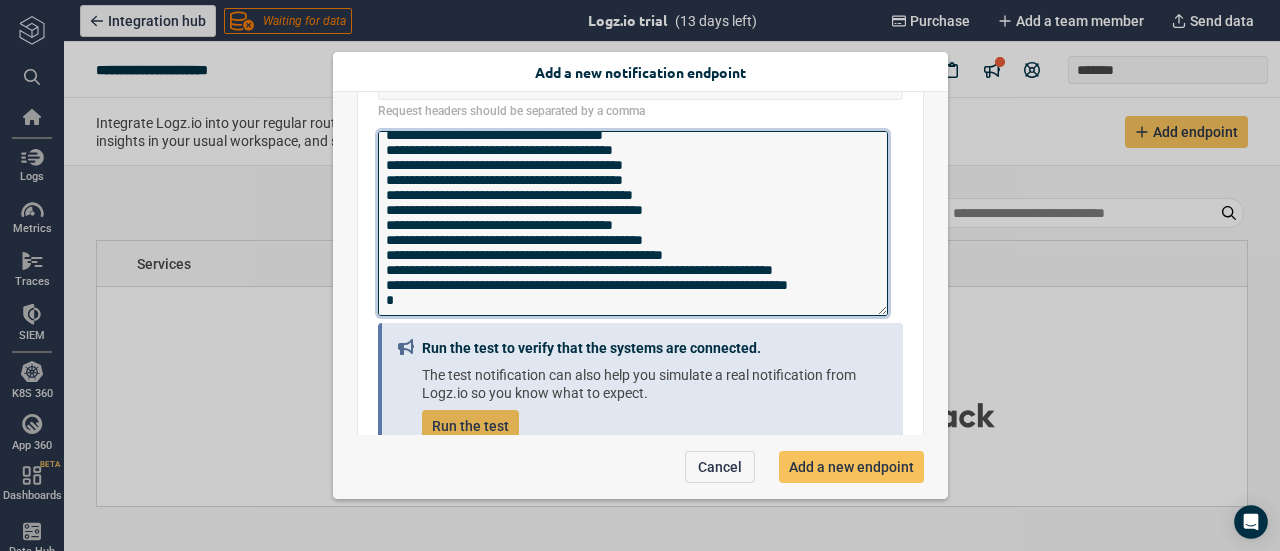 type on "**********" 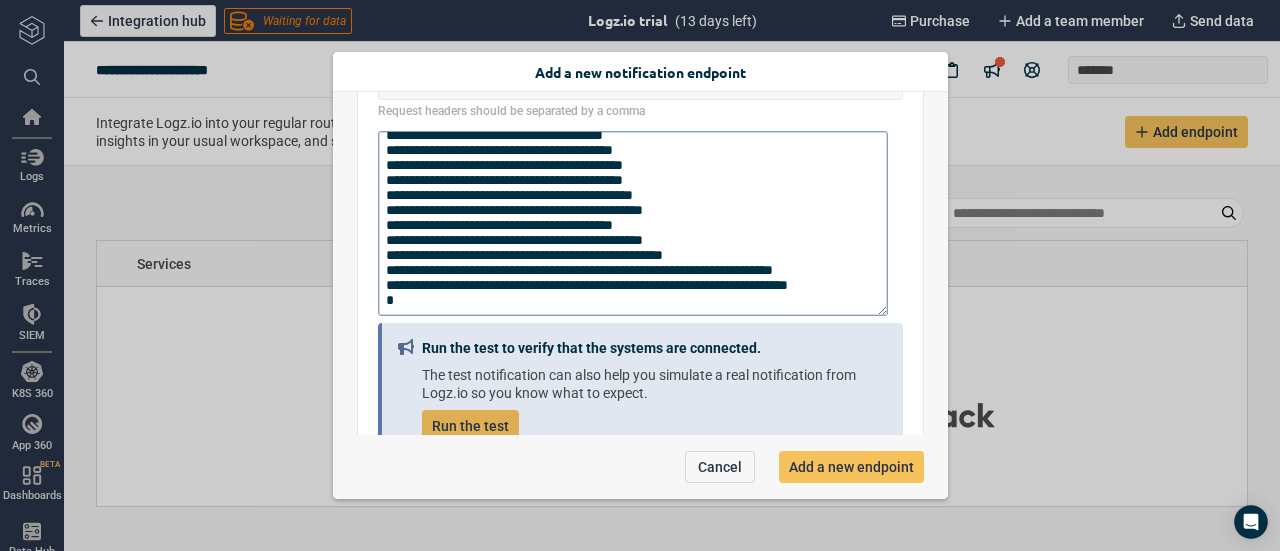 click on "Run the test" at bounding box center [470, 426] 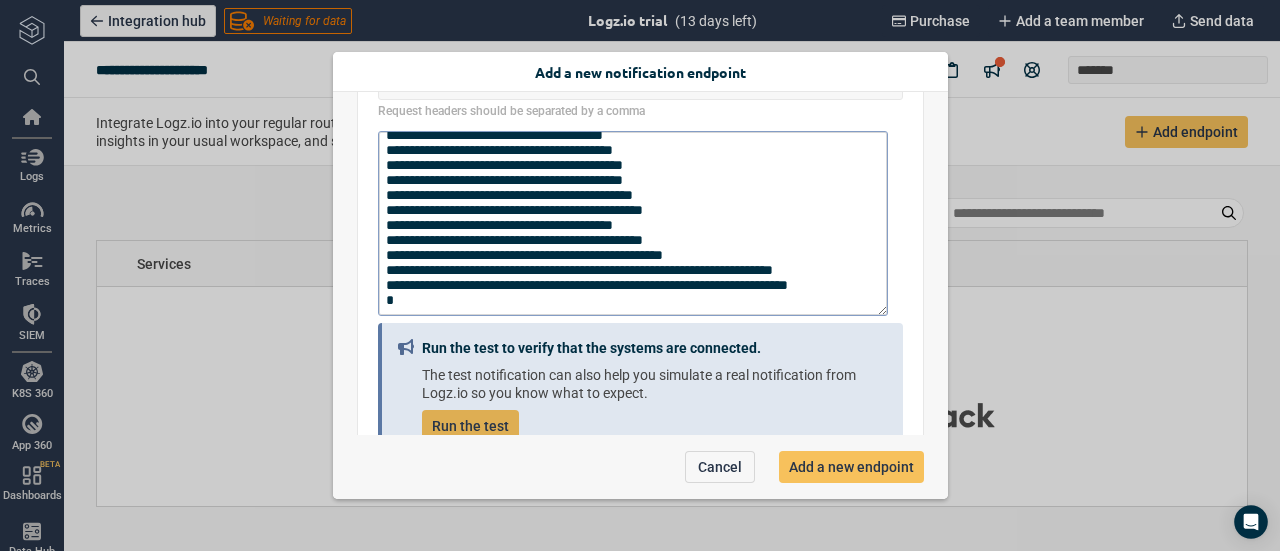 scroll, scrollTop: 534, scrollLeft: 0, axis: vertical 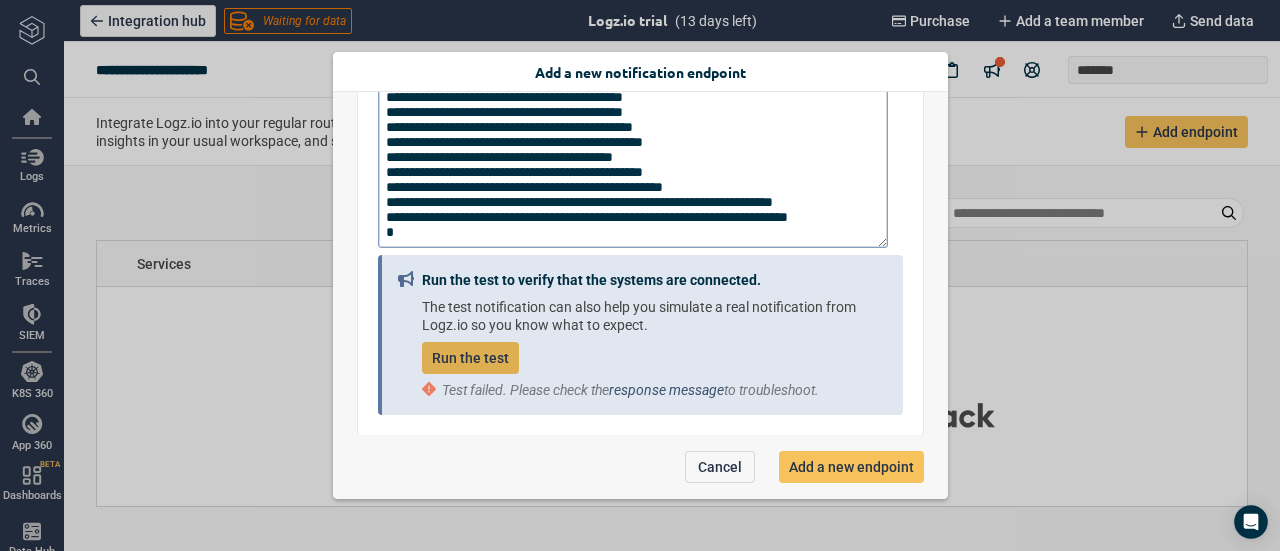 click on "response message" at bounding box center (666, 390) 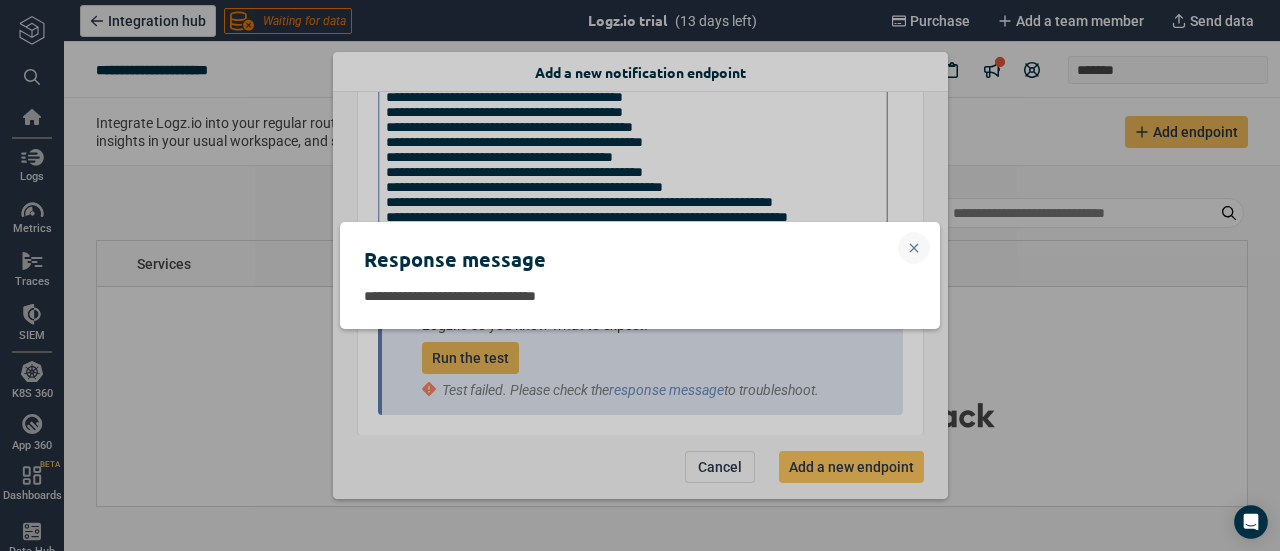 click 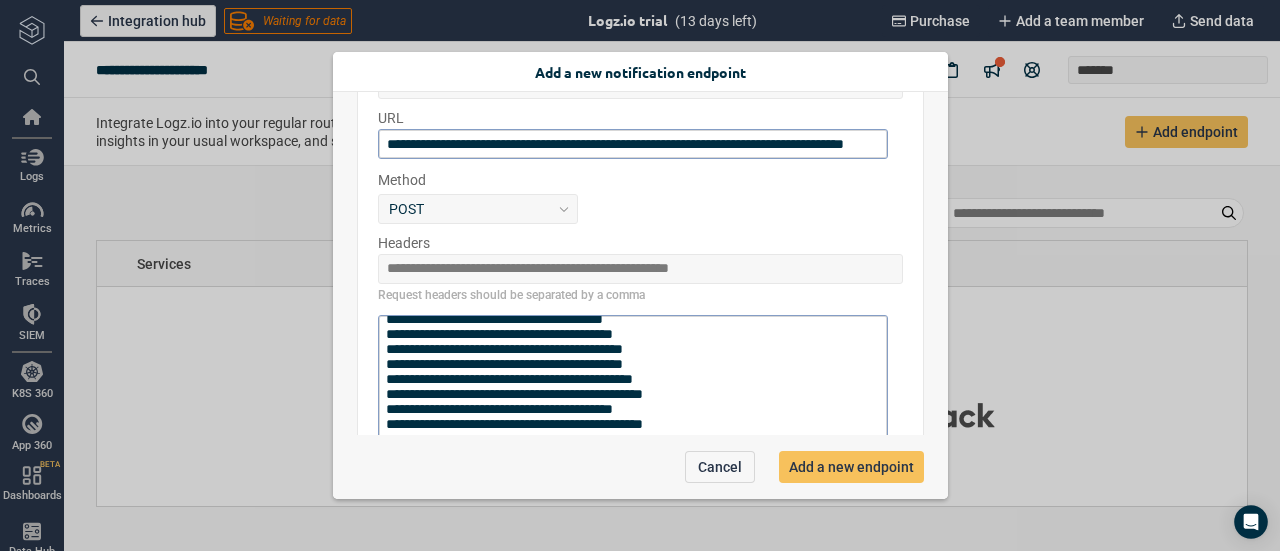scroll, scrollTop: 262, scrollLeft: 0, axis: vertical 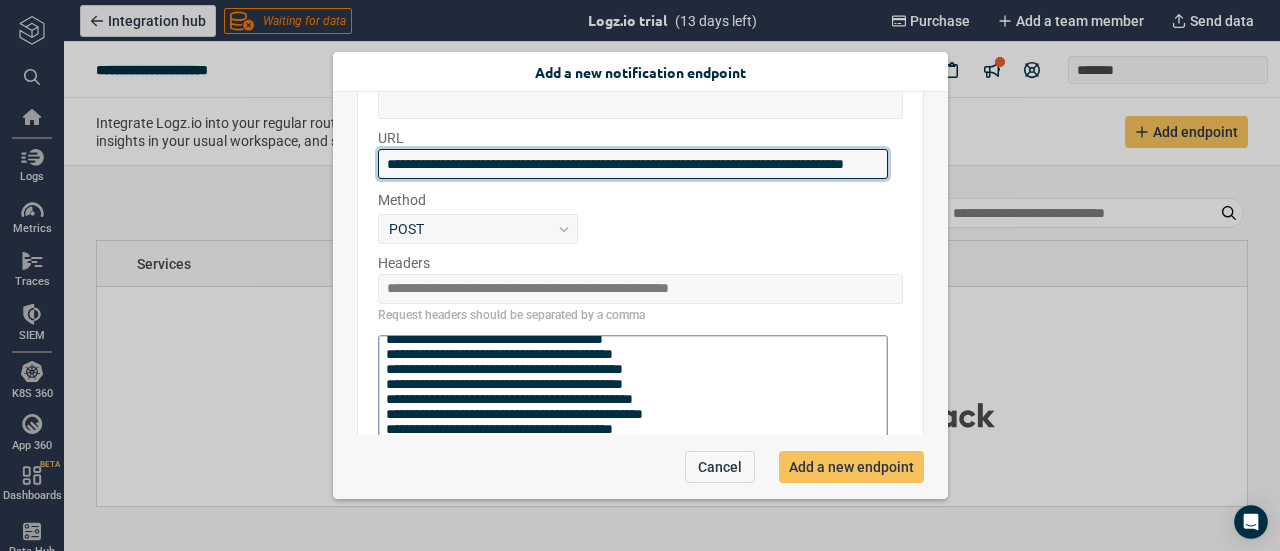 click on "**********" at bounding box center [633, 164] 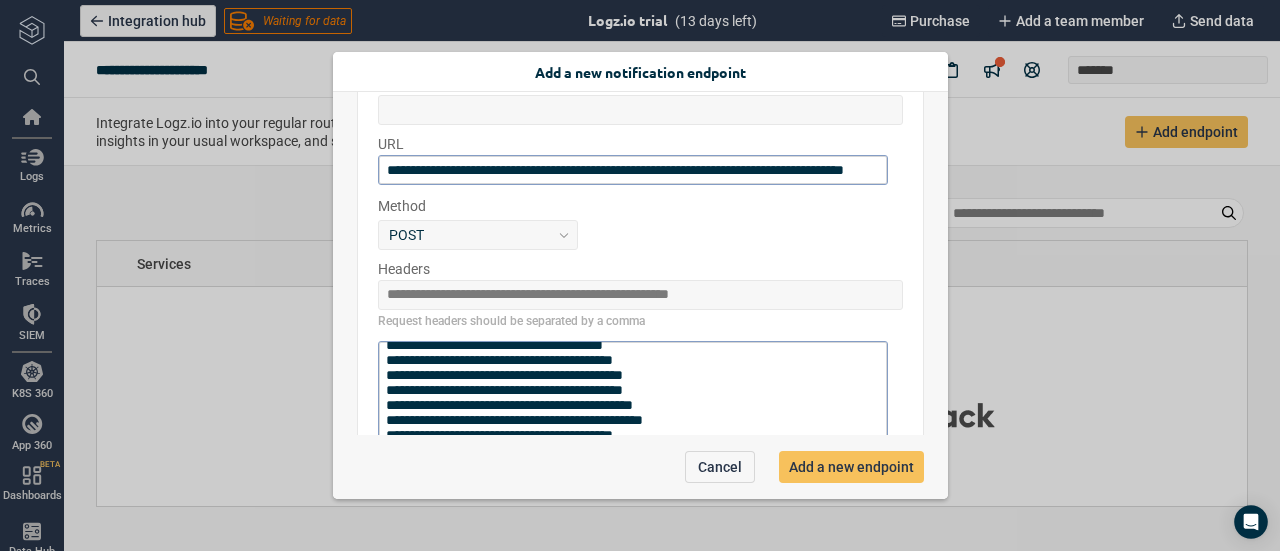 scroll, scrollTop: 264, scrollLeft: 0, axis: vertical 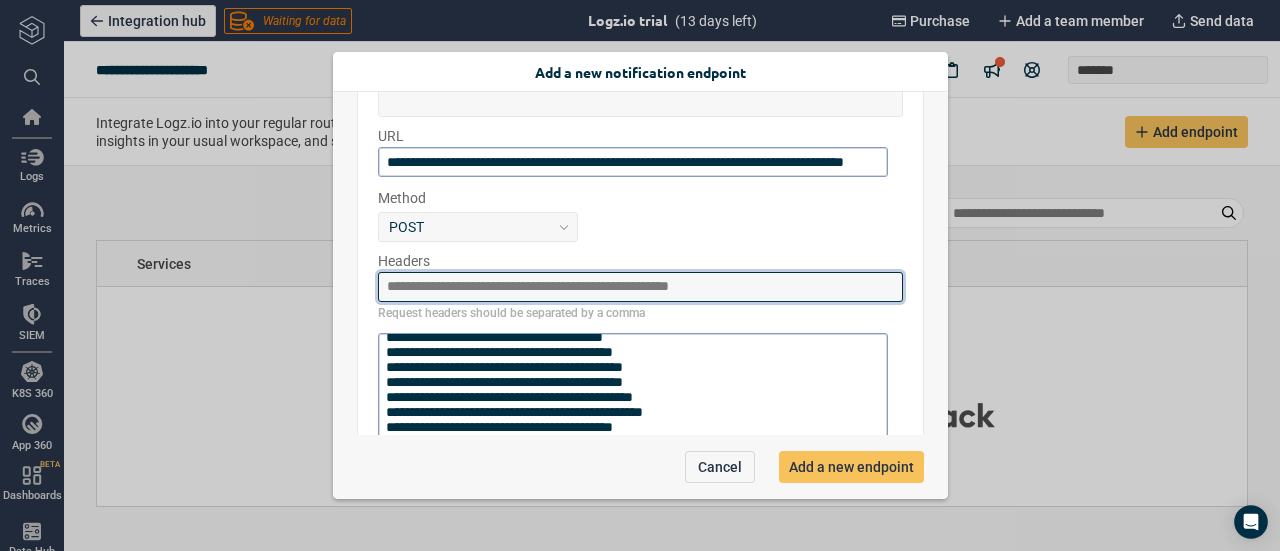 click at bounding box center (640, 287) 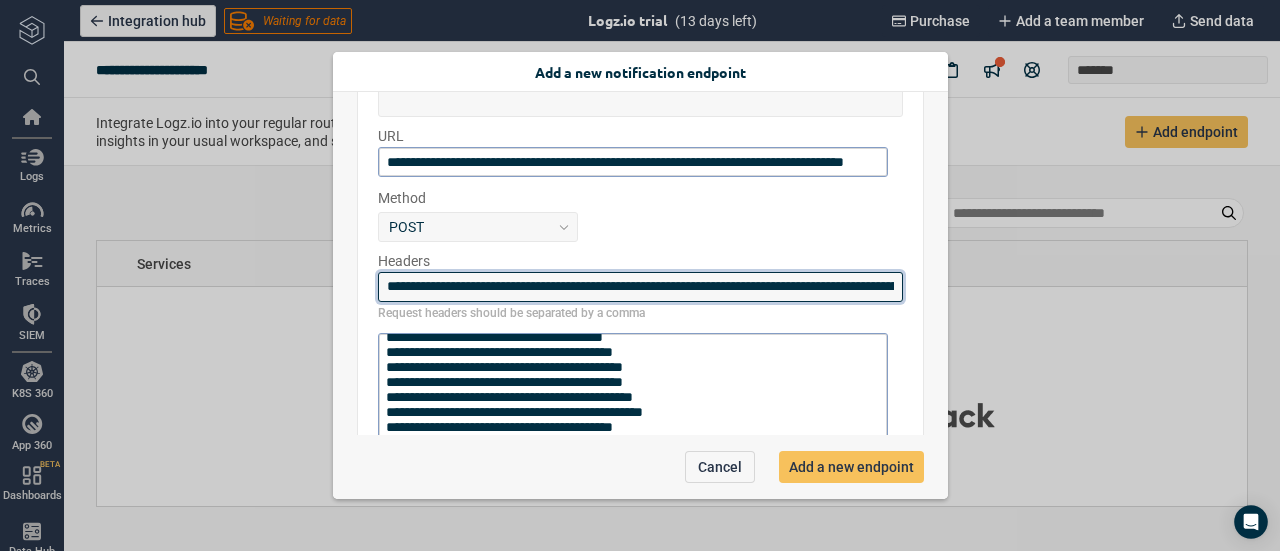 scroll, scrollTop: 0, scrollLeft: 580, axis: horizontal 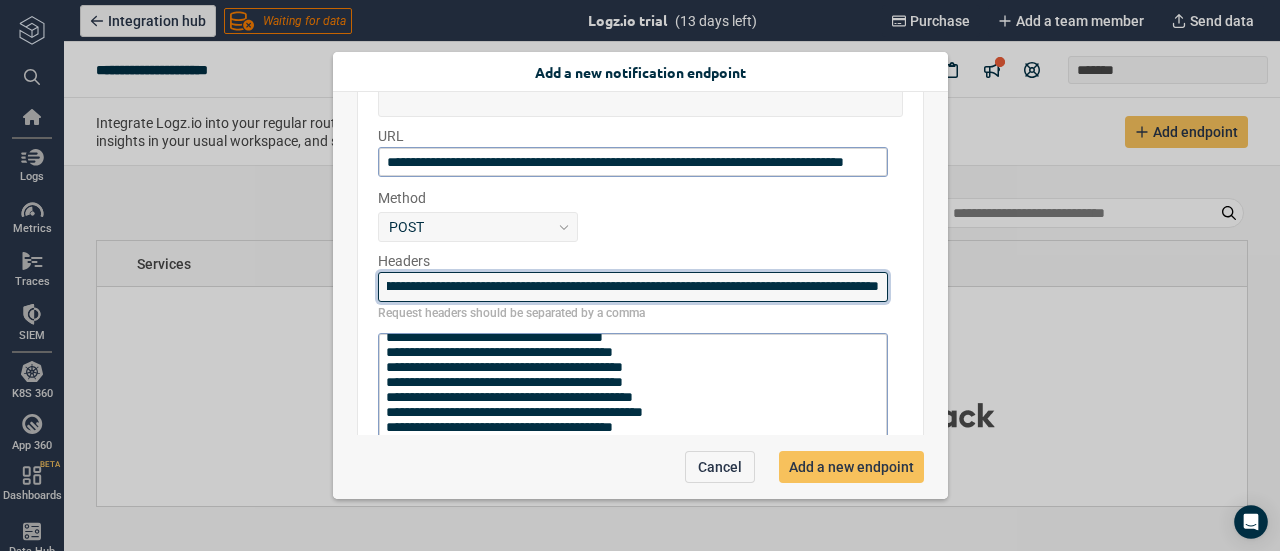 type on "**********" 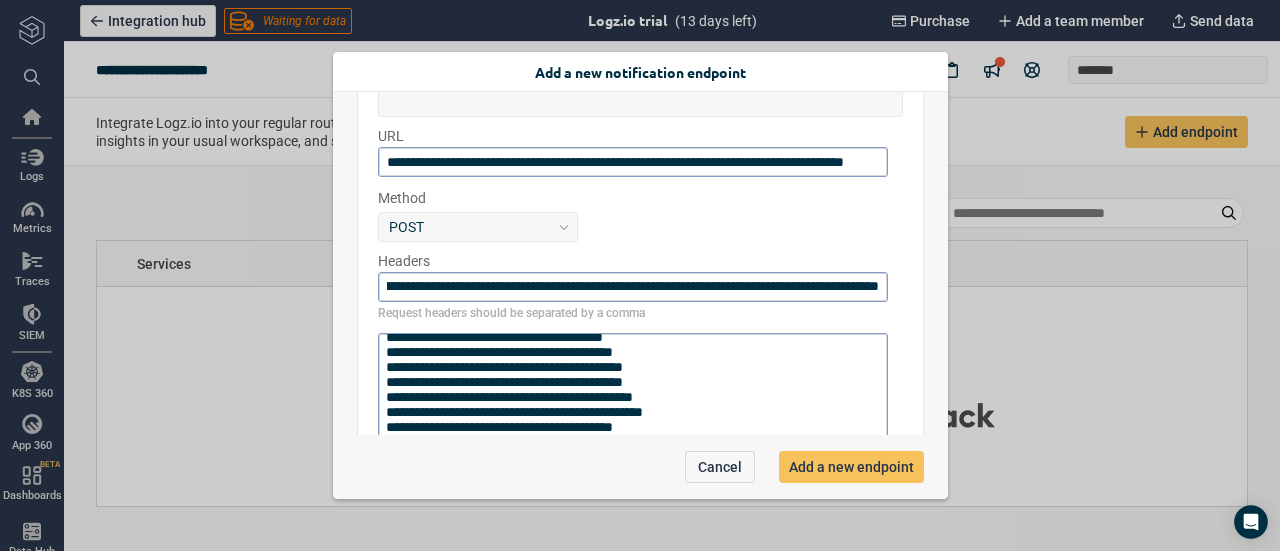 click on "**********" at bounding box center [640, 309] 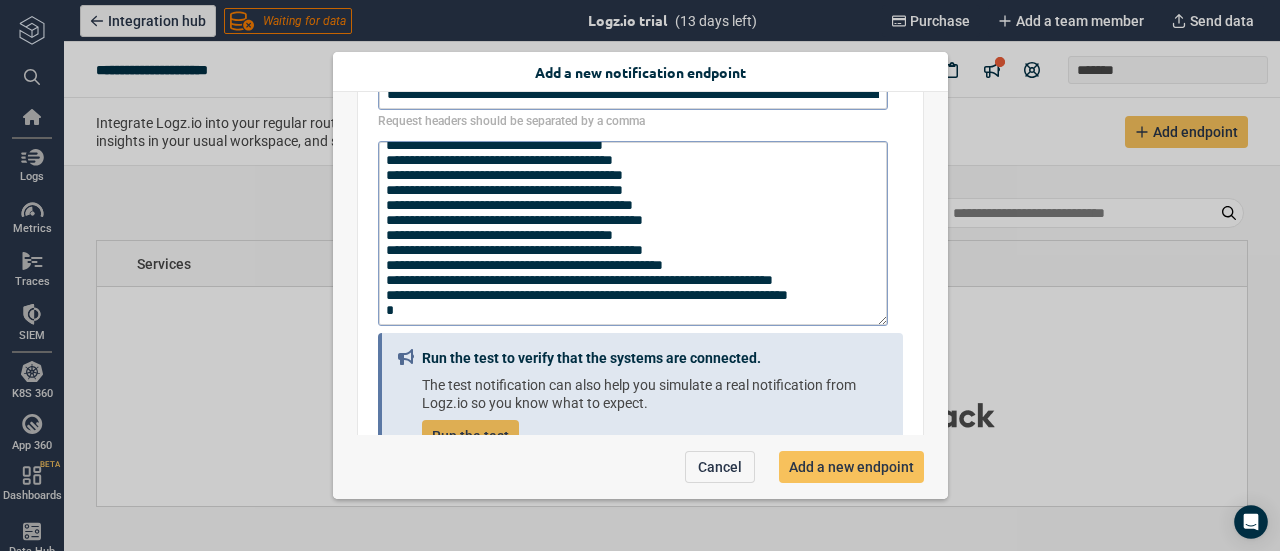 scroll, scrollTop: 534, scrollLeft: 0, axis: vertical 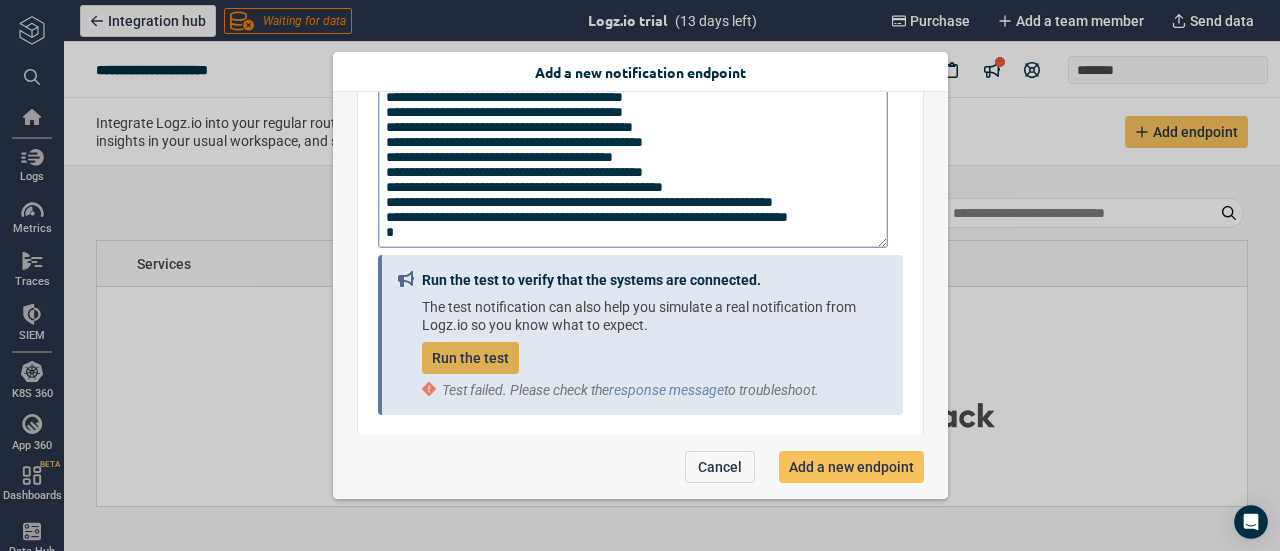 click on "Run the test" at bounding box center (470, 358) 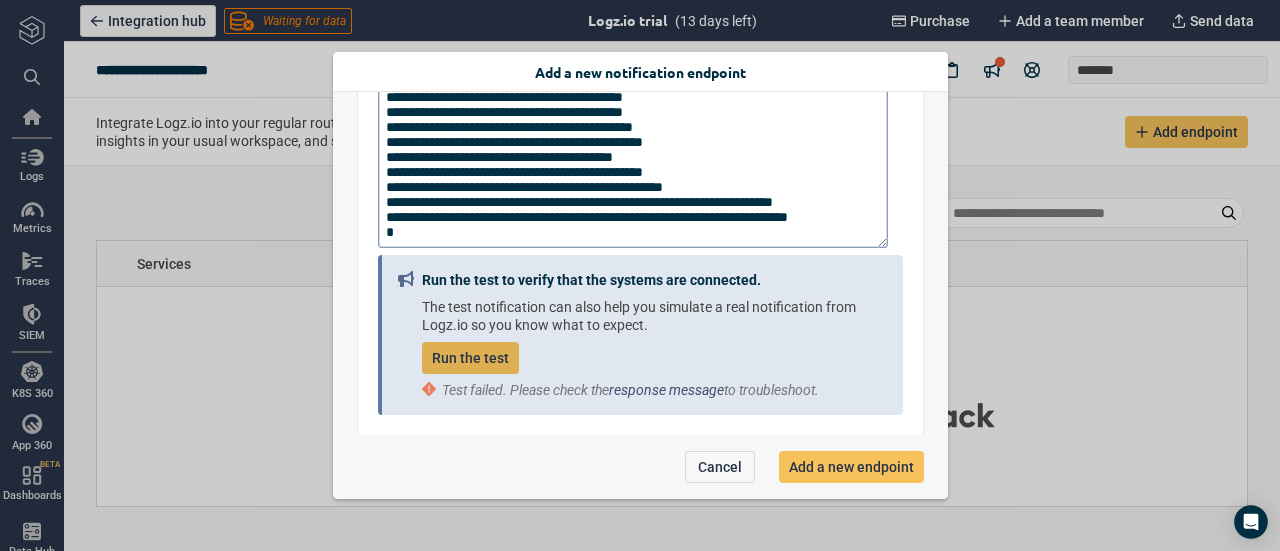 click on "response message" at bounding box center (666, 390) 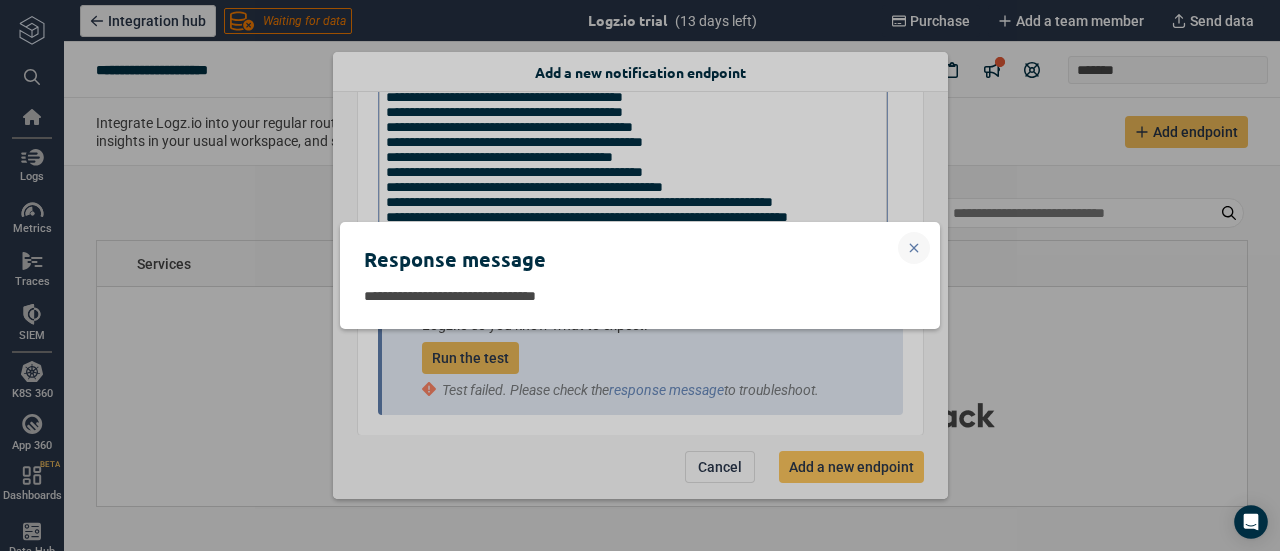 click 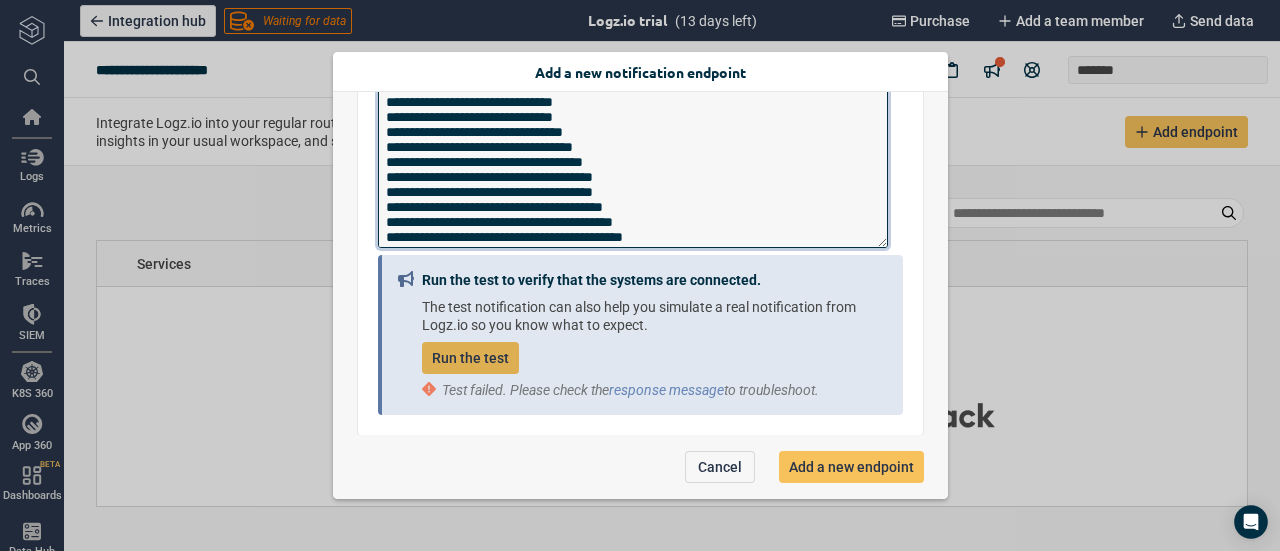 scroll, scrollTop: 0, scrollLeft: 0, axis: both 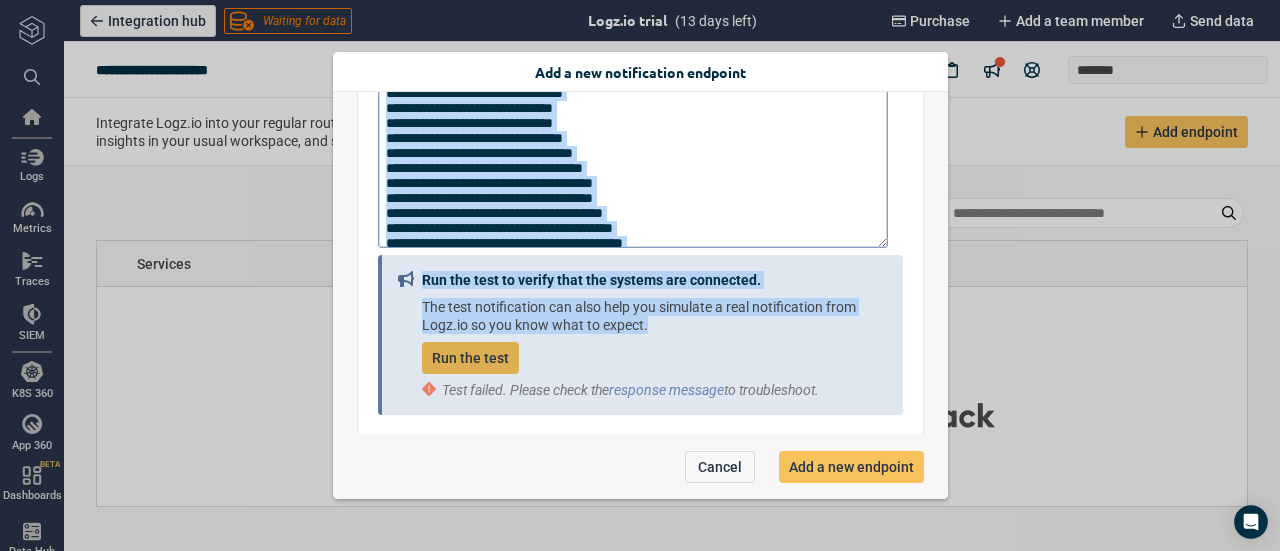 drag, startPoint x: 947, startPoint y: 337, endPoint x: 941, endPoint y: 184, distance: 153.1176 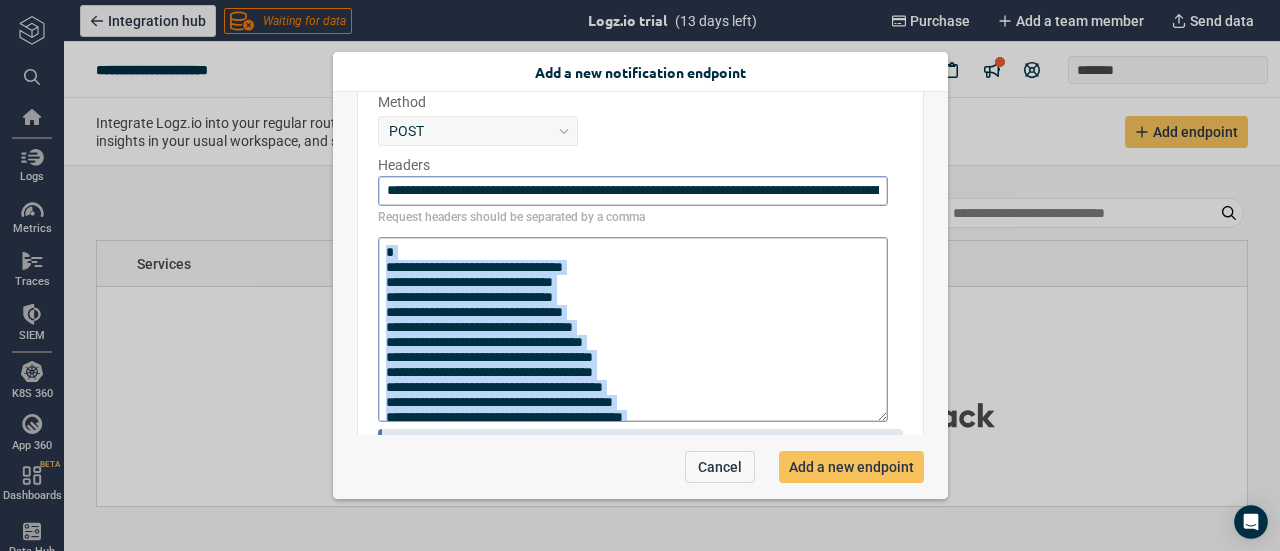 scroll, scrollTop: 368, scrollLeft: 0, axis: vertical 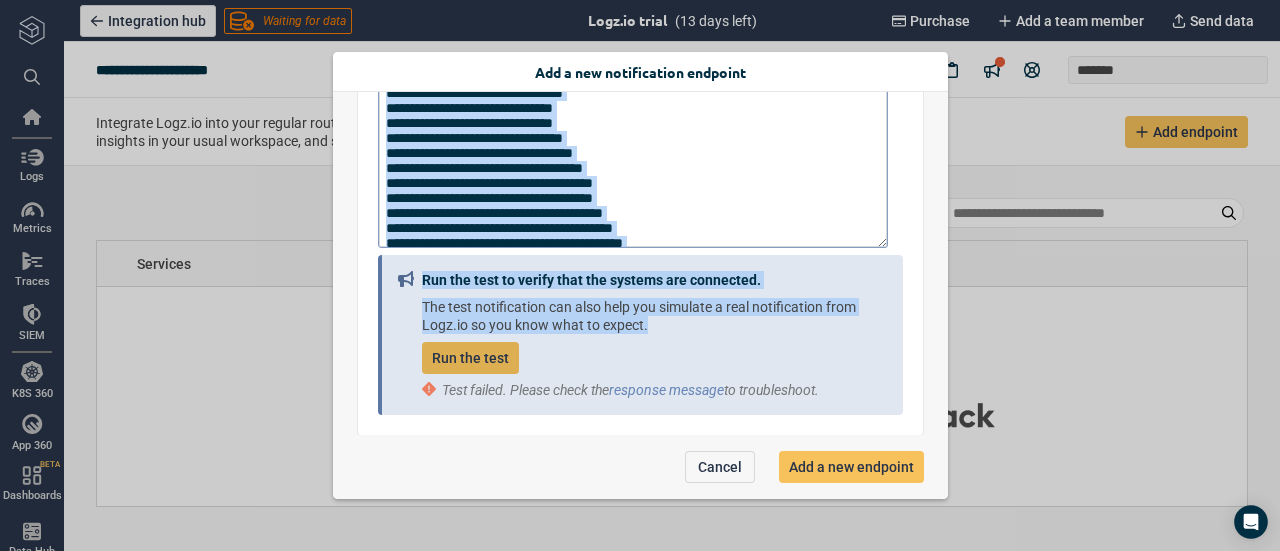 click on "**********" at bounding box center (640, 263) 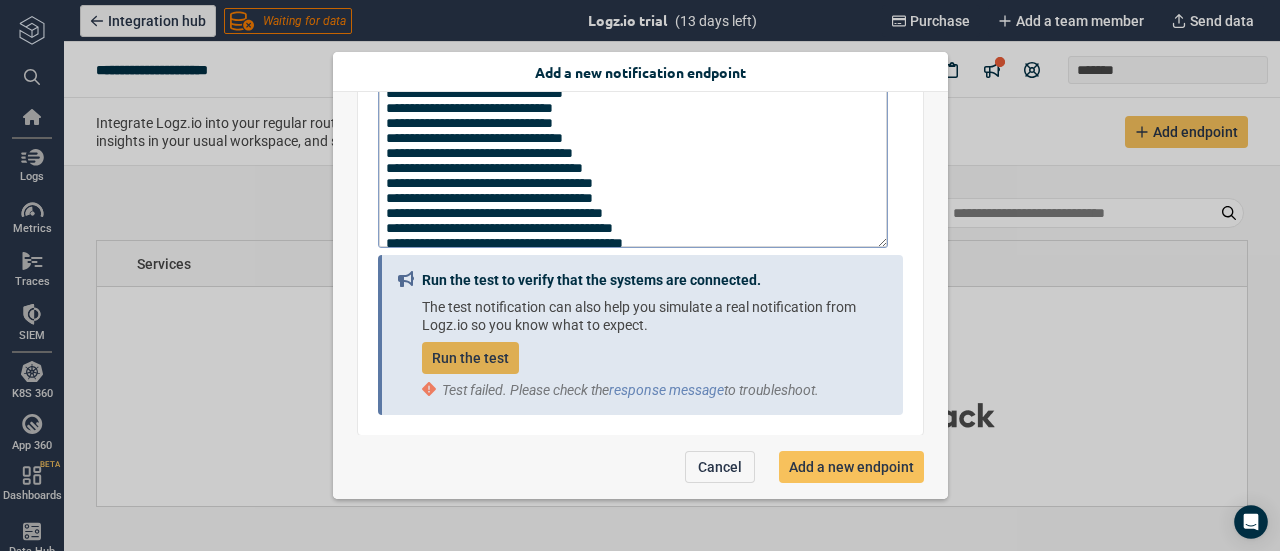 click on "**********" at bounding box center [640, 39] 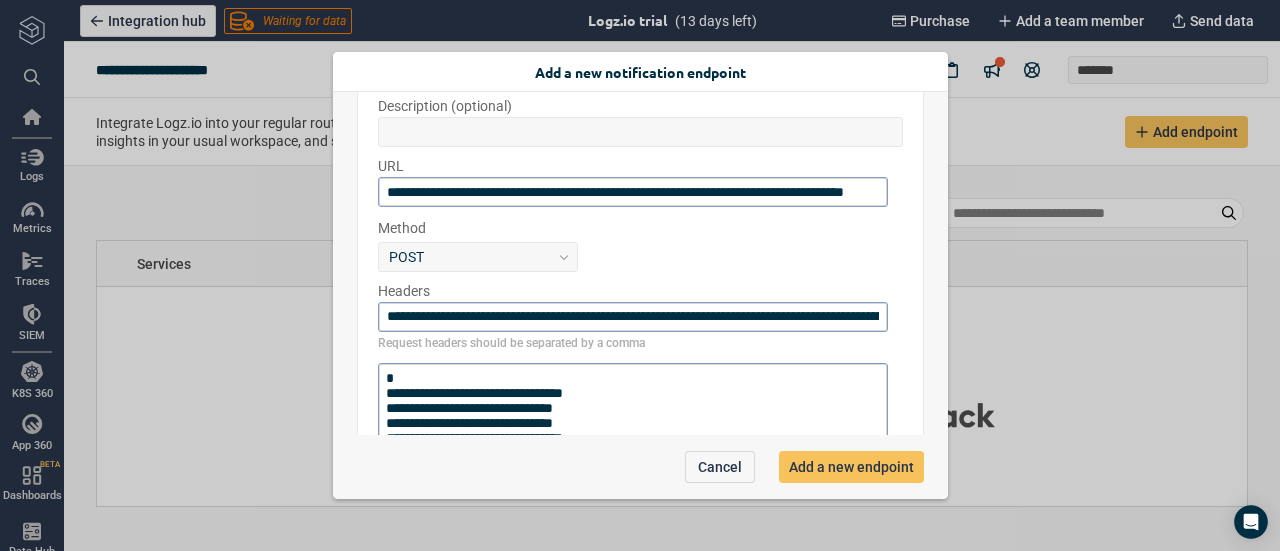 scroll, scrollTop: 2, scrollLeft: 0, axis: vertical 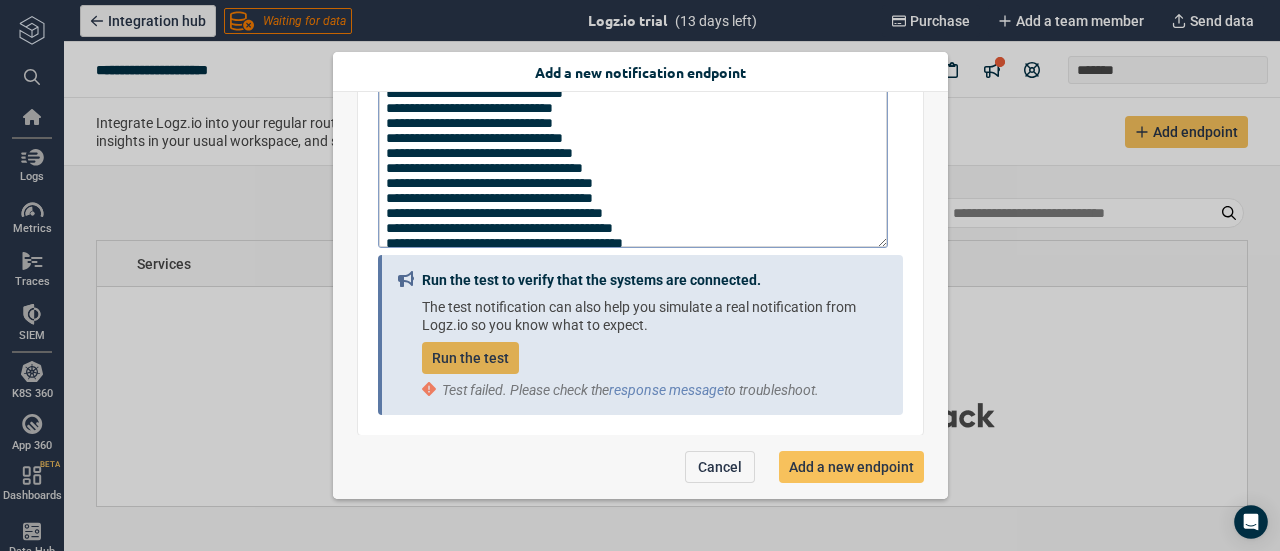 click on "**********" at bounding box center [640, 263] 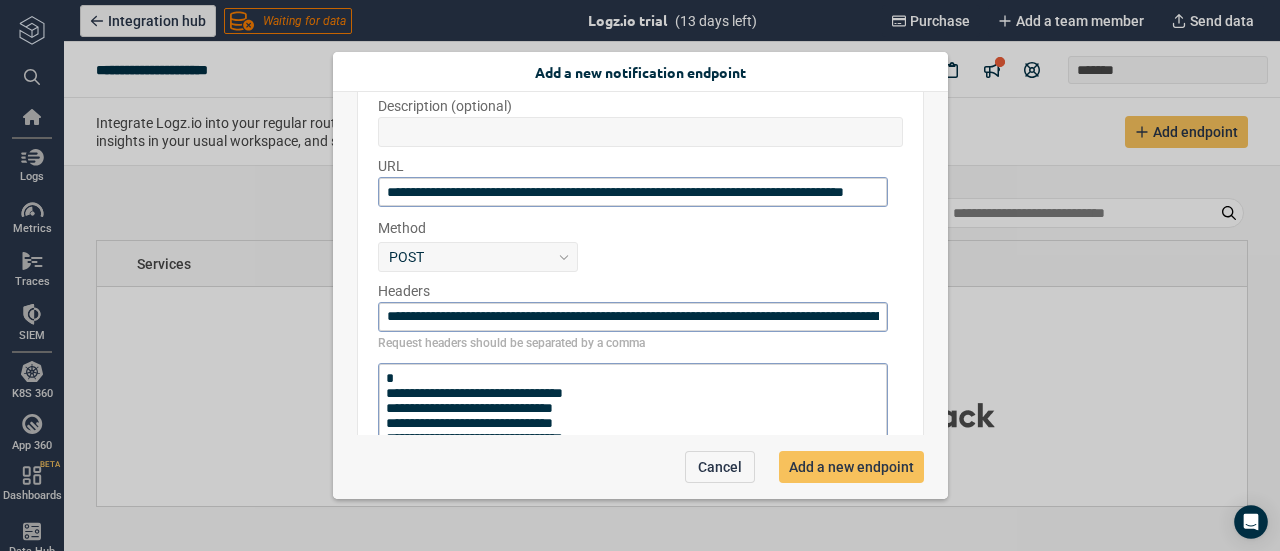 scroll, scrollTop: 0, scrollLeft: 0, axis: both 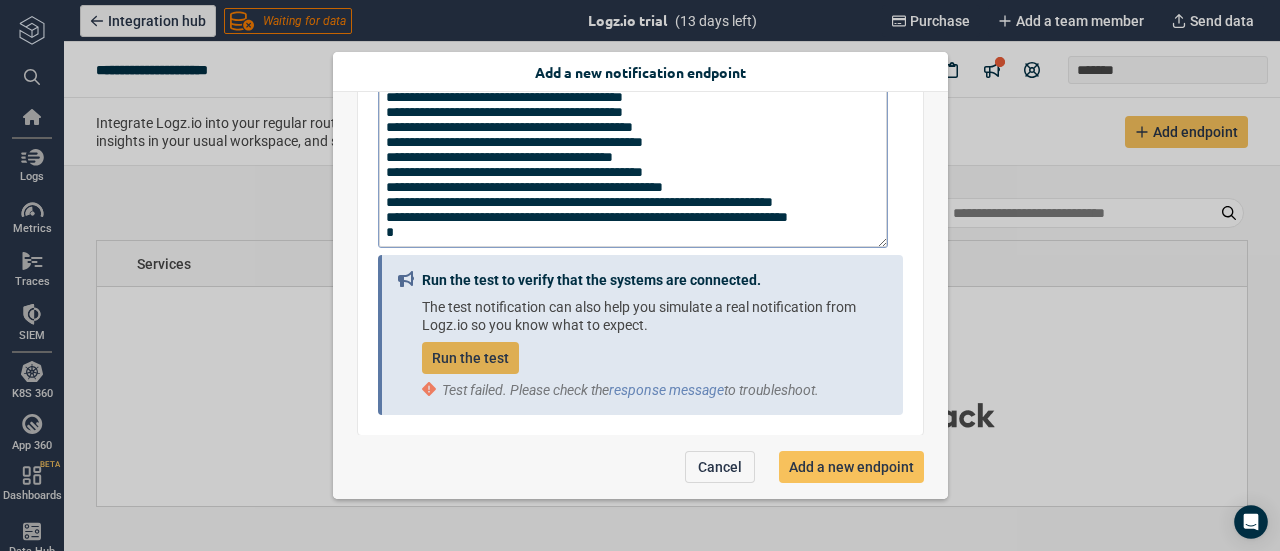 type on "*" 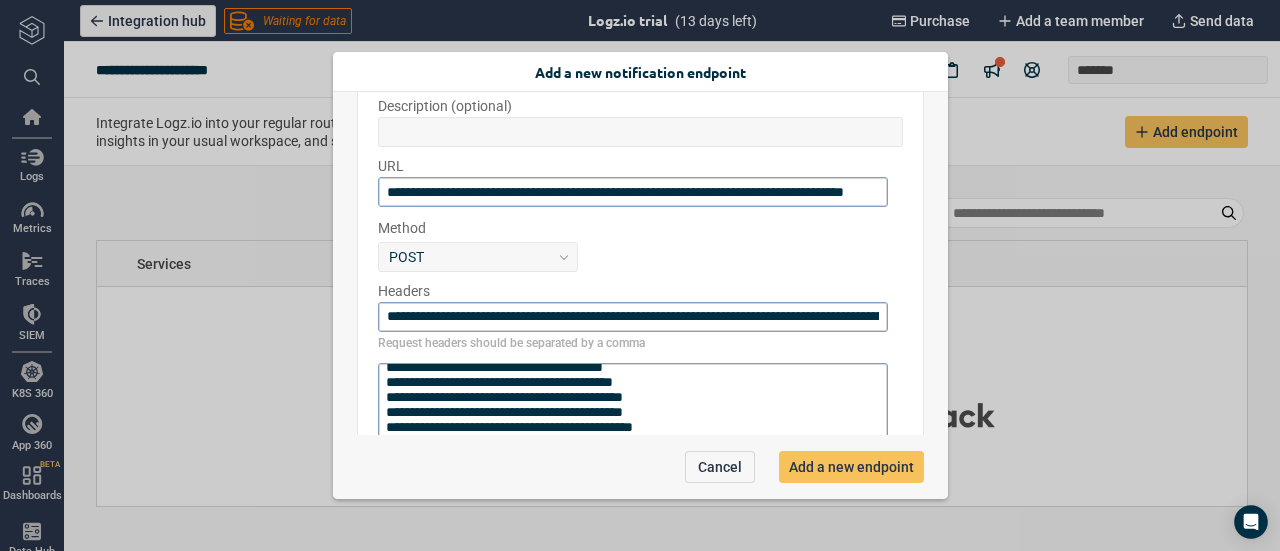 scroll, scrollTop: 0, scrollLeft: 0, axis: both 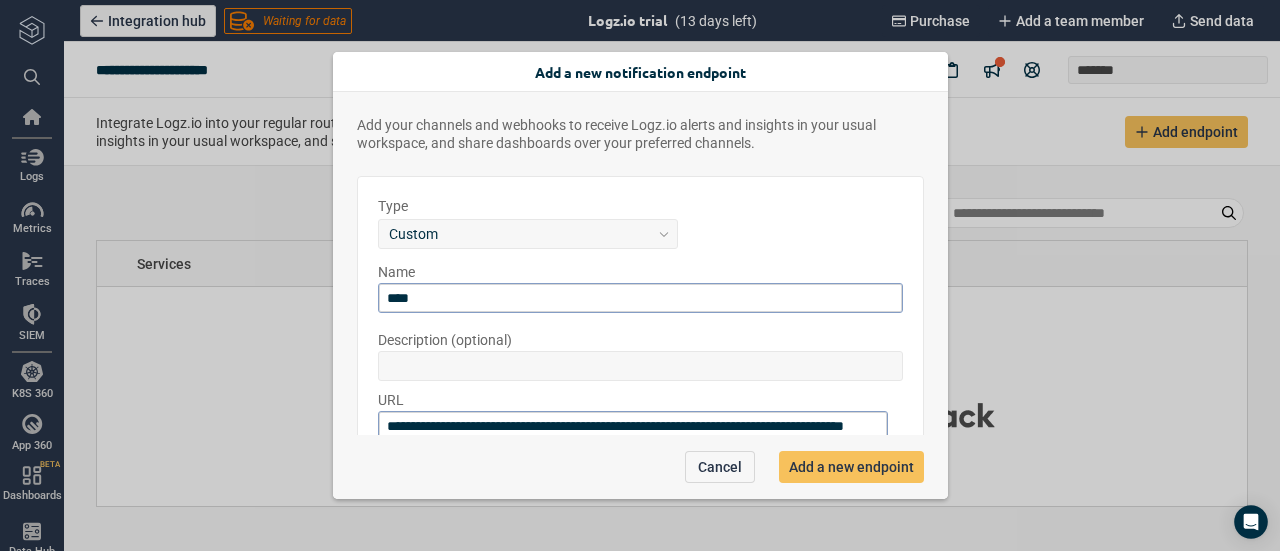 click on "Add your channels and webhooks to receive Logz.io alerts and insights in your usual workspace, and share dashboards over your preferred channels." at bounding box center [640, 134] 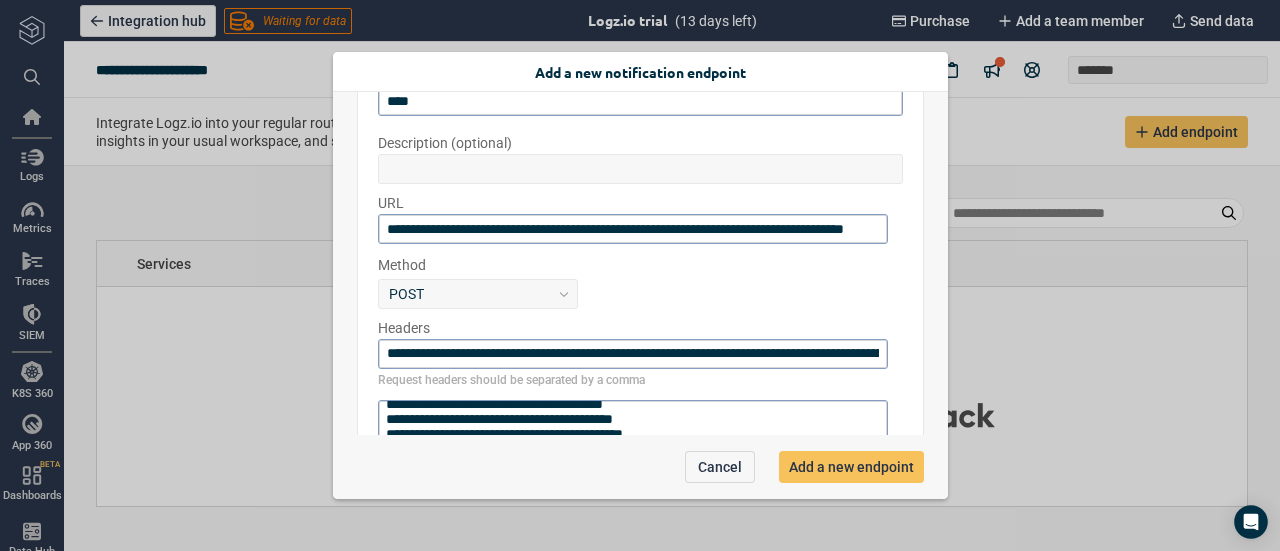scroll, scrollTop: 54, scrollLeft: 0, axis: vertical 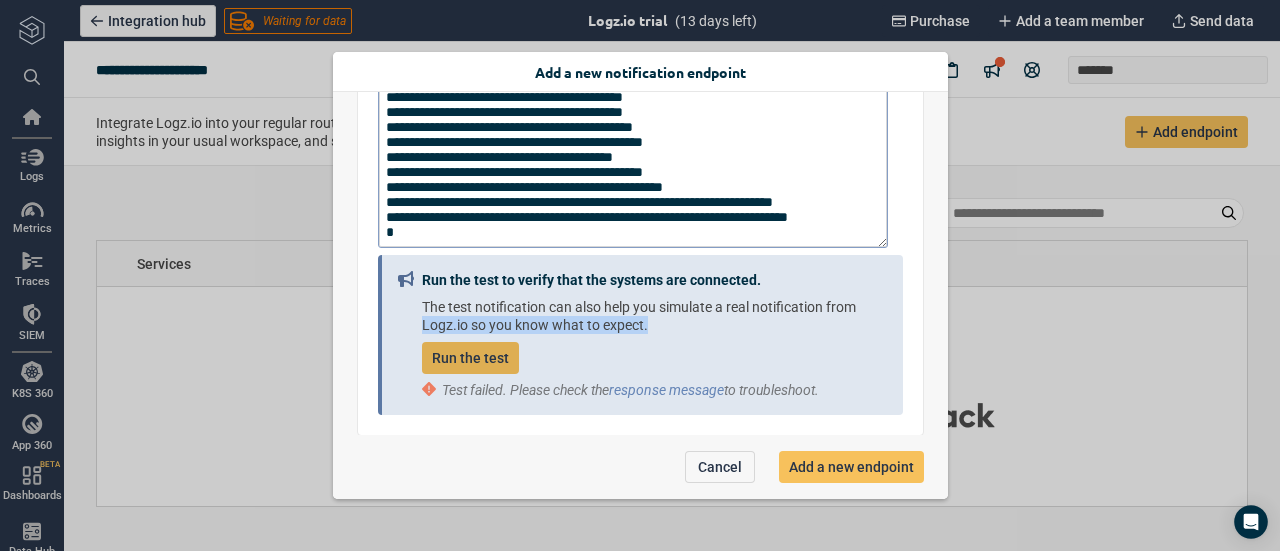 drag, startPoint x: 968, startPoint y: 292, endPoint x: 965, endPoint y: 281, distance: 11.401754 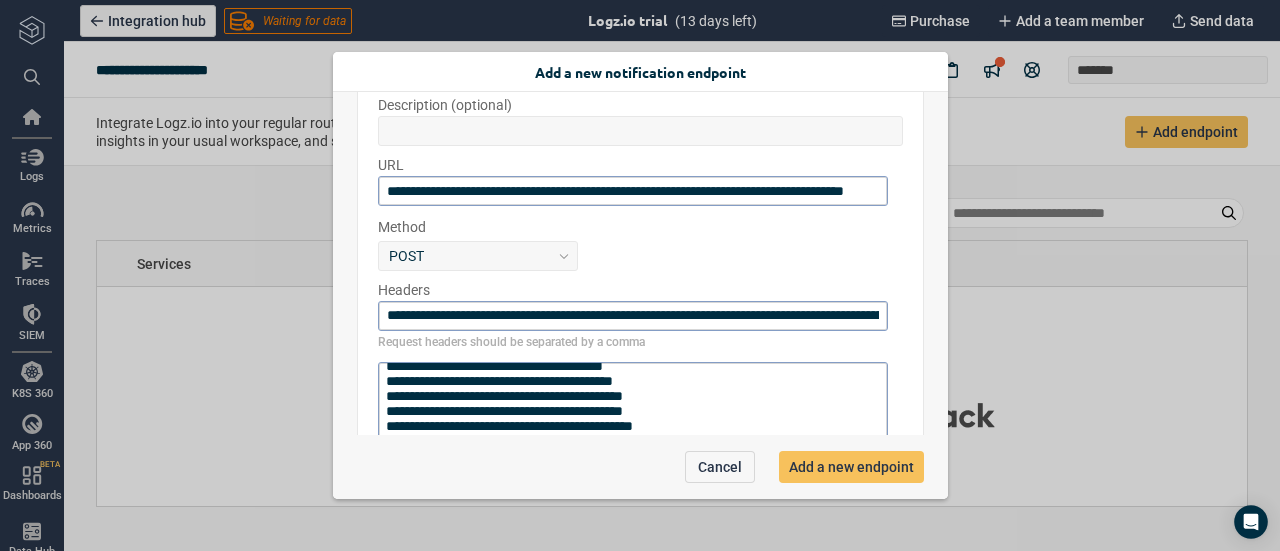 scroll, scrollTop: 234, scrollLeft: 0, axis: vertical 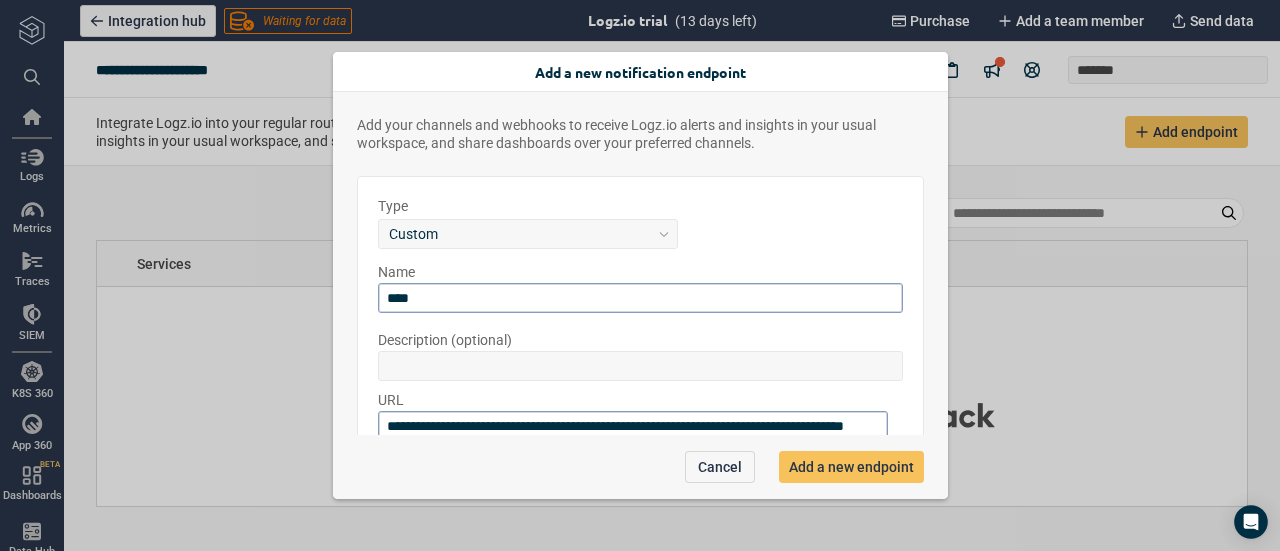 click on "Add your channels and webhooks to receive Logz.io alerts and insights in your usual workspace, and share dashboards over your preferred channels." at bounding box center (640, 134) 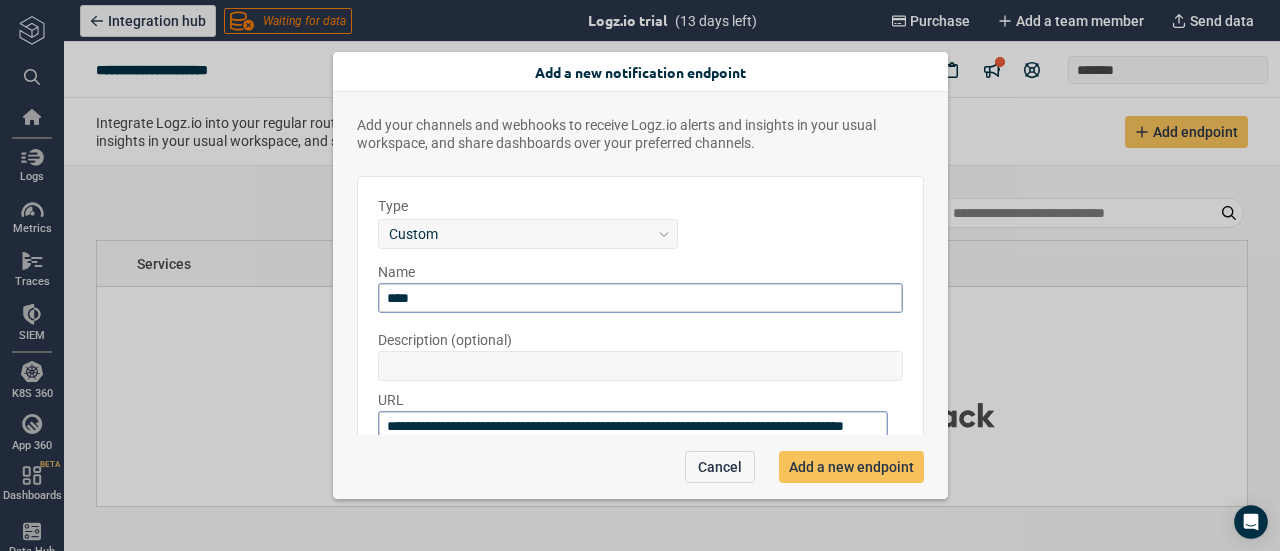 scroll, scrollTop: 300, scrollLeft: 0, axis: vertical 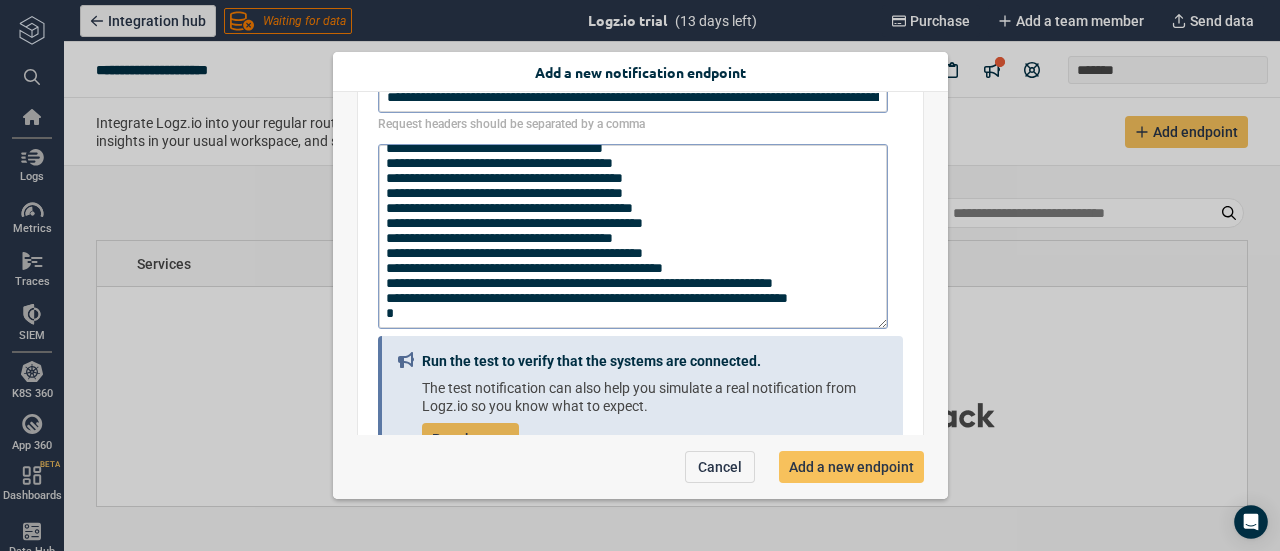click on "**********" at bounding box center (640, 275) 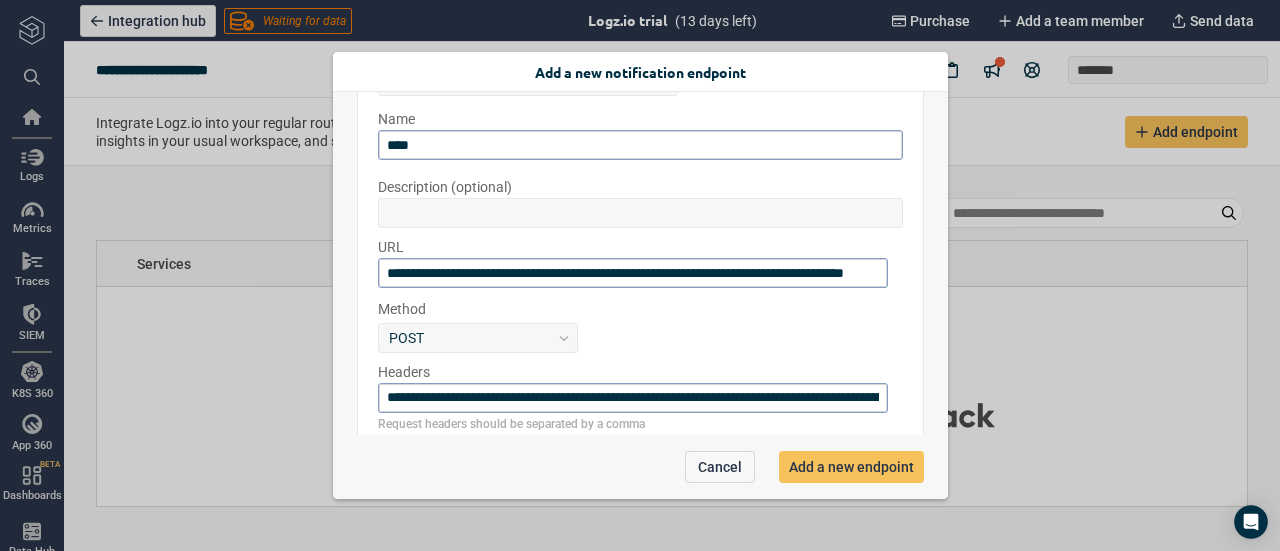 scroll, scrollTop: 46, scrollLeft: 0, axis: vertical 